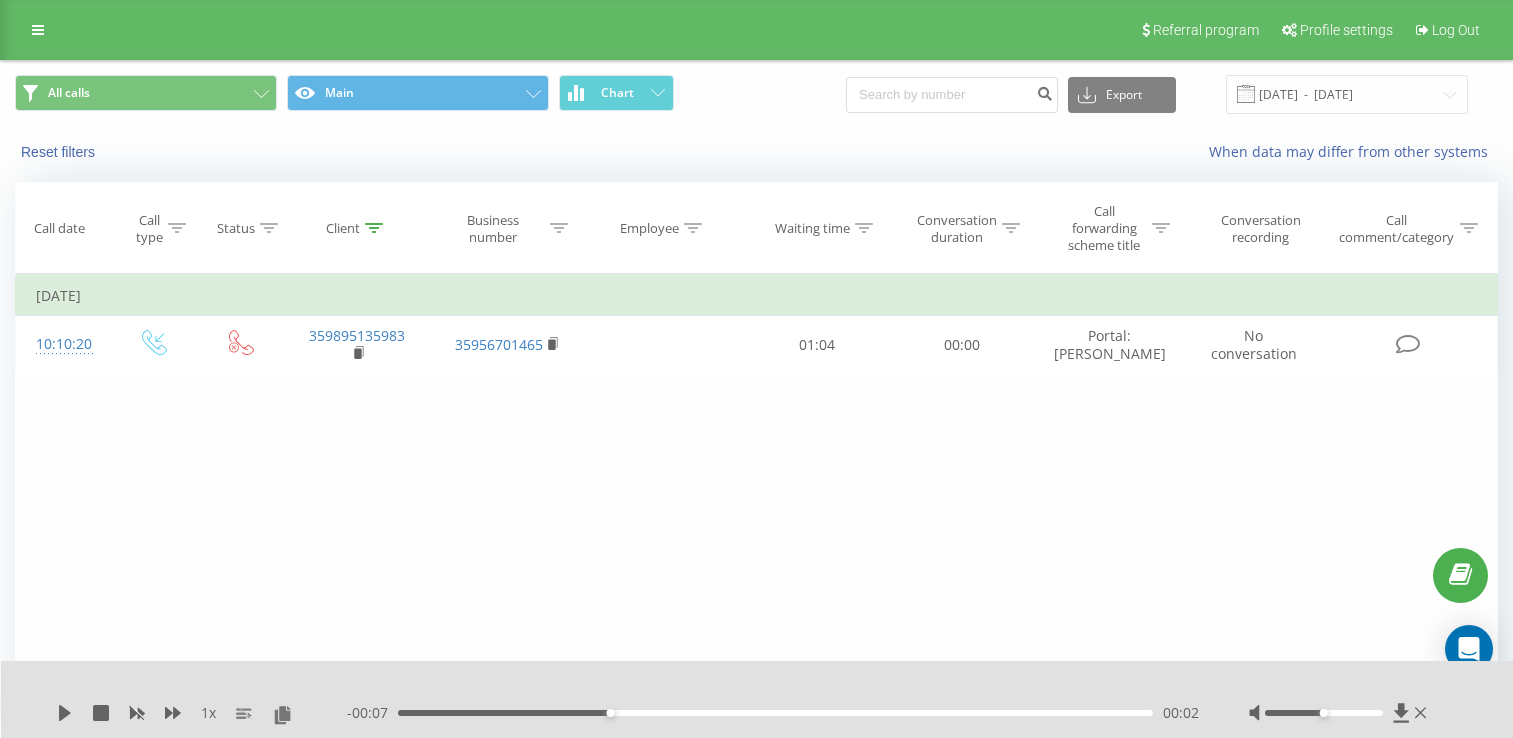 scroll, scrollTop: 0, scrollLeft: 0, axis: both 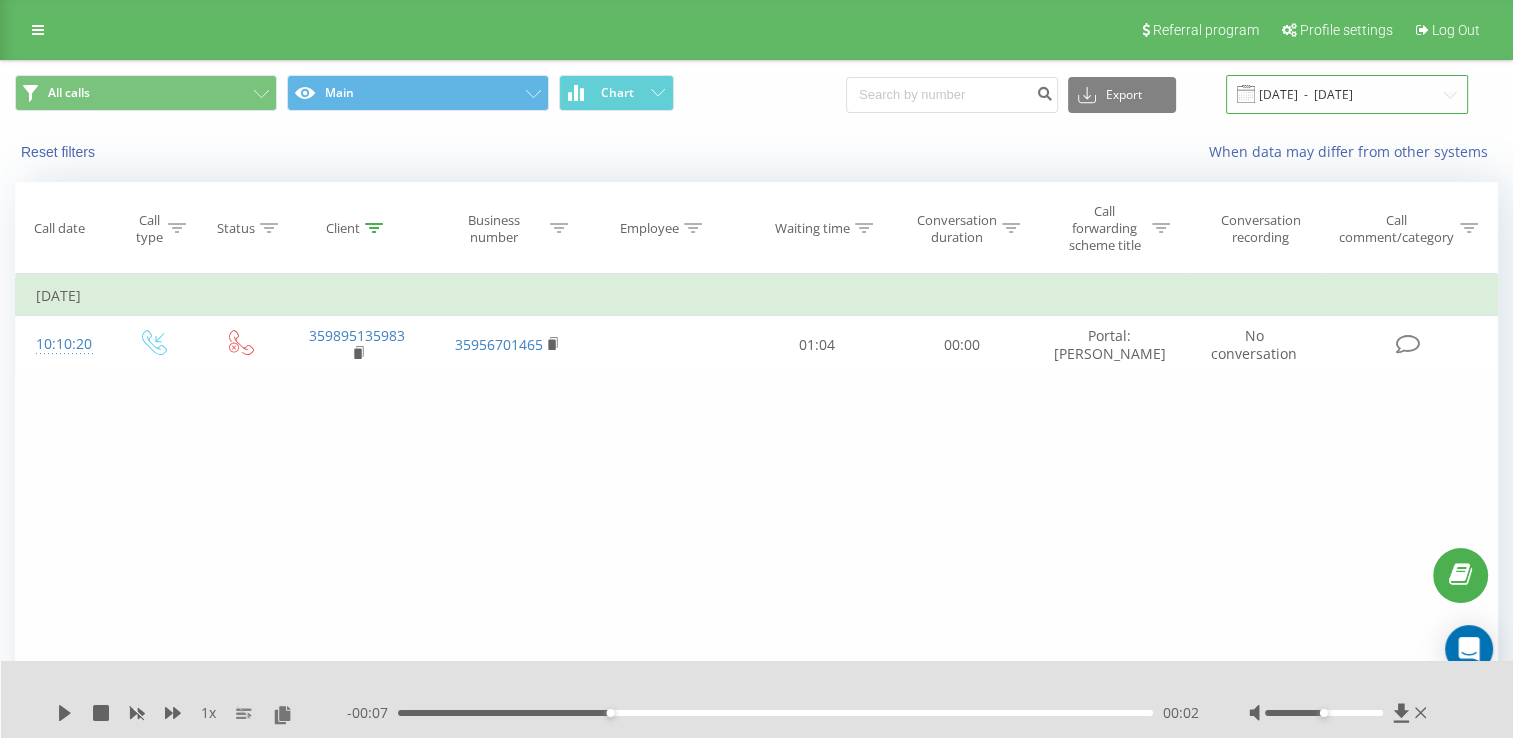 click on "12.07.2025  -  12.07.2025" at bounding box center (1347, 94) 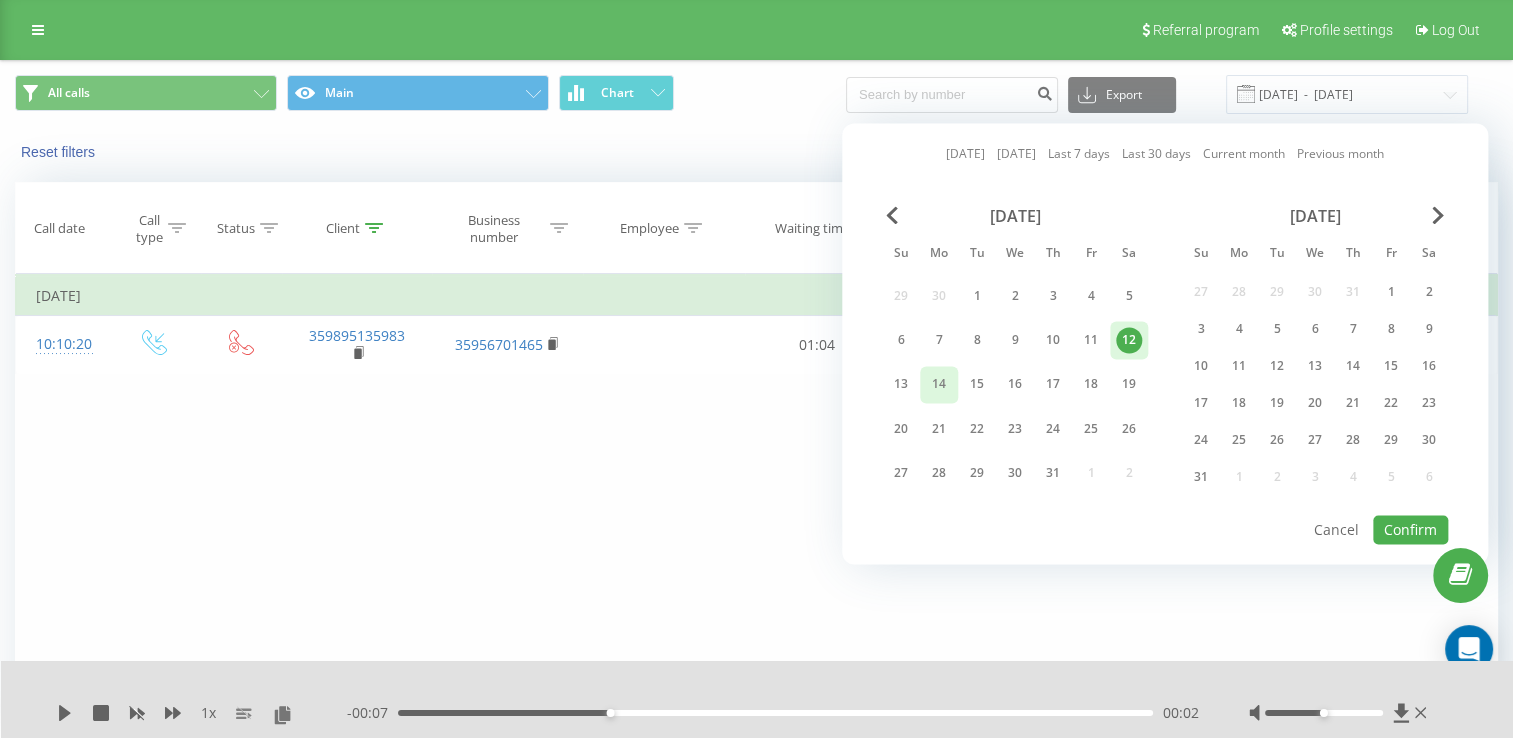 click on "14" at bounding box center (939, 385) 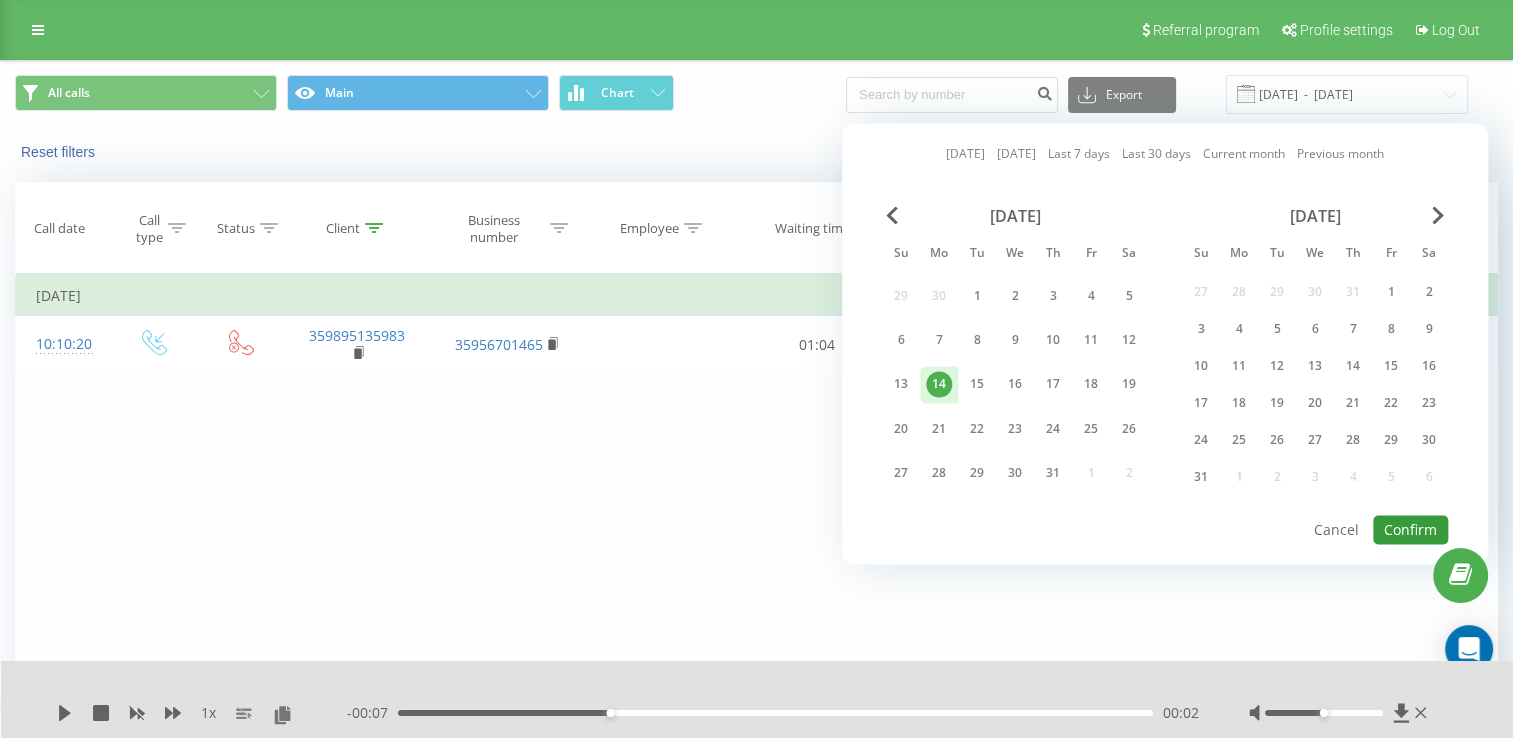 click on "Confirm" at bounding box center (1410, 529) 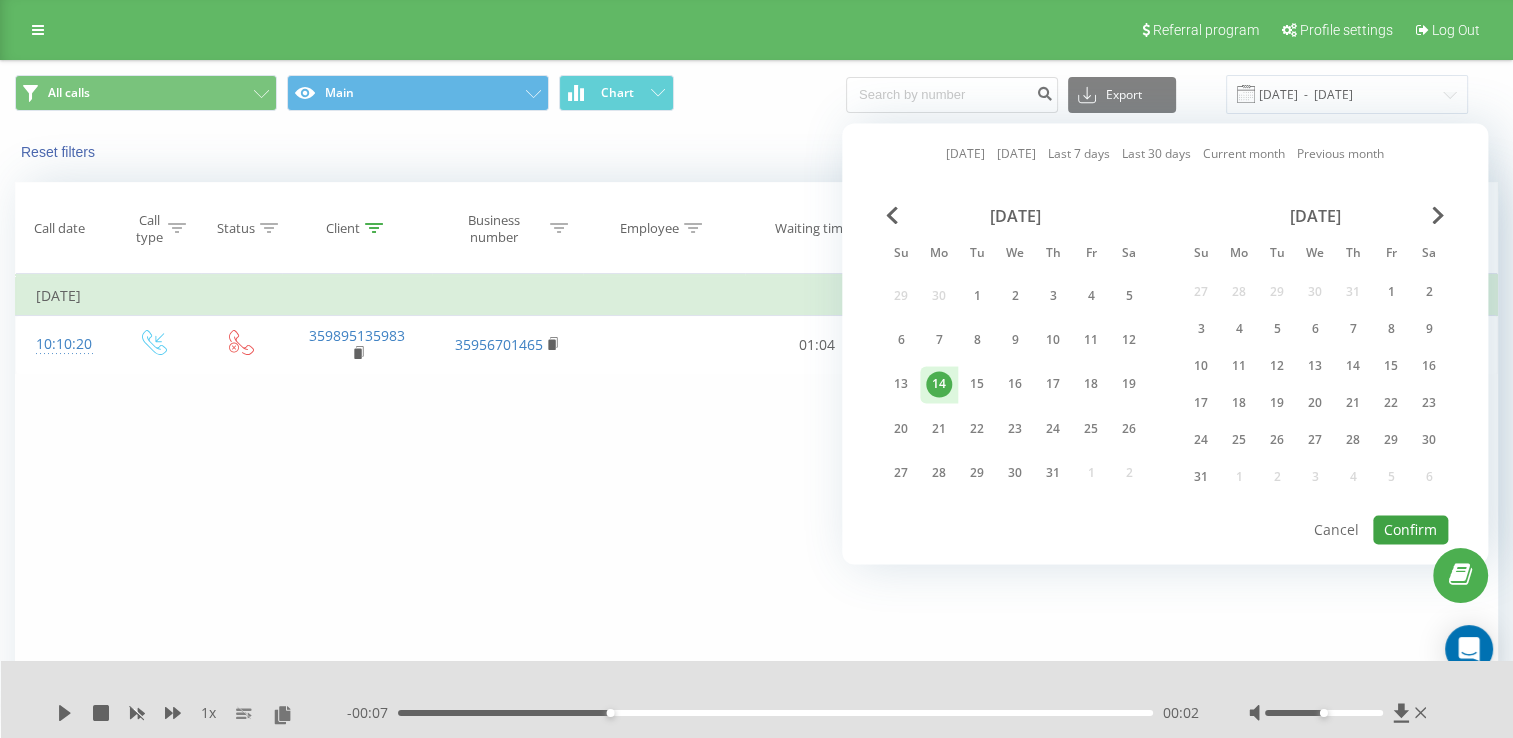 type on "14.07.2025  -  14.07.2025" 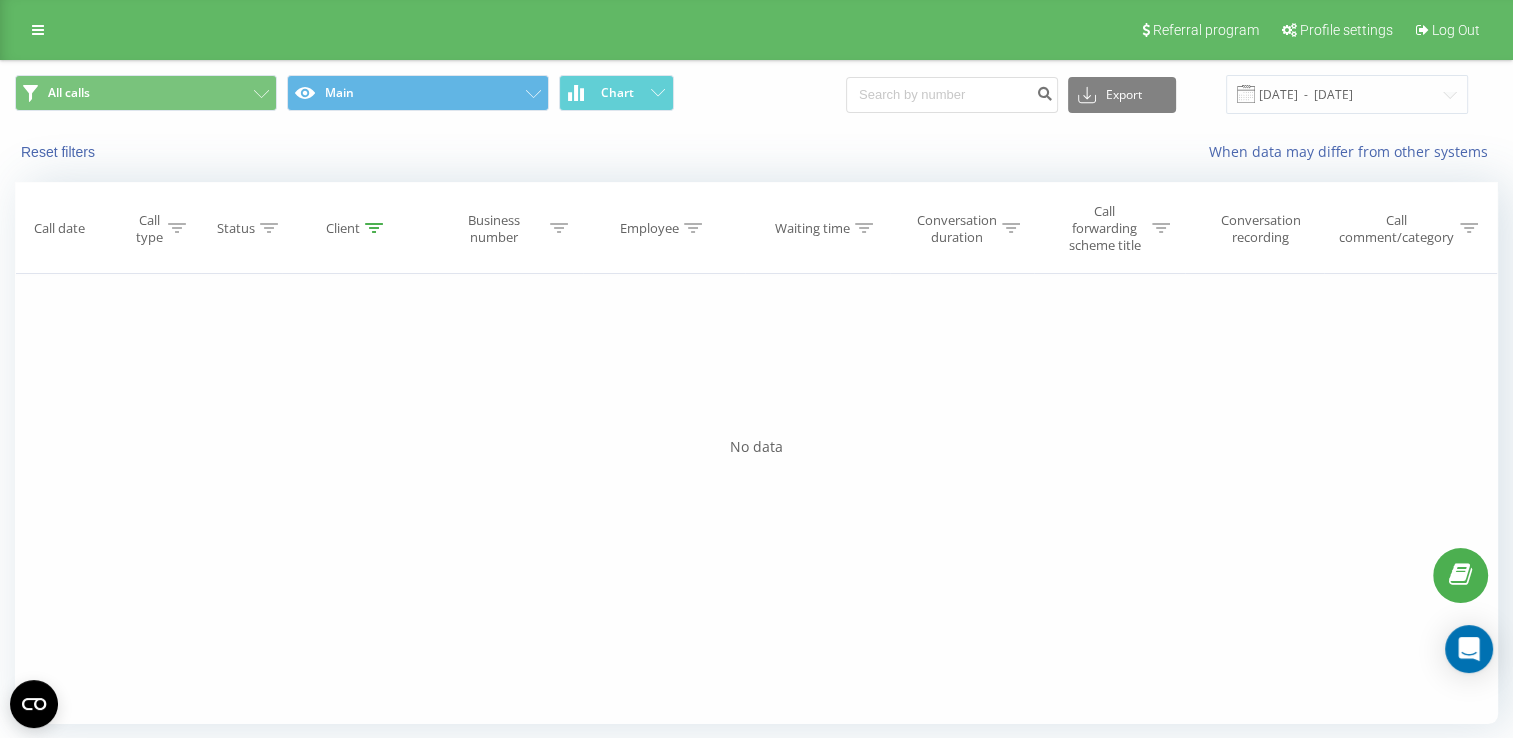 click on "Client" at bounding box center (357, 228) 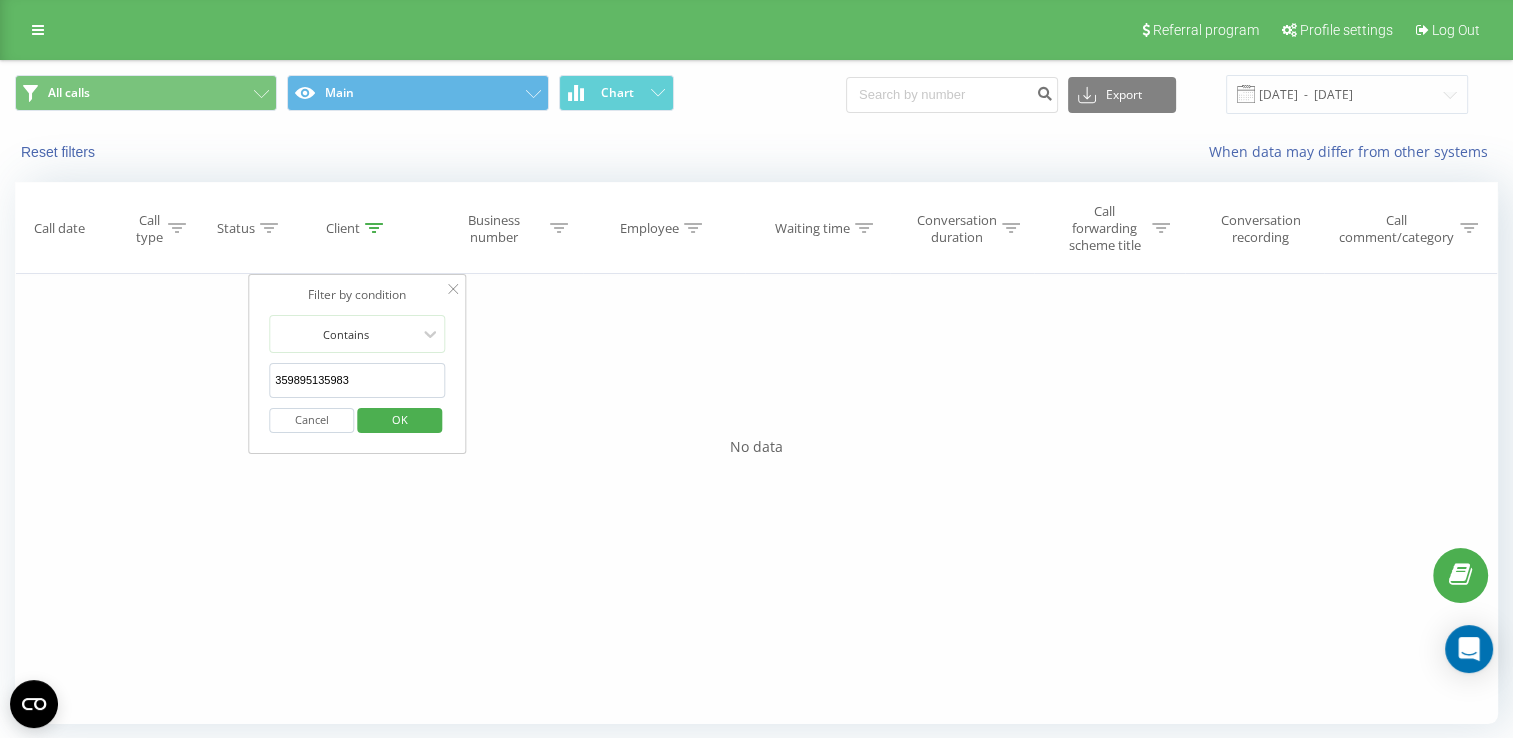 drag, startPoint x: 374, startPoint y: 381, endPoint x: 276, endPoint y: 381, distance: 98 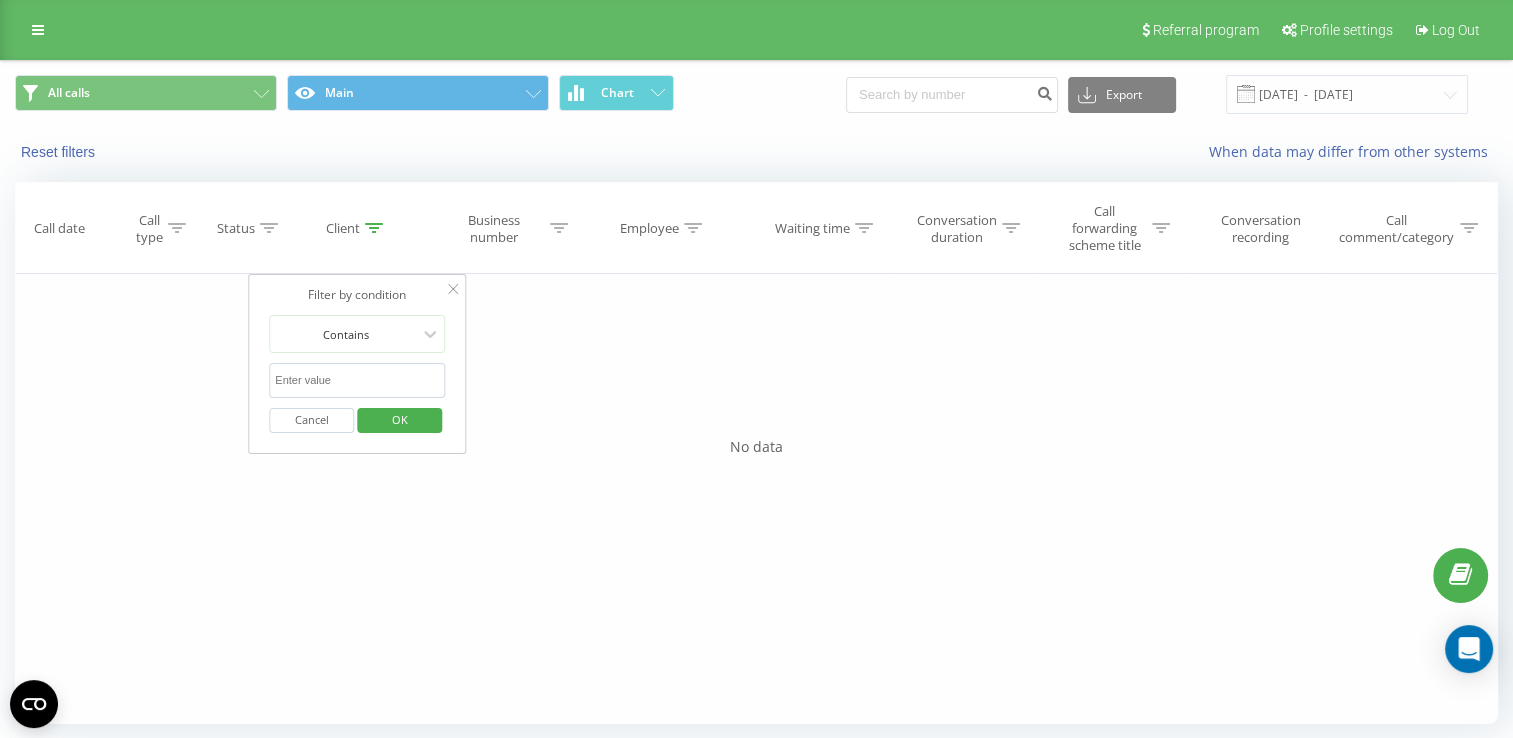 type 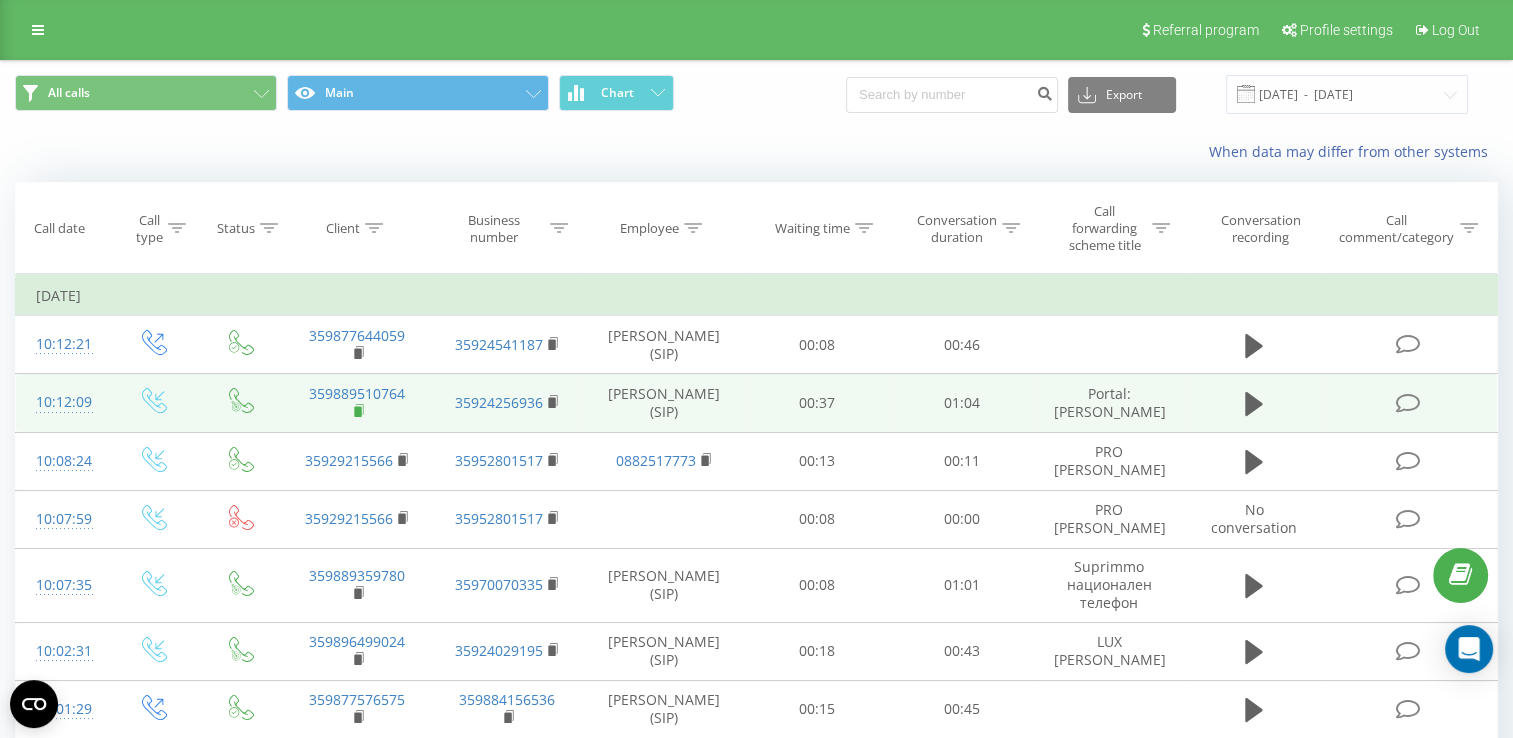 click 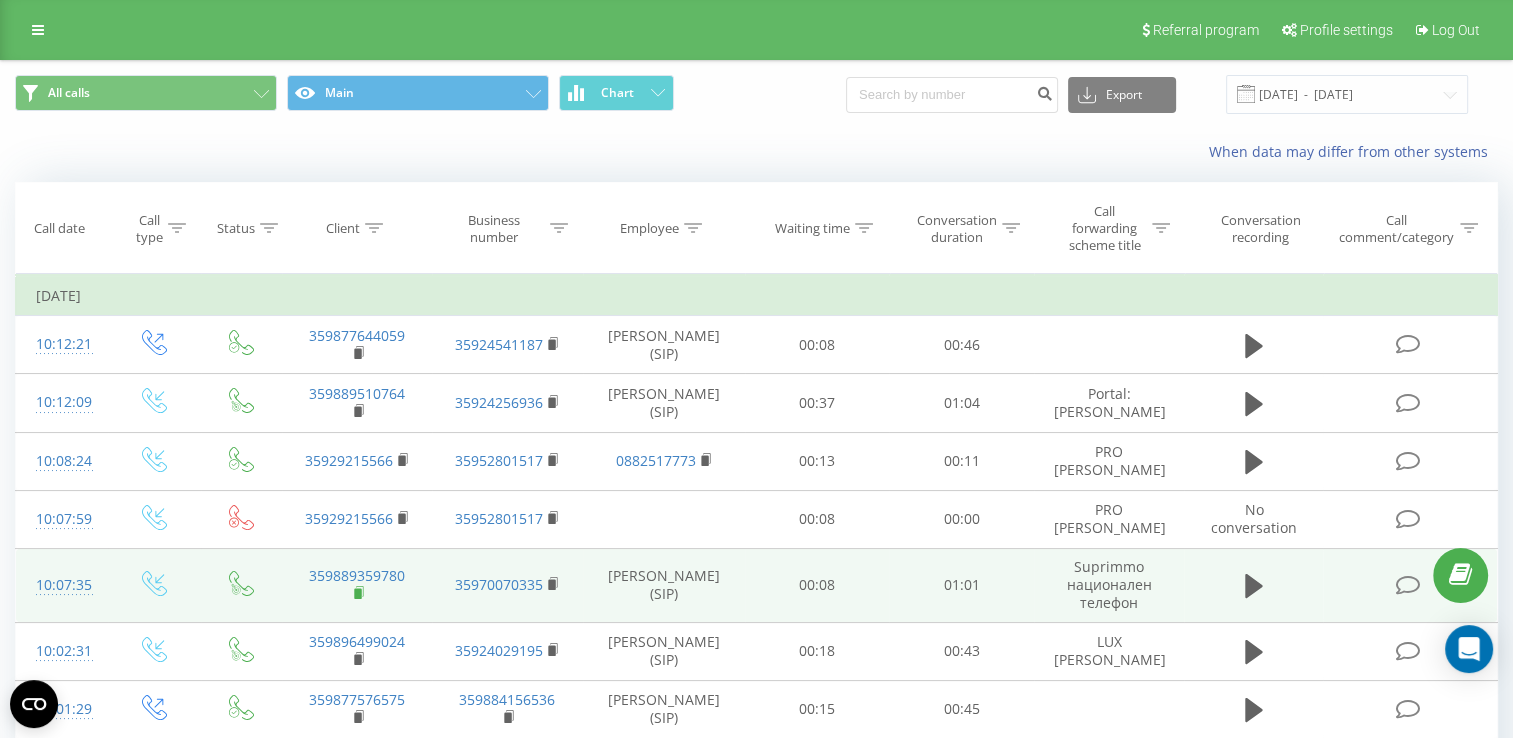 click 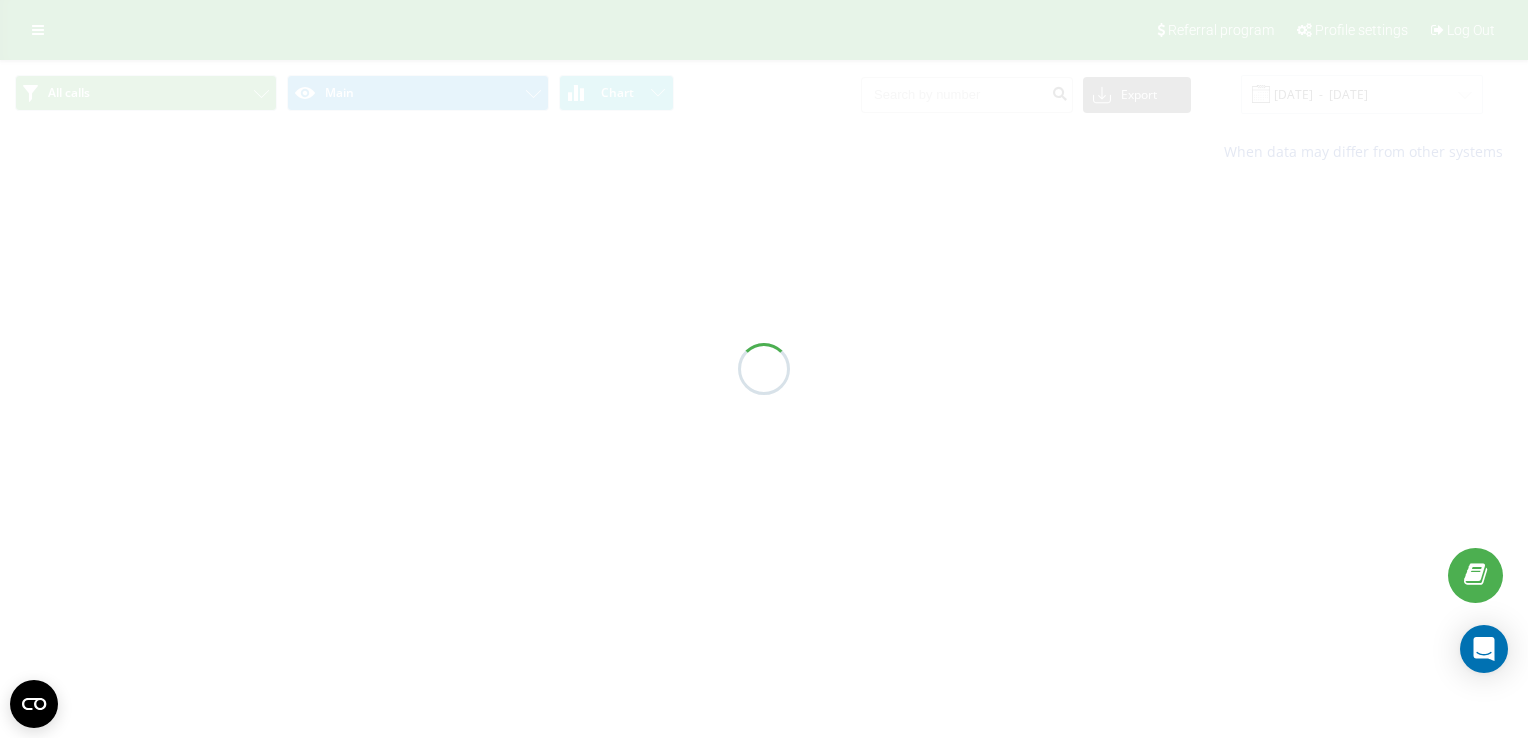 scroll, scrollTop: 0, scrollLeft: 0, axis: both 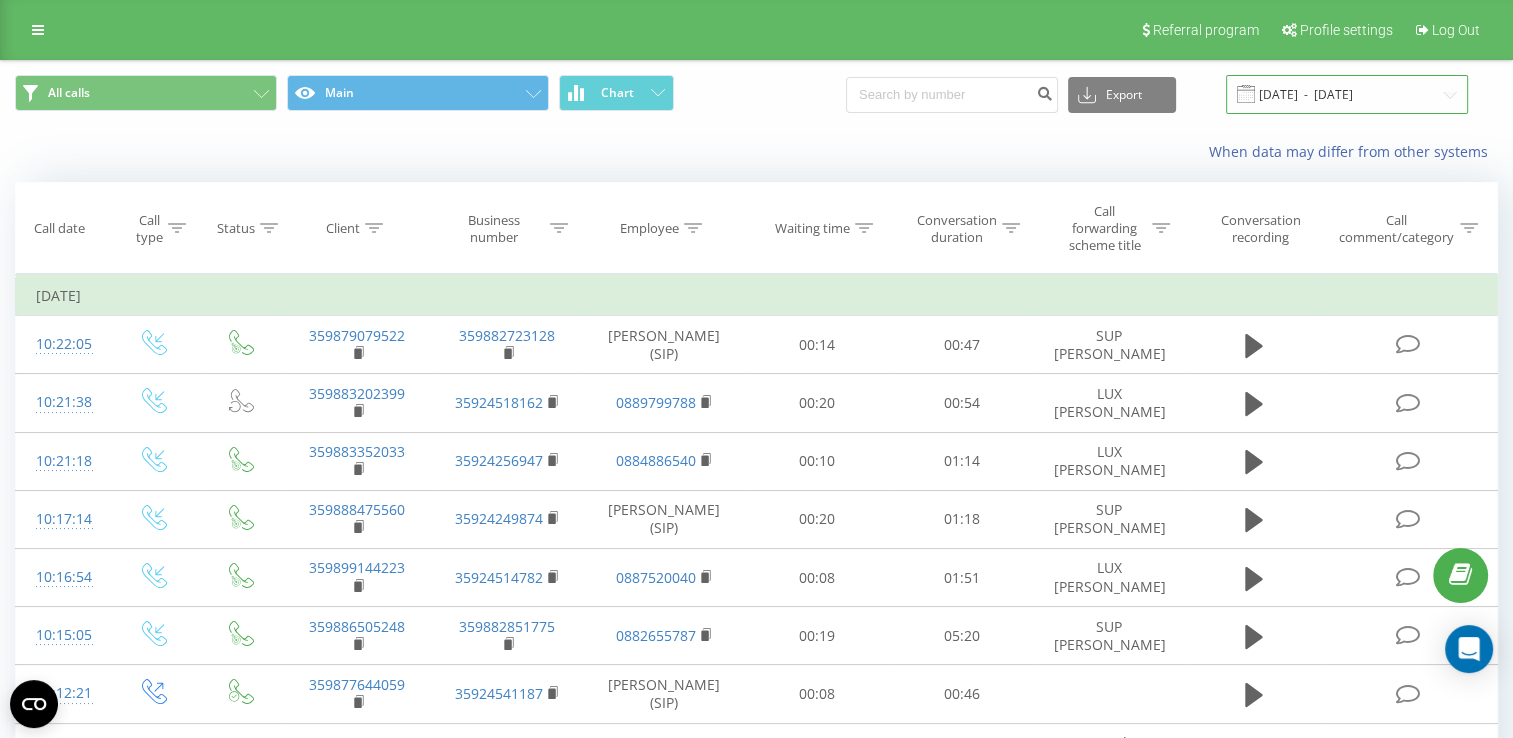 click on "14.07.2025  -  14.07.2025" at bounding box center [1347, 94] 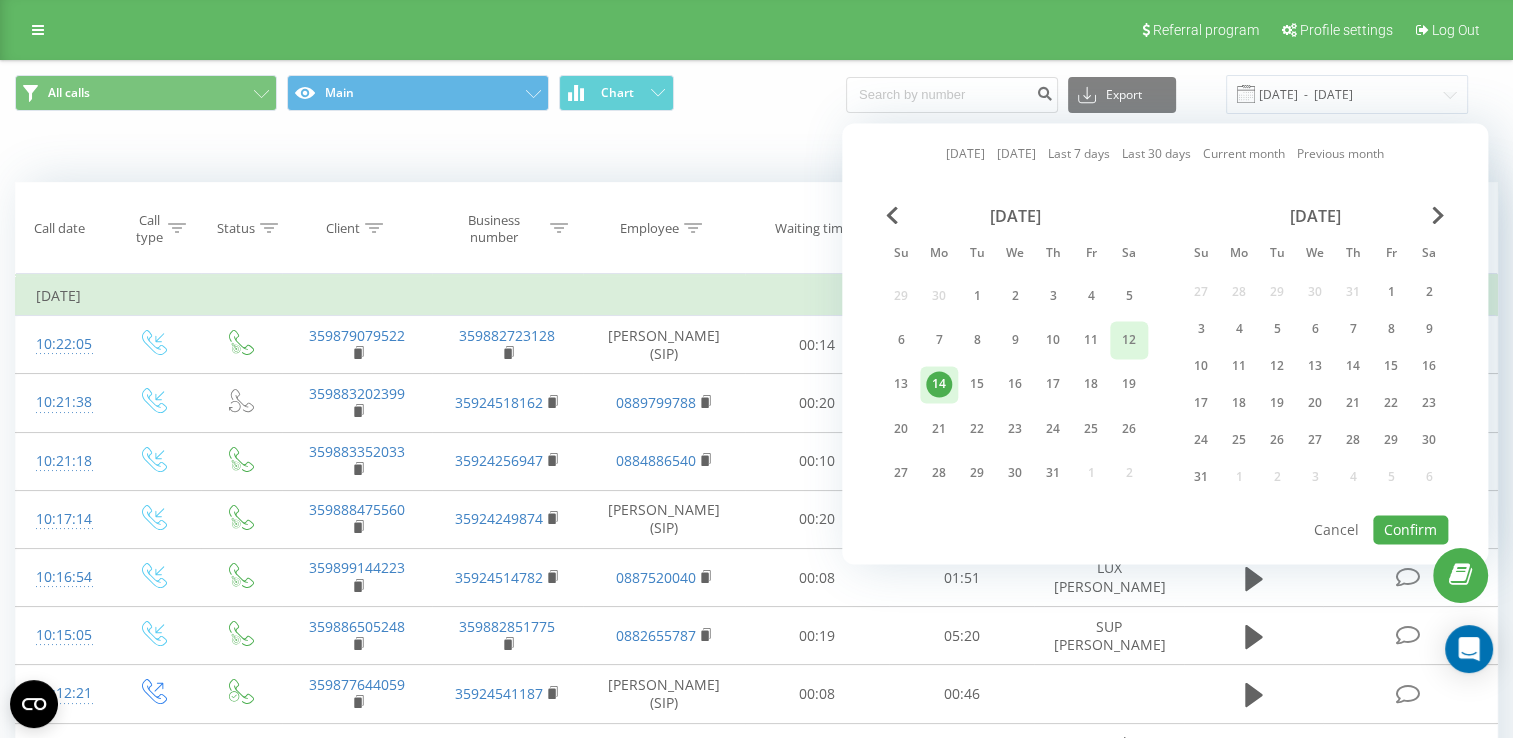 click on "12" at bounding box center [1129, 340] 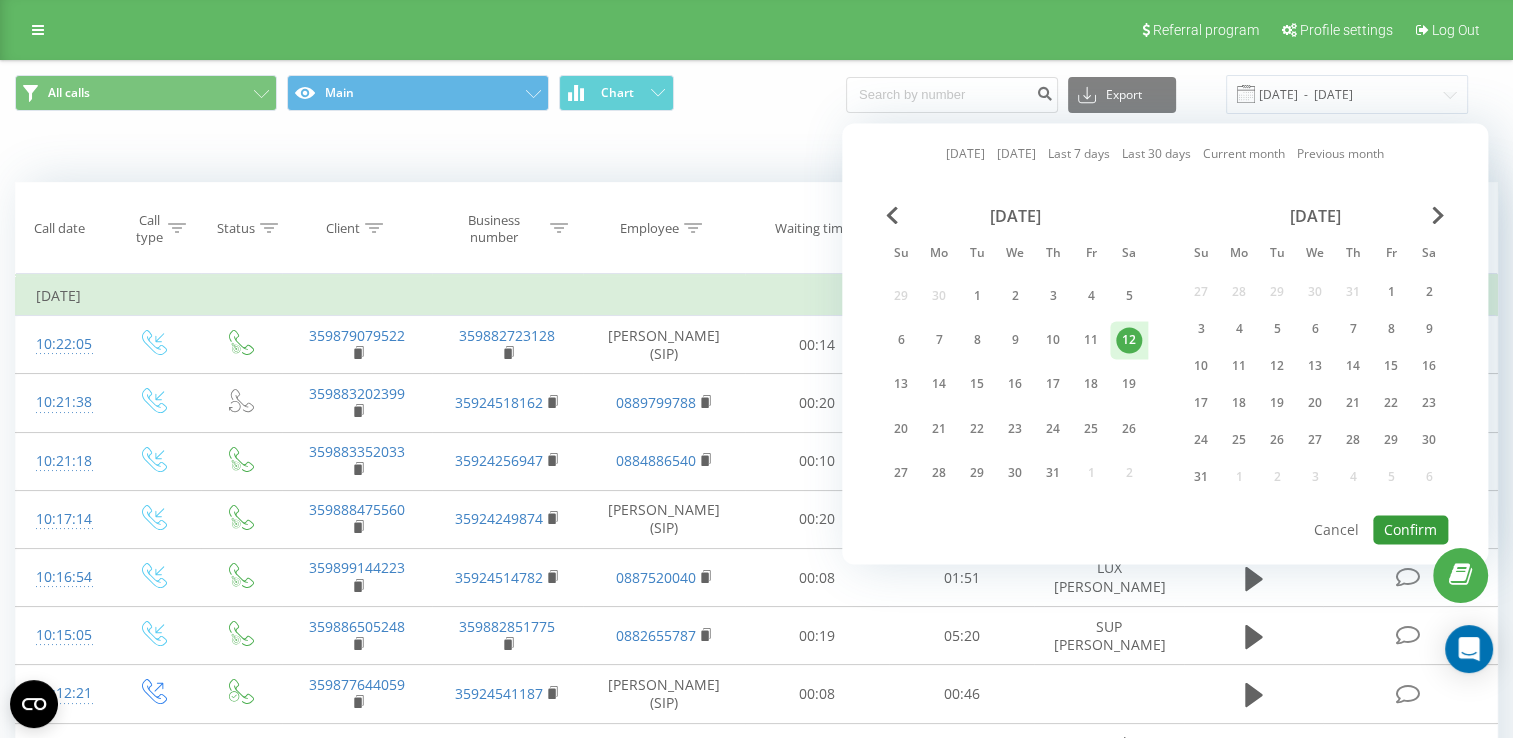 click on "Confirm" at bounding box center [1410, 529] 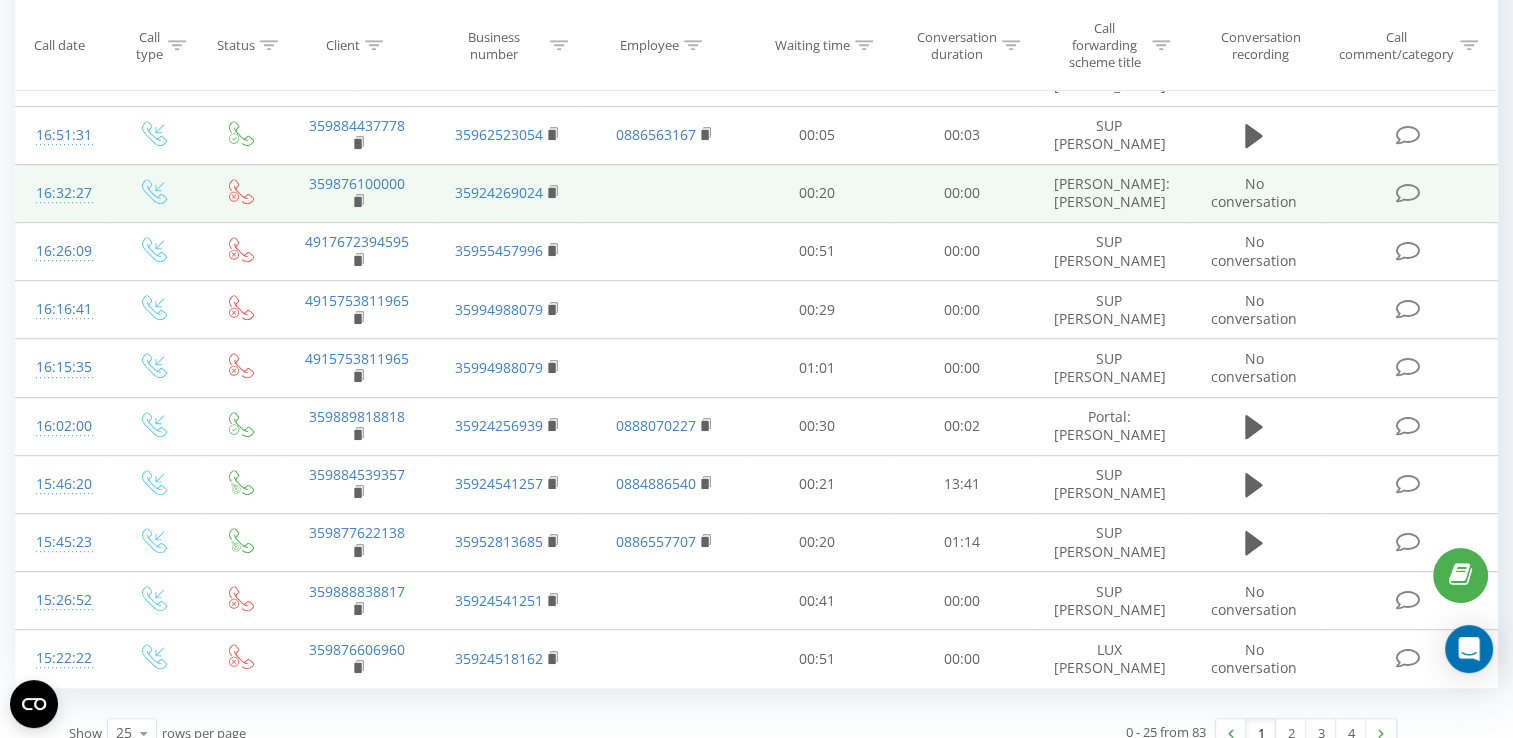 scroll, scrollTop: 1163, scrollLeft: 0, axis: vertical 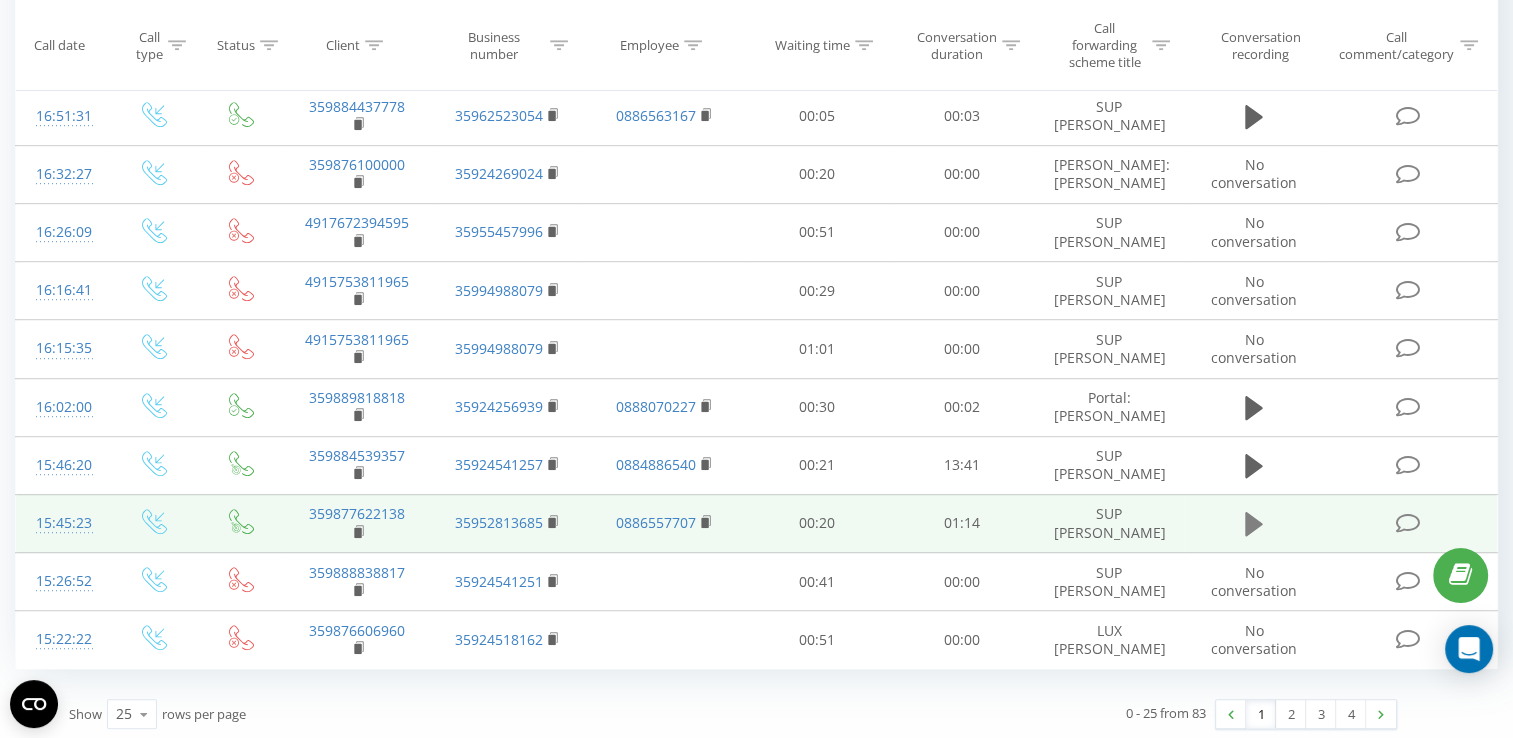 click 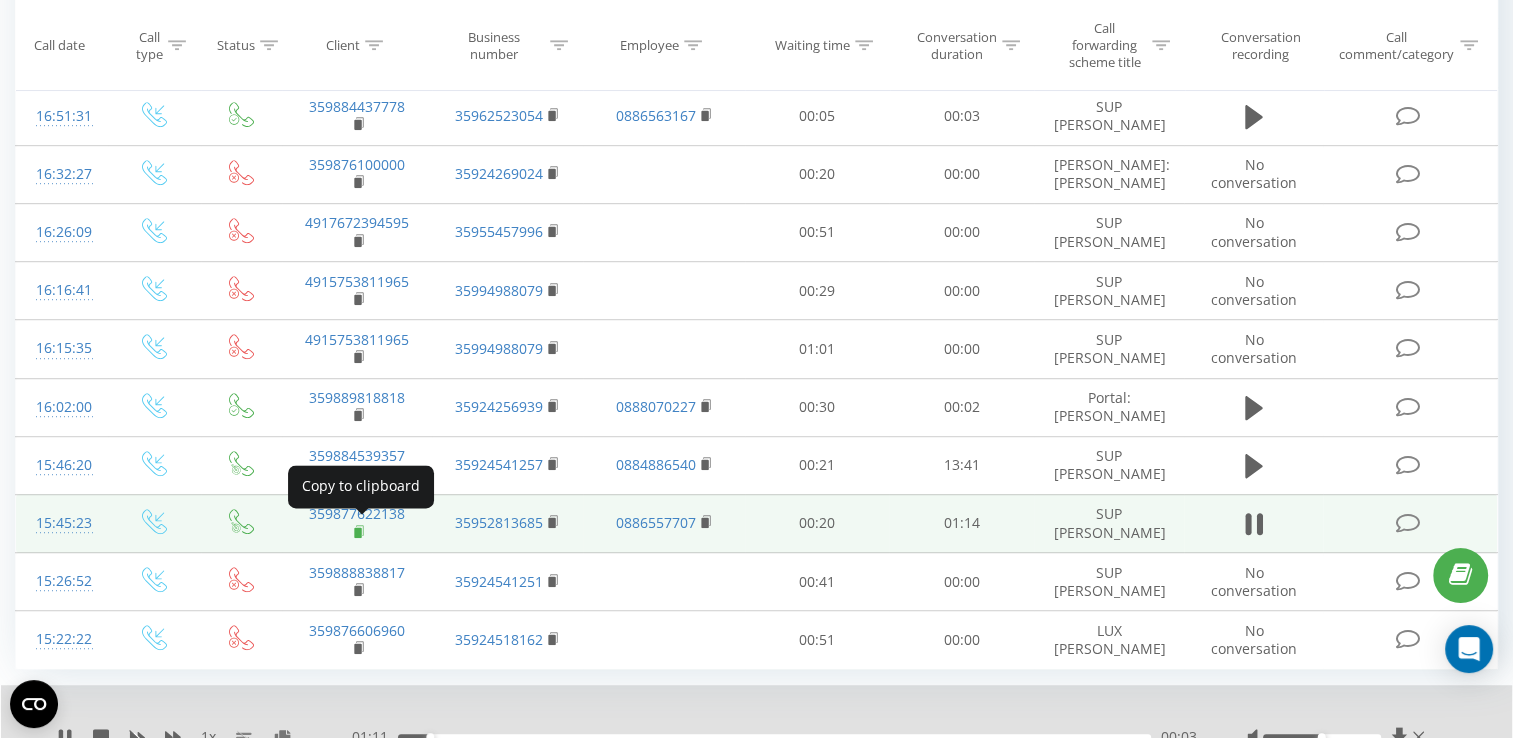 click 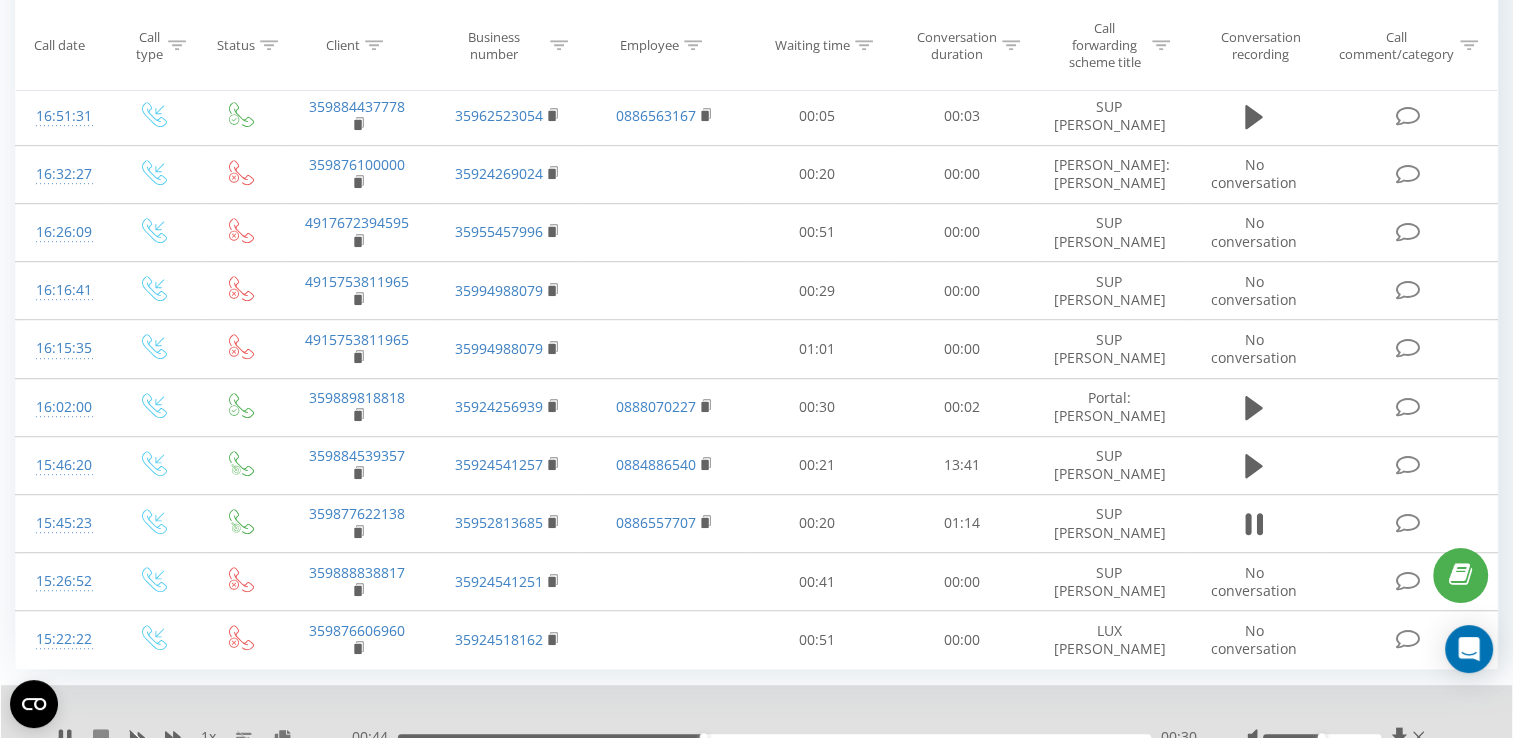 click 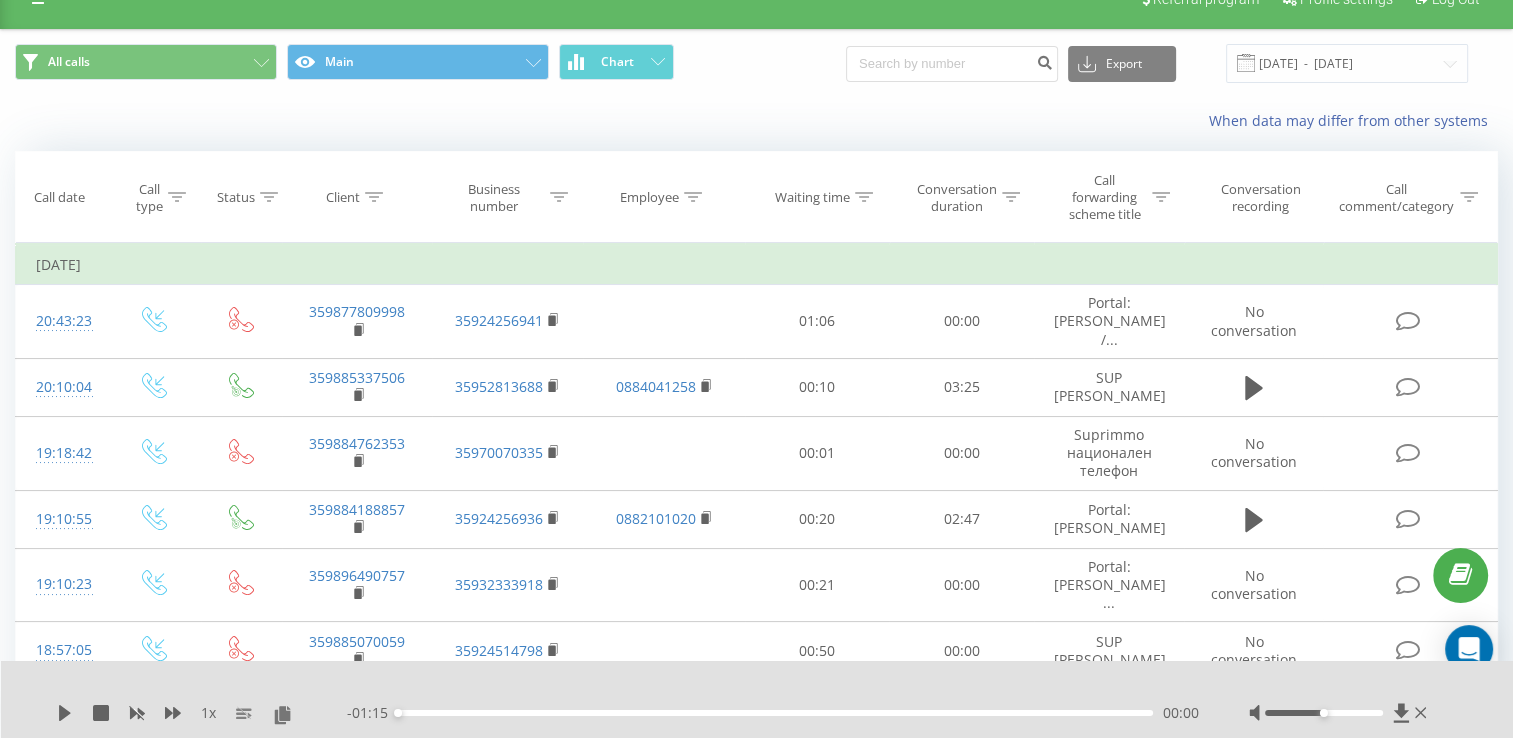 scroll, scrollTop: 0, scrollLeft: 0, axis: both 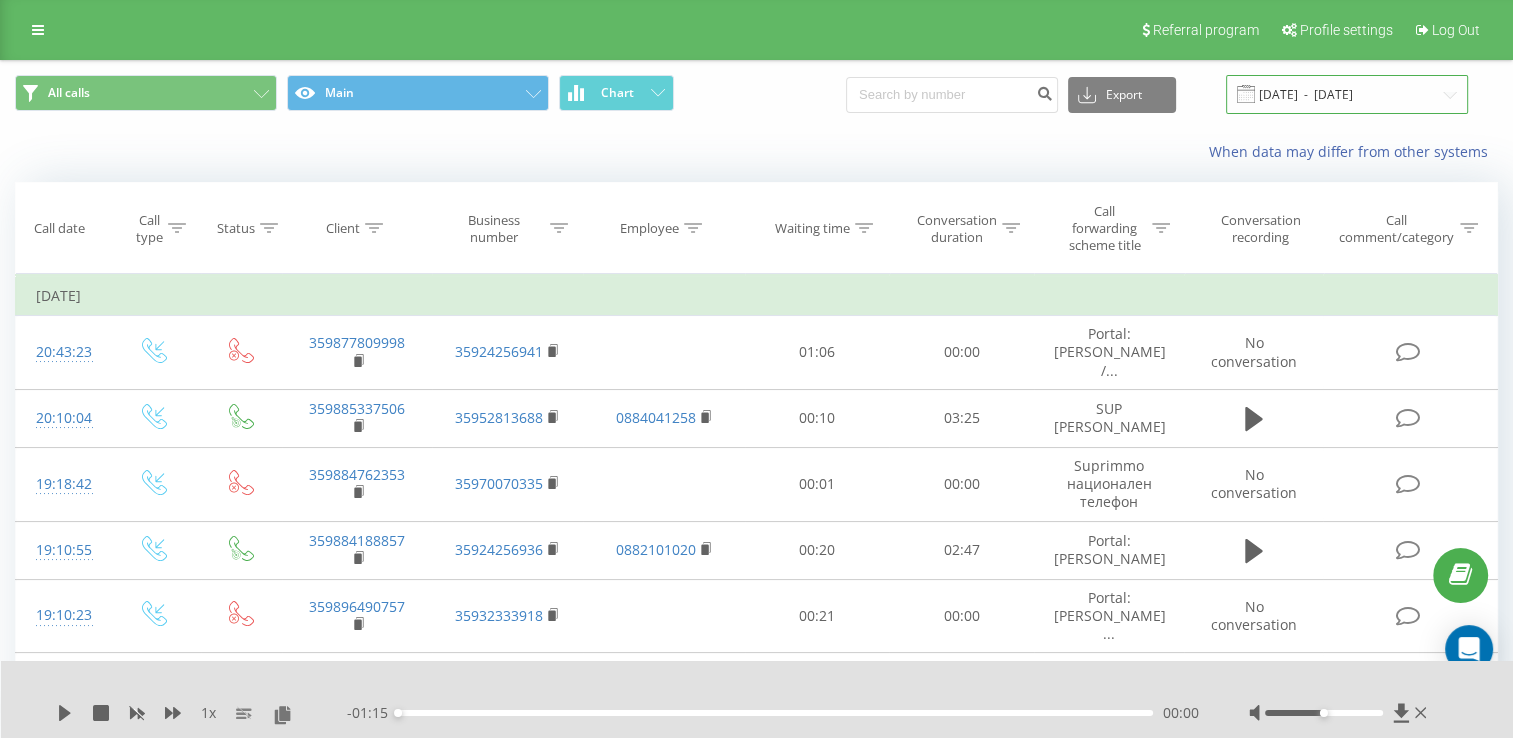 click on "12.07.2025  -  12.07.2025" at bounding box center (1347, 94) 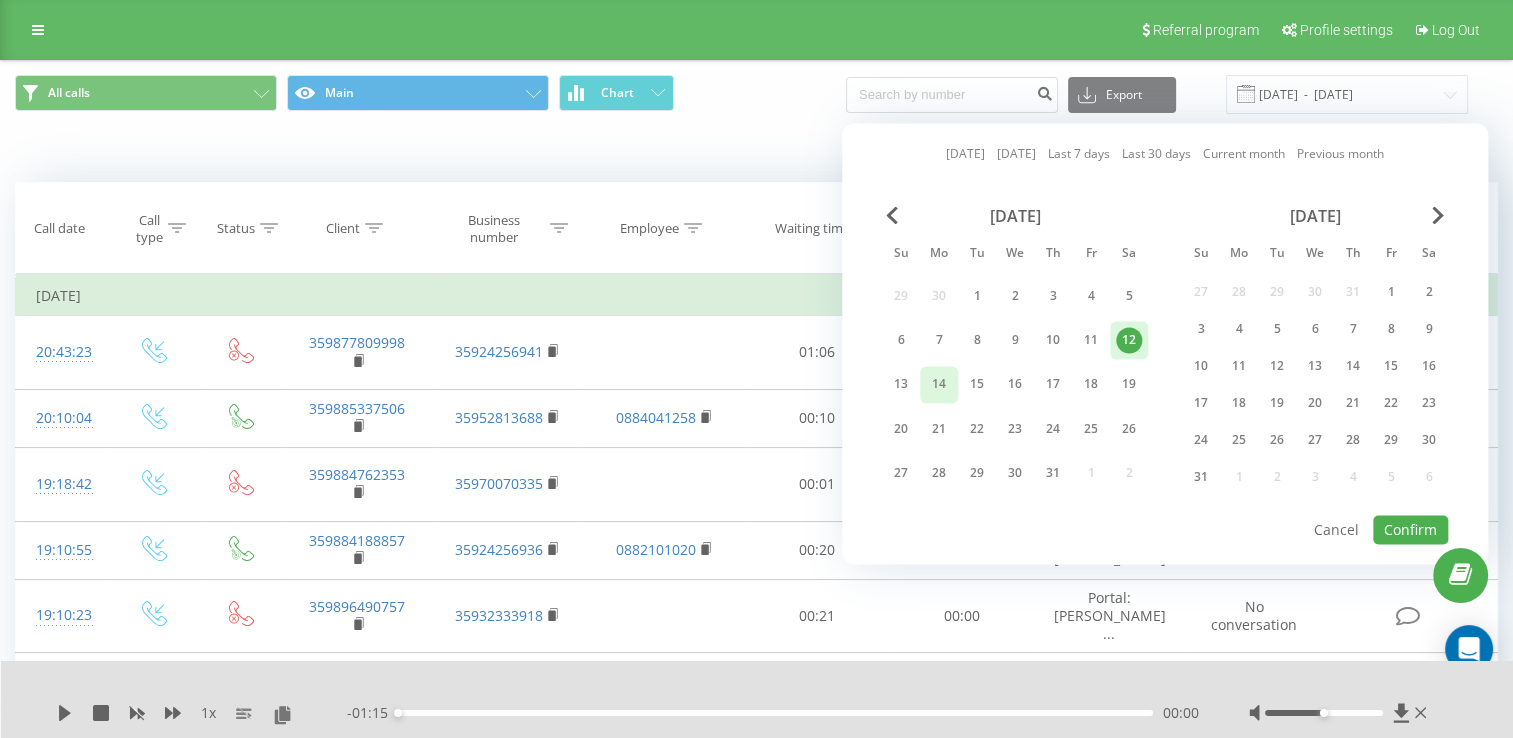 click on "14" at bounding box center [939, 385] 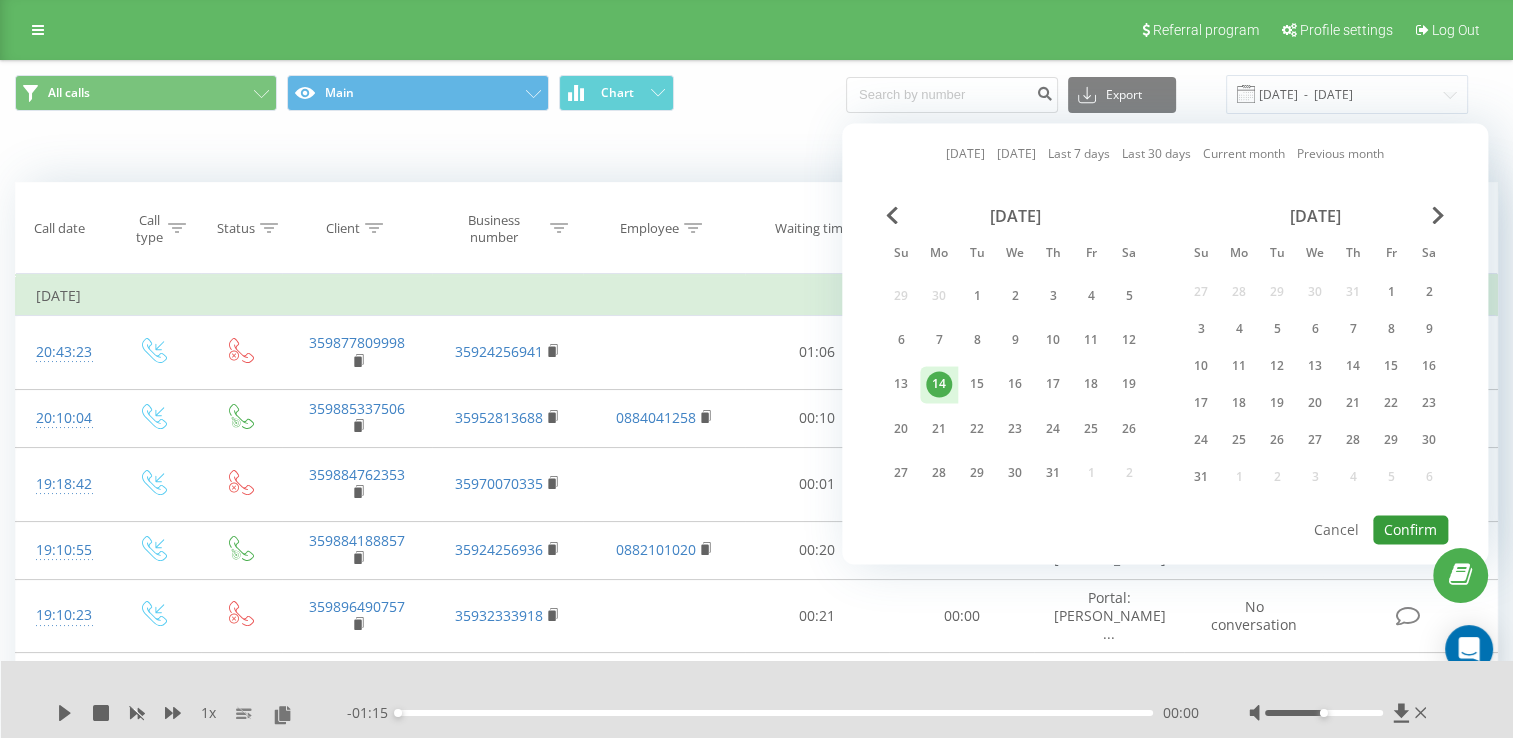 click on "Confirm" at bounding box center [1410, 529] 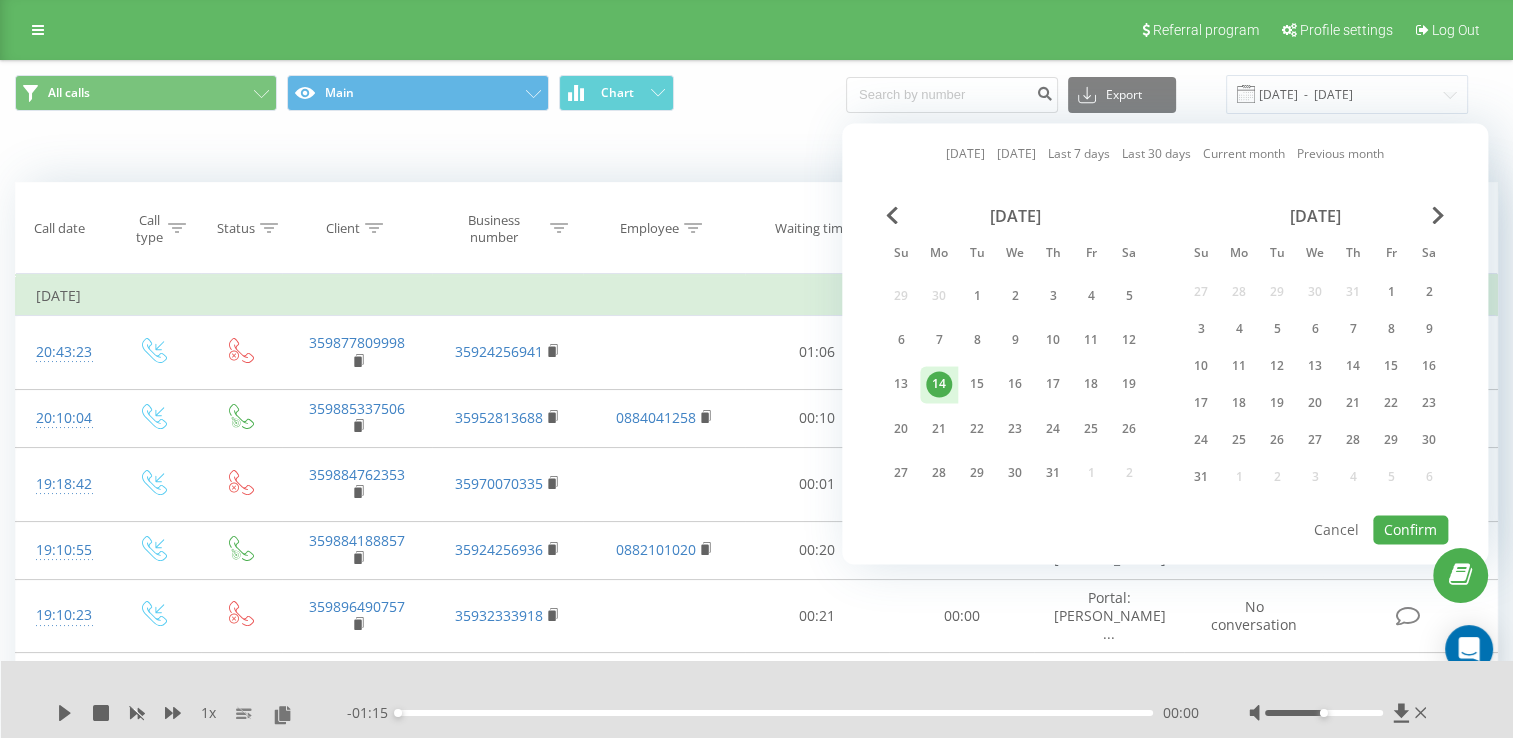 type on "[DATE]  -  [DATE]" 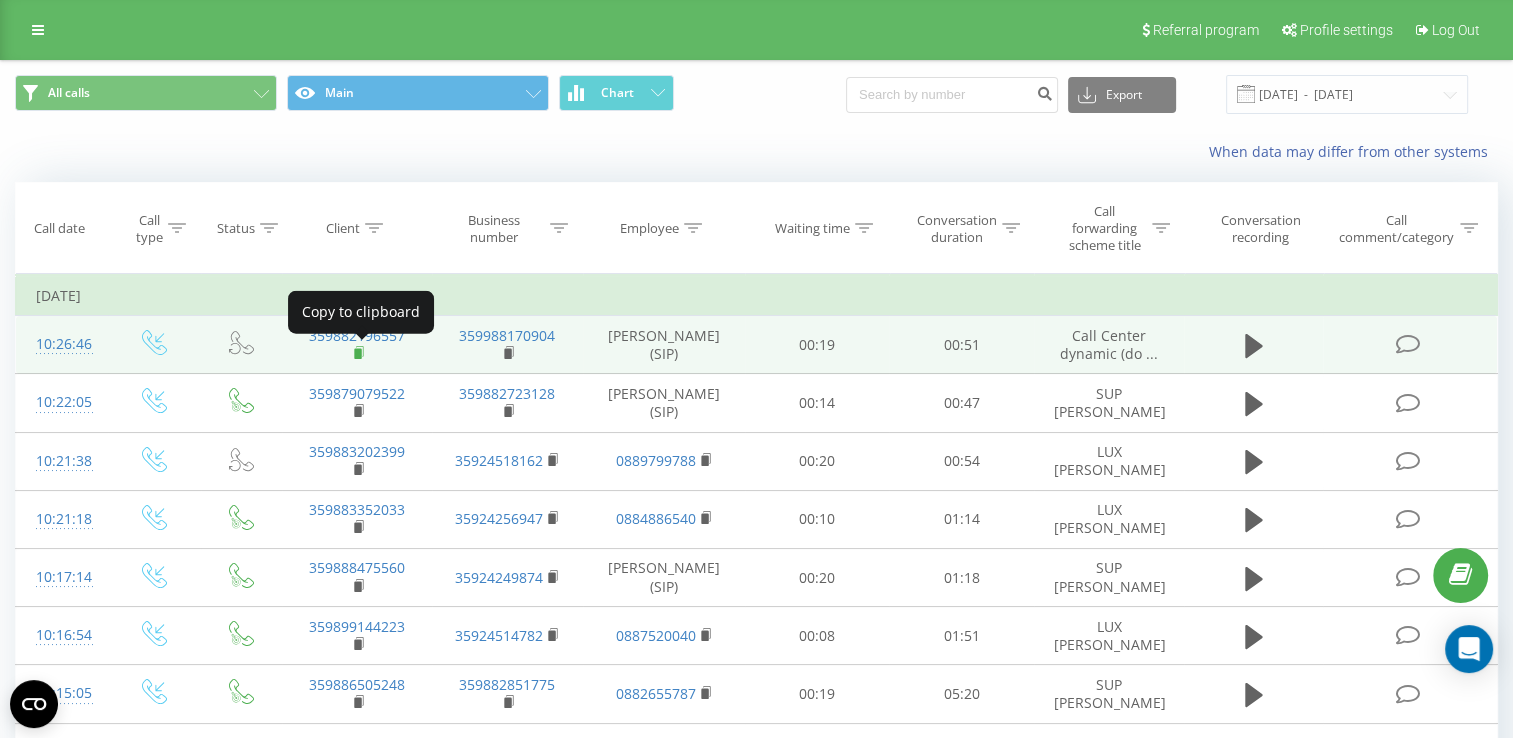 click 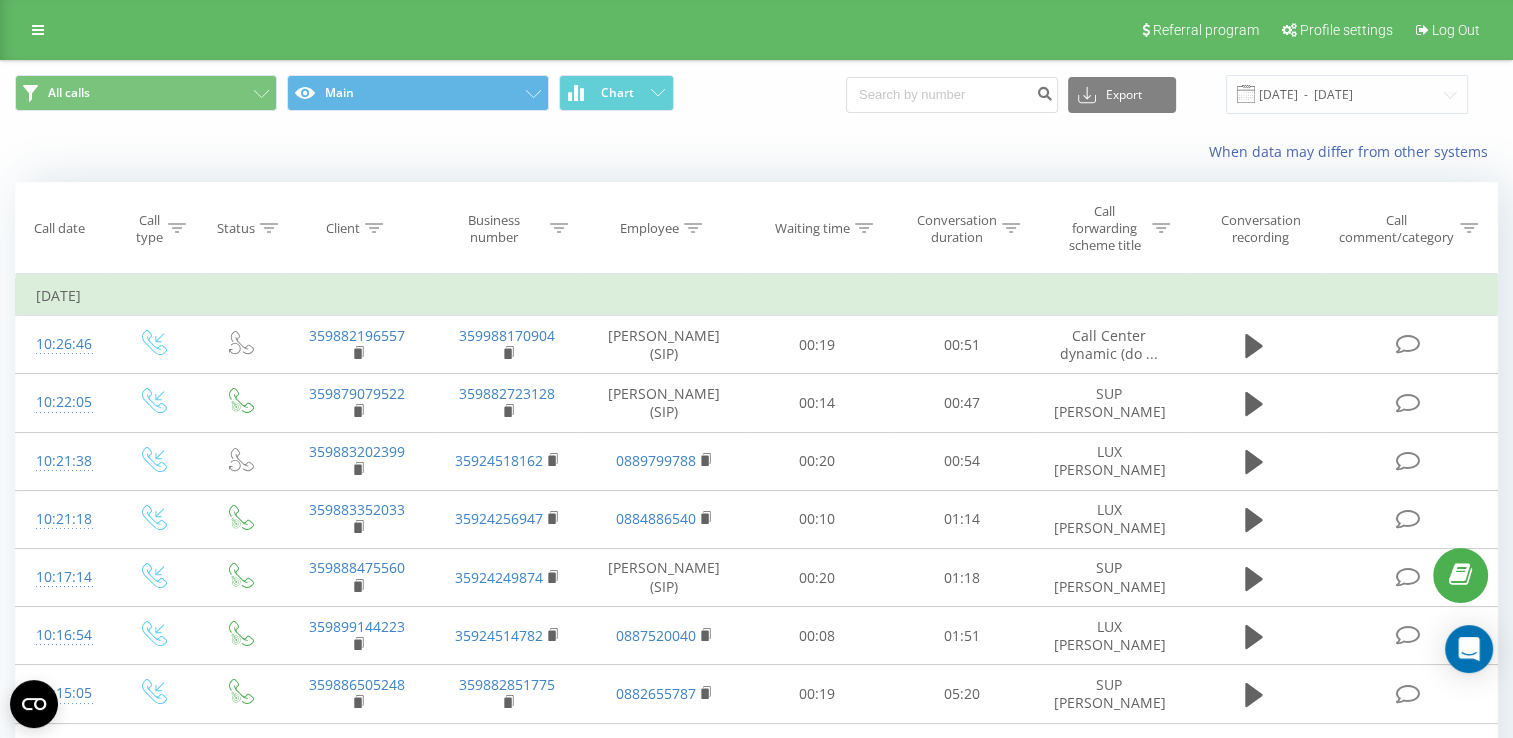 click 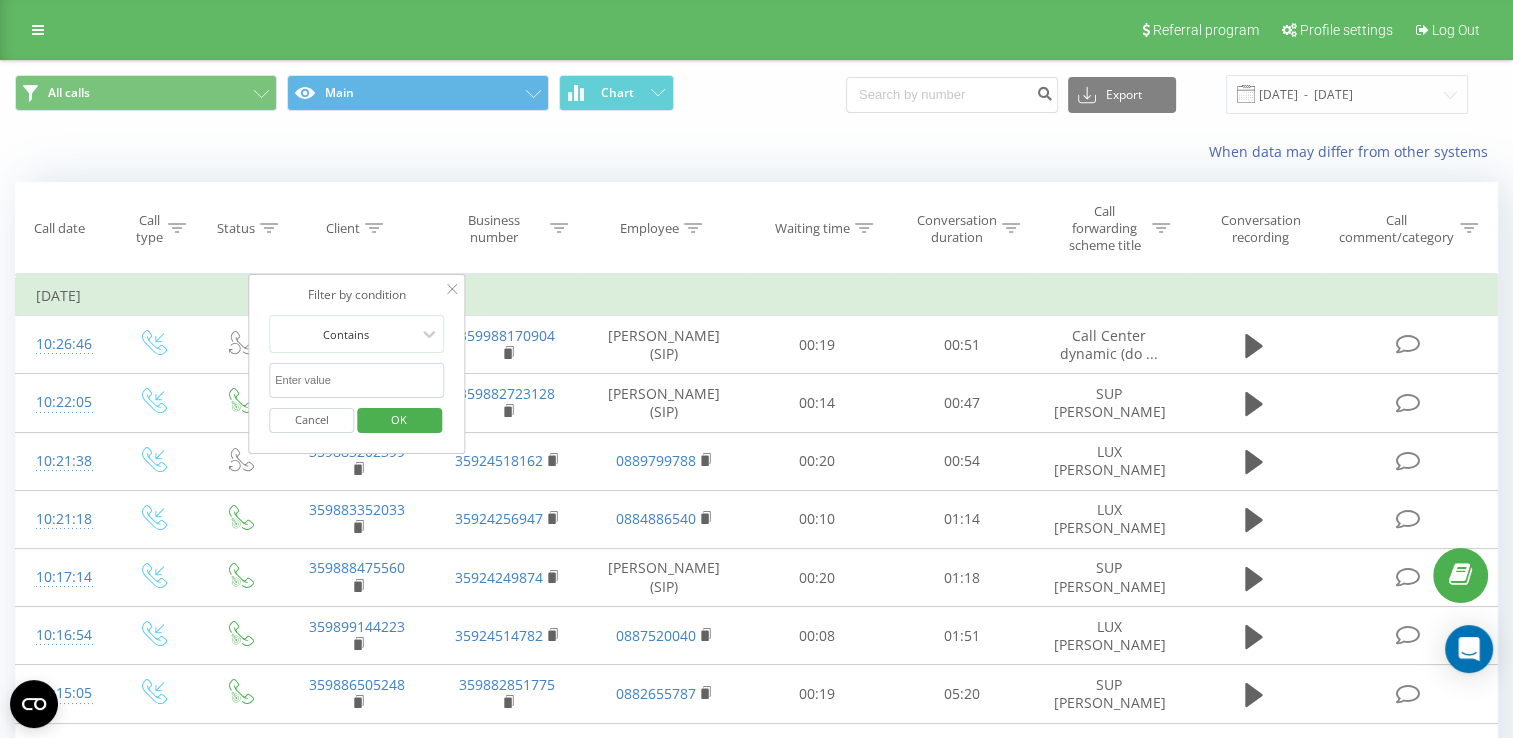 click 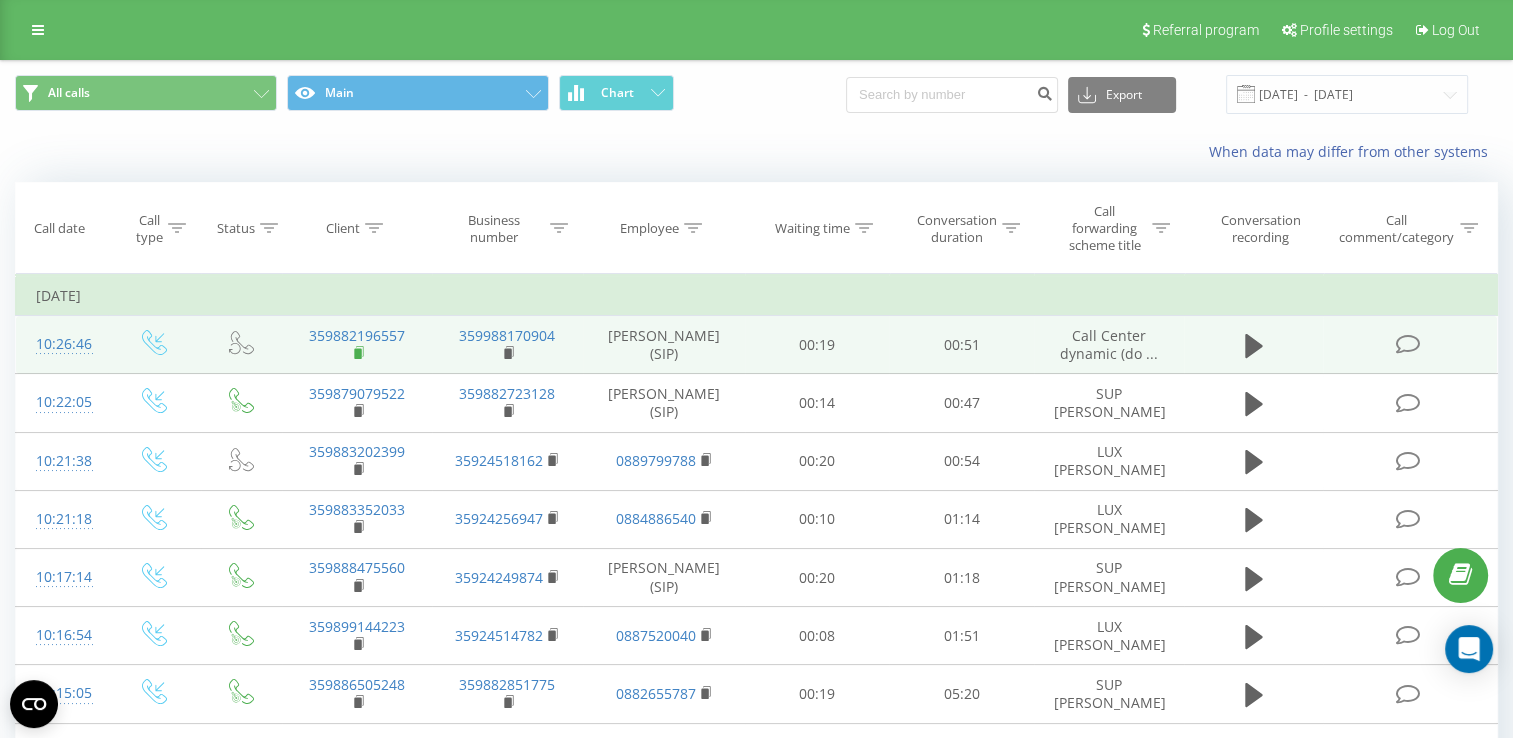click 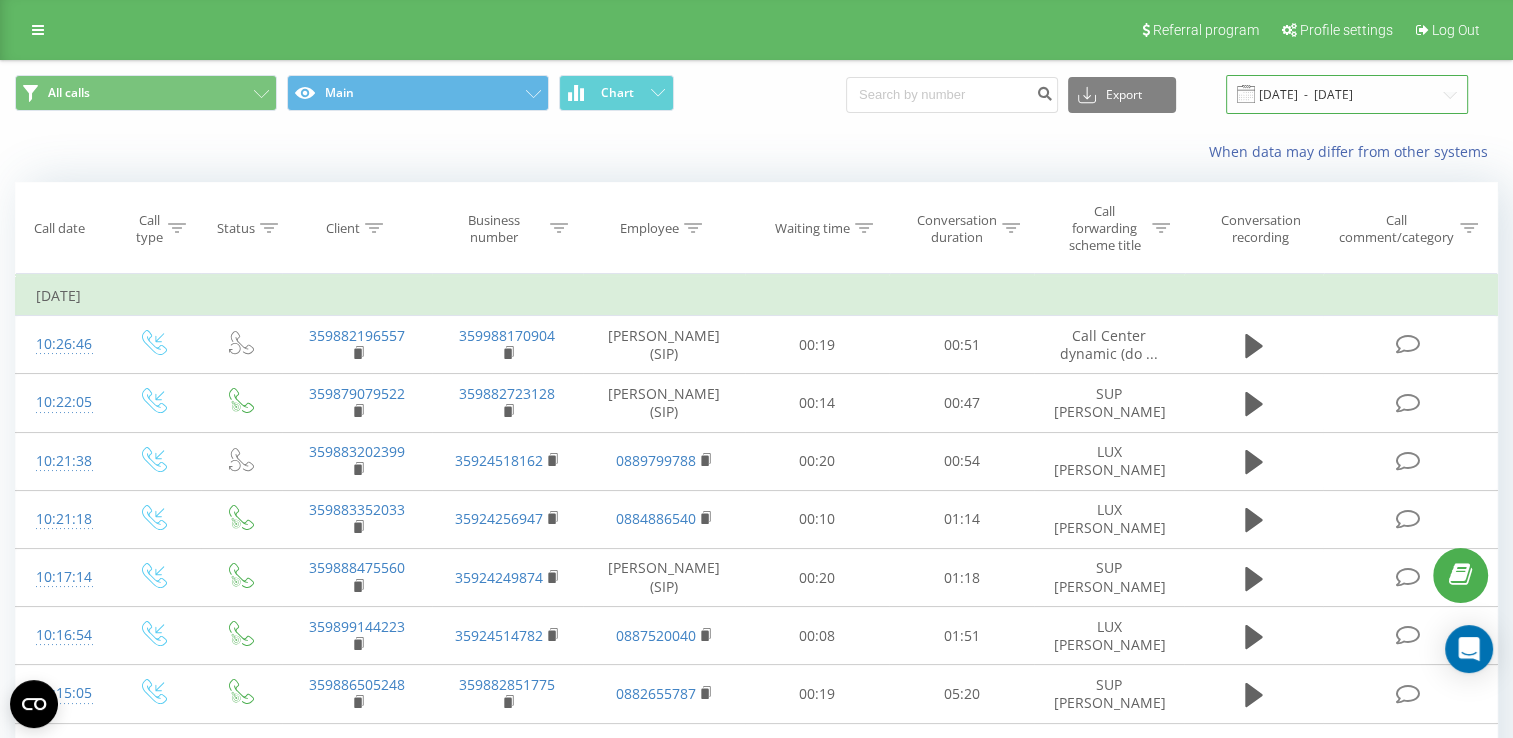 click on "[DATE]  -  [DATE]" at bounding box center (1347, 94) 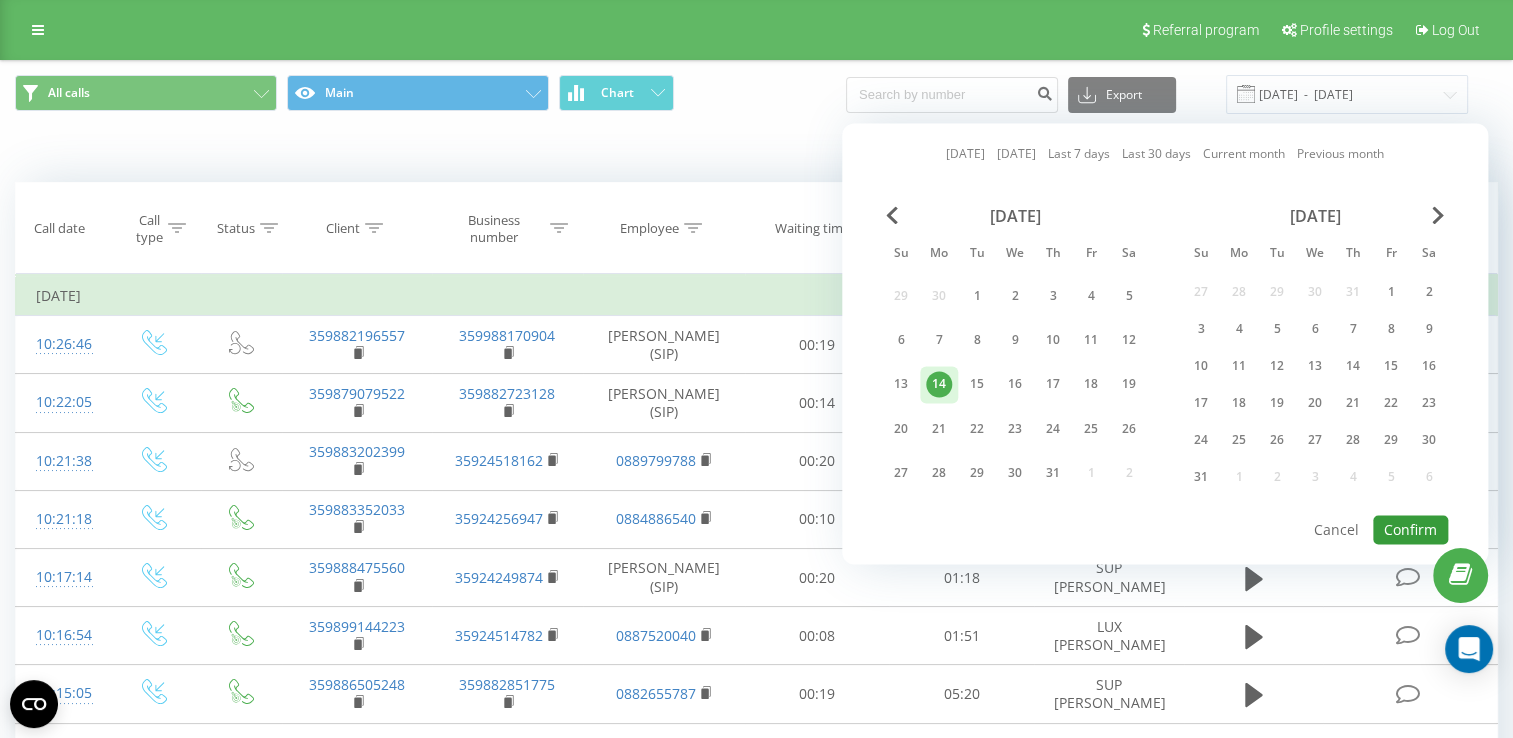 click on "Confirm" at bounding box center [1410, 529] 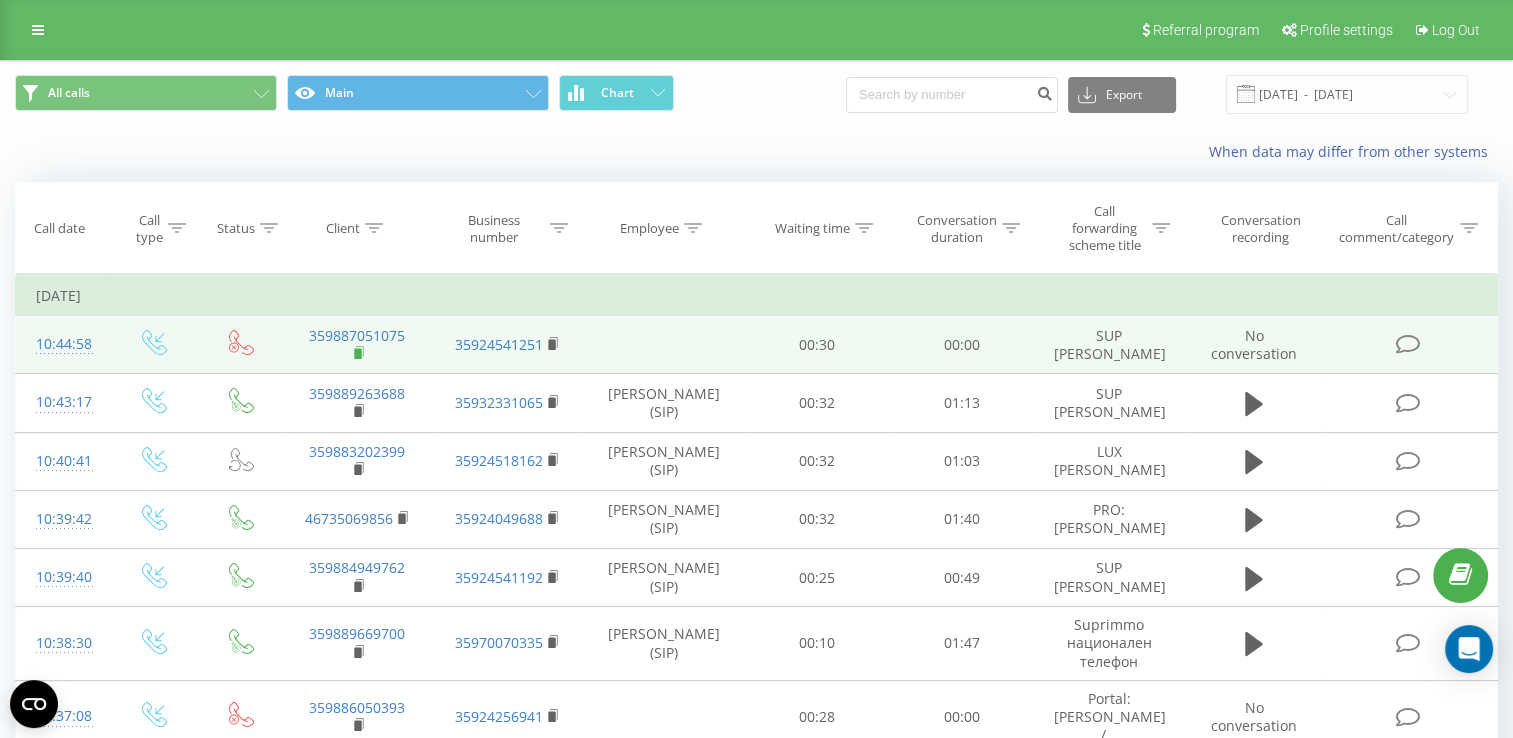 click 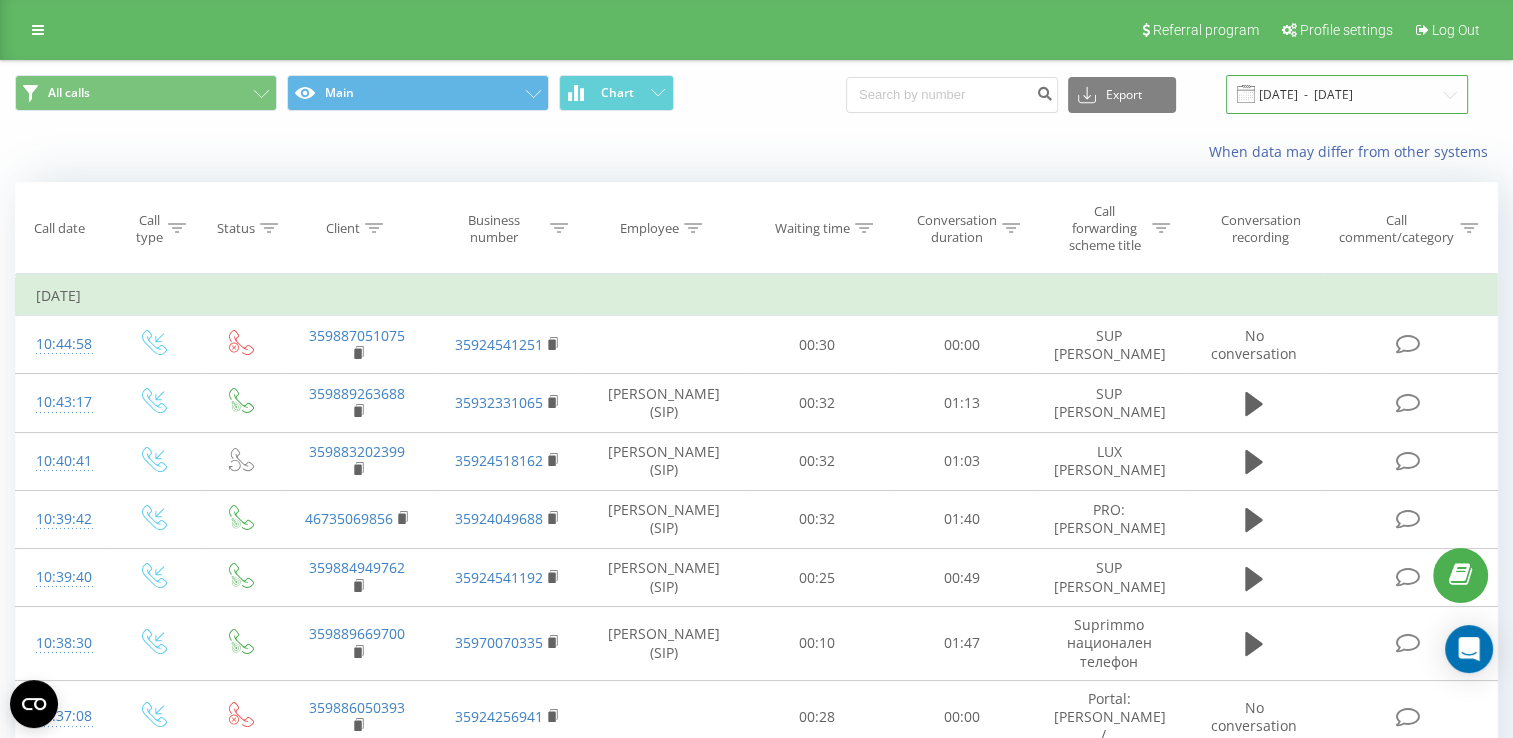 click on "[DATE]  -  [DATE]" at bounding box center [1347, 94] 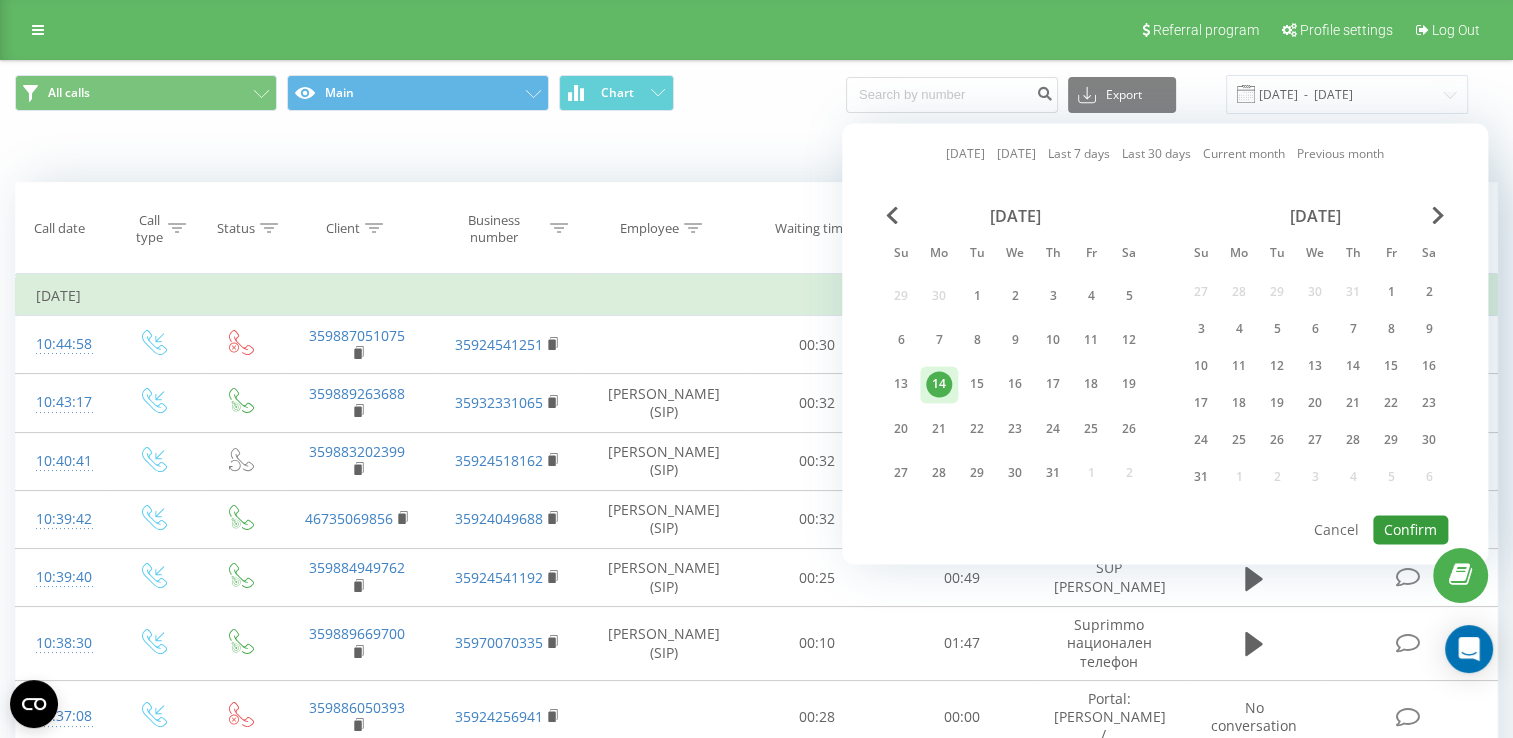 click on "Confirm" at bounding box center [1410, 529] 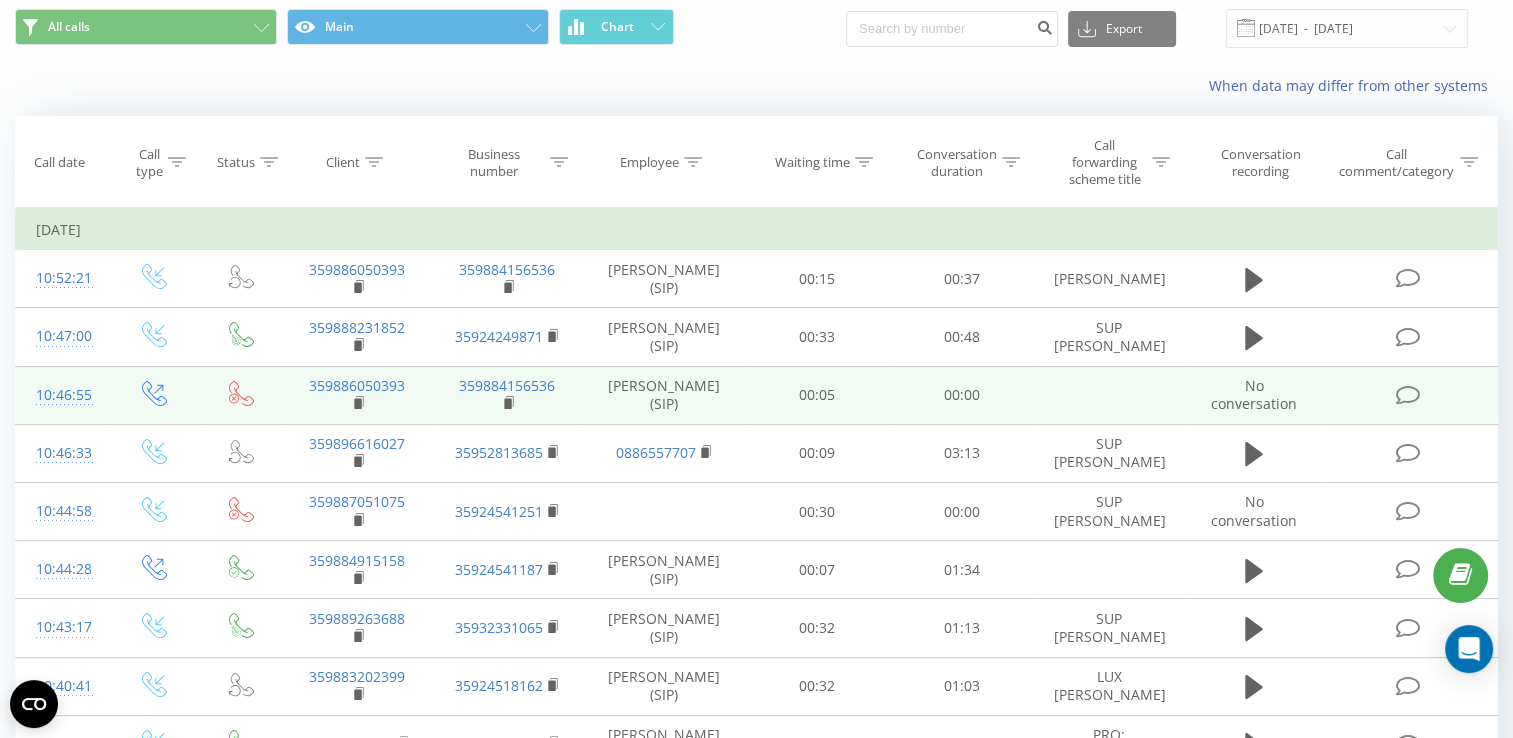 scroll, scrollTop: 100, scrollLeft: 0, axis: vertical 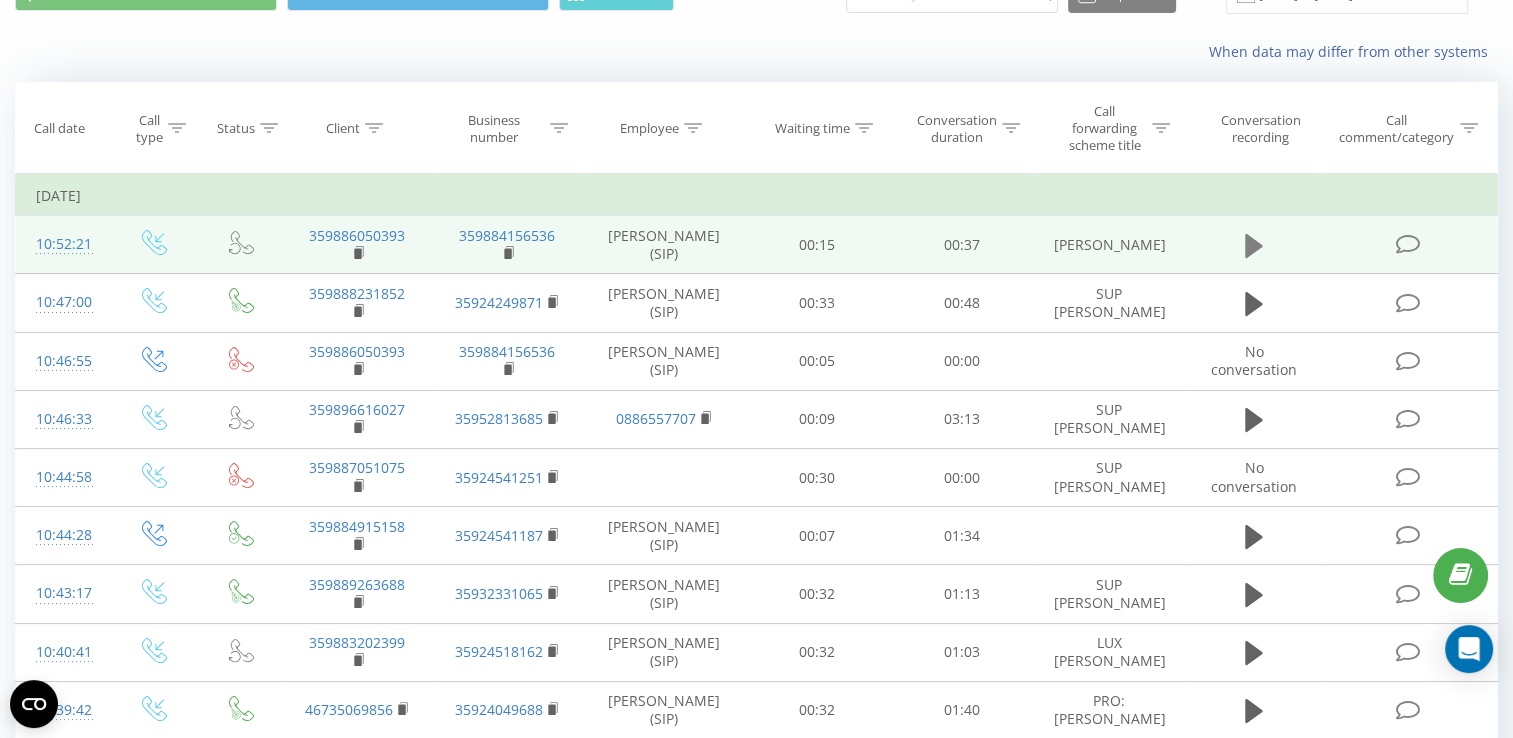 click 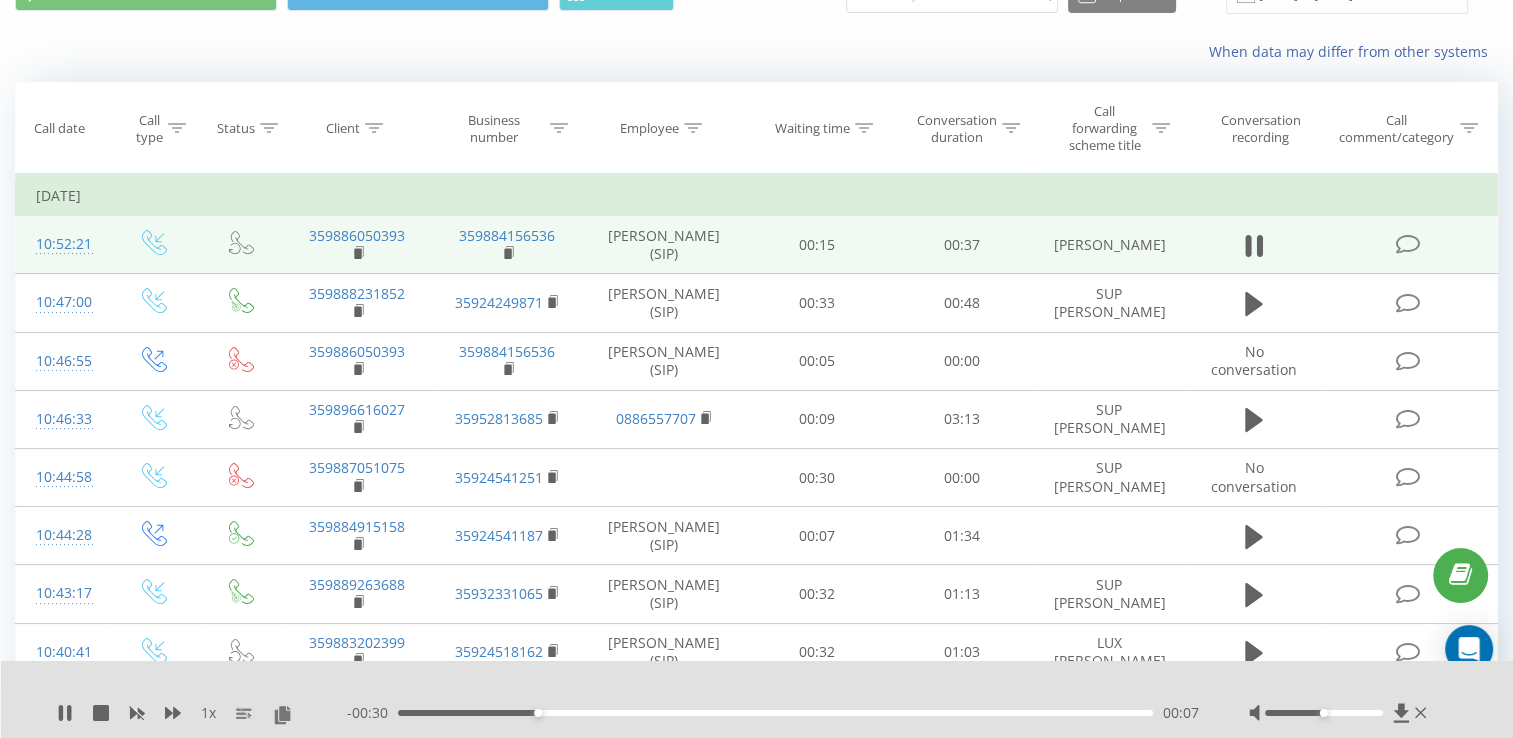 click on "359886050393" at bounding box center (357, 245) 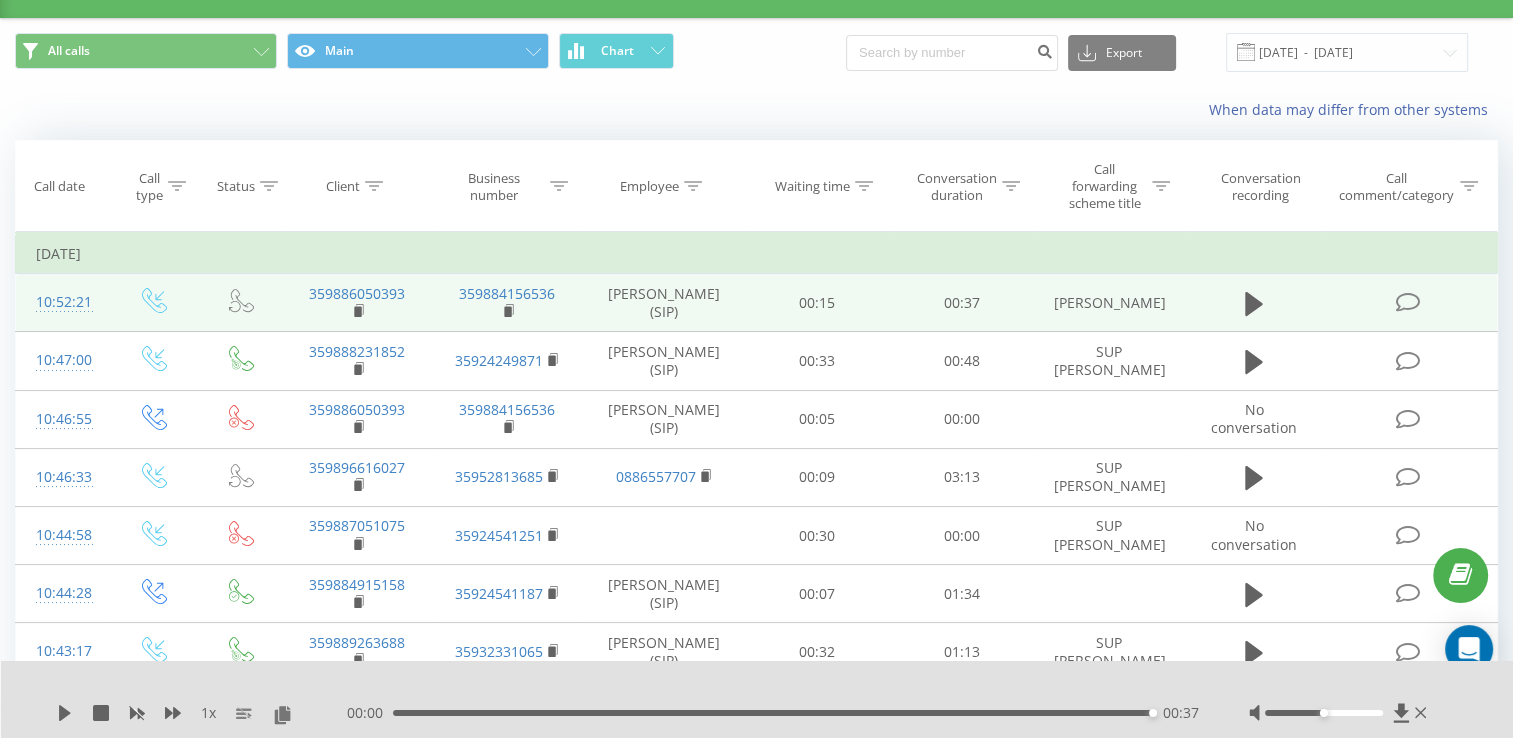 scroll, scrollTop: 0, scrollLeft: 0, axis: both 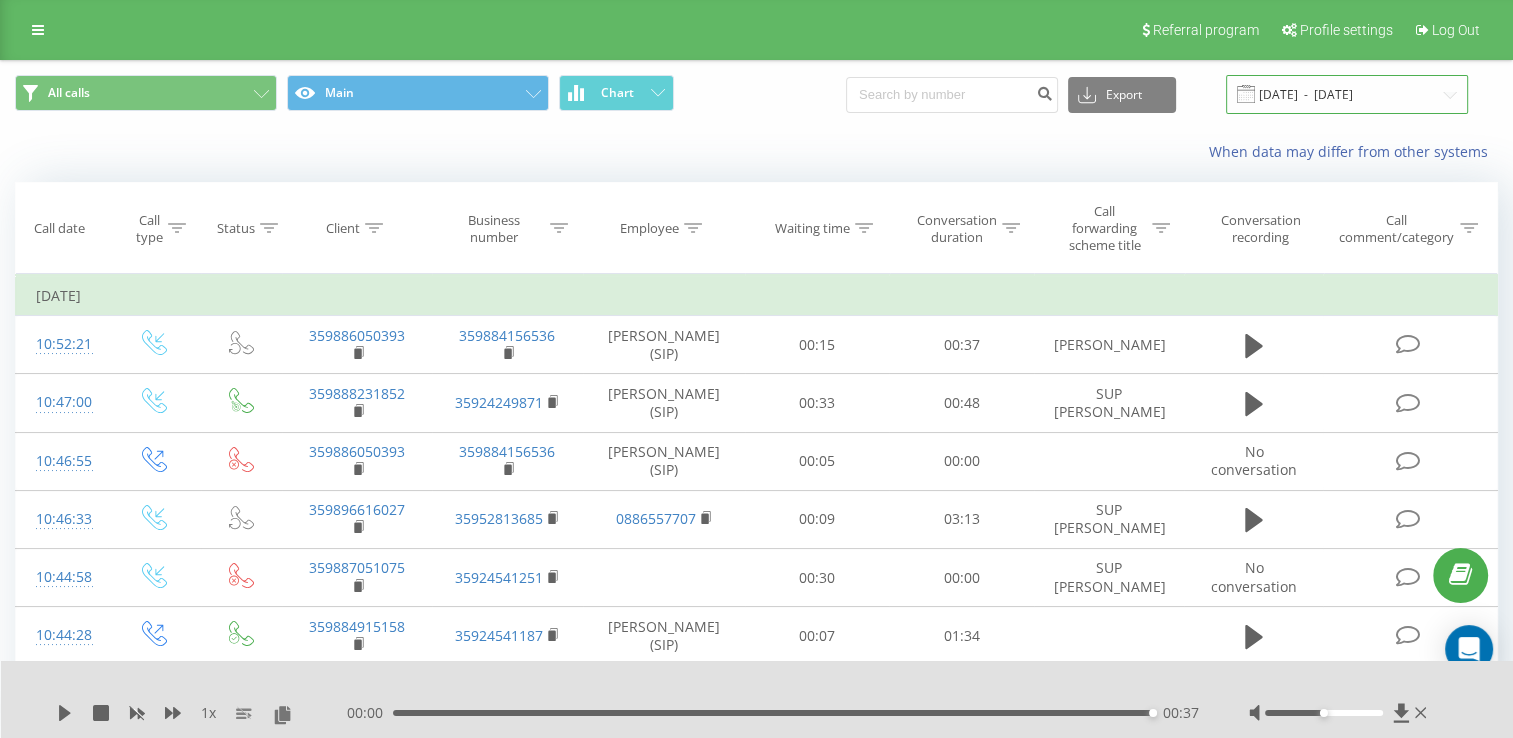 click on "[DATE]  -  [DATE]" at bounding box center (1347, 94) 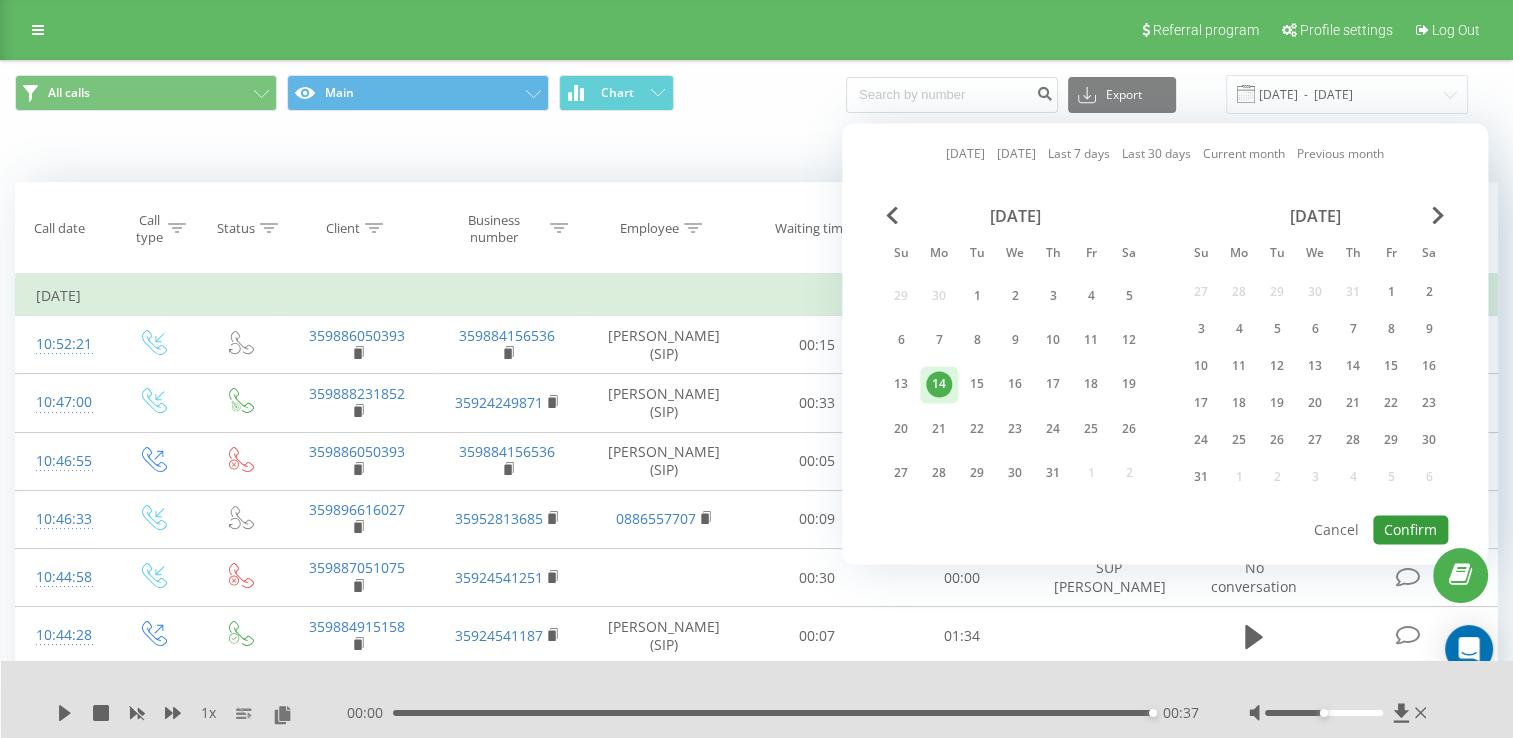 click on "Confirm" at bounding box center [1410, 529] 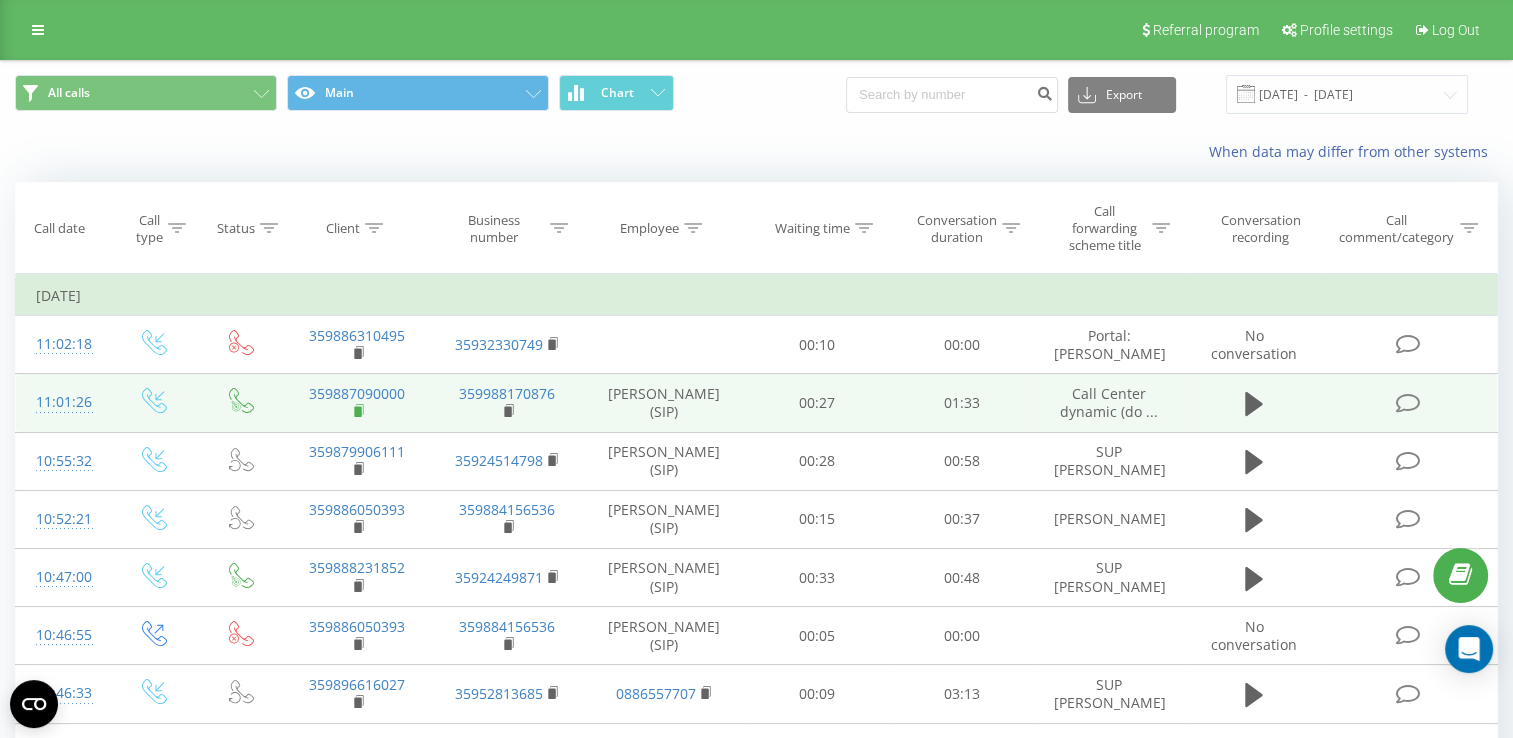click 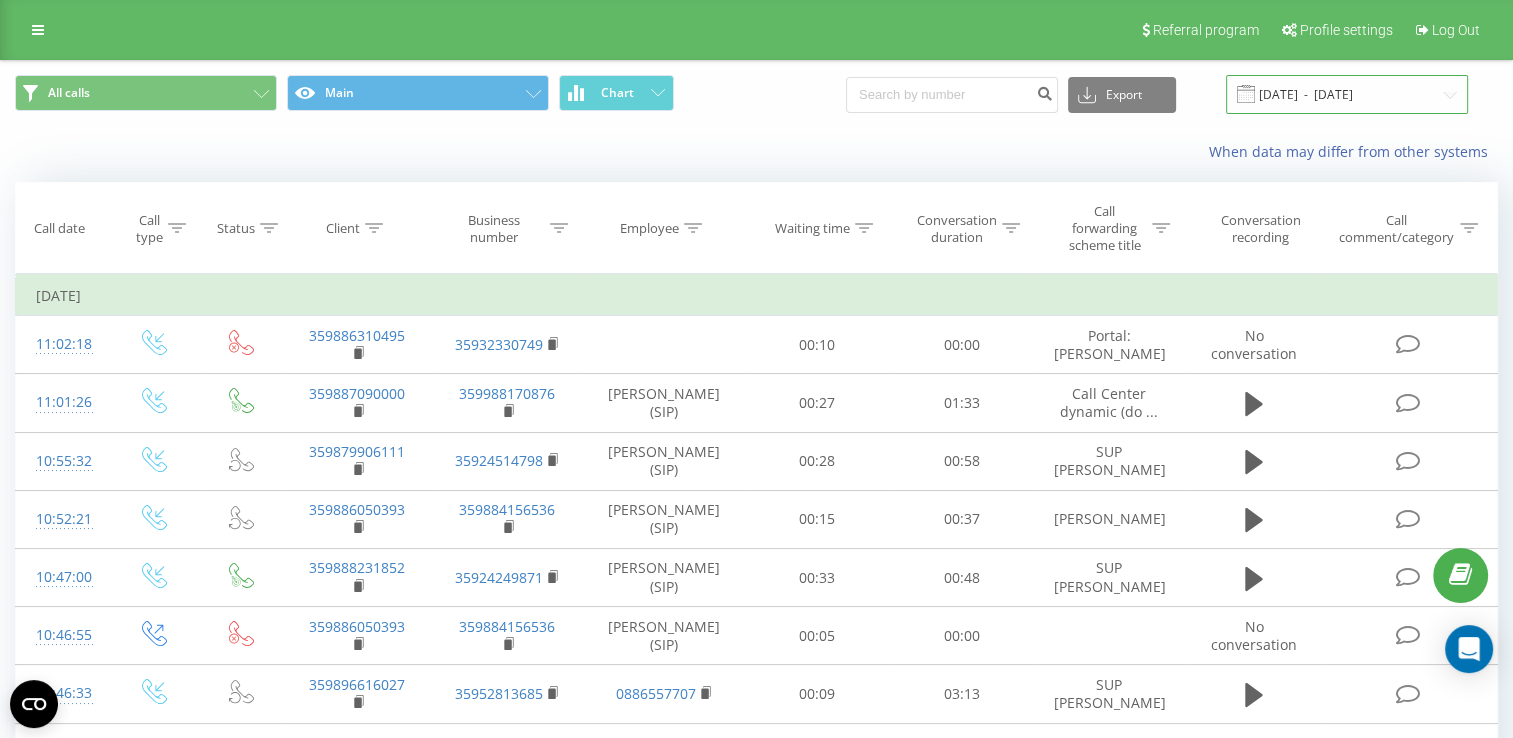 click on "[DATE]  -  [DATE]" at bounding box center (1347, 94) 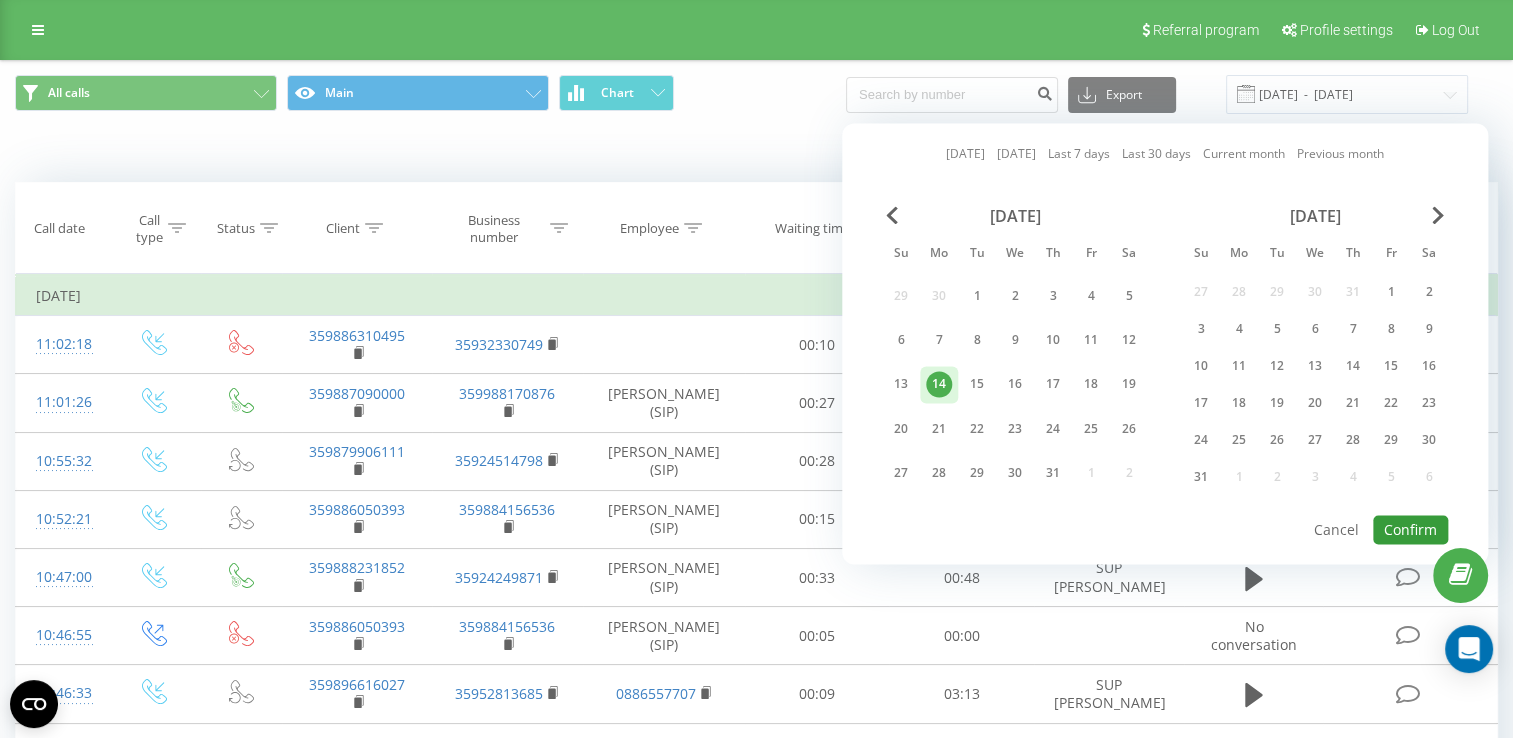 click on "Confirm" at bounding box center (1410, 529) 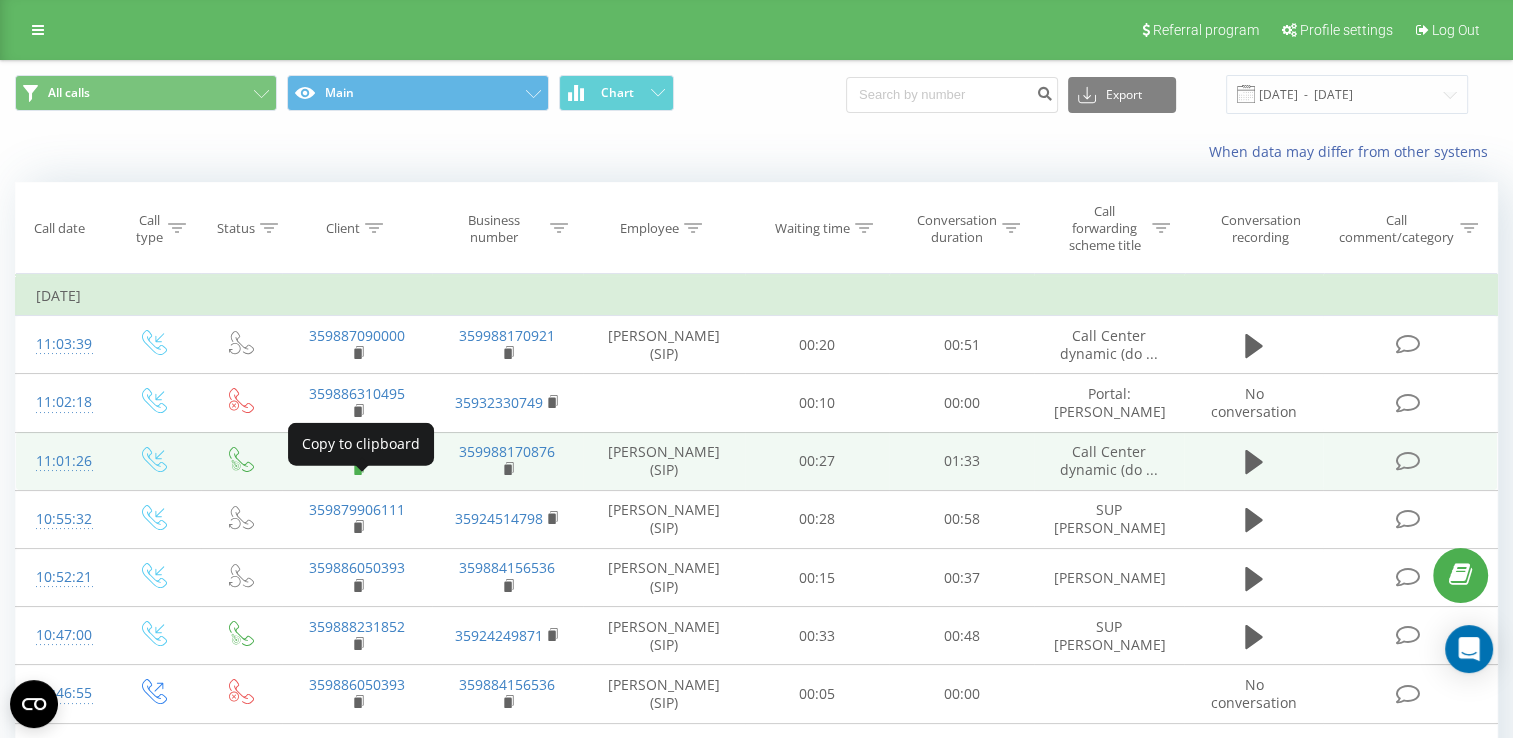 click 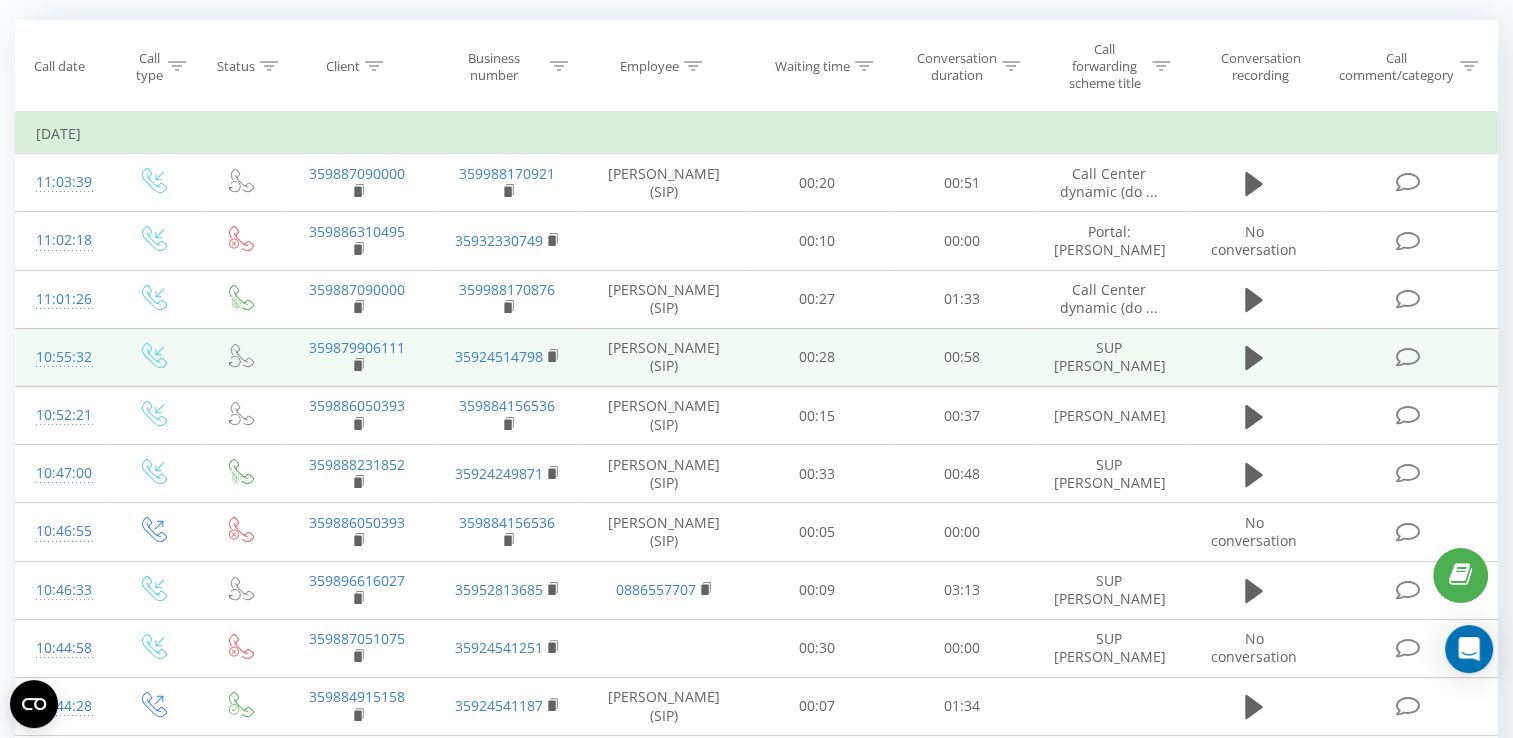 scroll, scrollTop: 300, scrollLeft: 0, axis: vertical 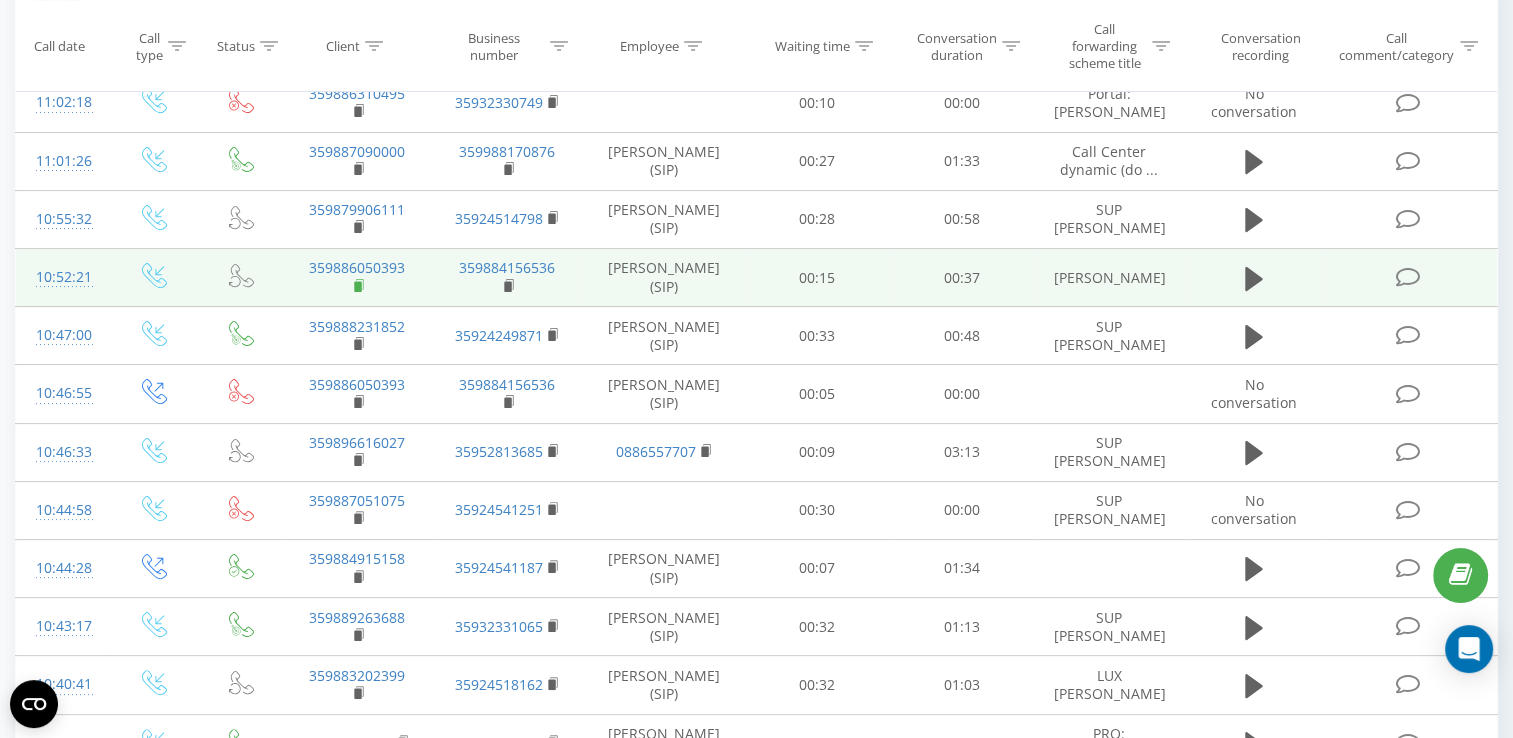 click 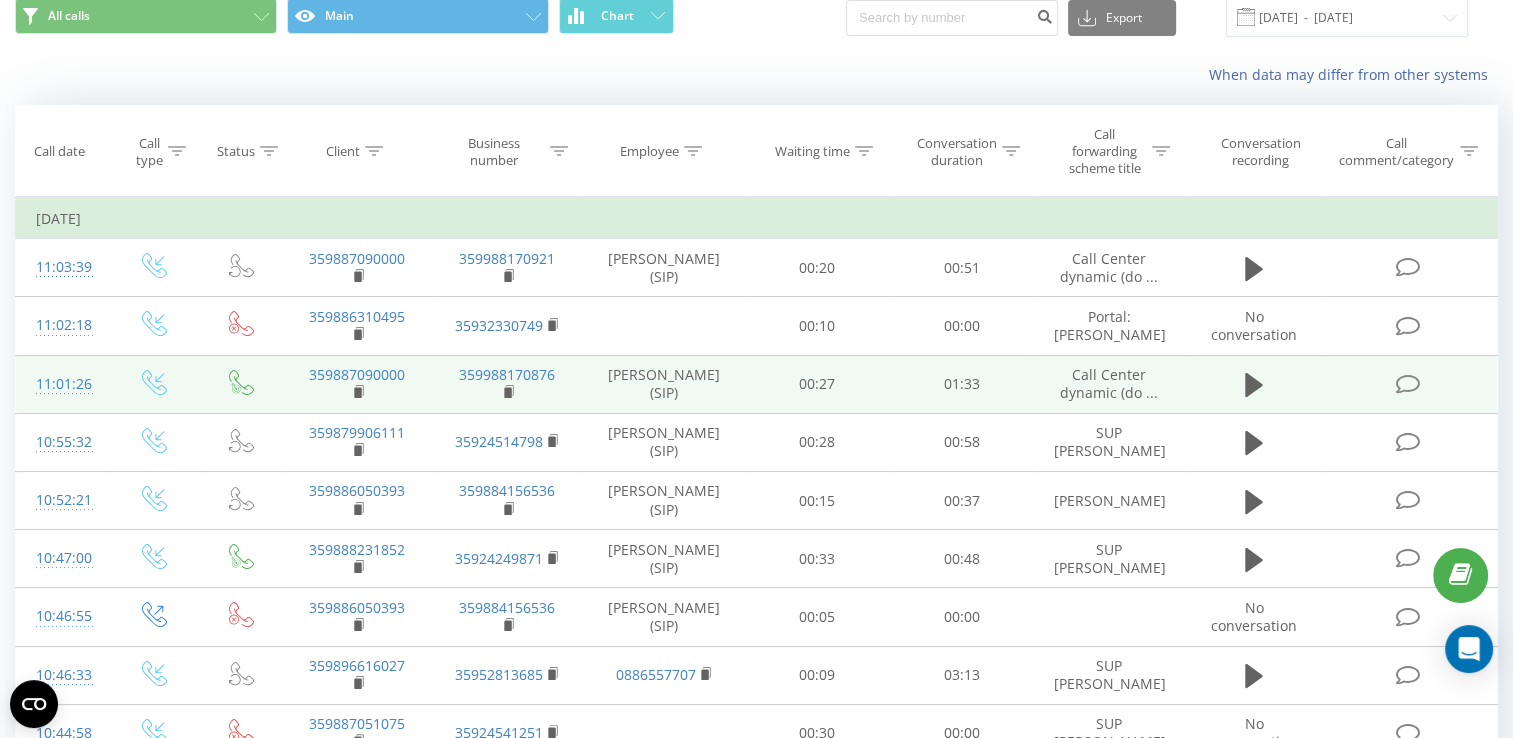 scroll, scrollTop: 200, scrollLeft: 0, axis: vertical 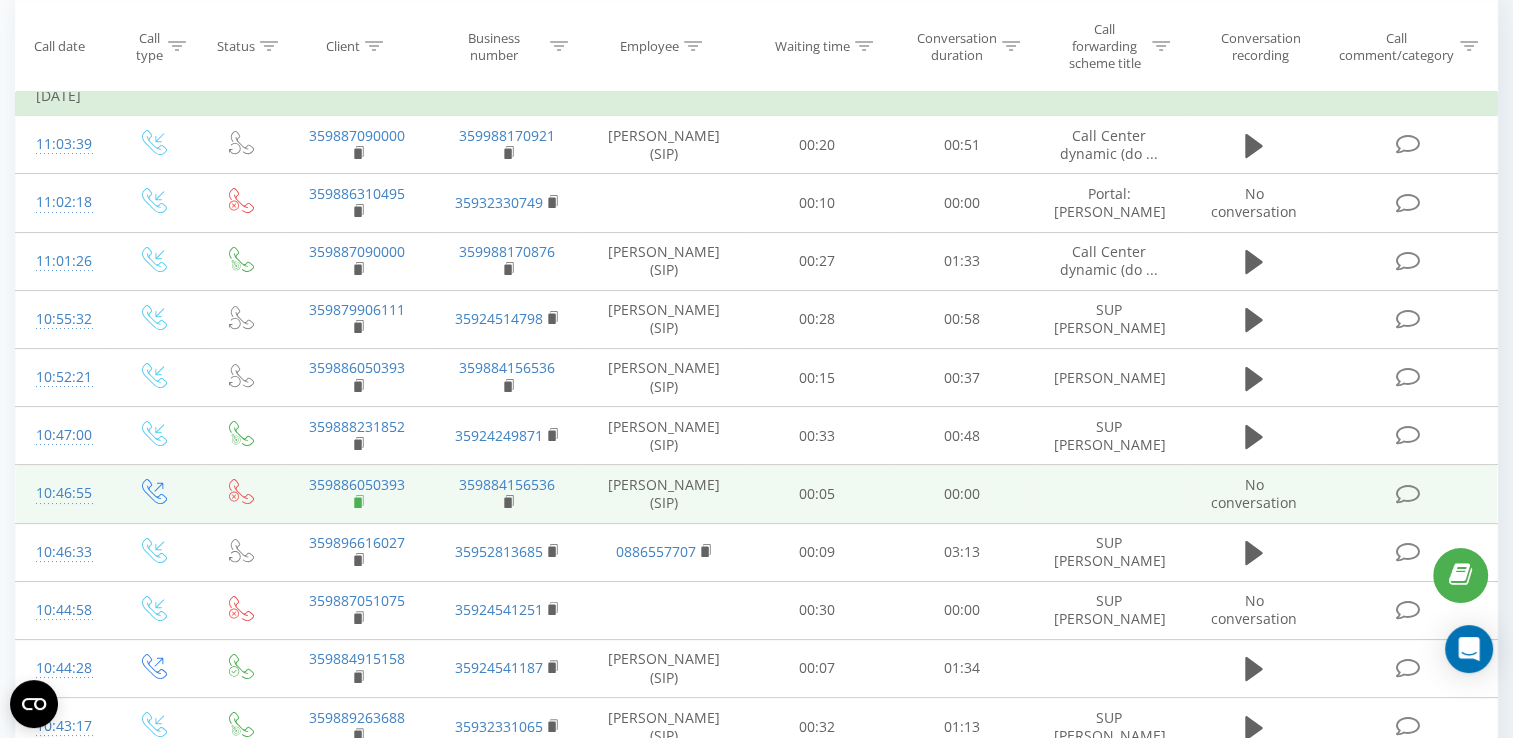 click 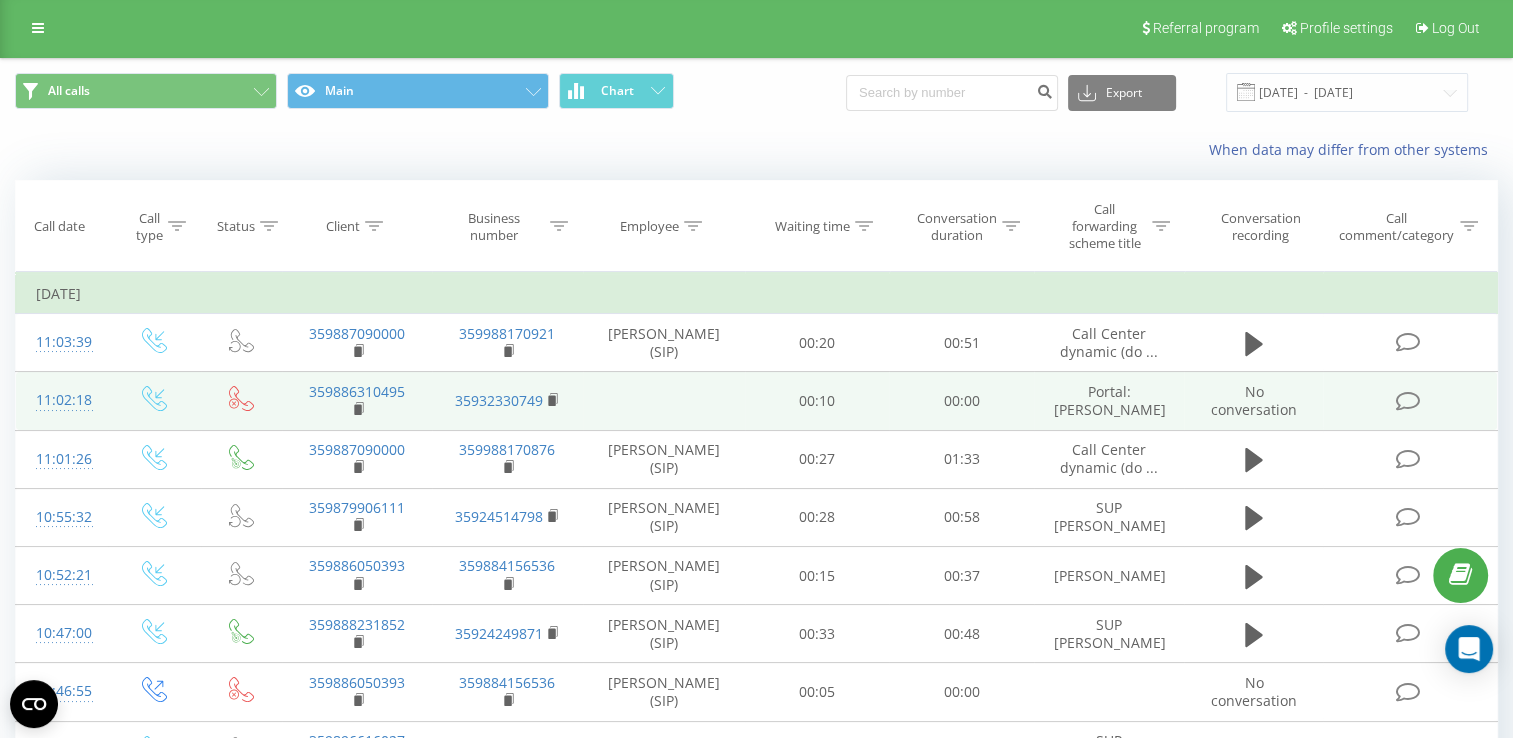 scroll, scrollTop: 0, scrollLeft: 0, axis: both 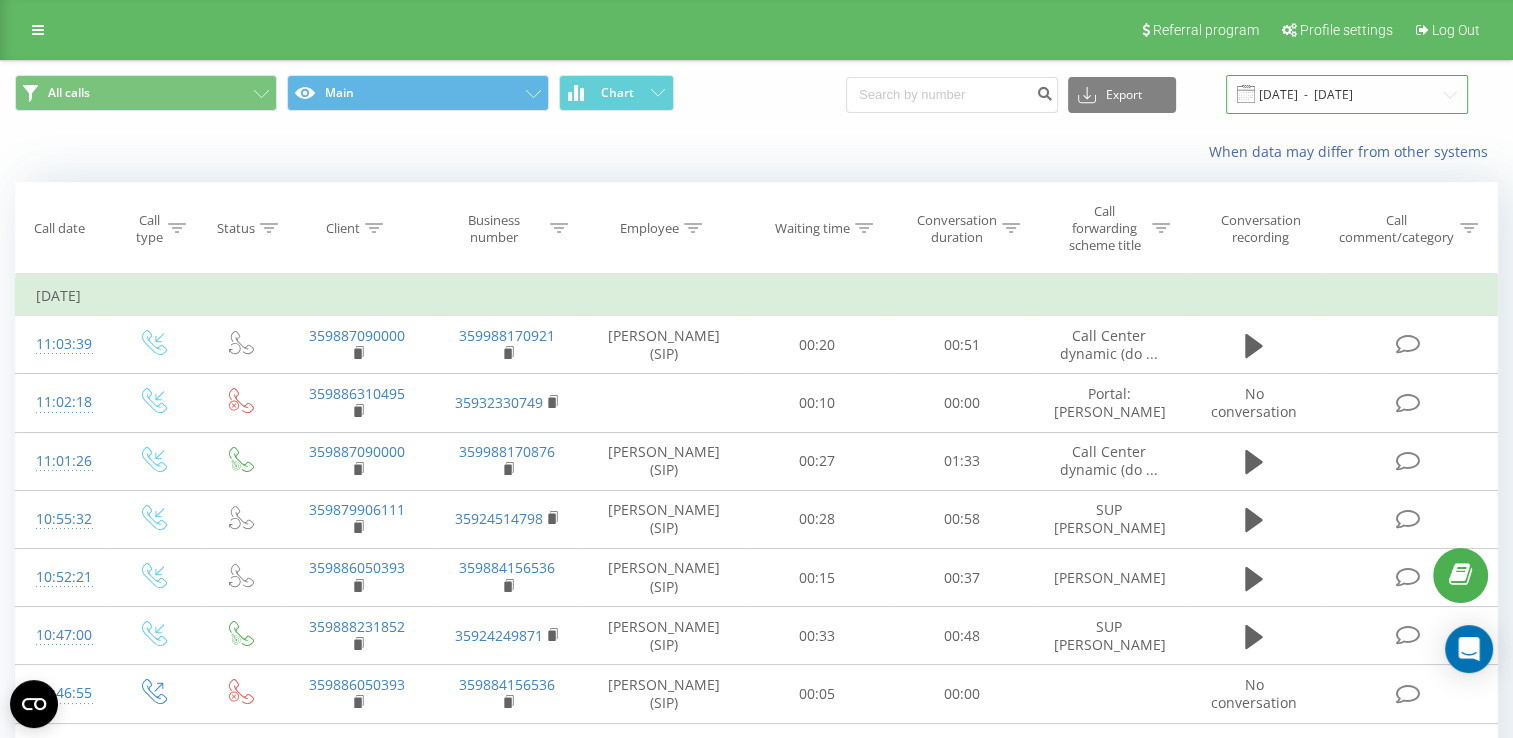 click on "[DATE]  -  [DATE]" at bounding box center [1347, 94] 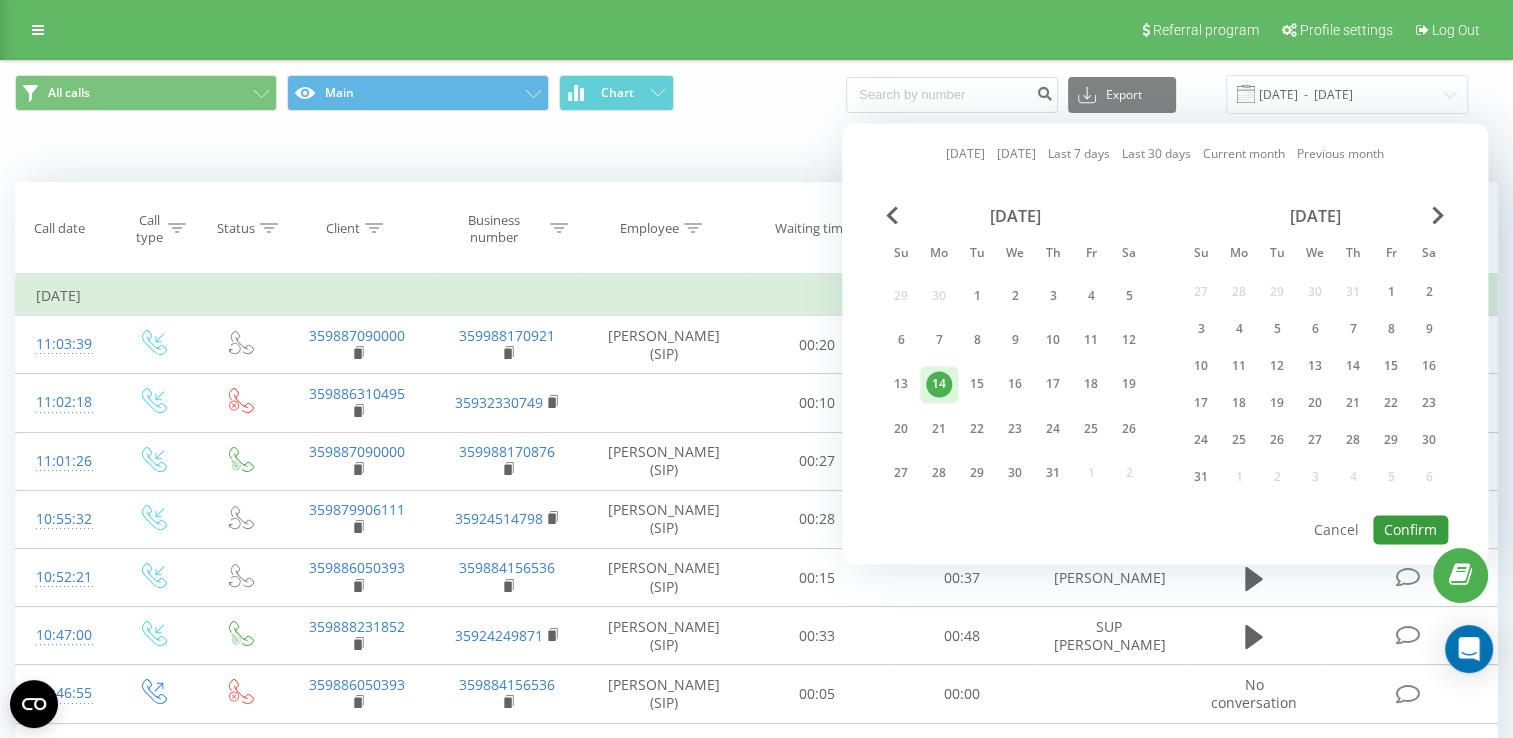 click on "Confirm" at bounding box center (1410, 529) 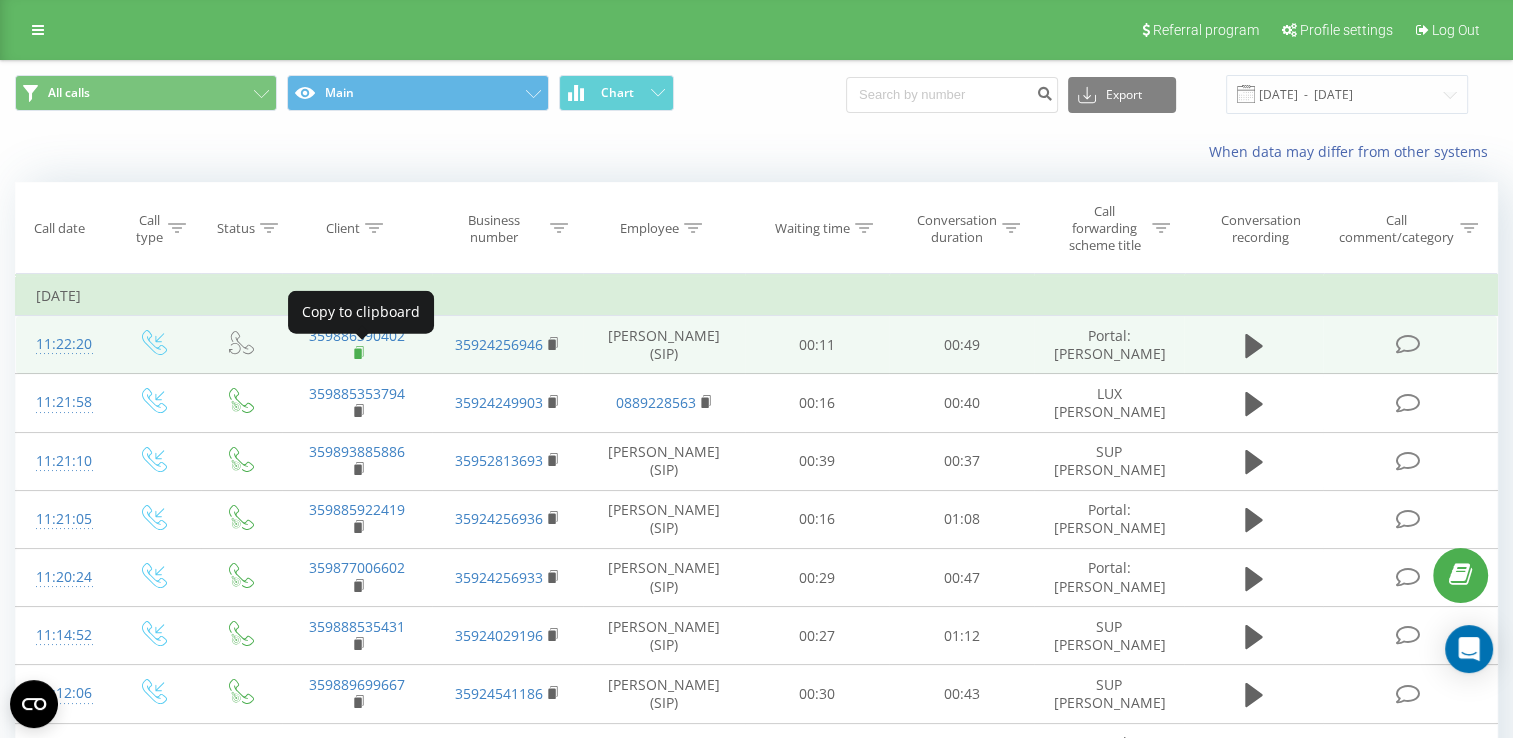 click 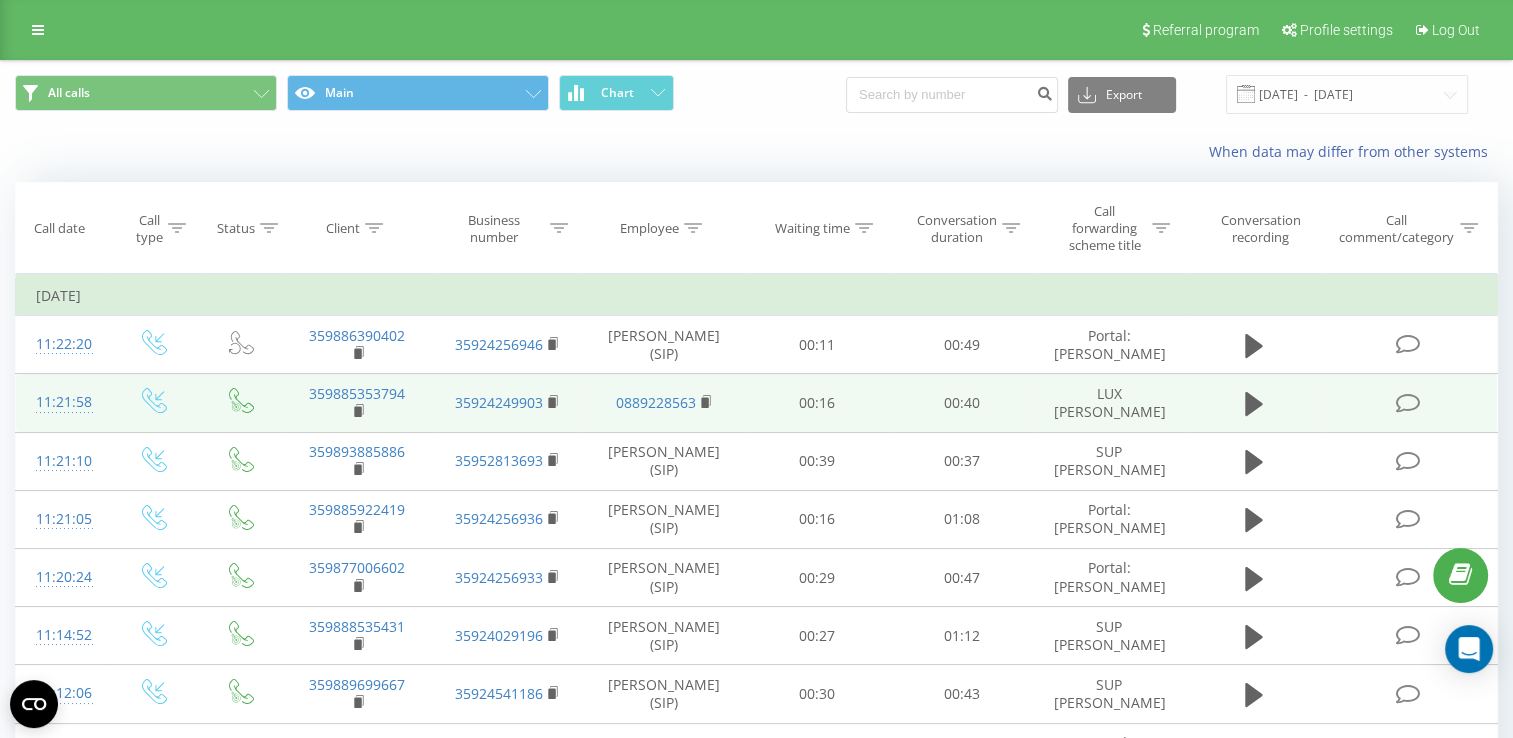 scroll, scrollTop: 300, scrollLeft: 0, axis: vertical 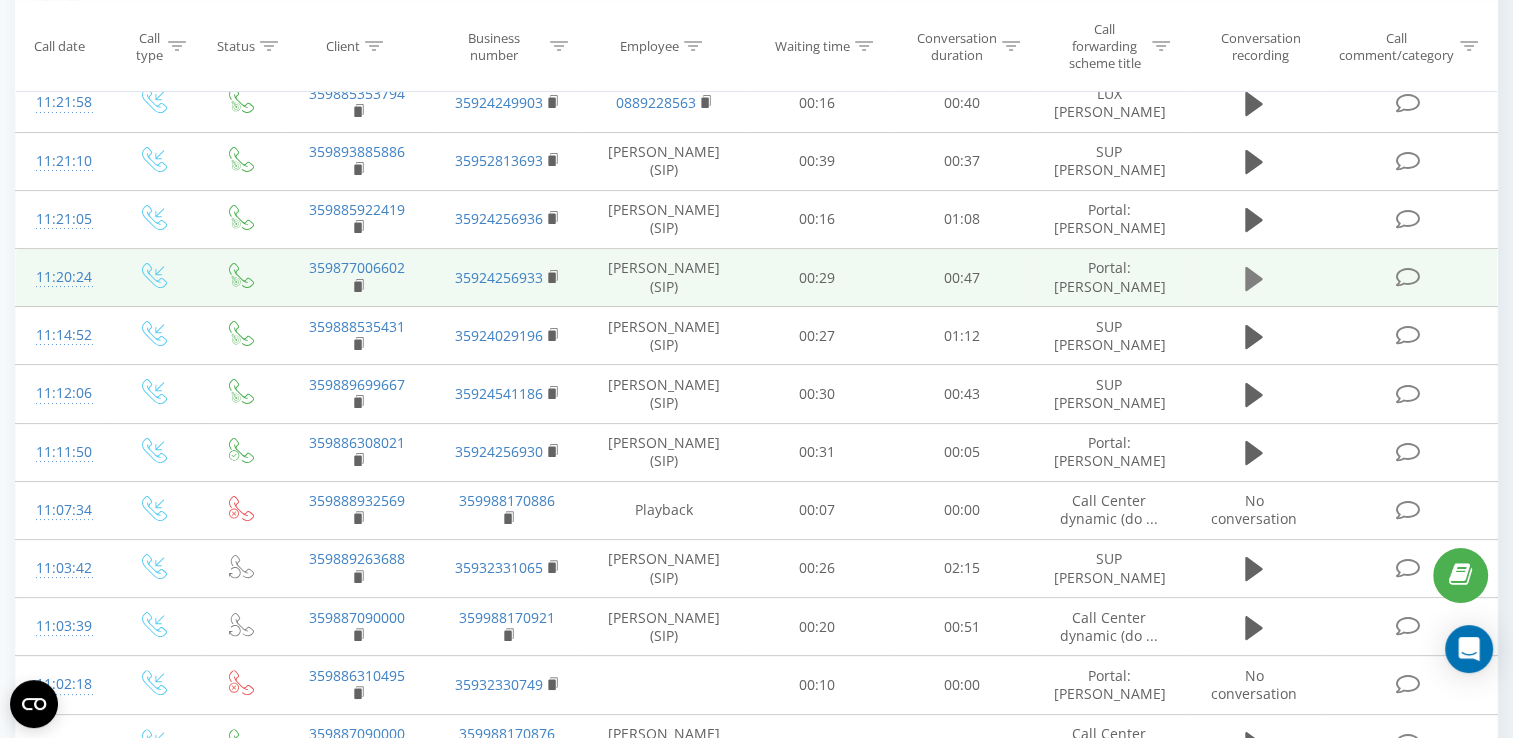 click 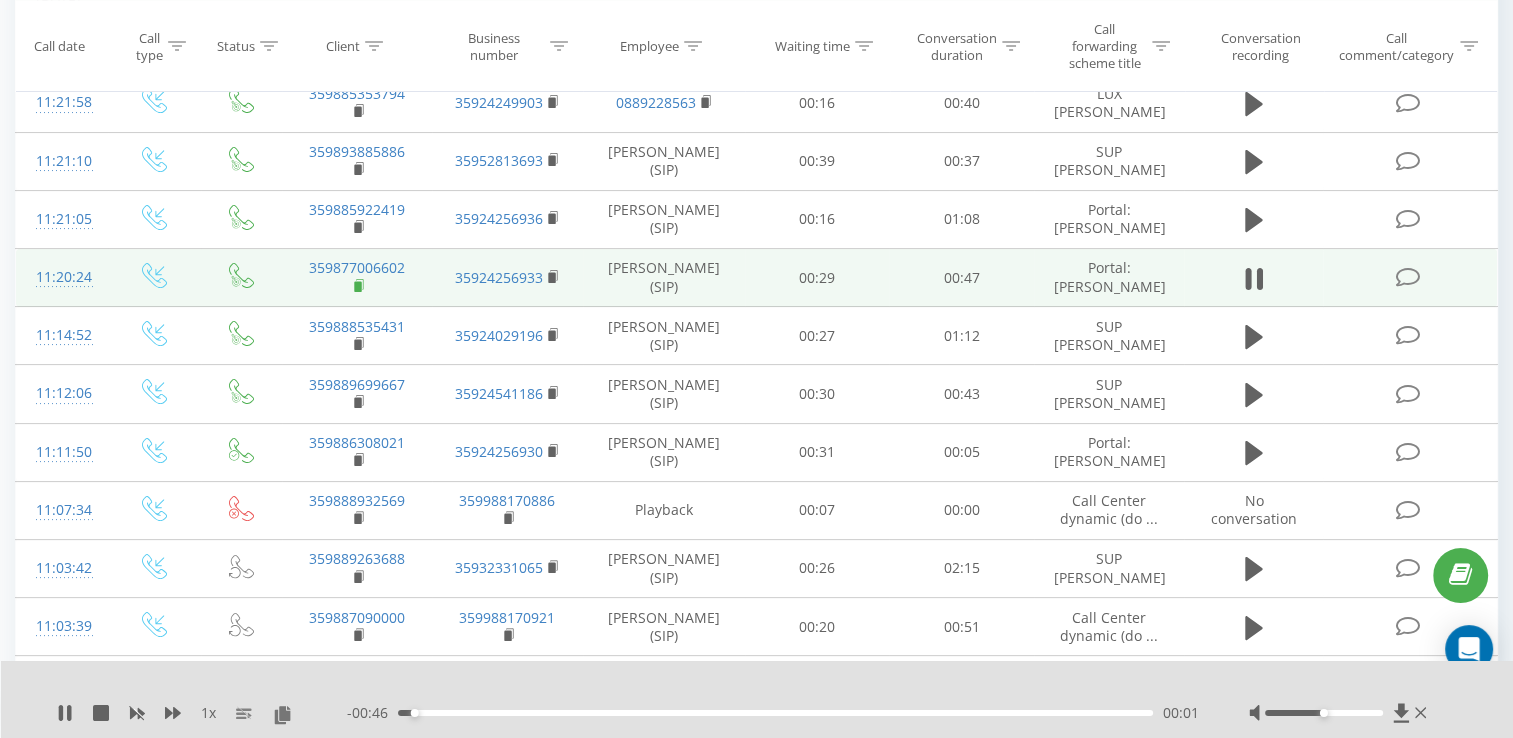 click 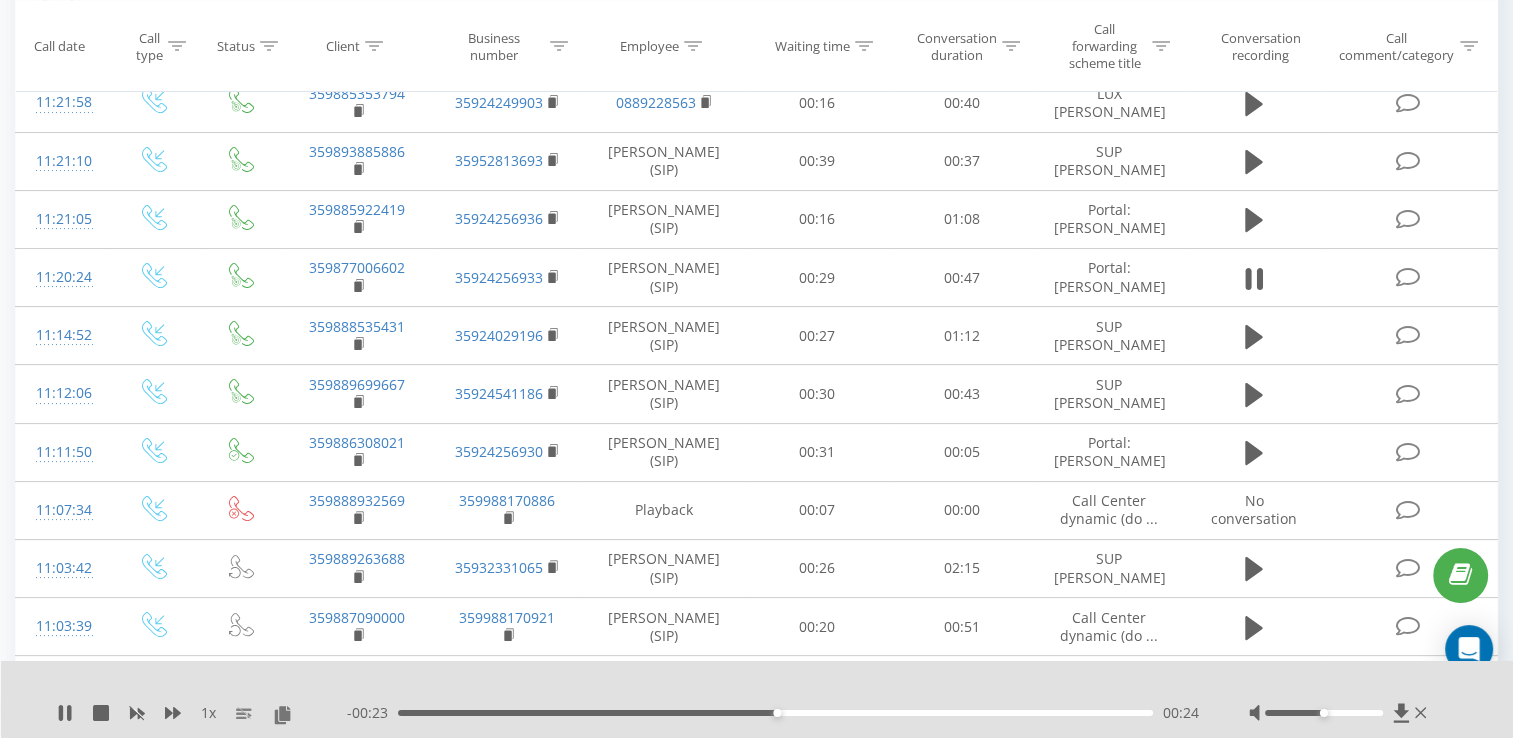 click on "00:24" at bounding box center (775, 713) 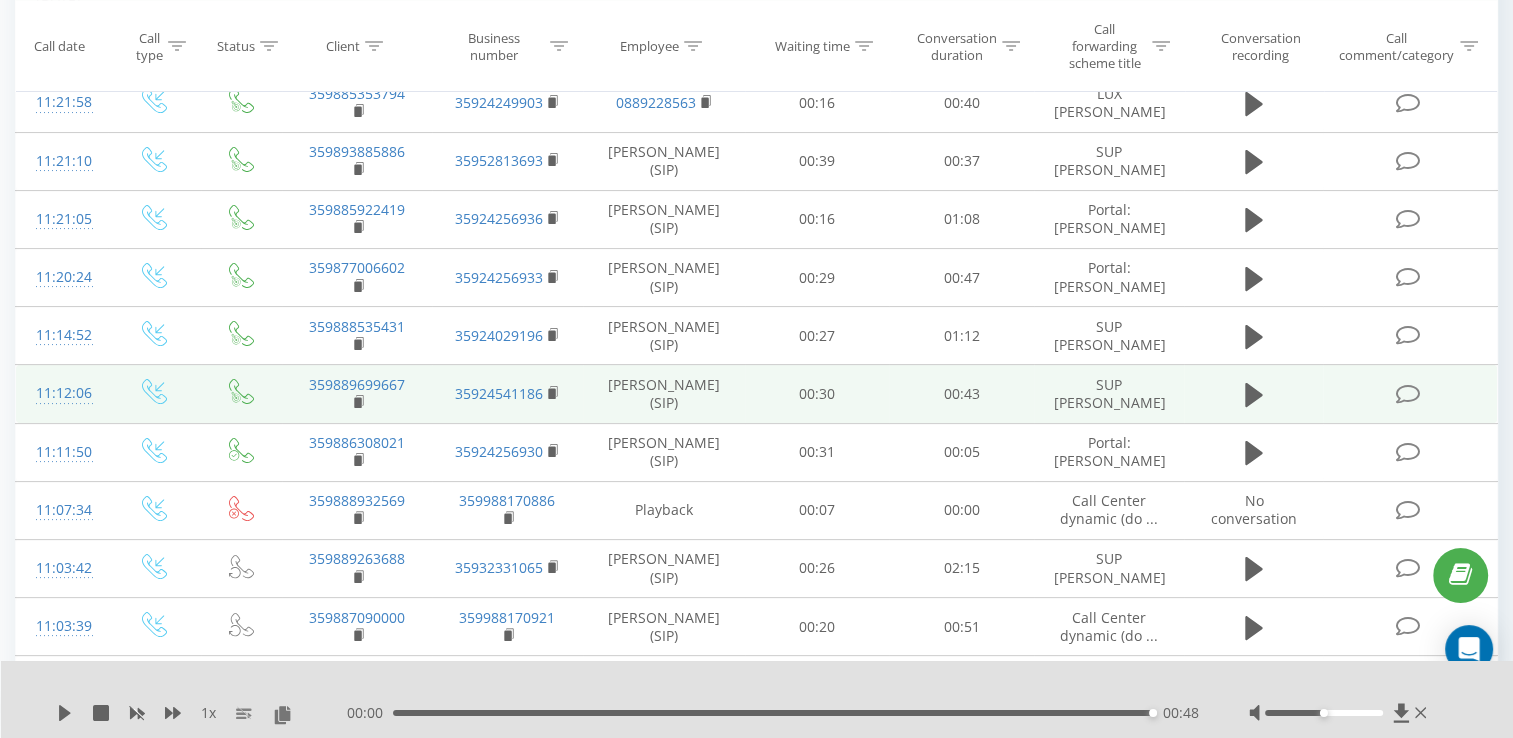 scroll, scrollTop: 0, scrollLeft: 0, axis: both 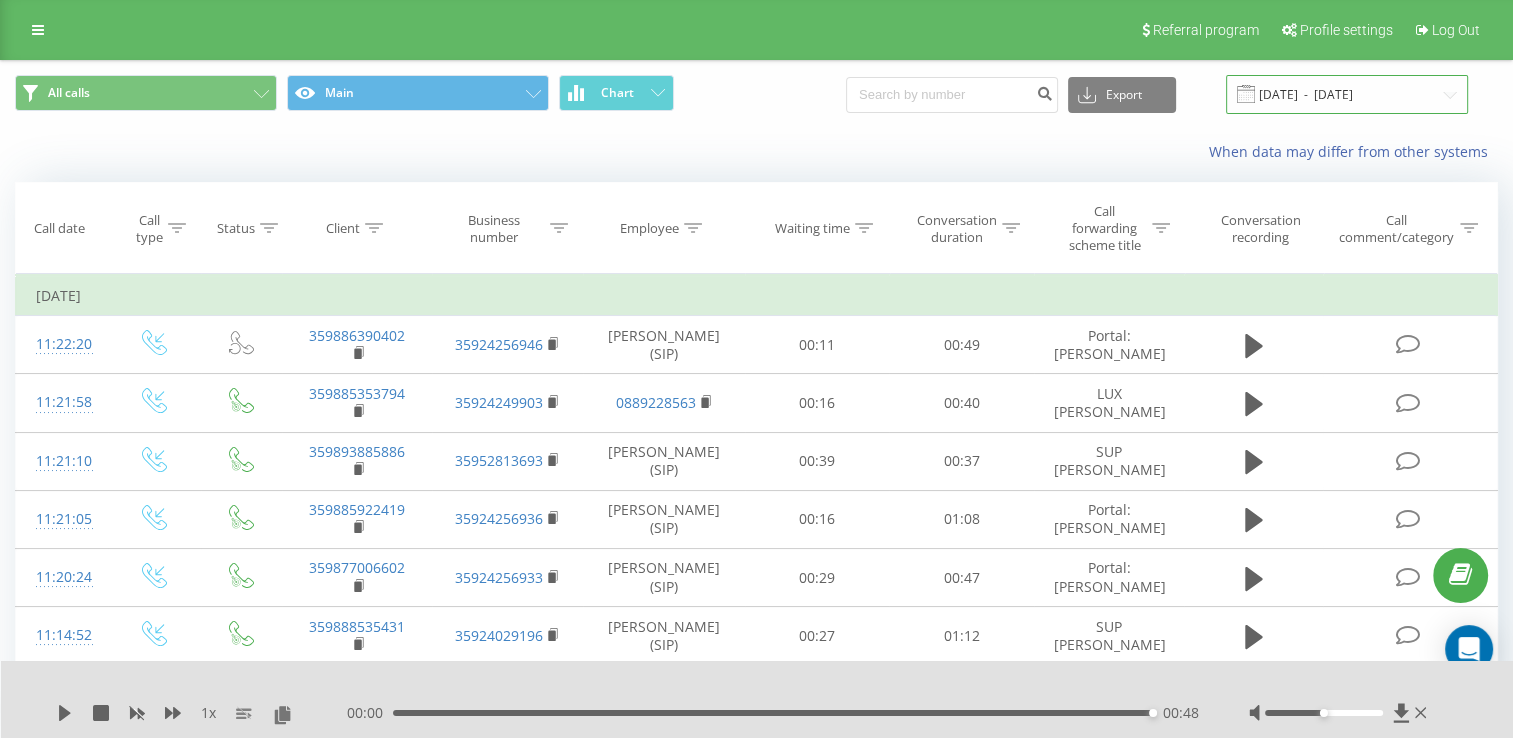 click on "[DATE]  -  [DATE]" at bounding box center [1347, 94] 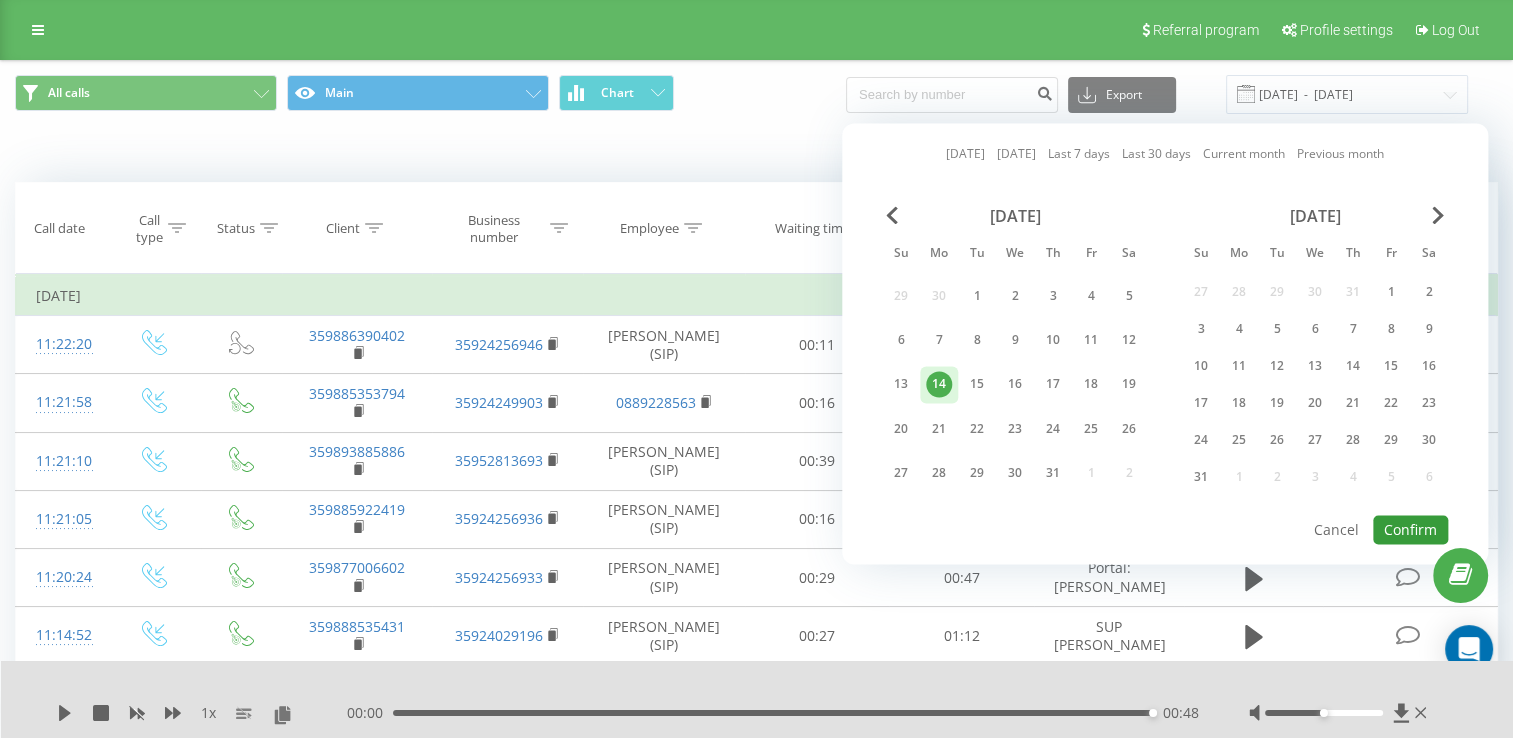 click on "Confirm" at bounding box center [1410, 529] 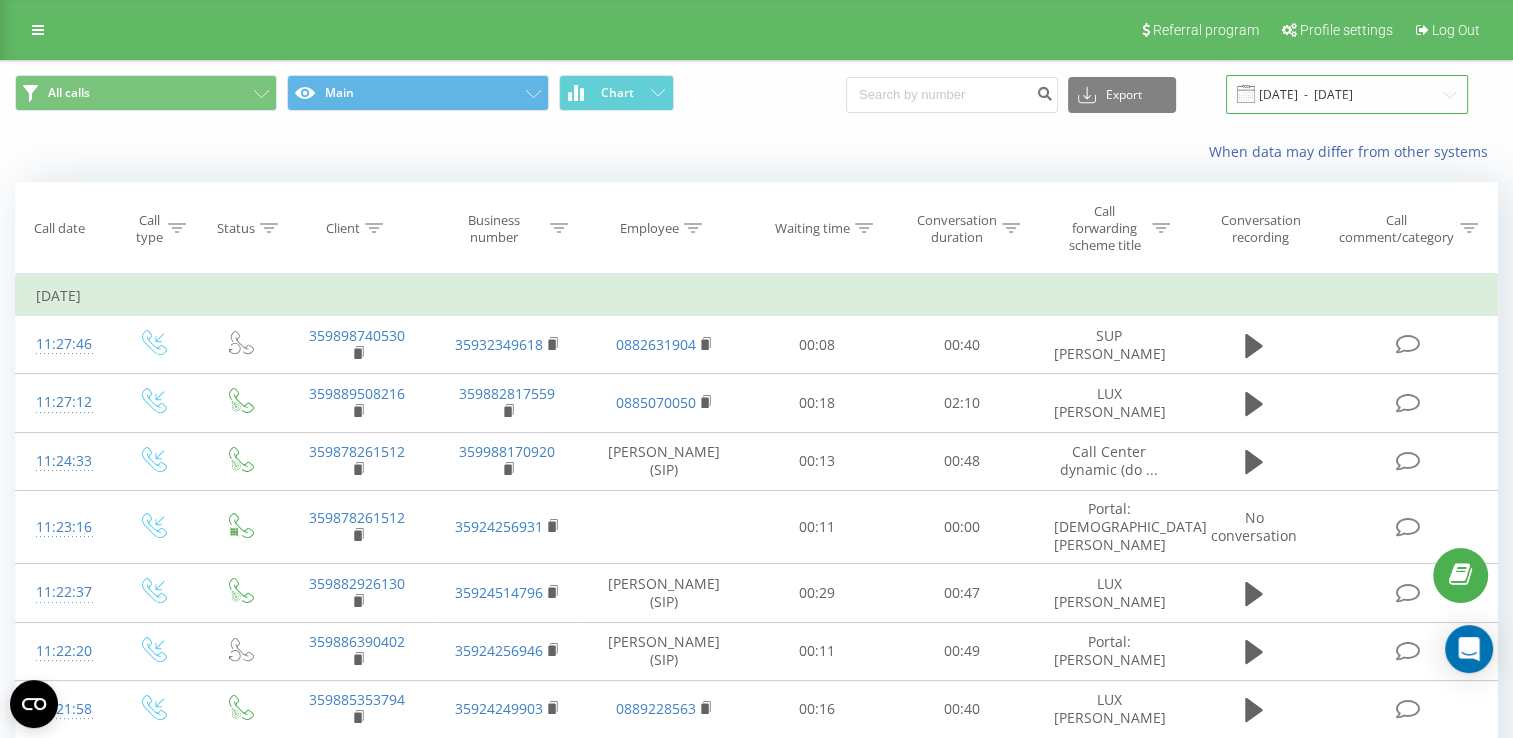 click on "[DATE]  -  [DATE]" at bounding box center [1347, 94] 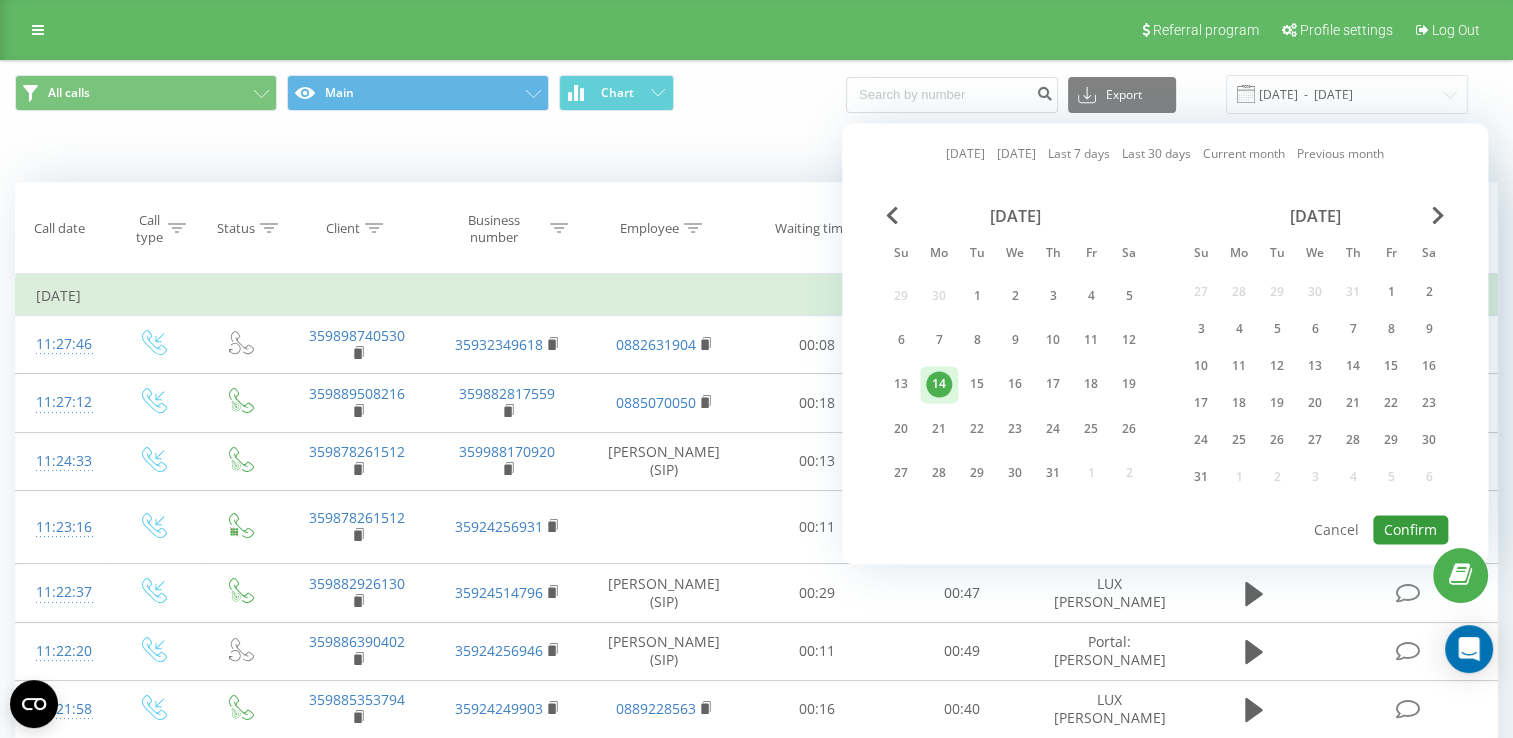 click on "Confirm" at bounding box center [1410, 529] 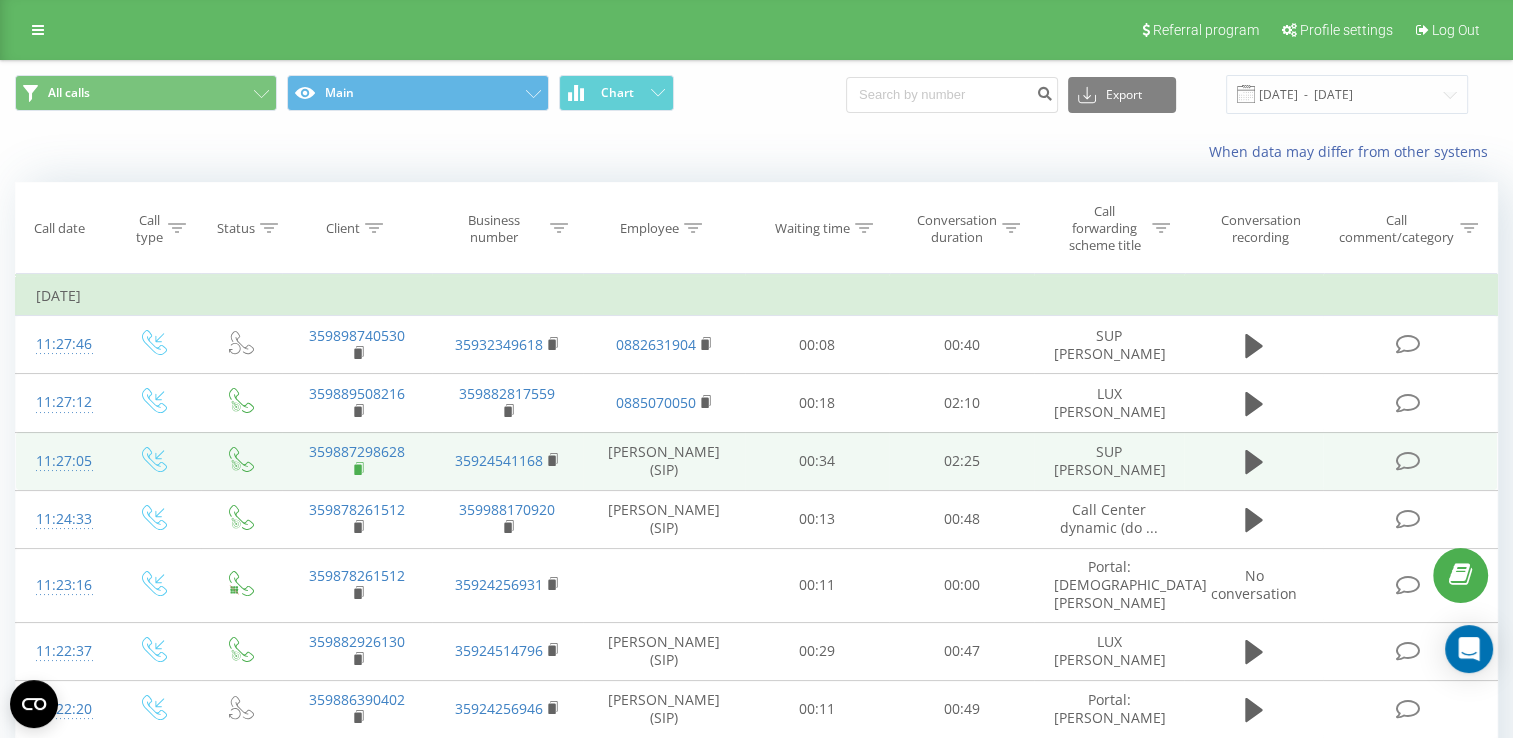 click 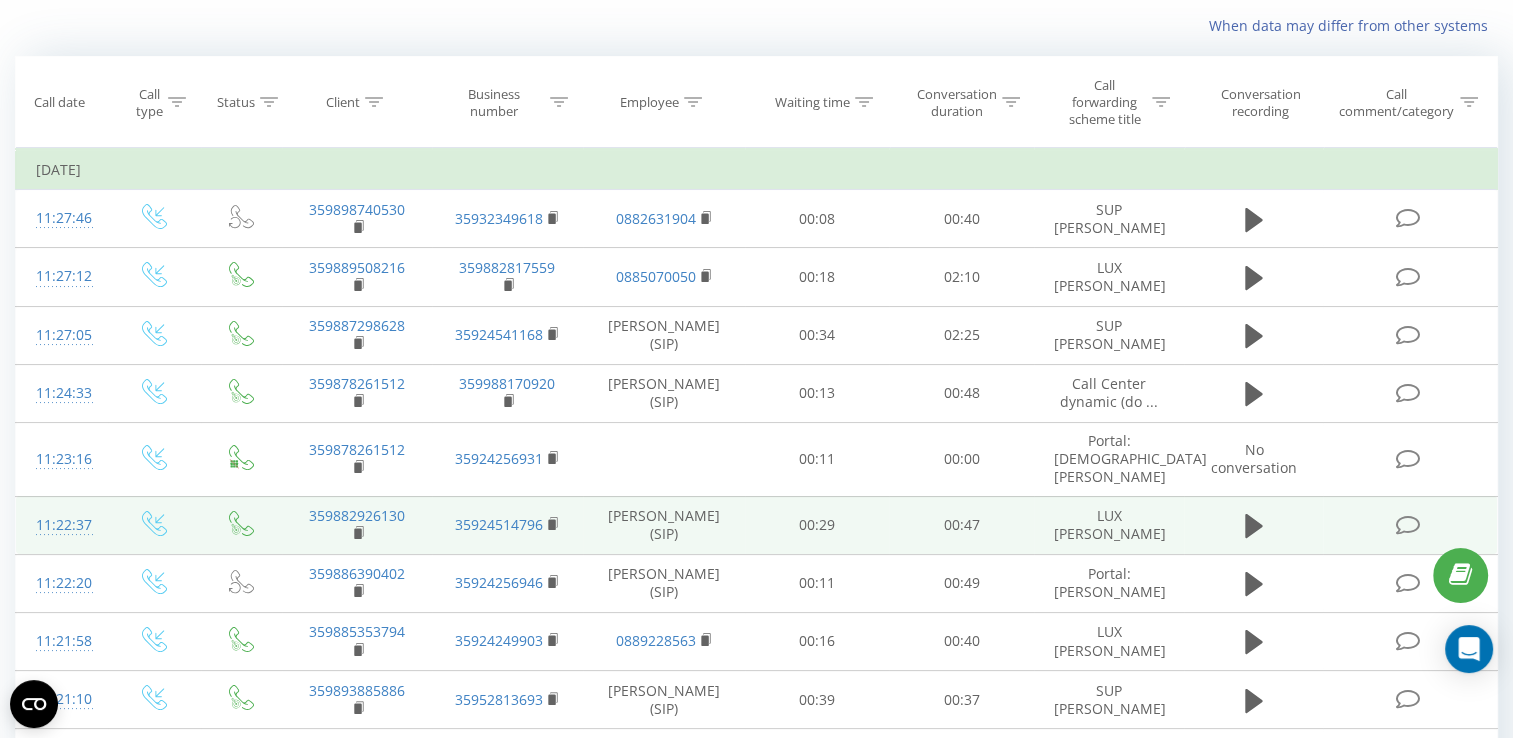 scroll, scrollTop: 0, scrollLeft: 0, axis: both 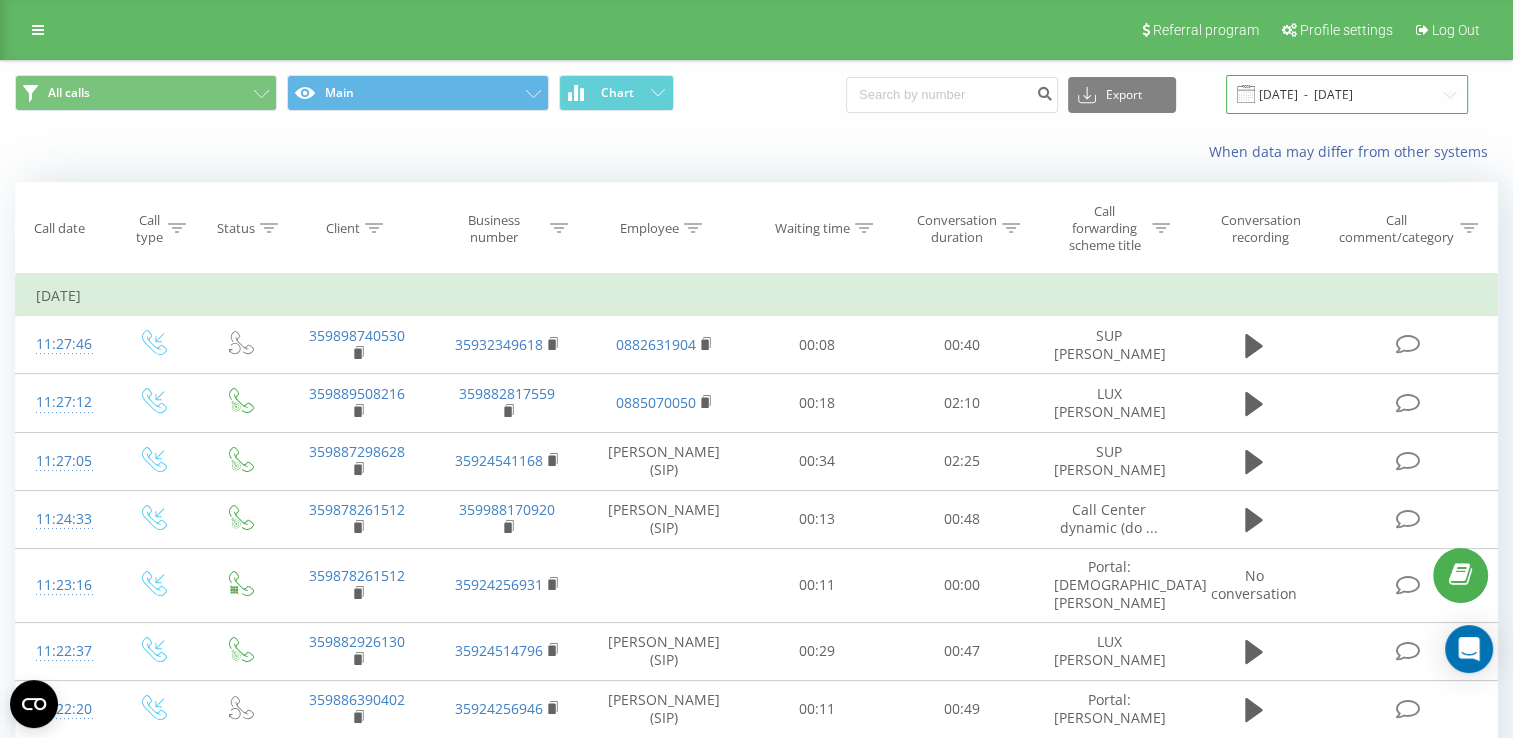 click on "[DATE]  -  [DATE]" at bounding box center [1347, 94] 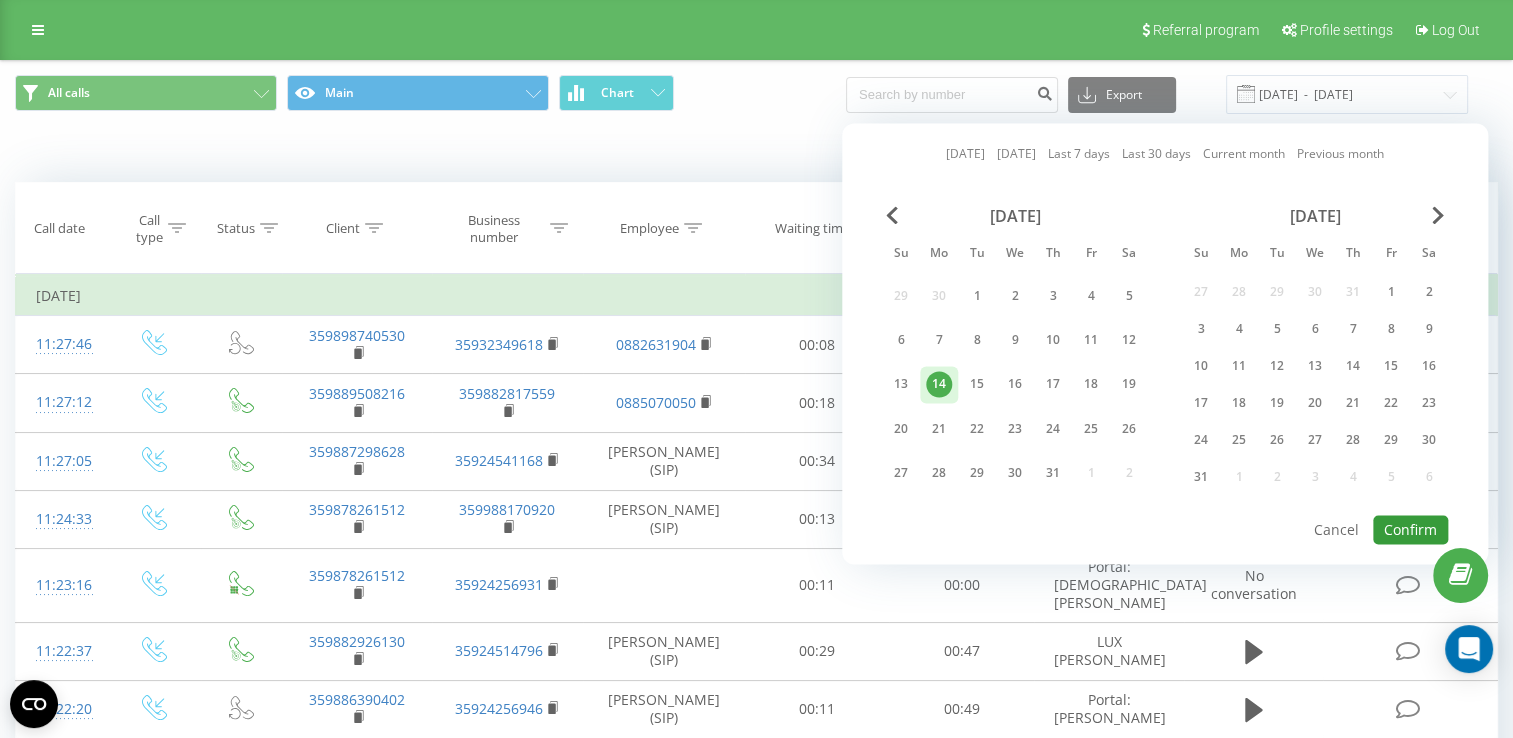 click on "Confirm" at bounding box center (1410, 529) 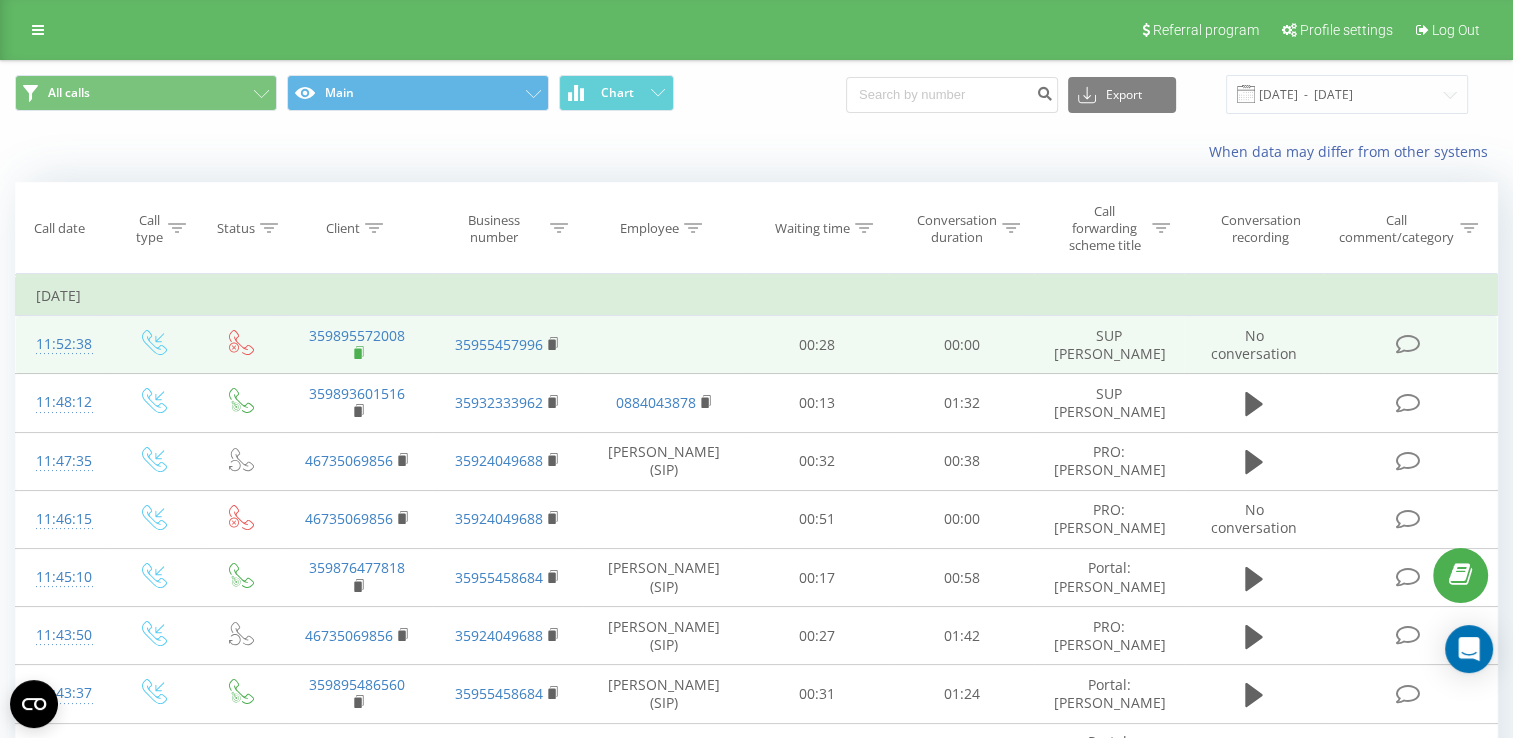 click 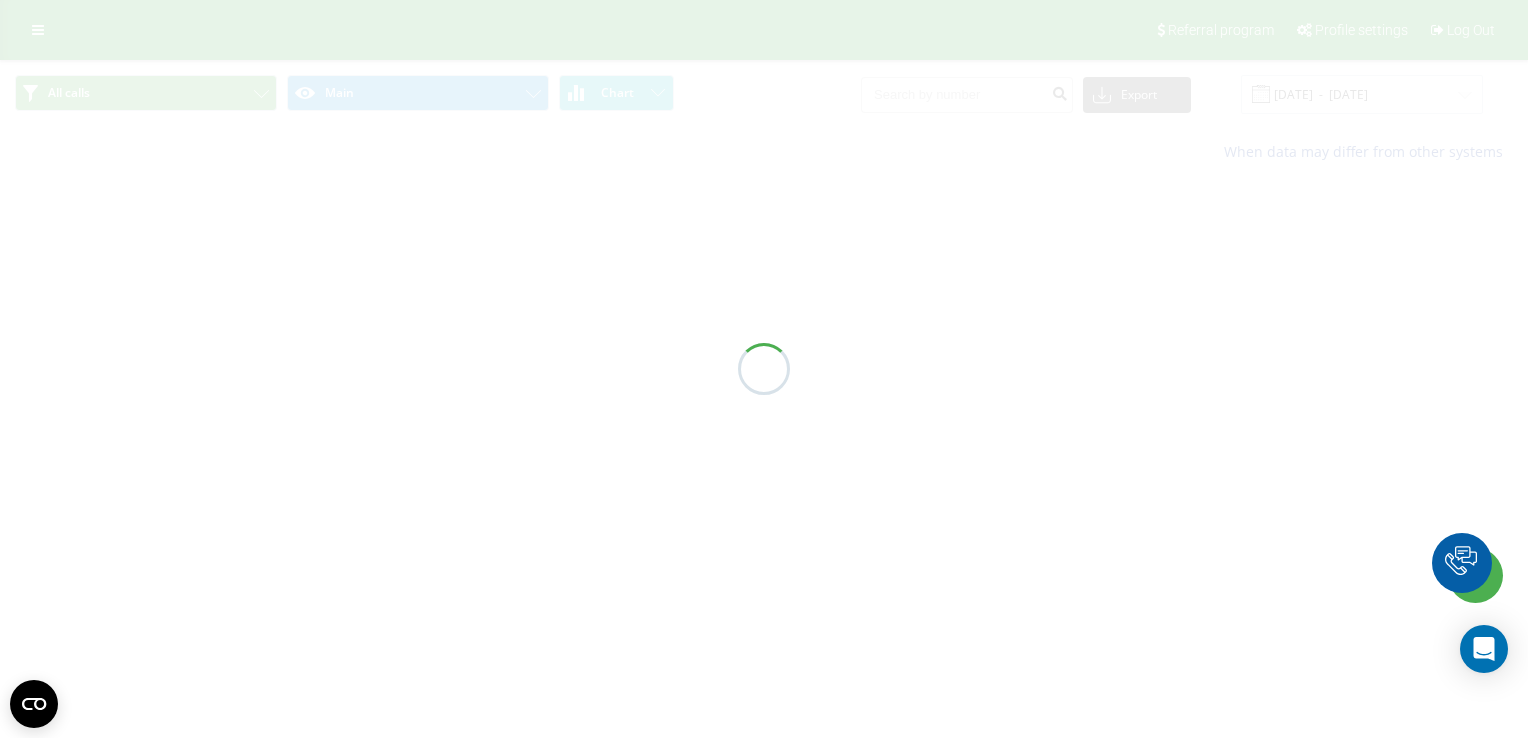 scroll, scrollTop: 0, scrollLeft: 0, axis: both 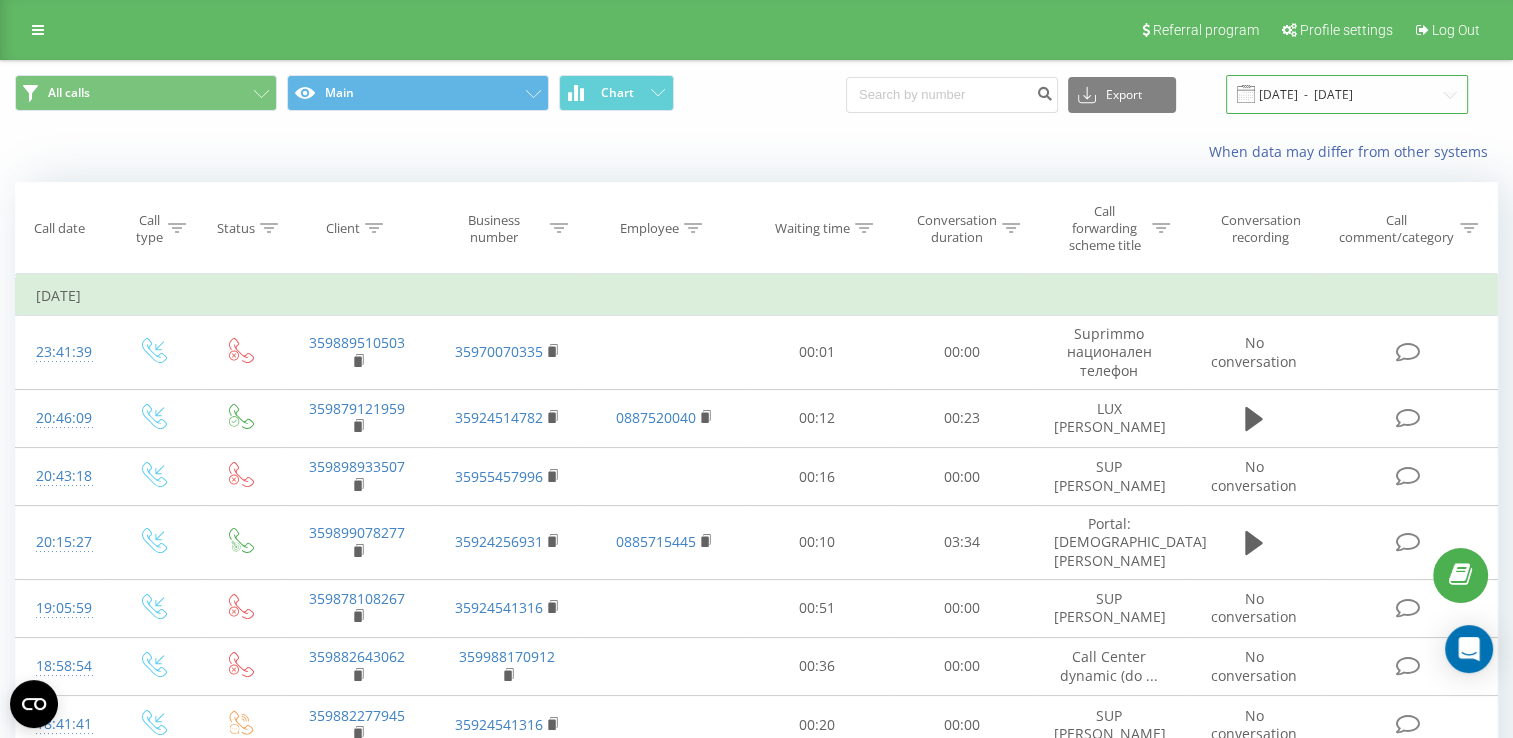 click on "[DATE]  -  [DATE]" at bounding box center (1347, 94) 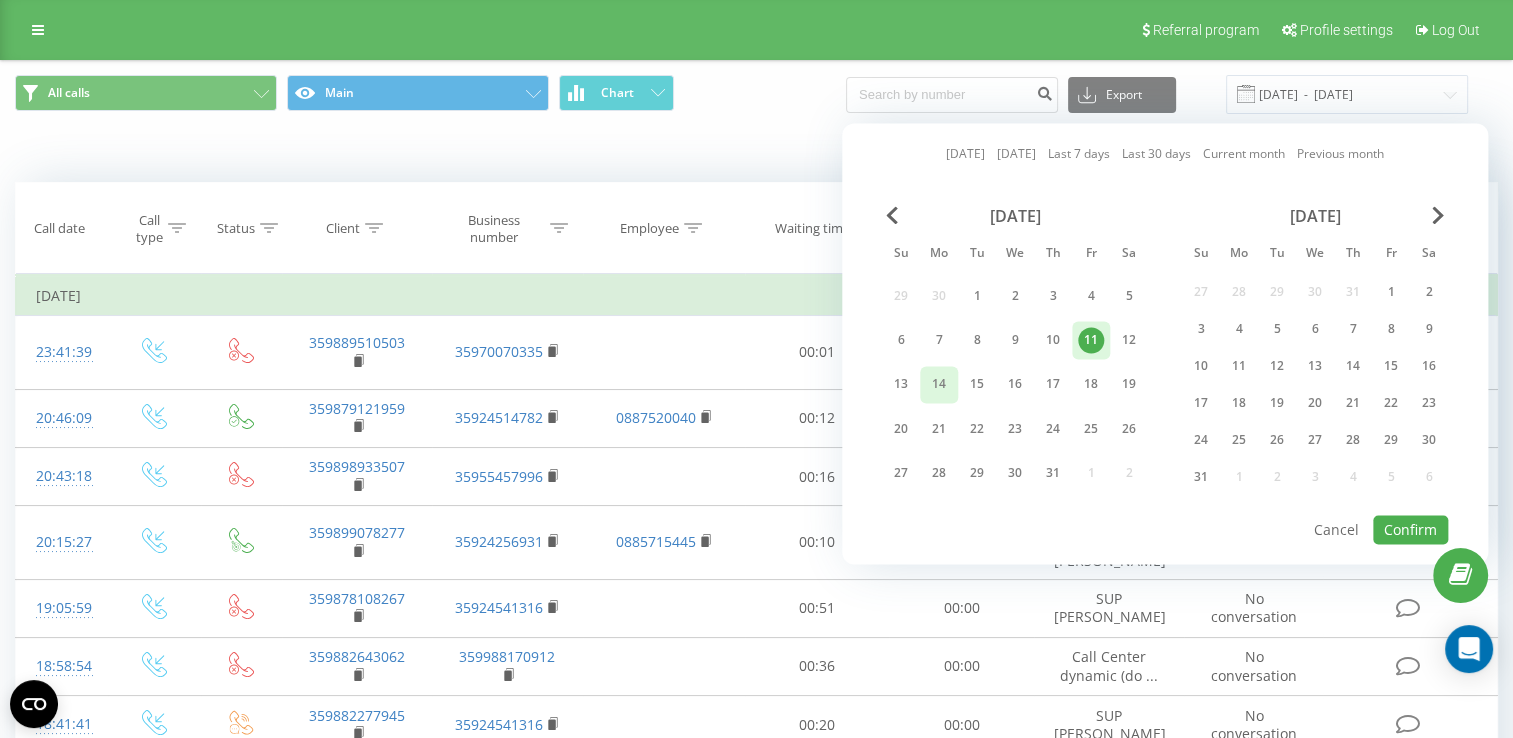 click on "14" at bounding box center (939, 385) 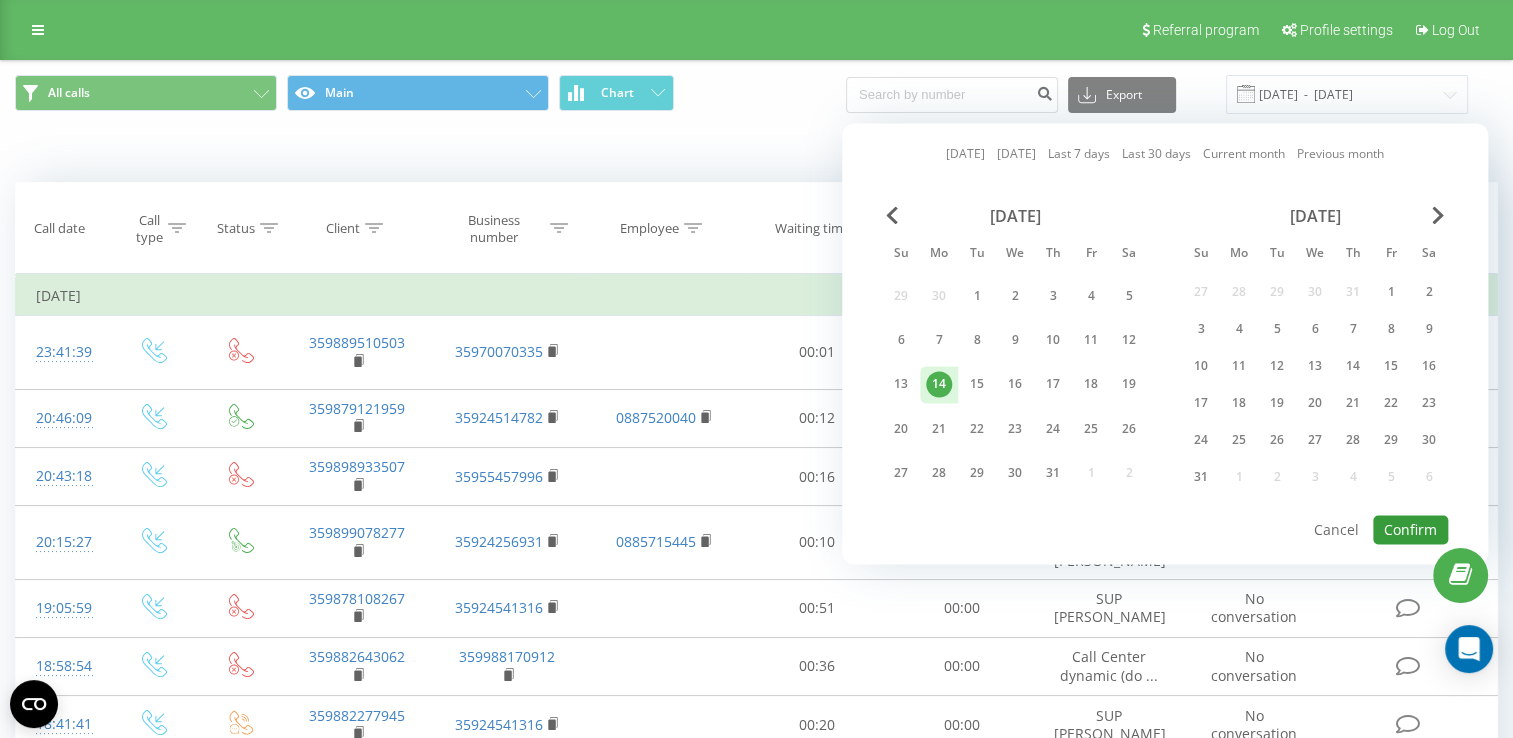 click on "Confirm" at bounding box center (1410, 529) 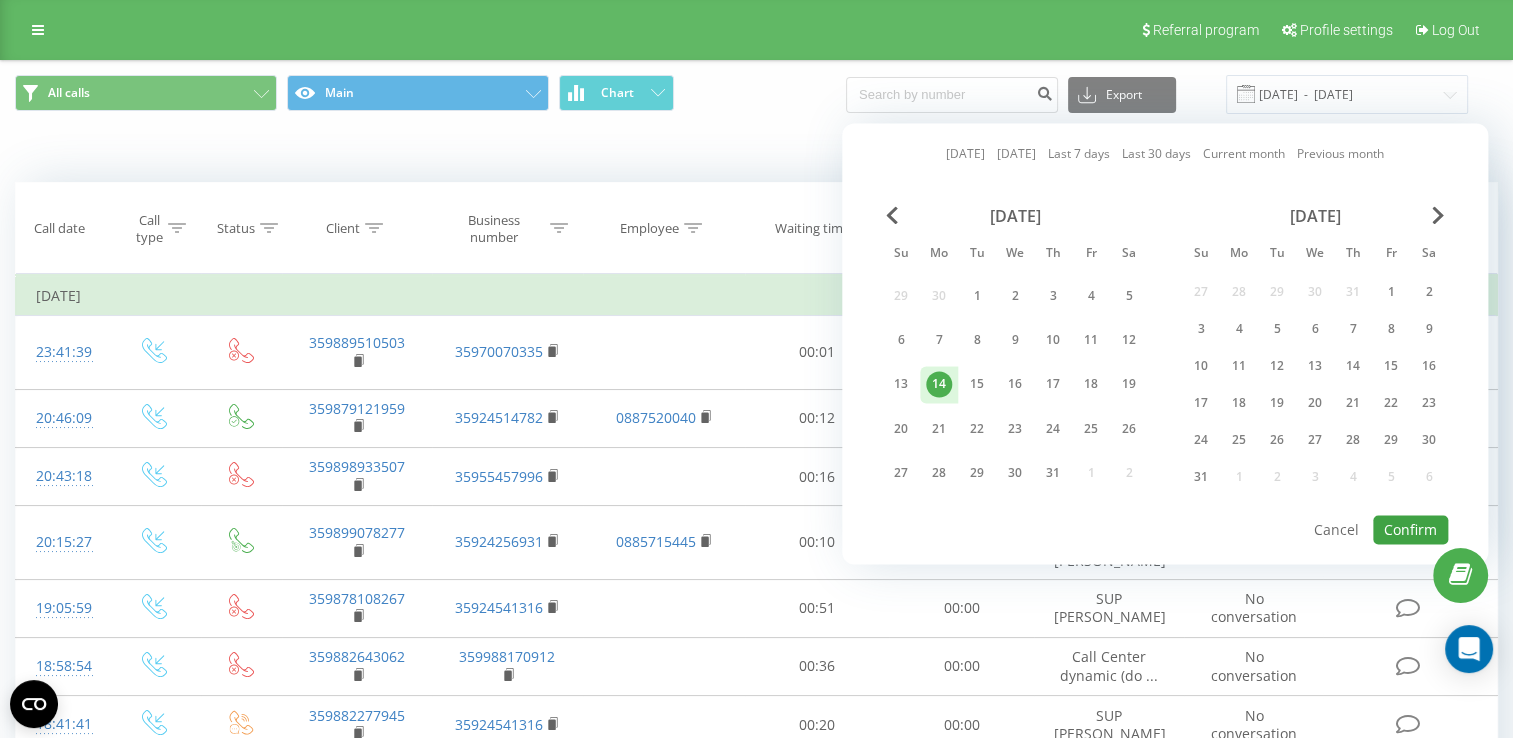 type on "[DATE]  -  [DATE]" 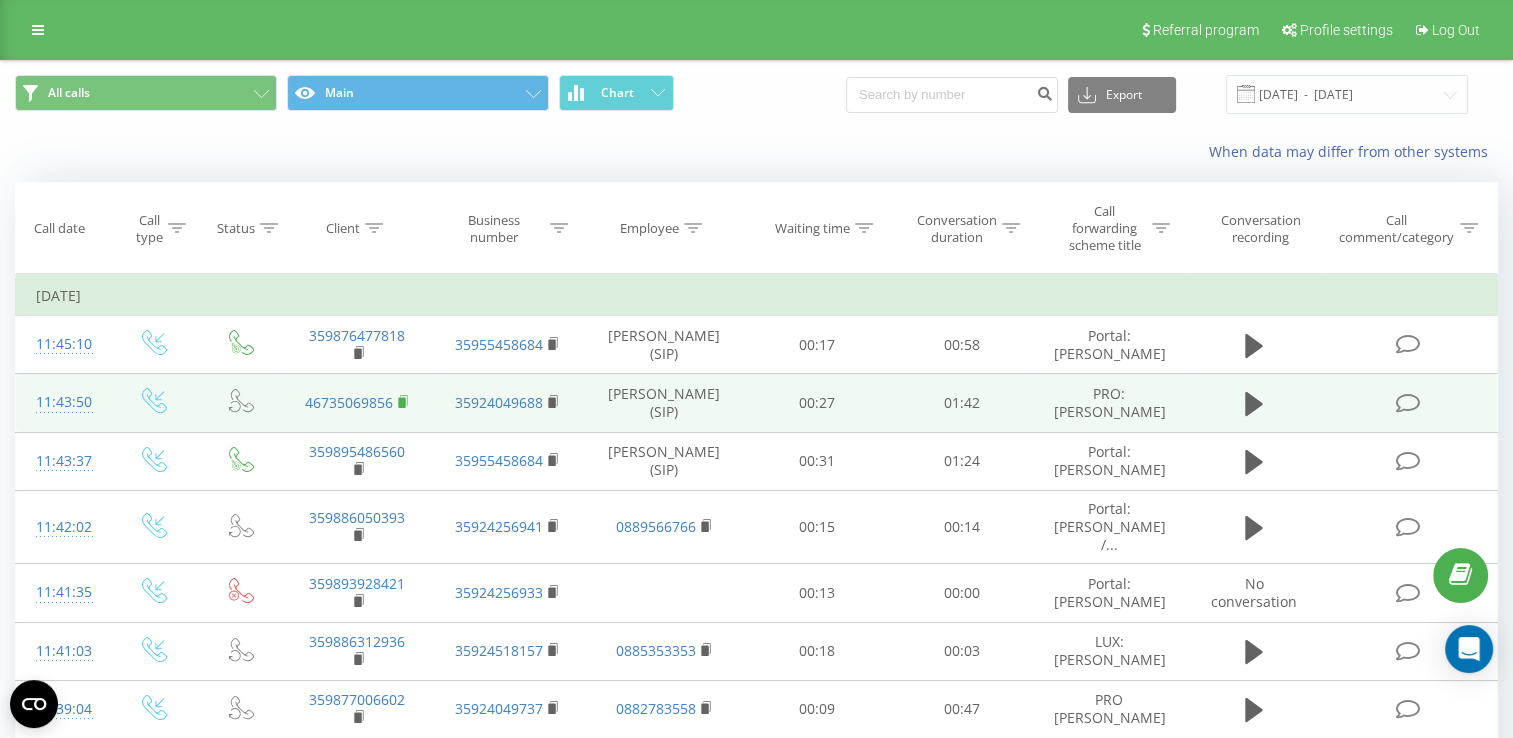 click 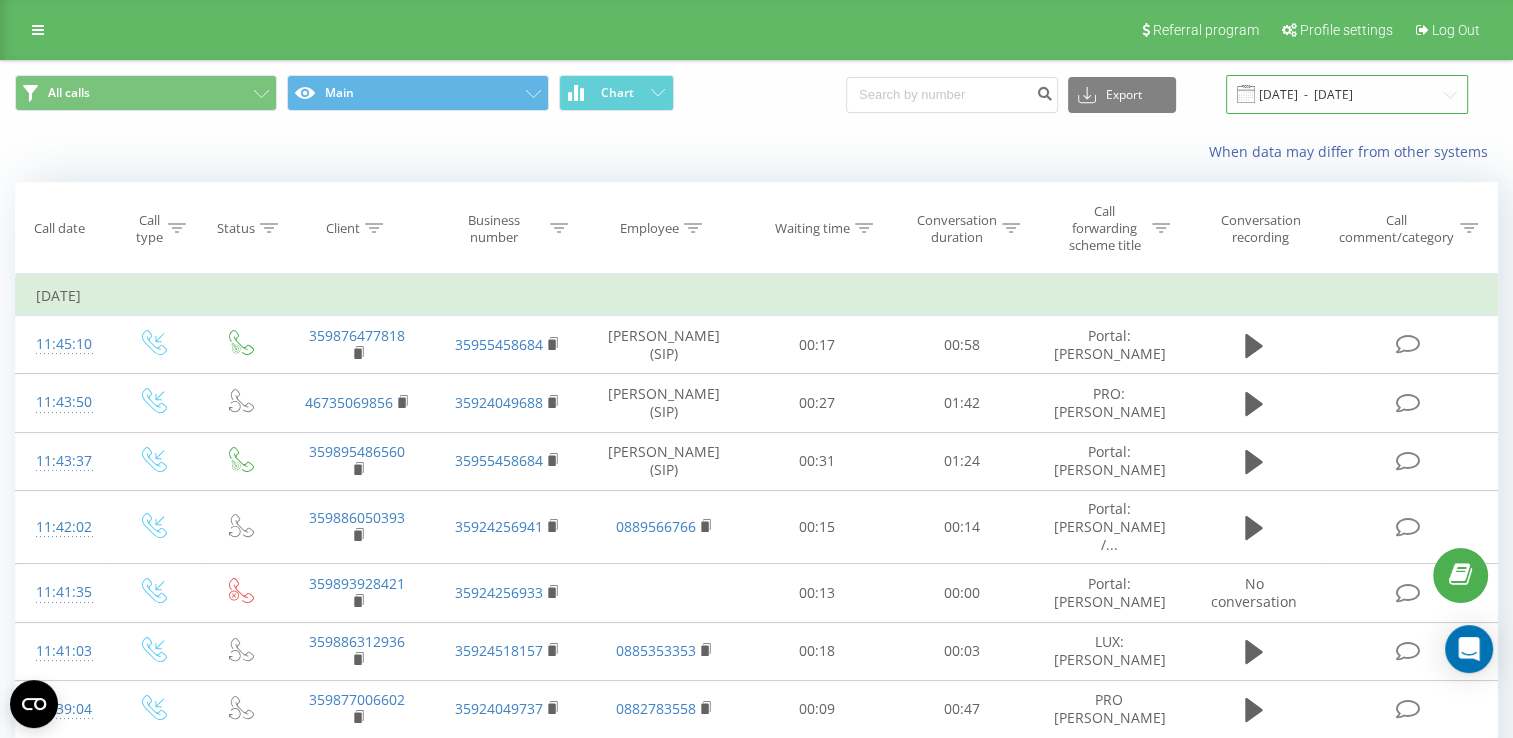click on "[DATE]  -  [DATE]" at bounding box center (1347, 94) 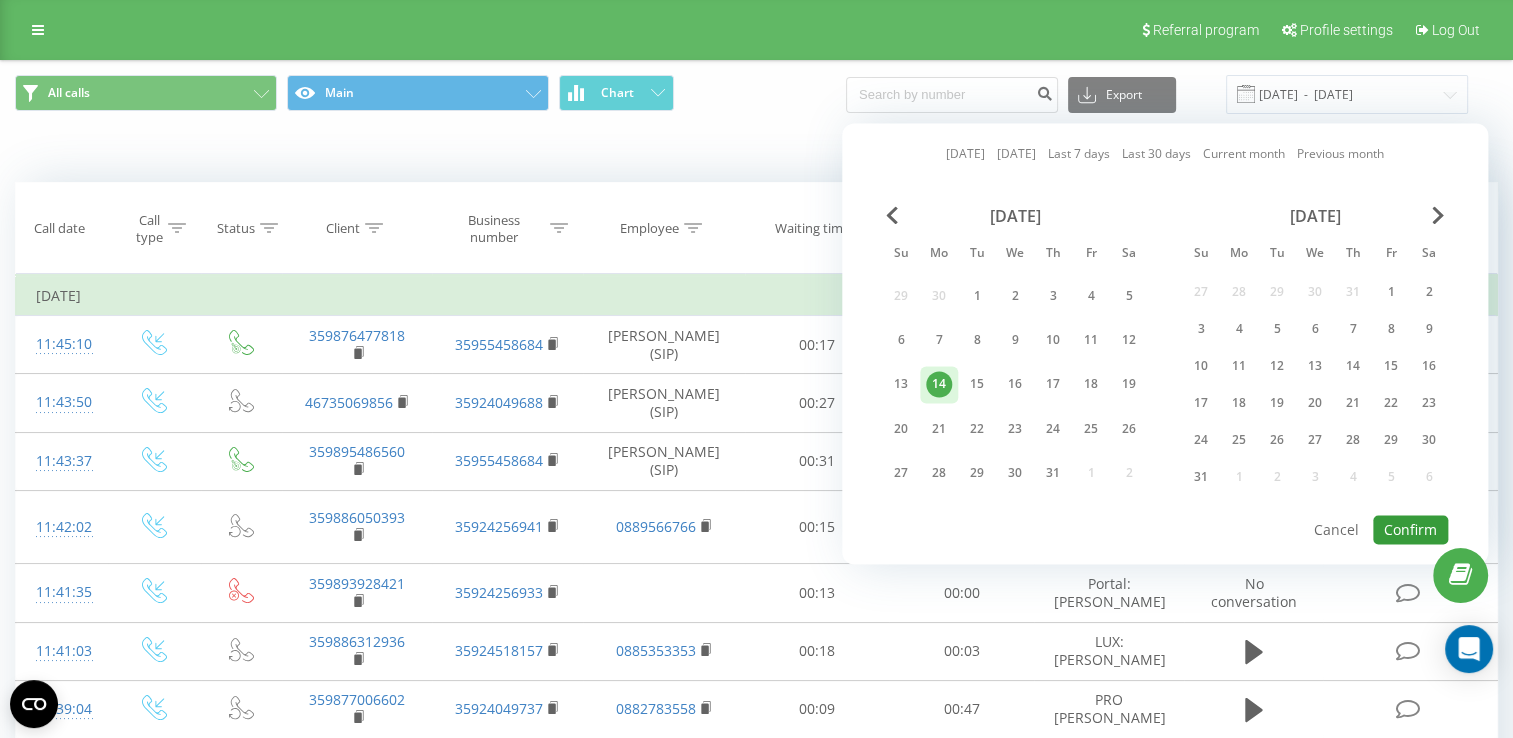 click on "Confirm" at bounding box center (1410, 529) 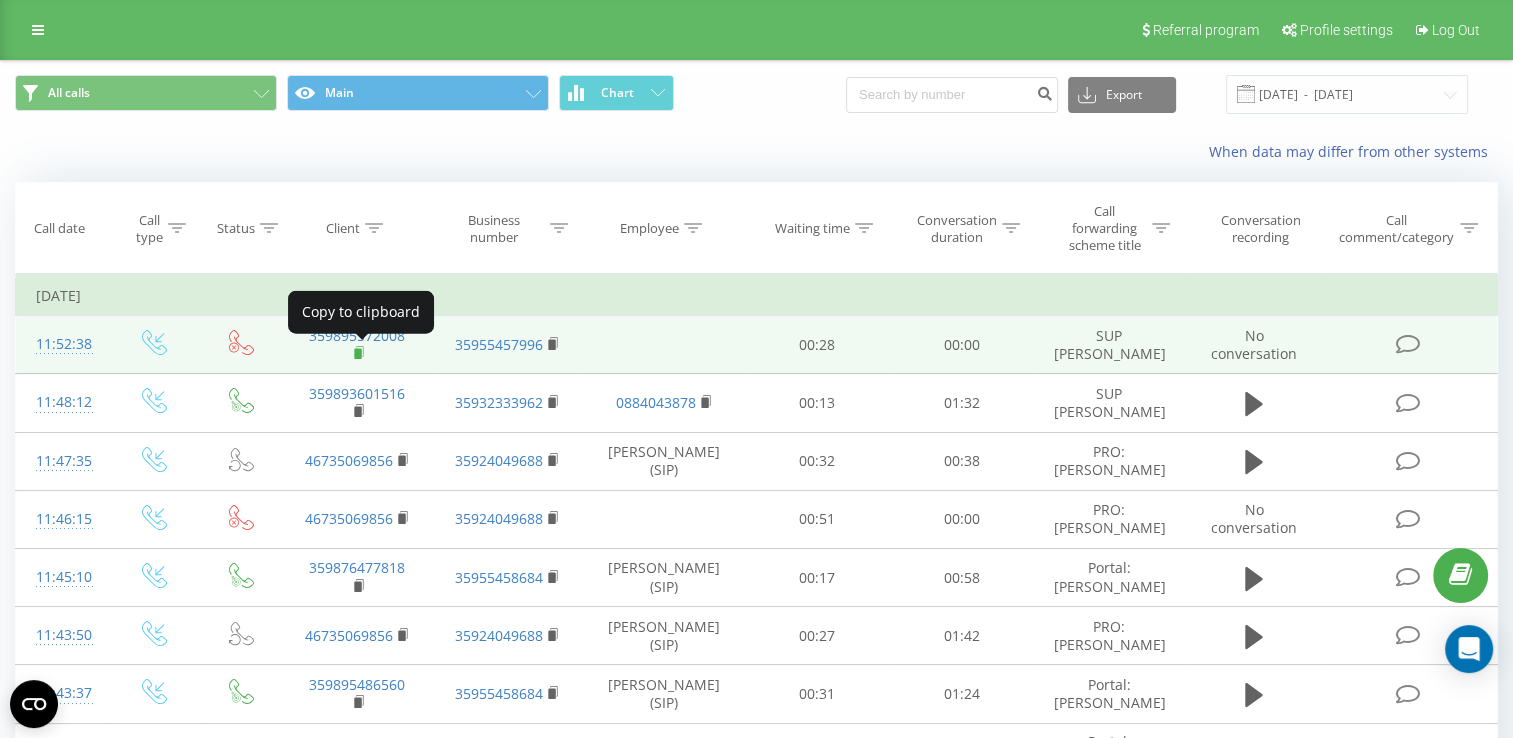 click 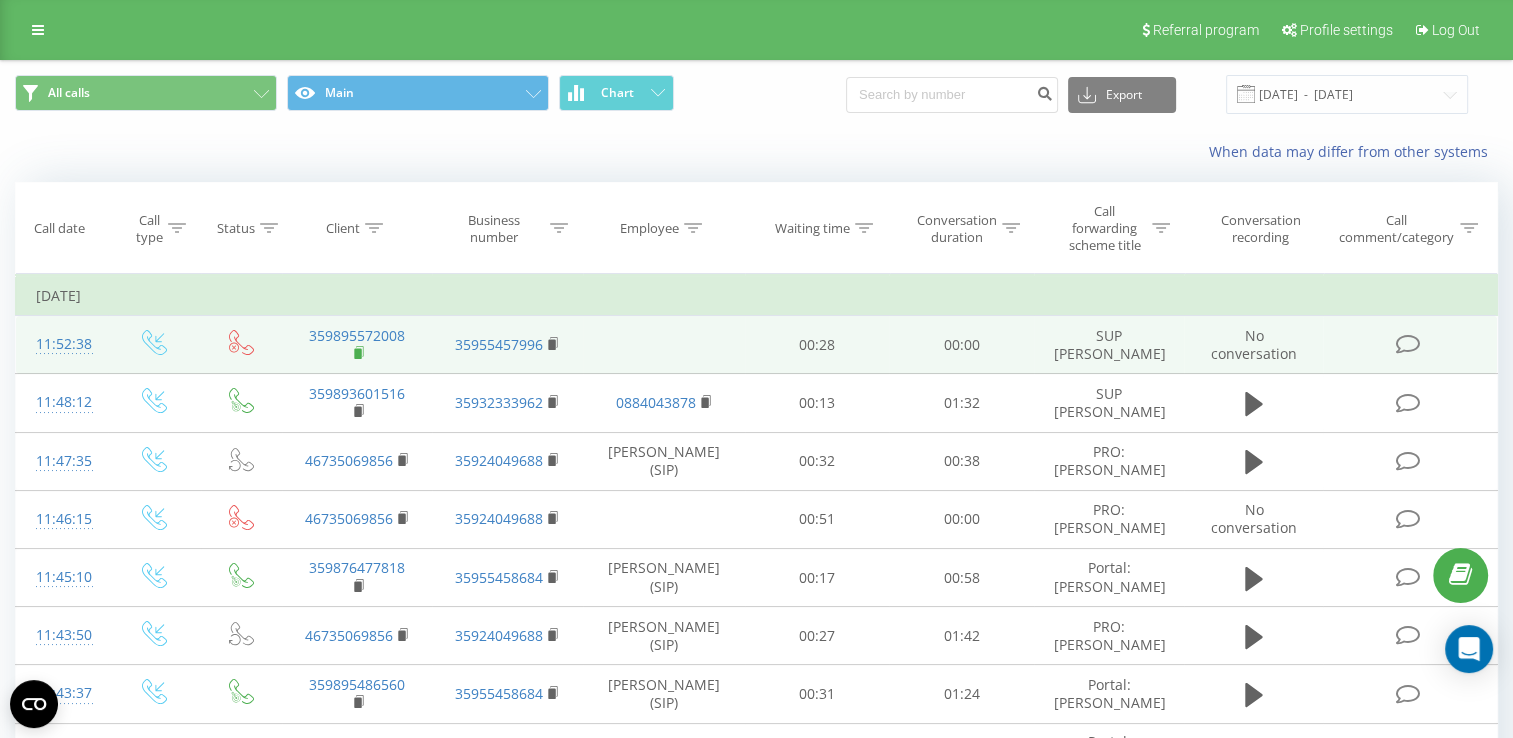 click 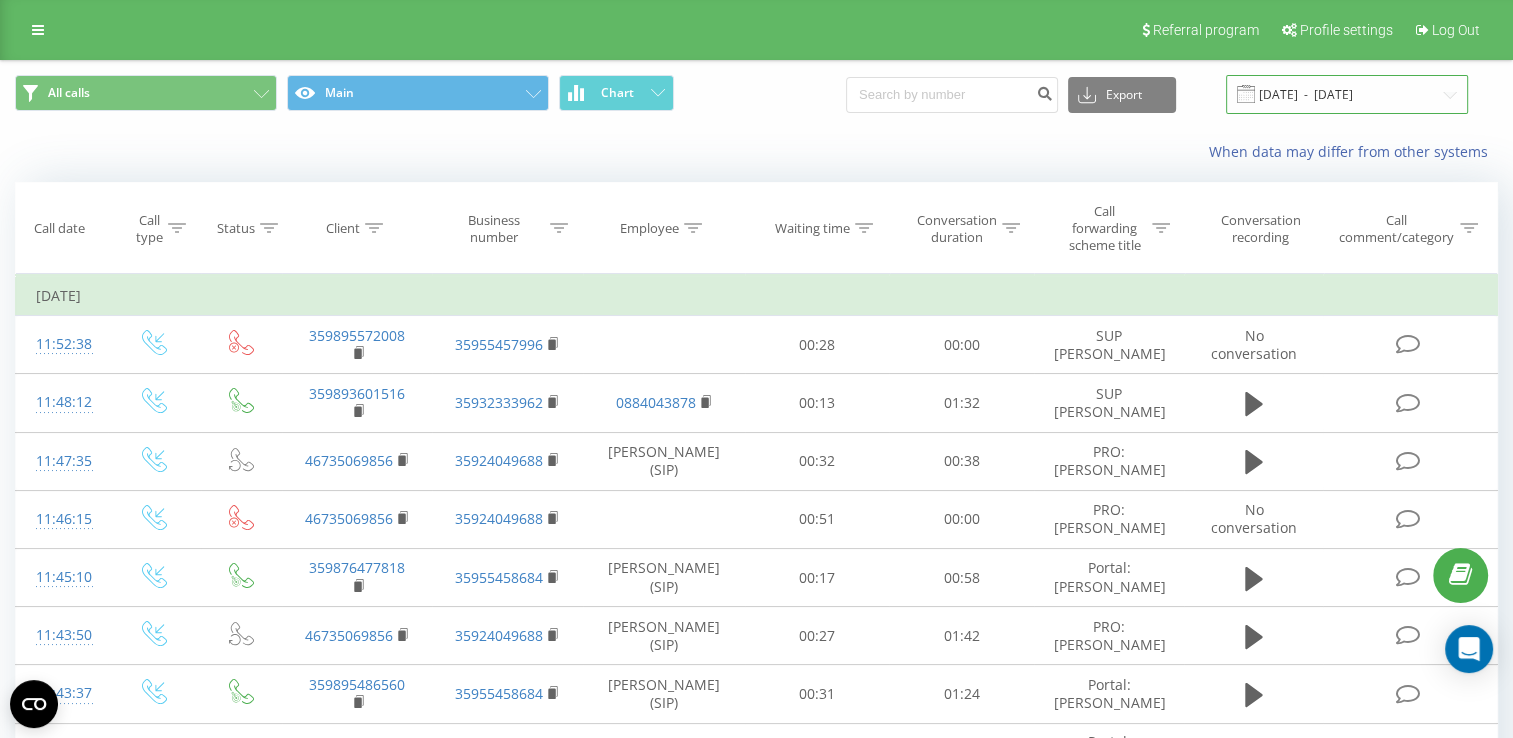click on "[DATE]  -  [DATE]" at bounding box center [1347, 94] 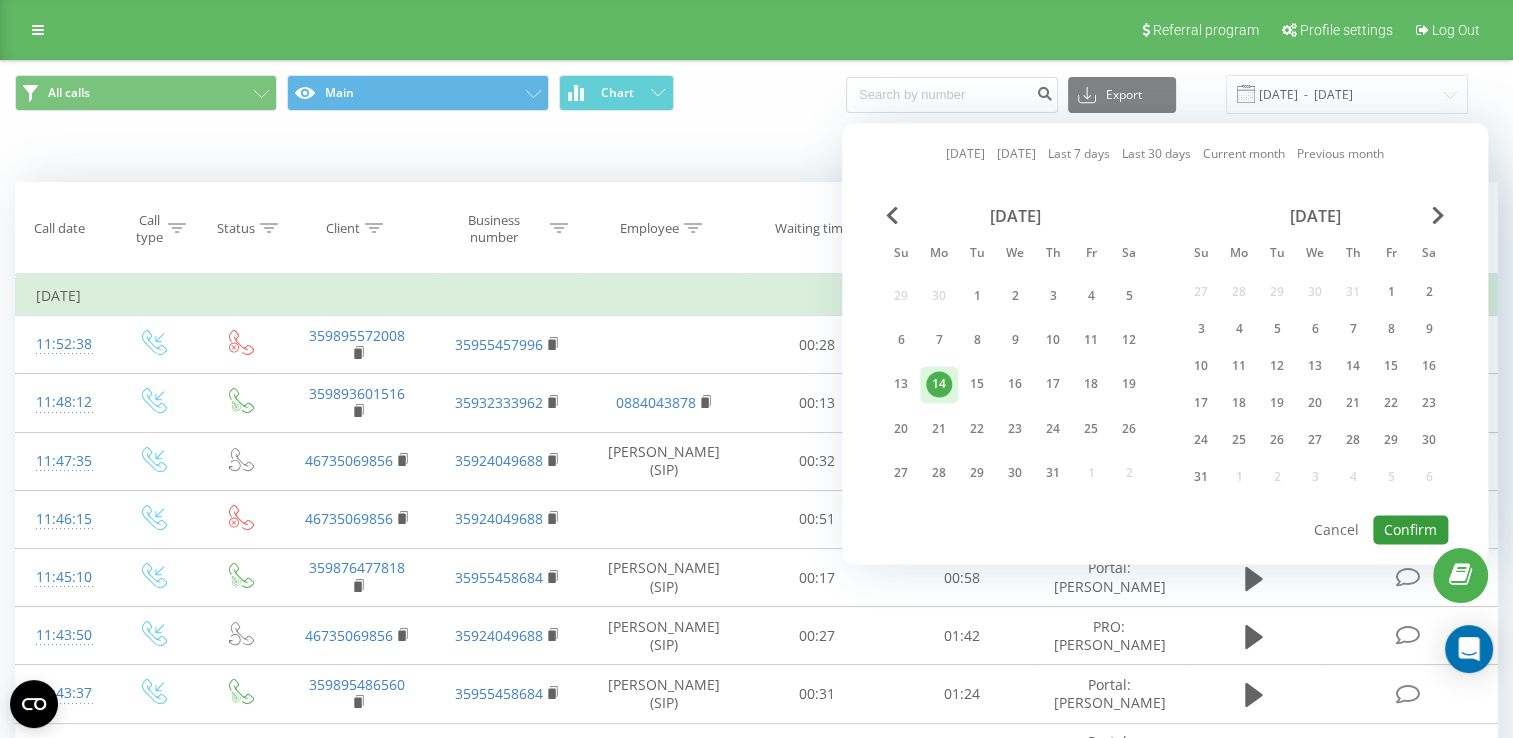 click on "Confirm" at bounding box center [1410, 529] 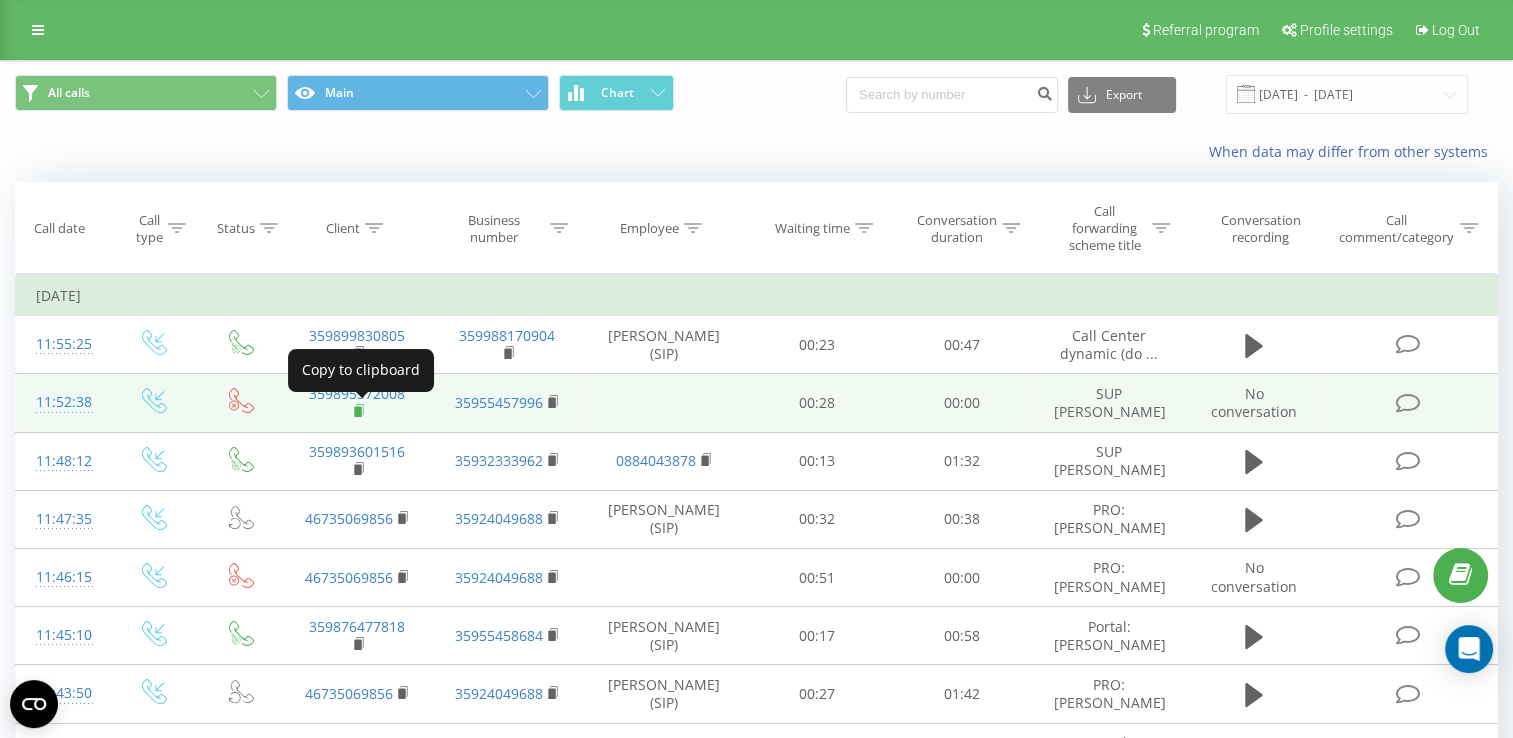 click 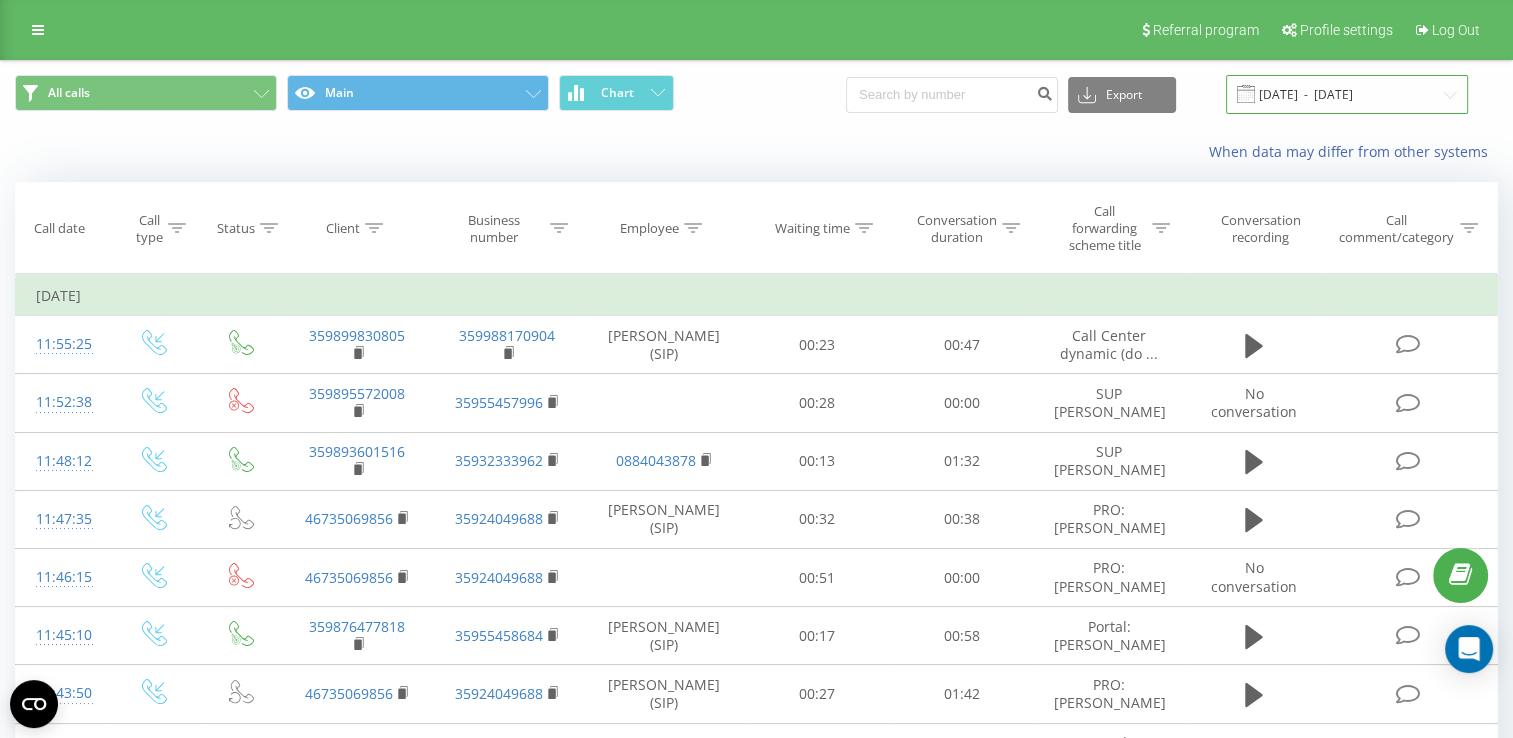 click on "[DATE]  -  [DATE]" at bounding box center (1347, 94) 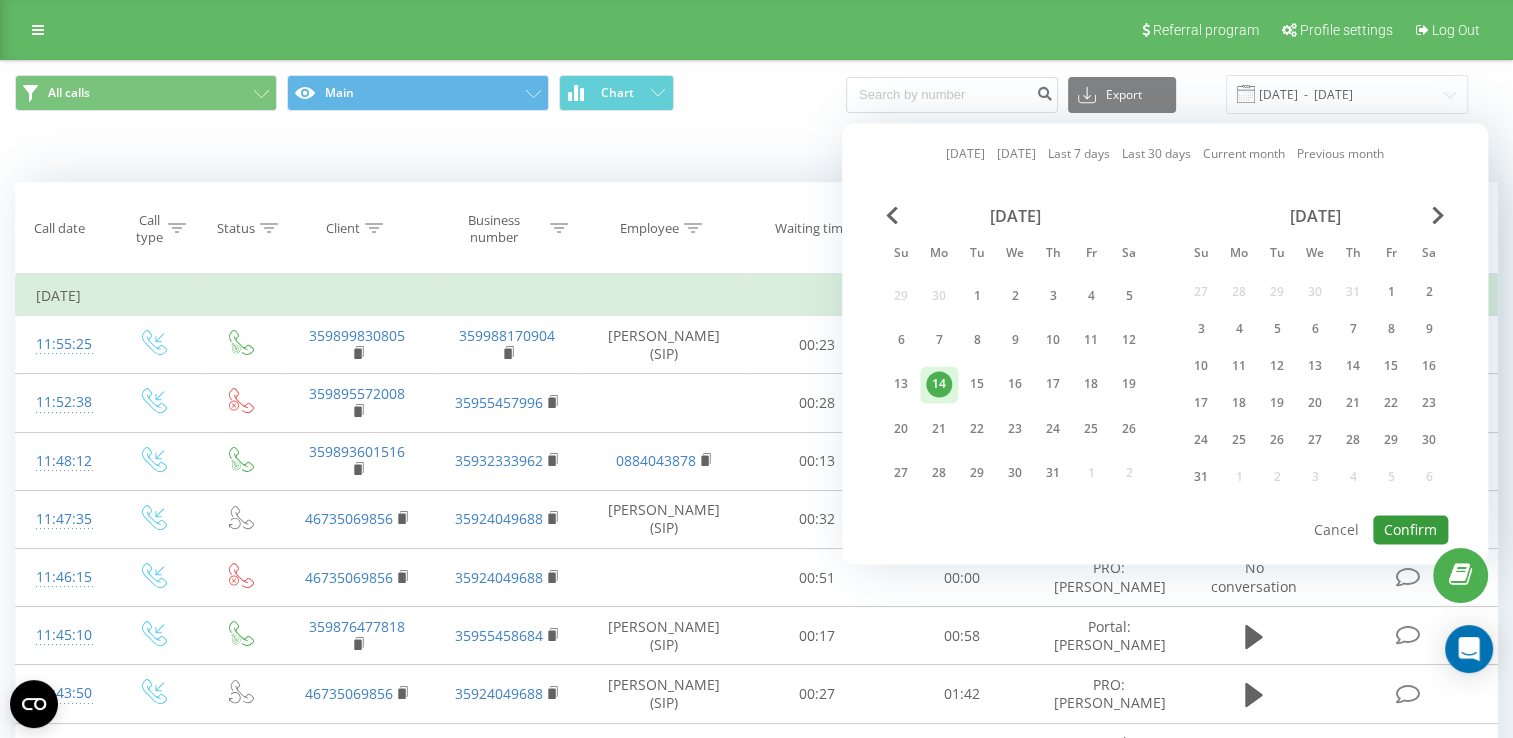 click on "Confirm" at bounding box center (1410, 529) 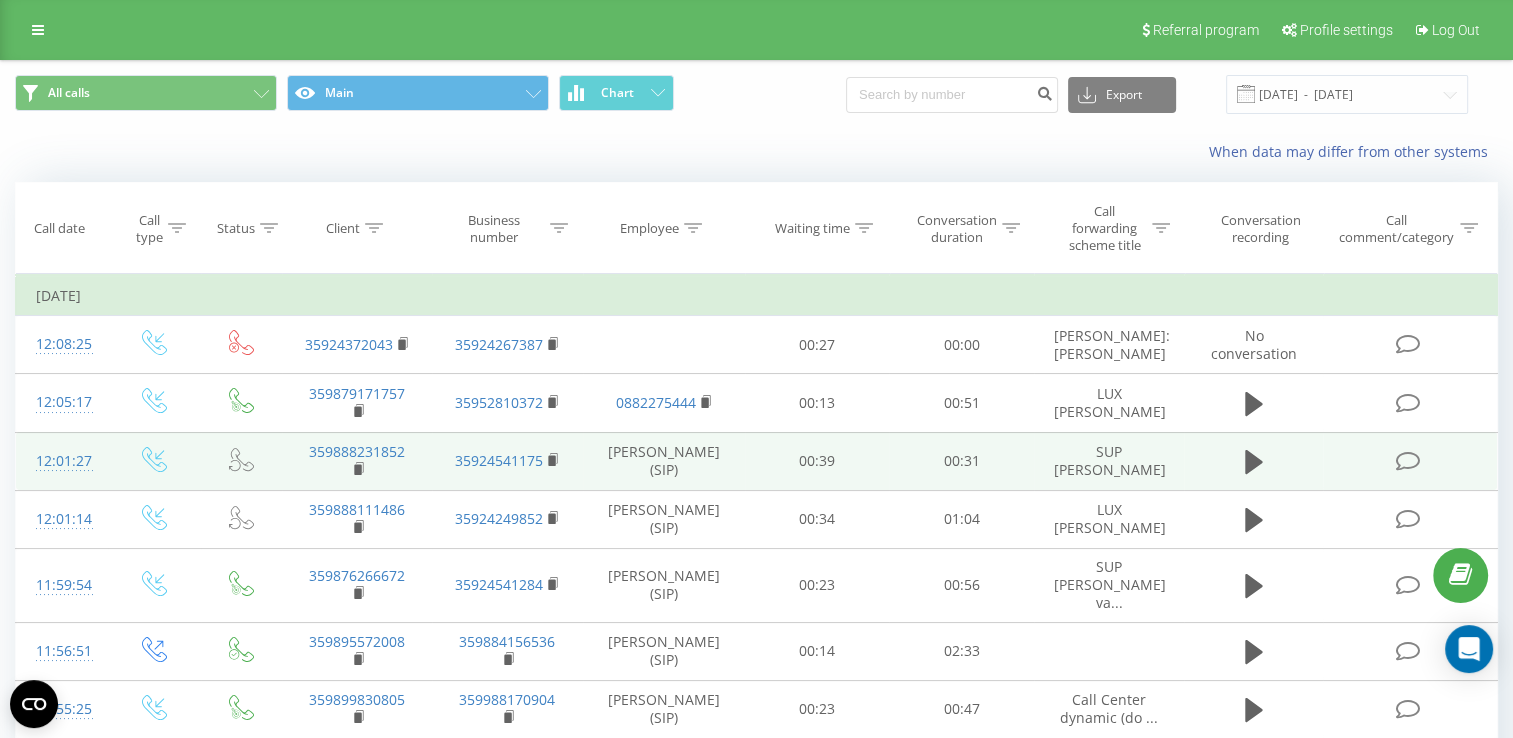 scroll, scrollTop: 200, scrollLeft: 0, axis: vertical 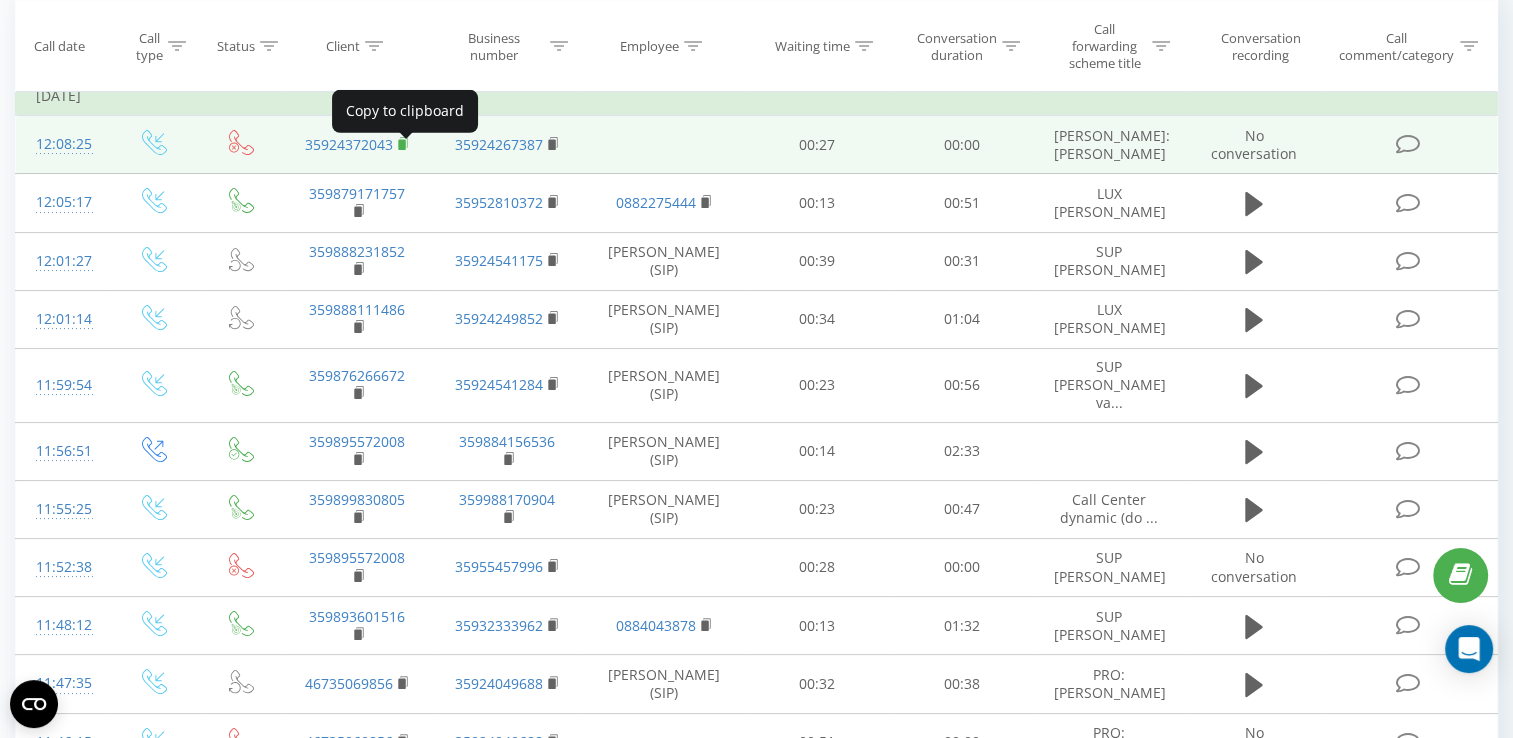click 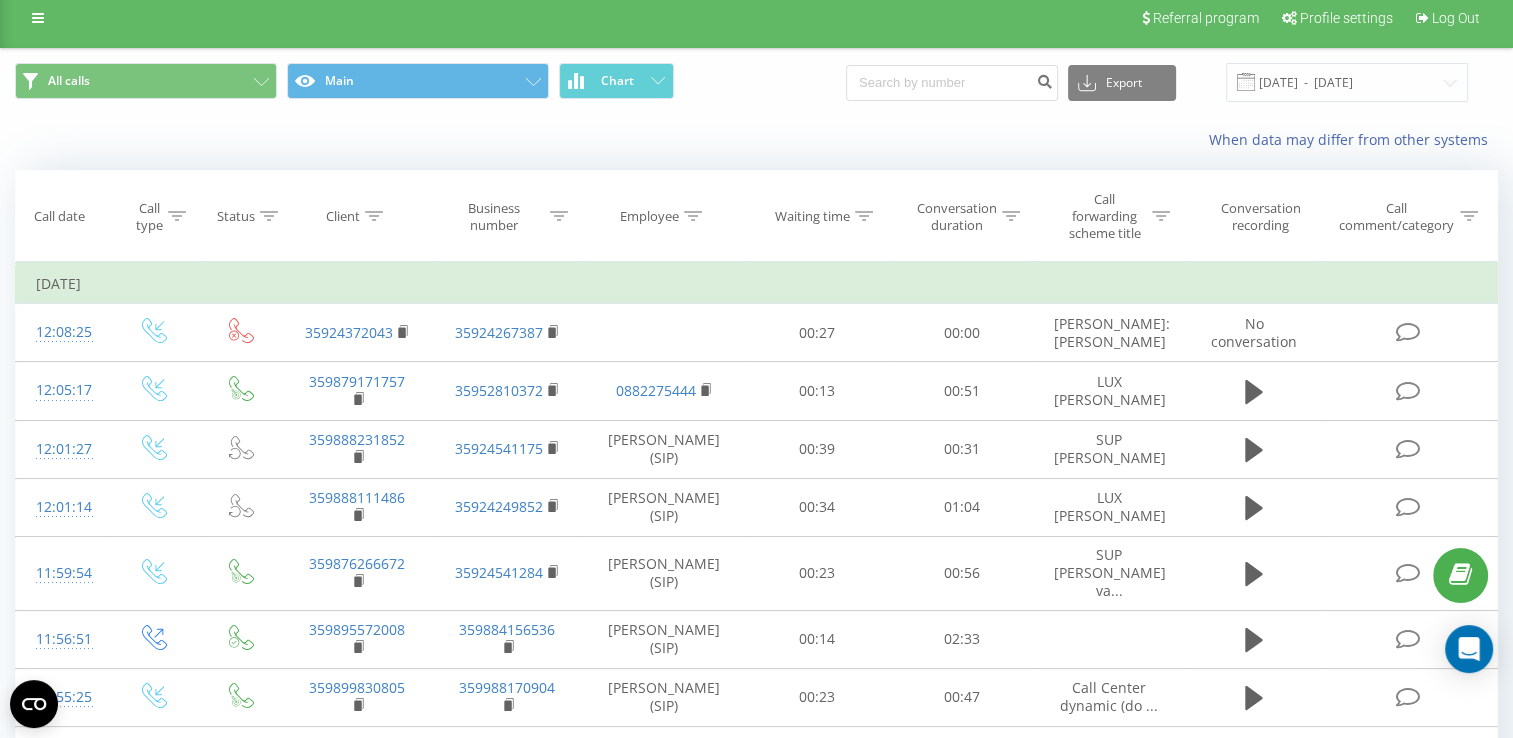 scroll, scrollTop: 0, scrollLeft: 0, axis: both 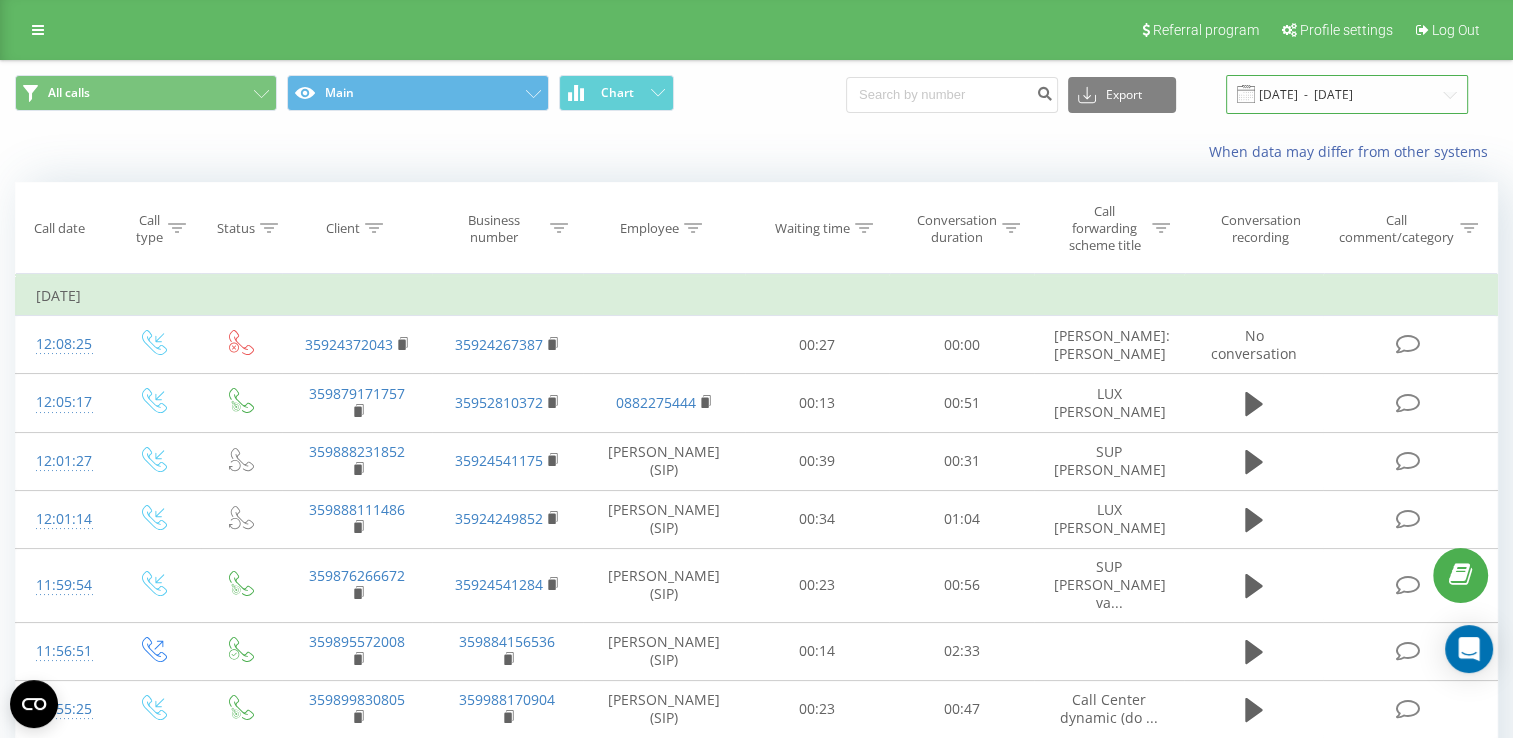 click on "[DATE]  -  [DATE]" at bounding box center [1347, 94] 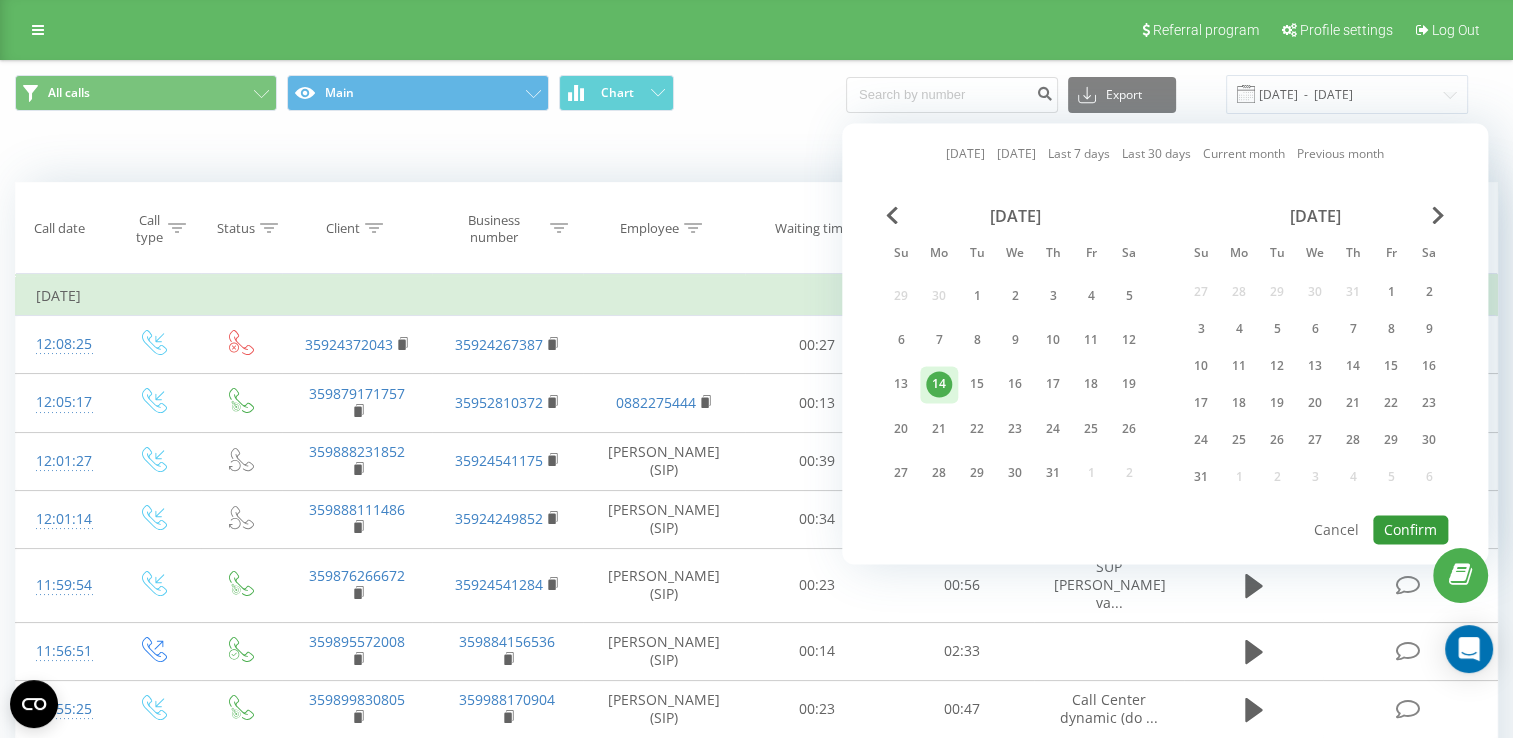 click on "Confirm" at bounding box center (1410, 529) 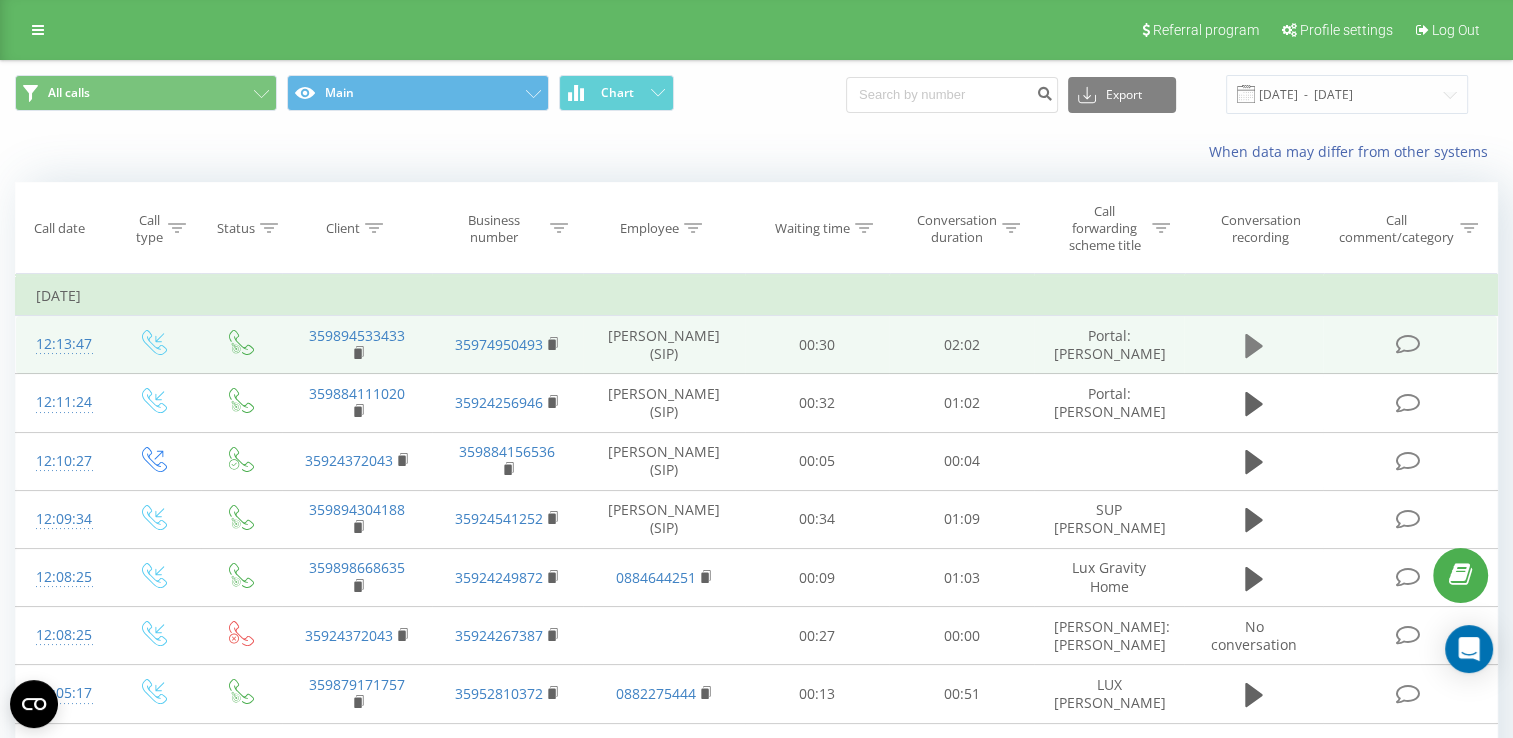 click 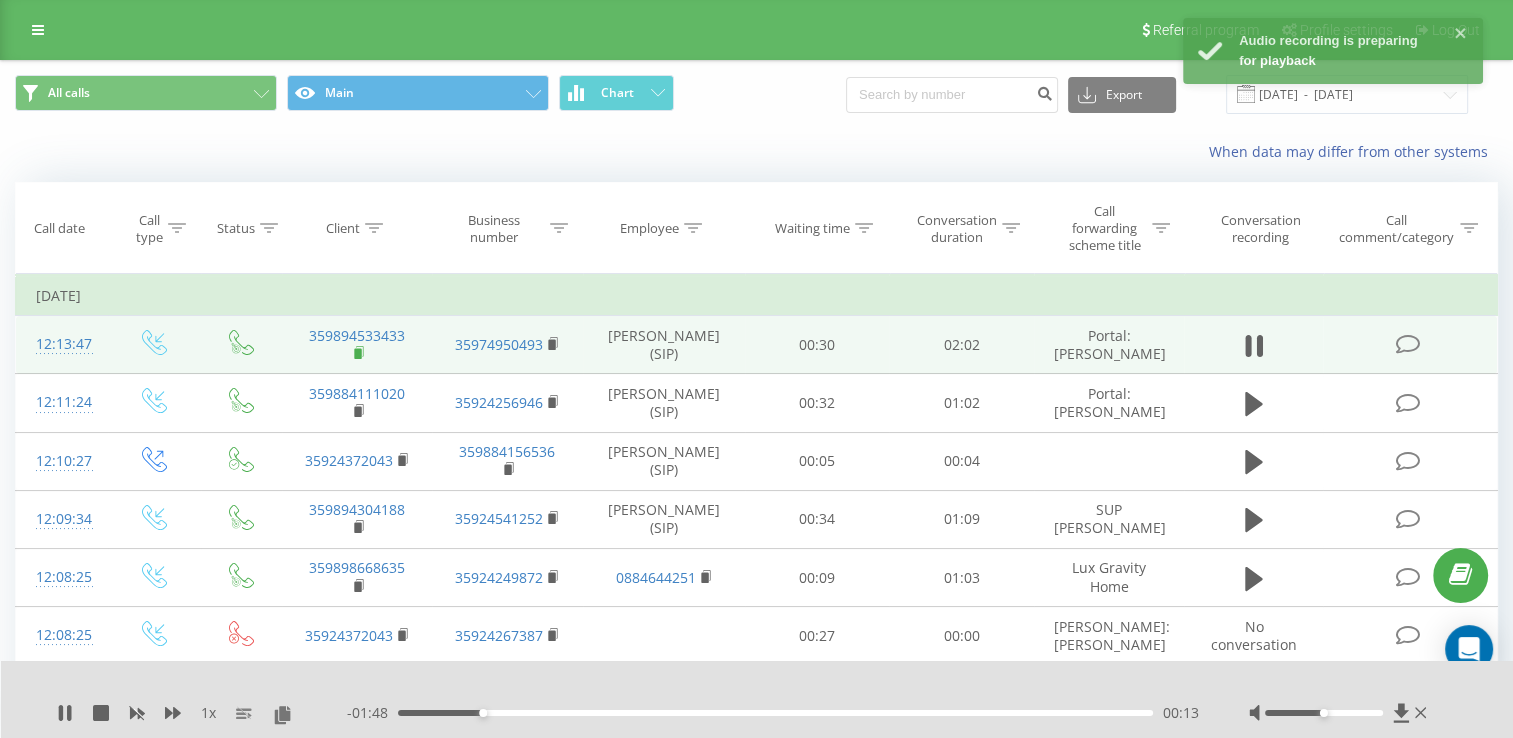 click 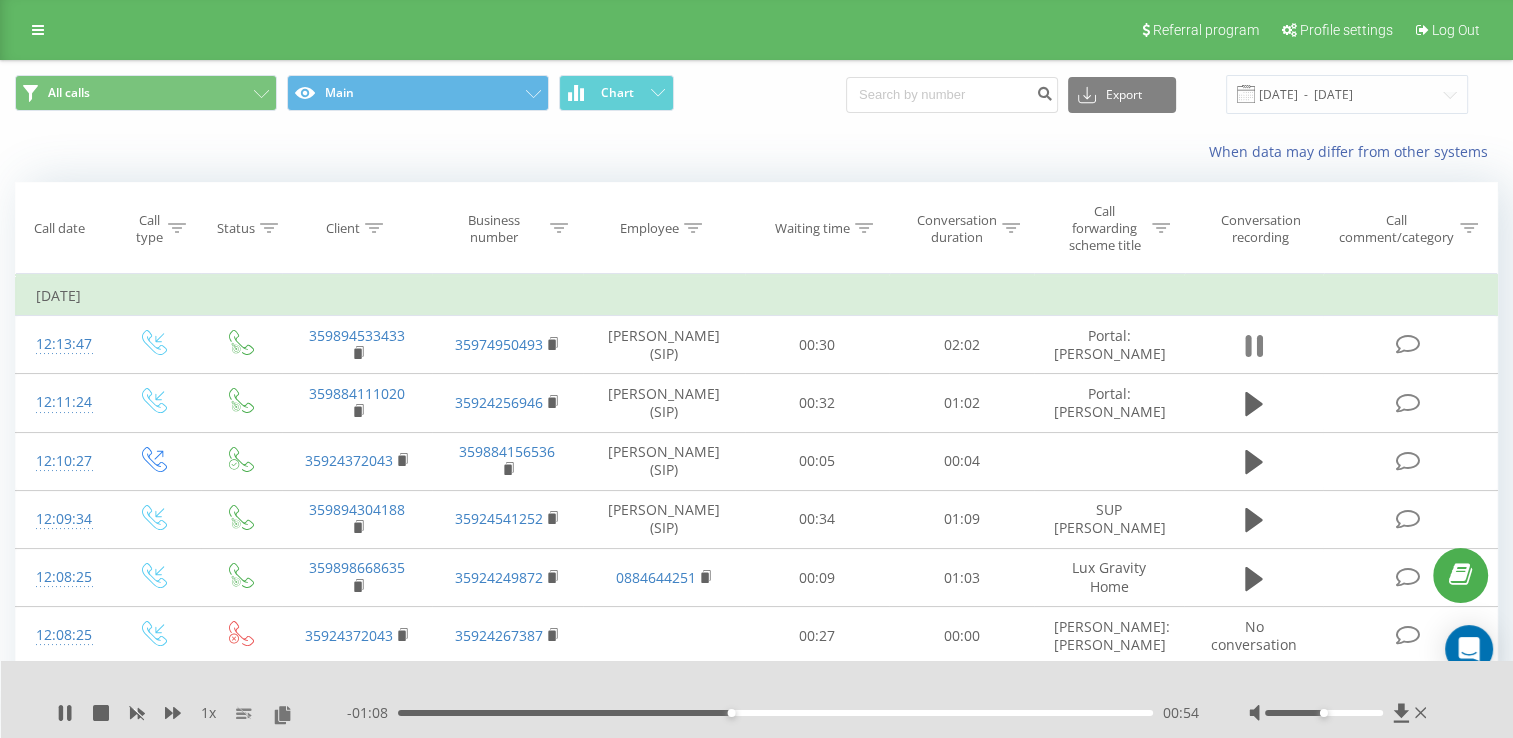 click at bounding box center [1254, 346] 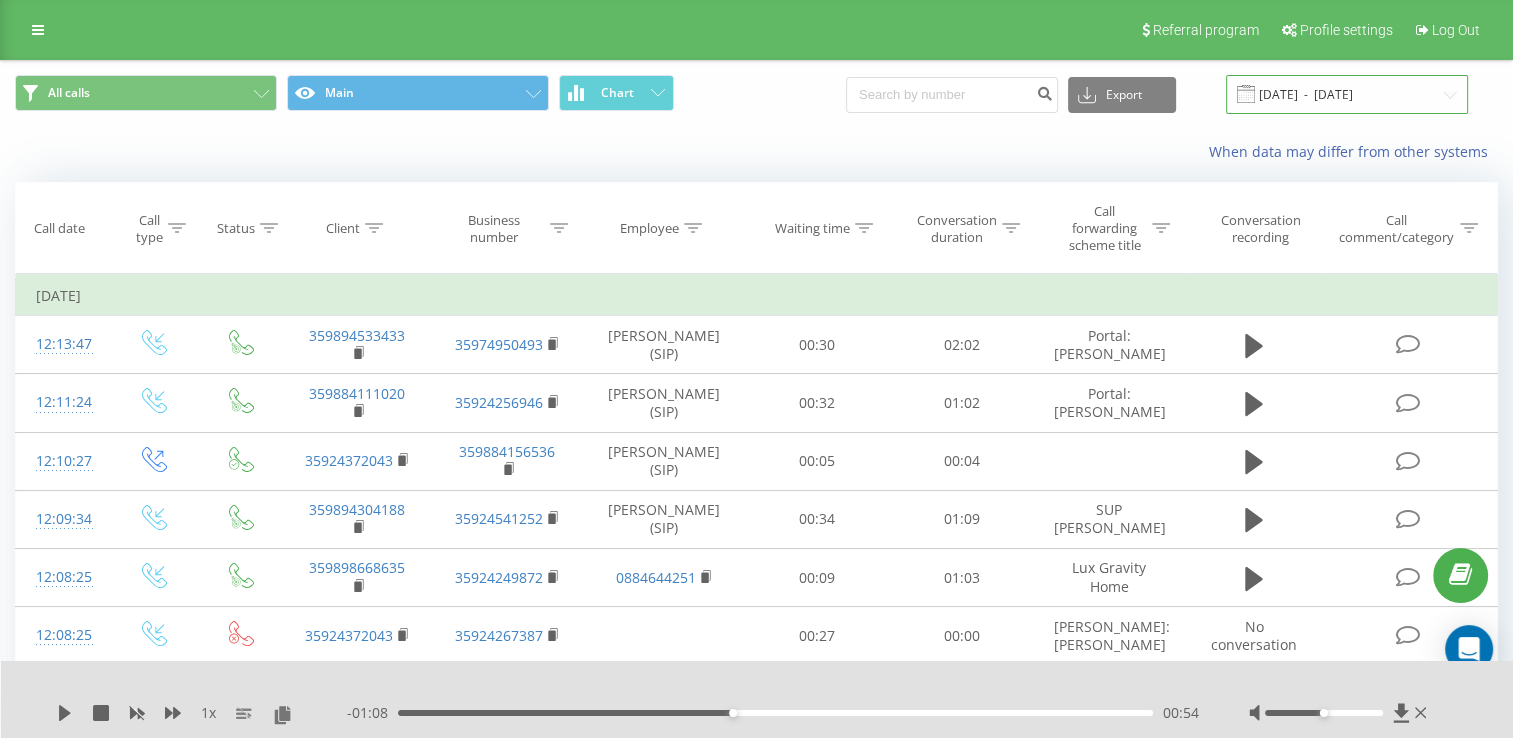 click on "[DATE]  -  [DATE]" at bounding box center [1347, 94] 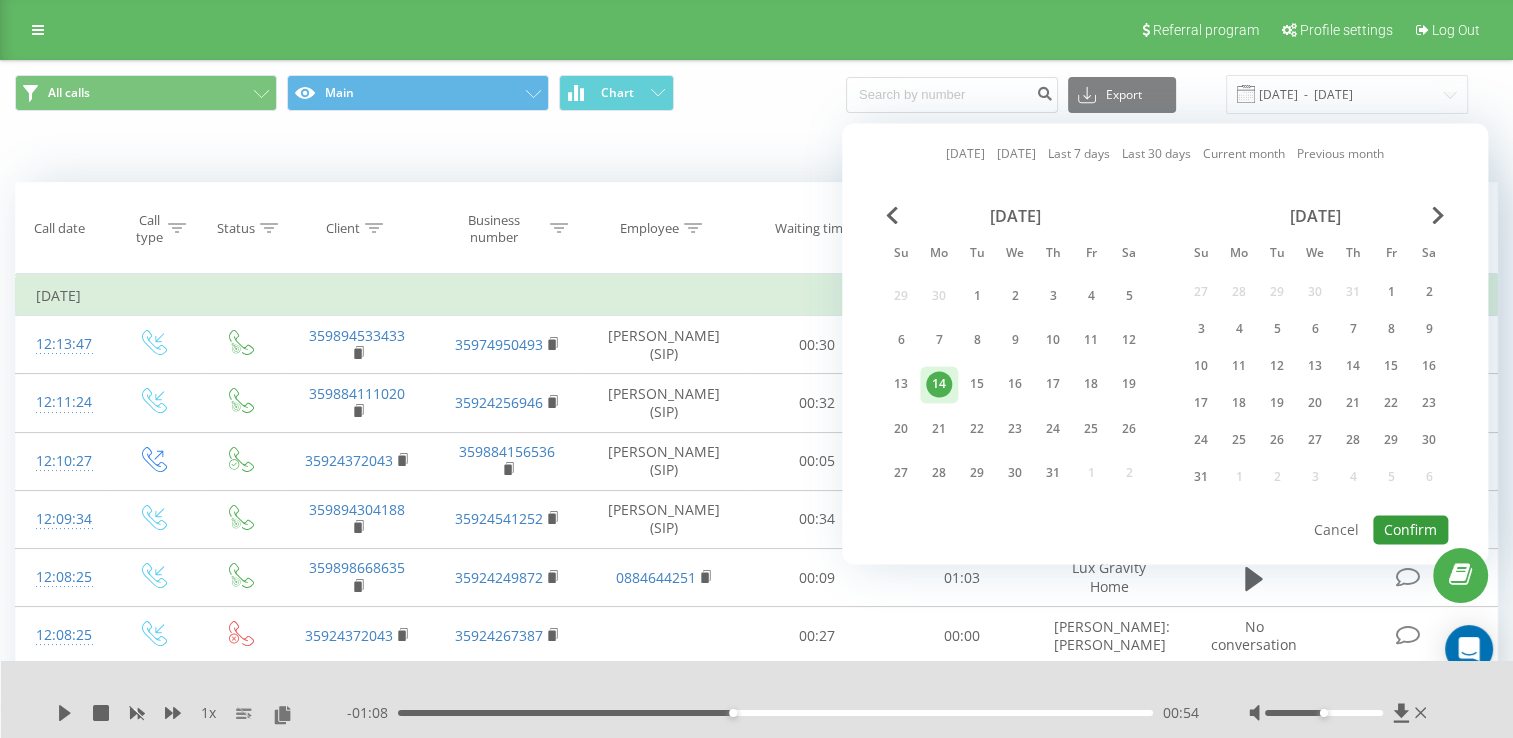 click on "Confirm" at bounding box center [1410, 529] 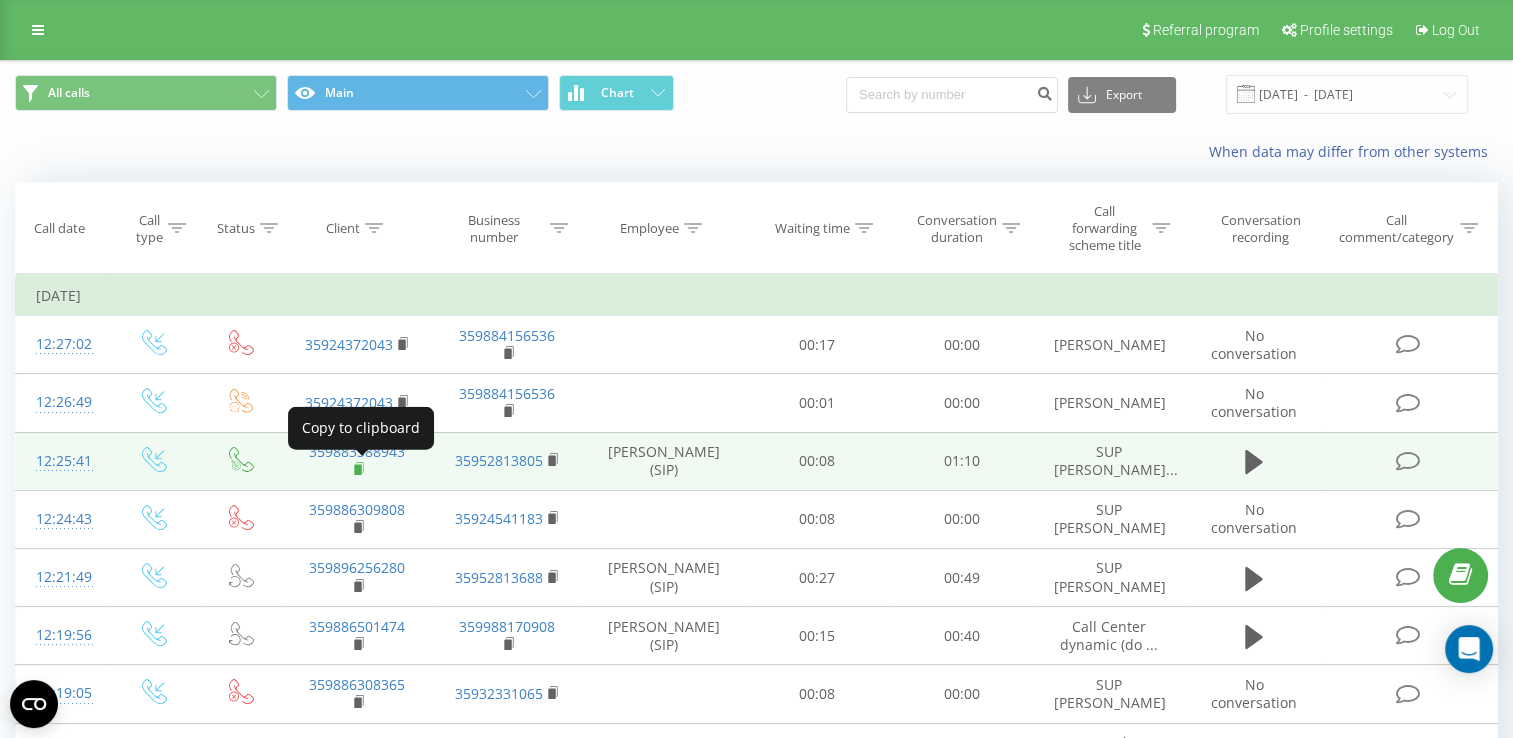 click 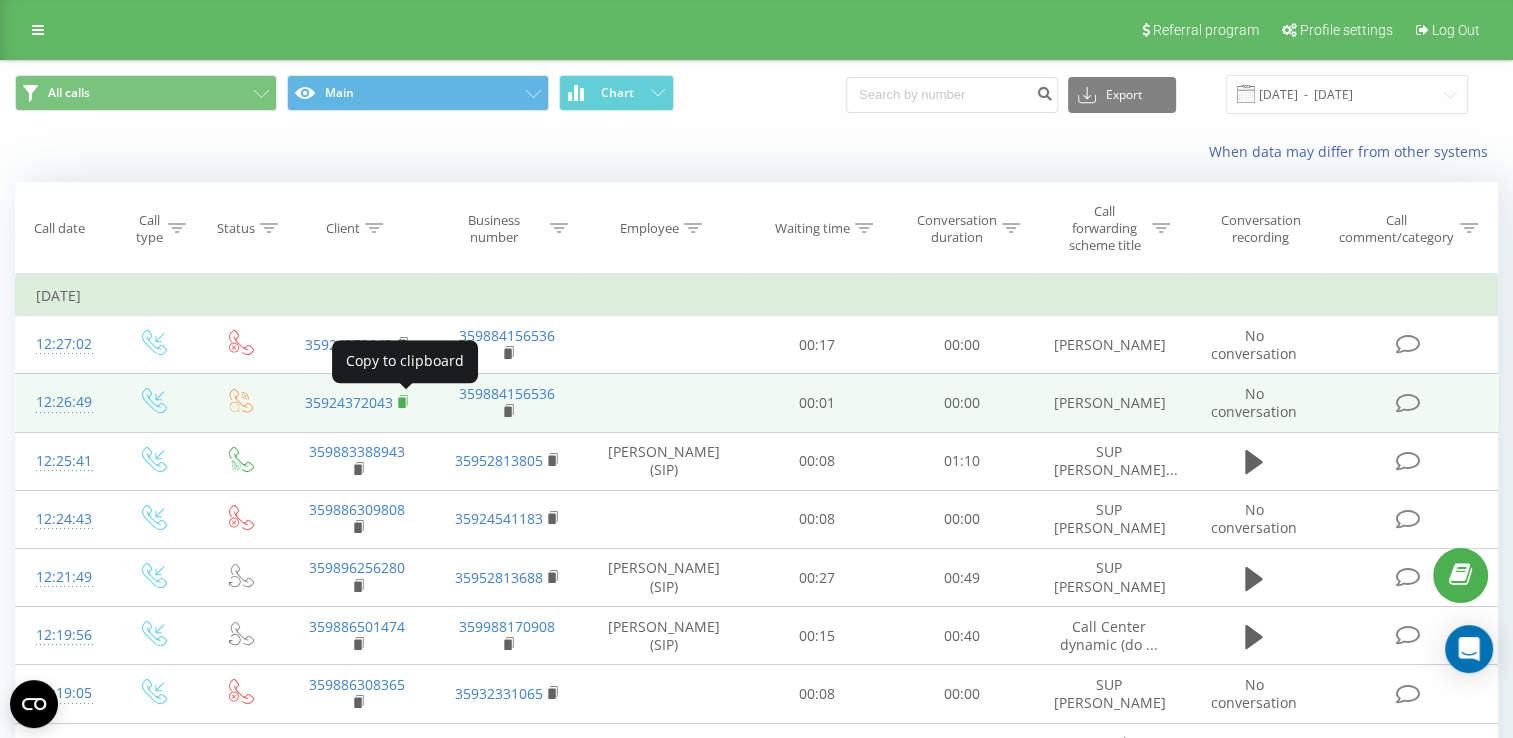 click 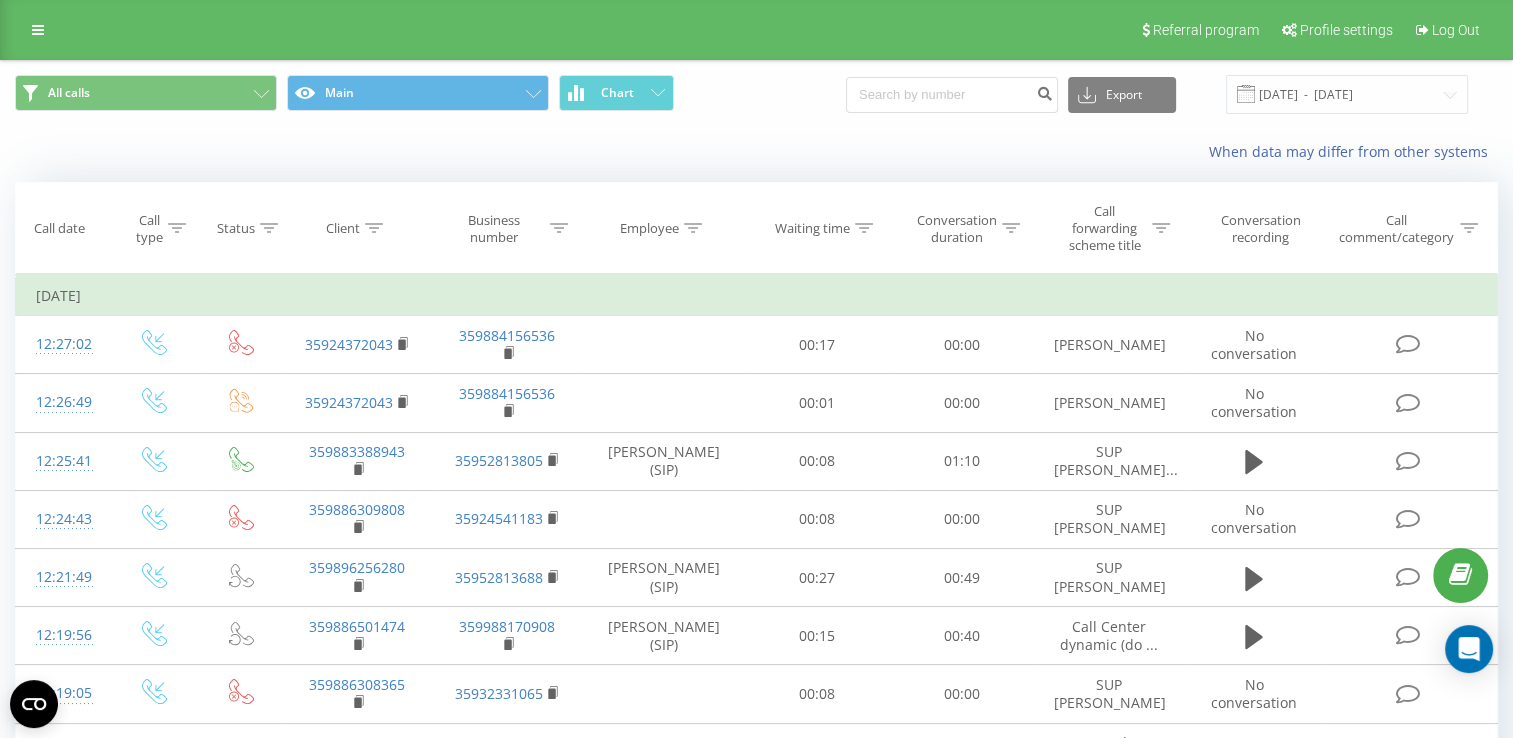 click 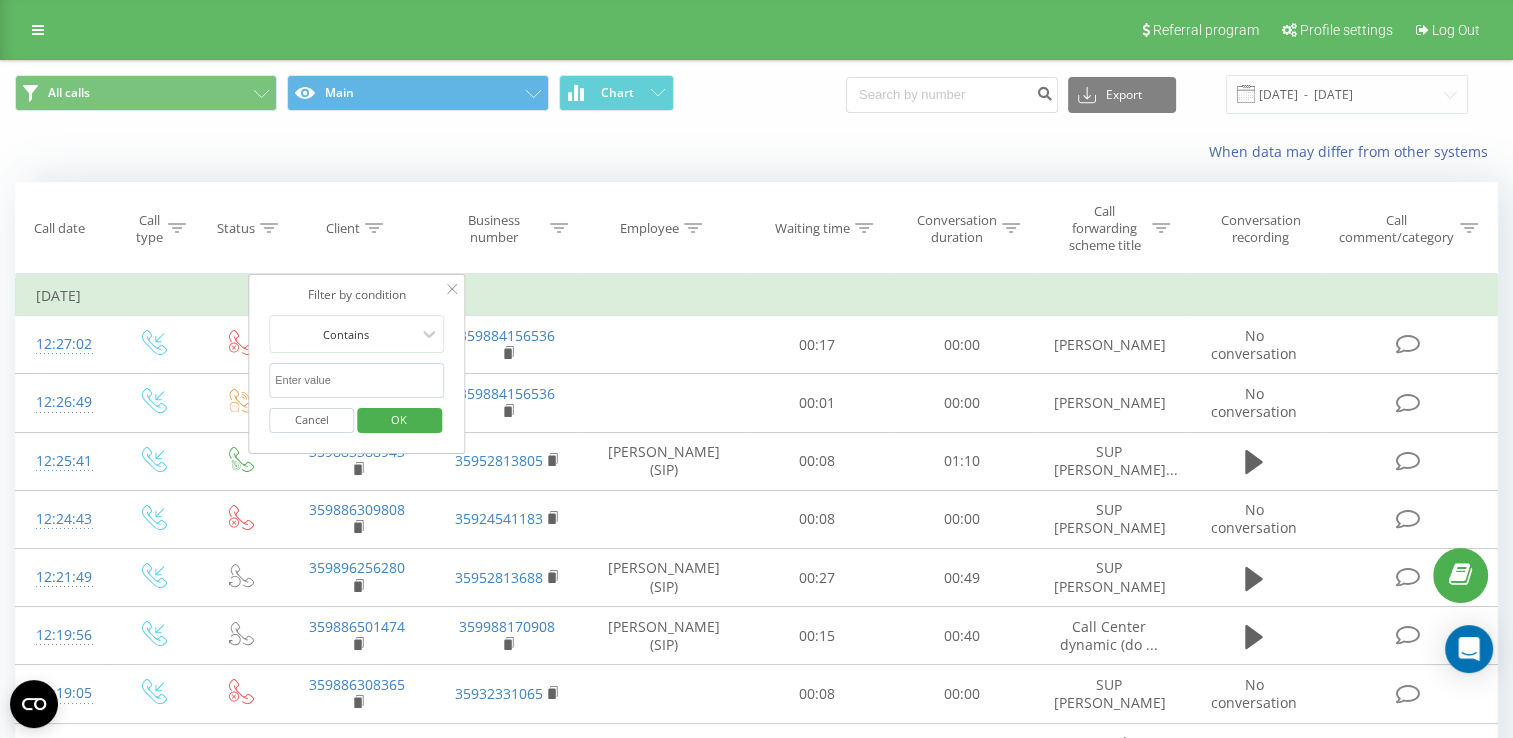 paste on "35924372043" 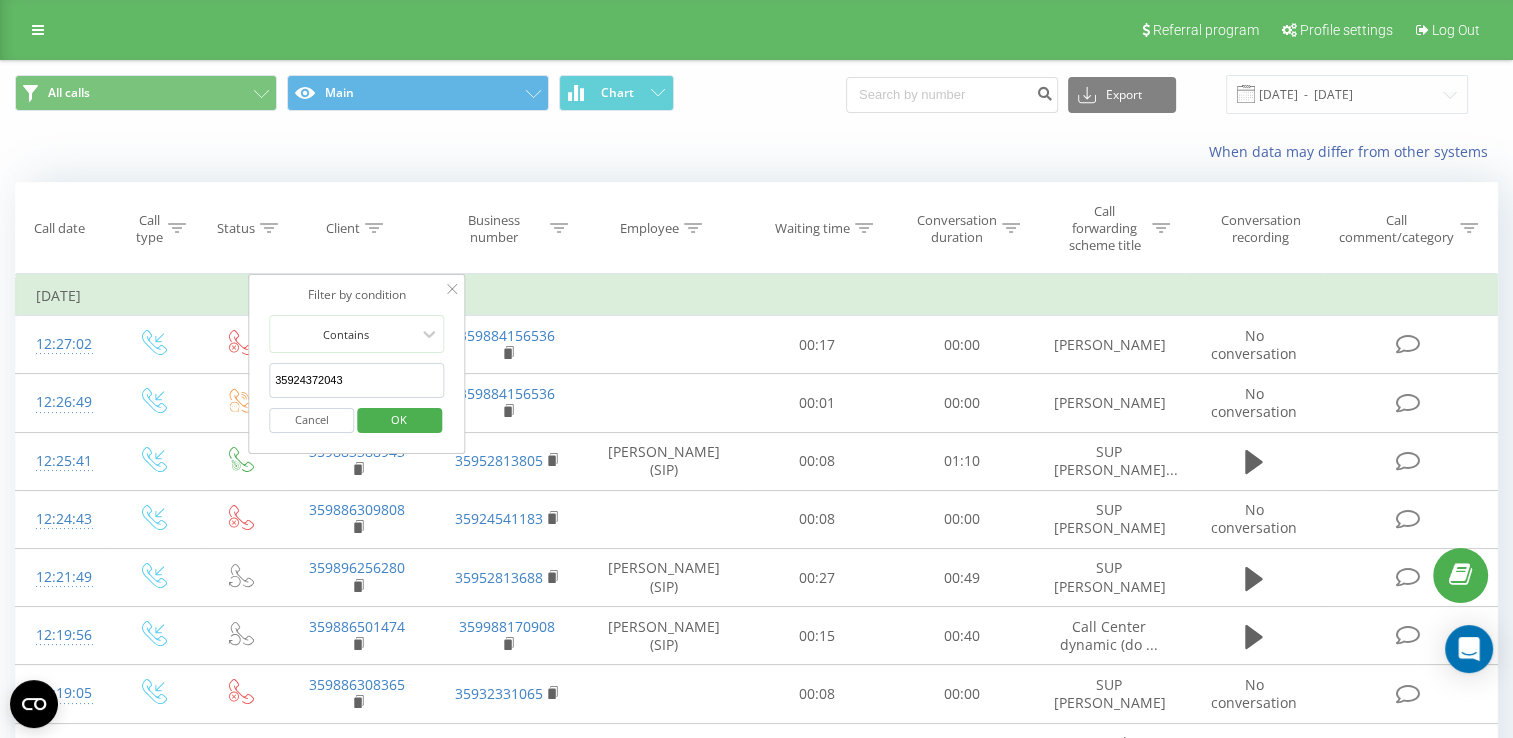 type on "35924372043" 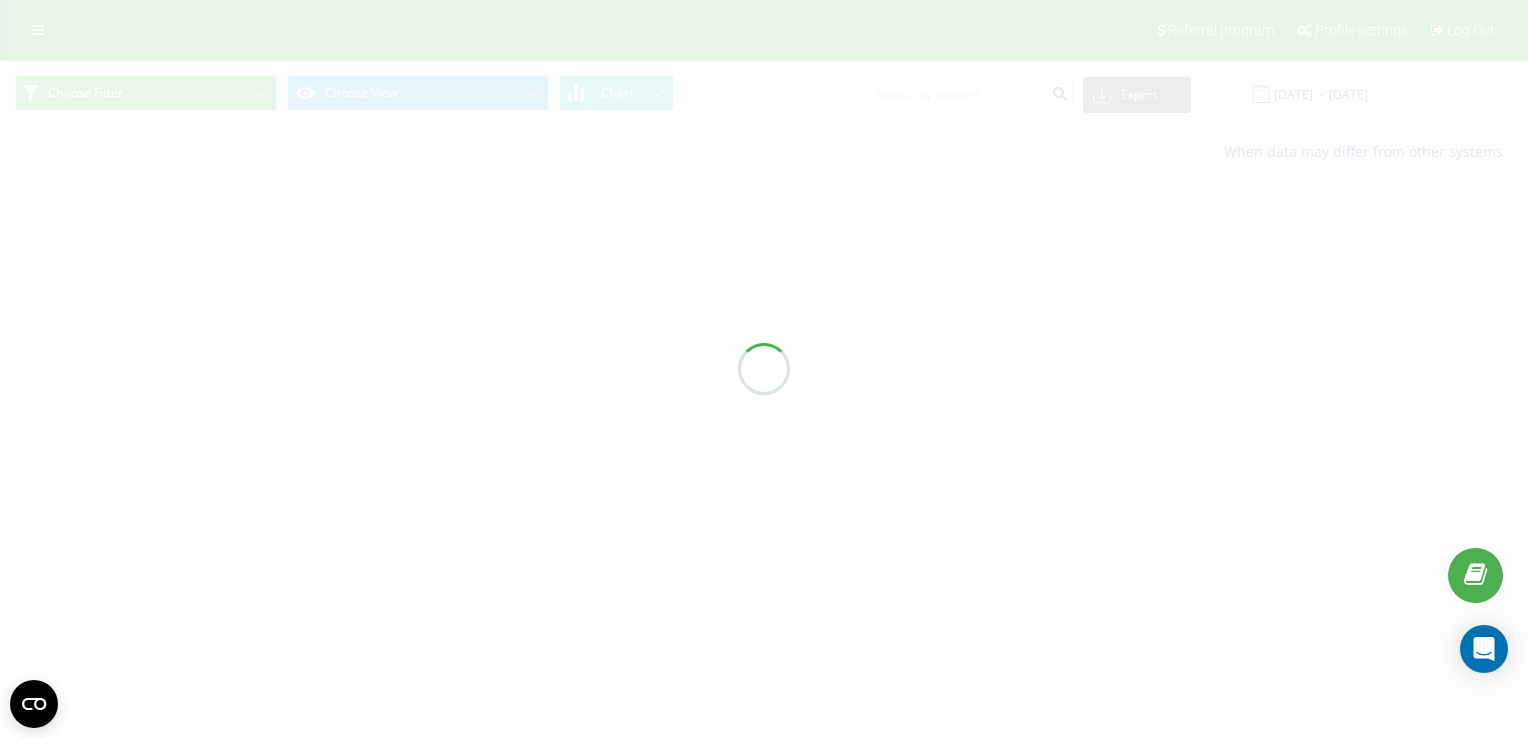 scroll, scrollTop: 0, scrollLeft: 0, axis: both 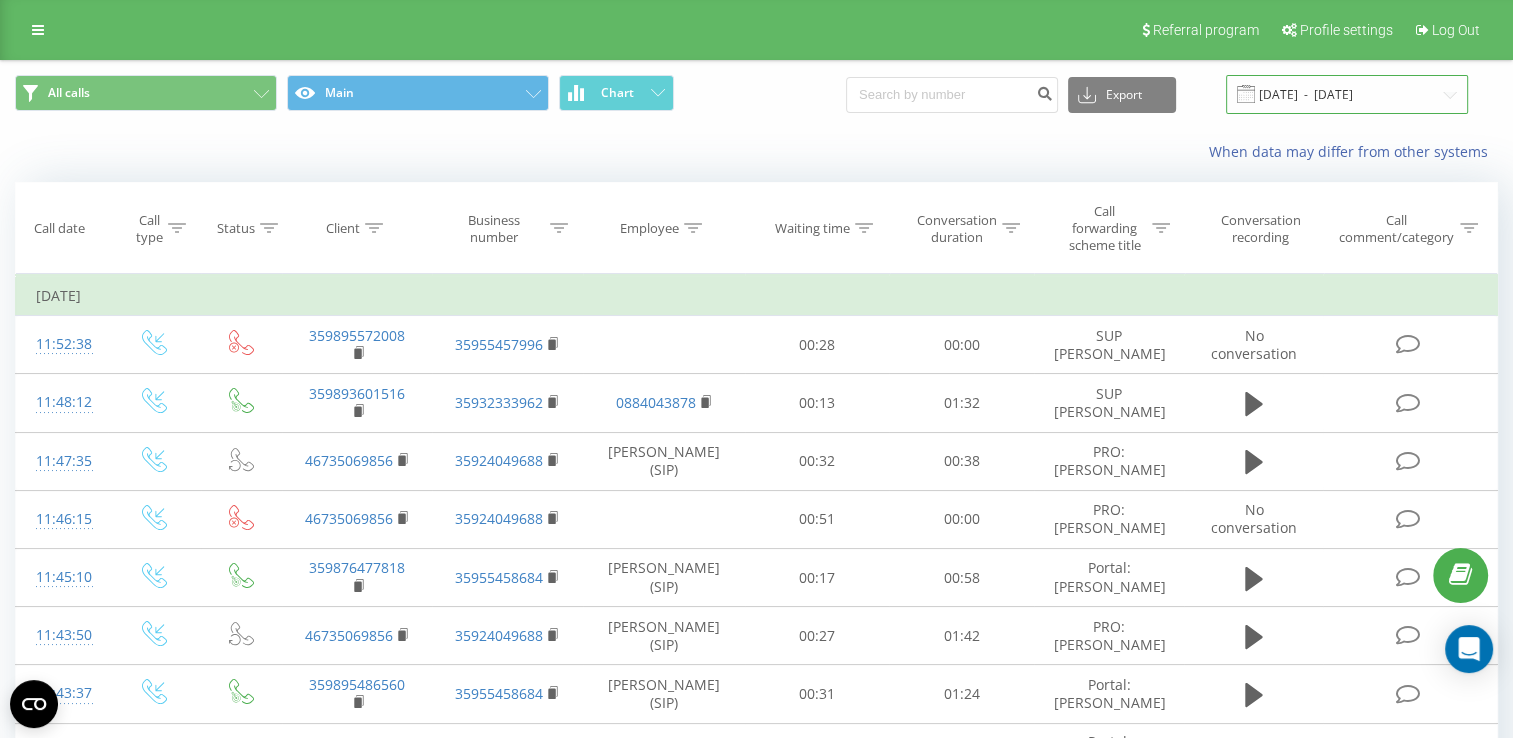click on "[DATE]  -  [DATE]" at bounding box center (1347, 94) 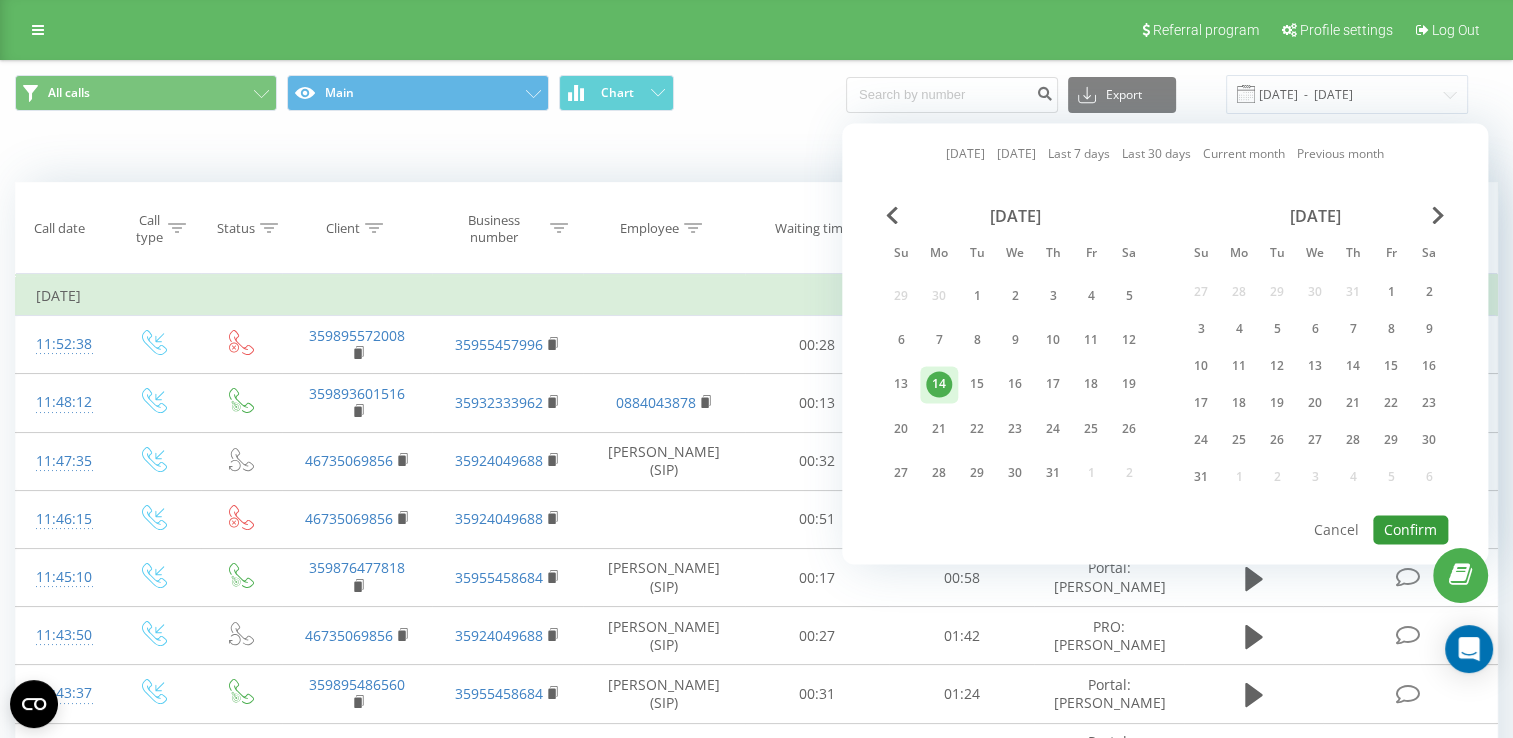 click on "Confirm" at bounding box center (1410, 529) 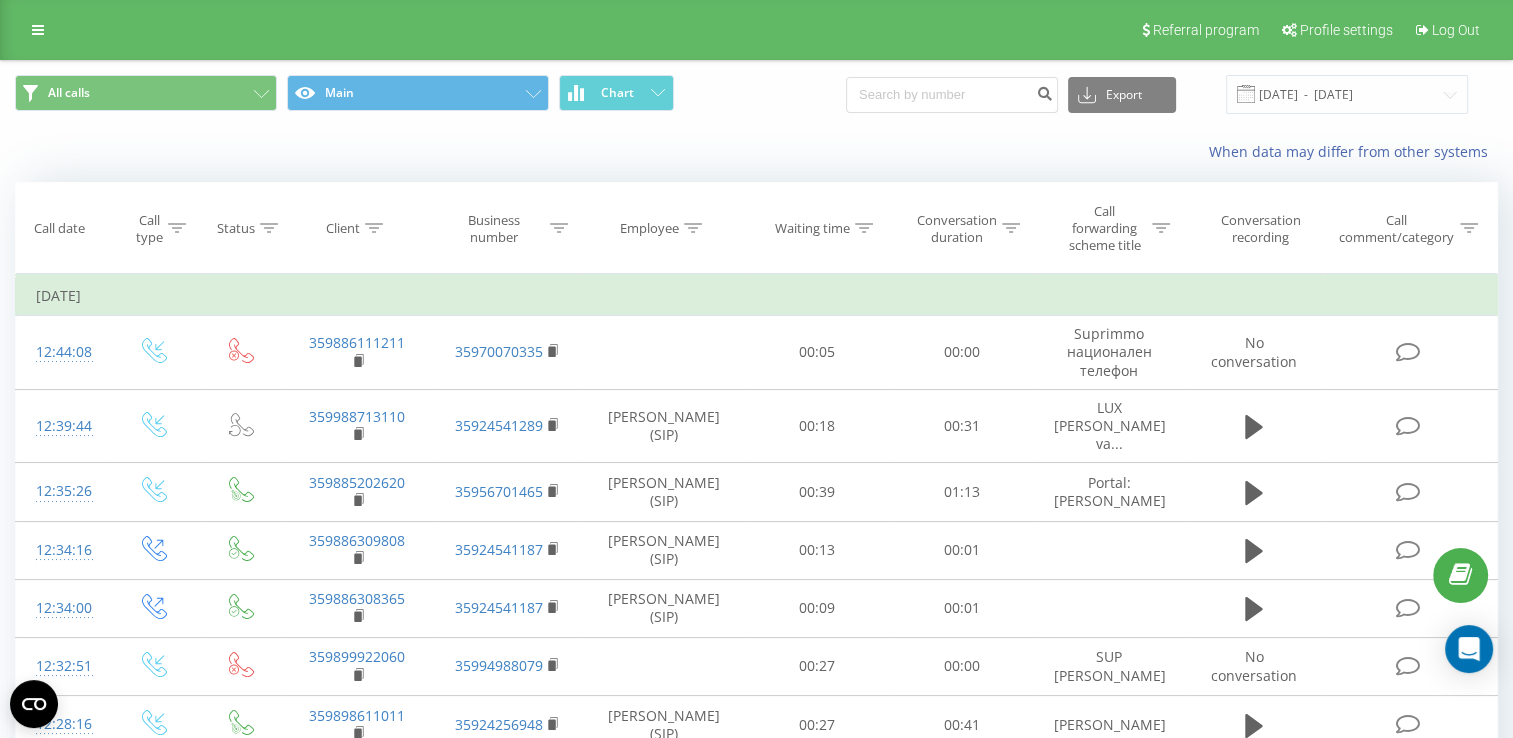 click 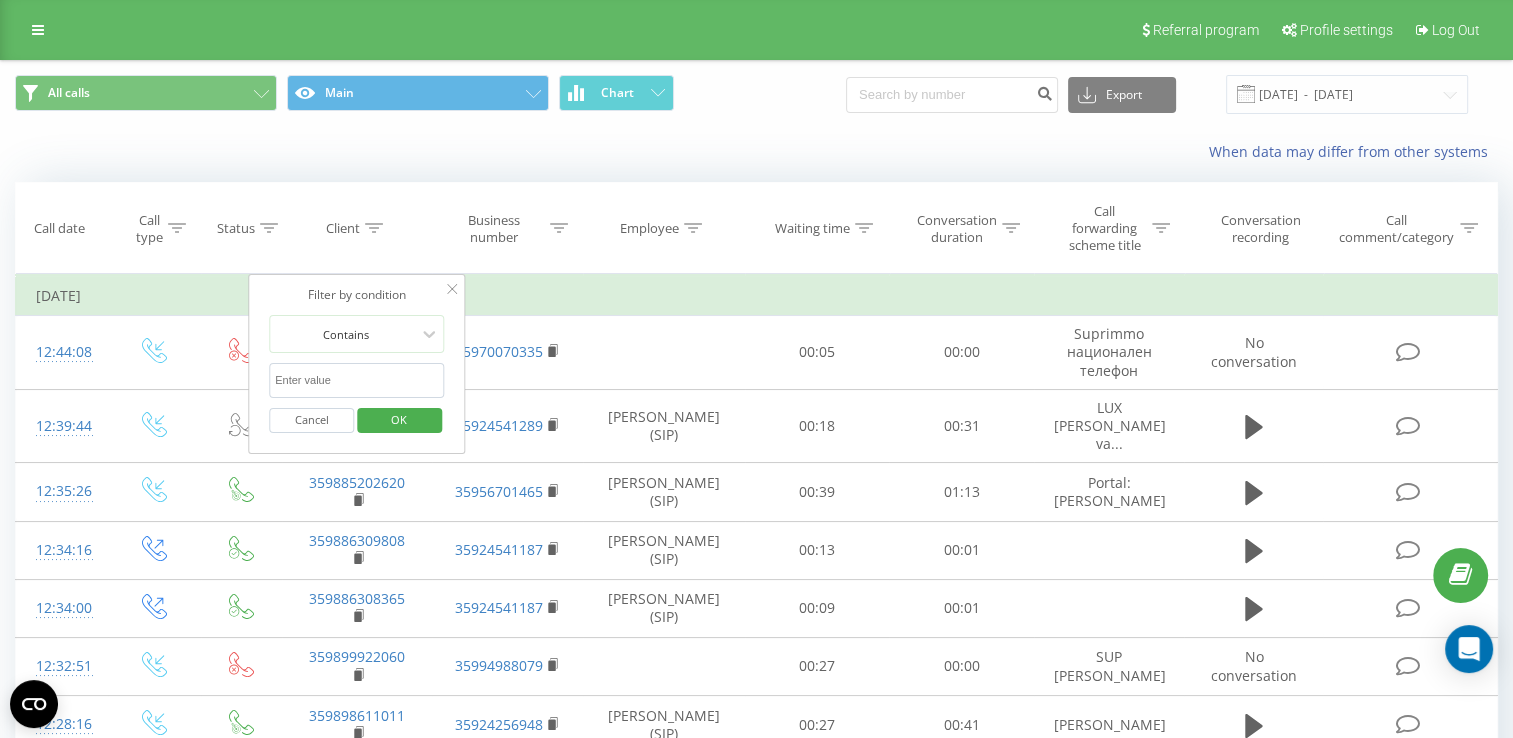 click on "OK" at bounding box center [399, 419] 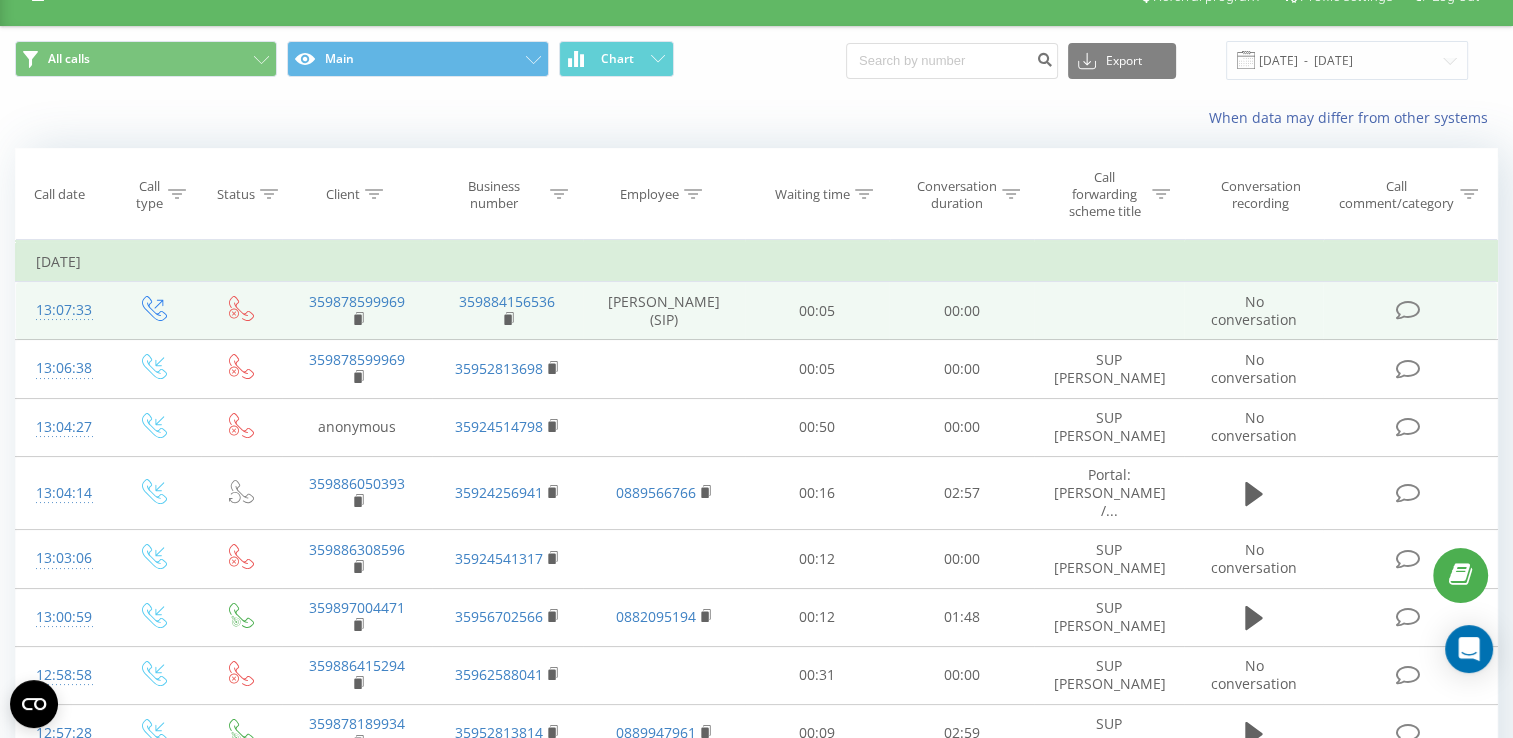 scroll, scrollTop: 0, scrollLeft: 0, axis: both 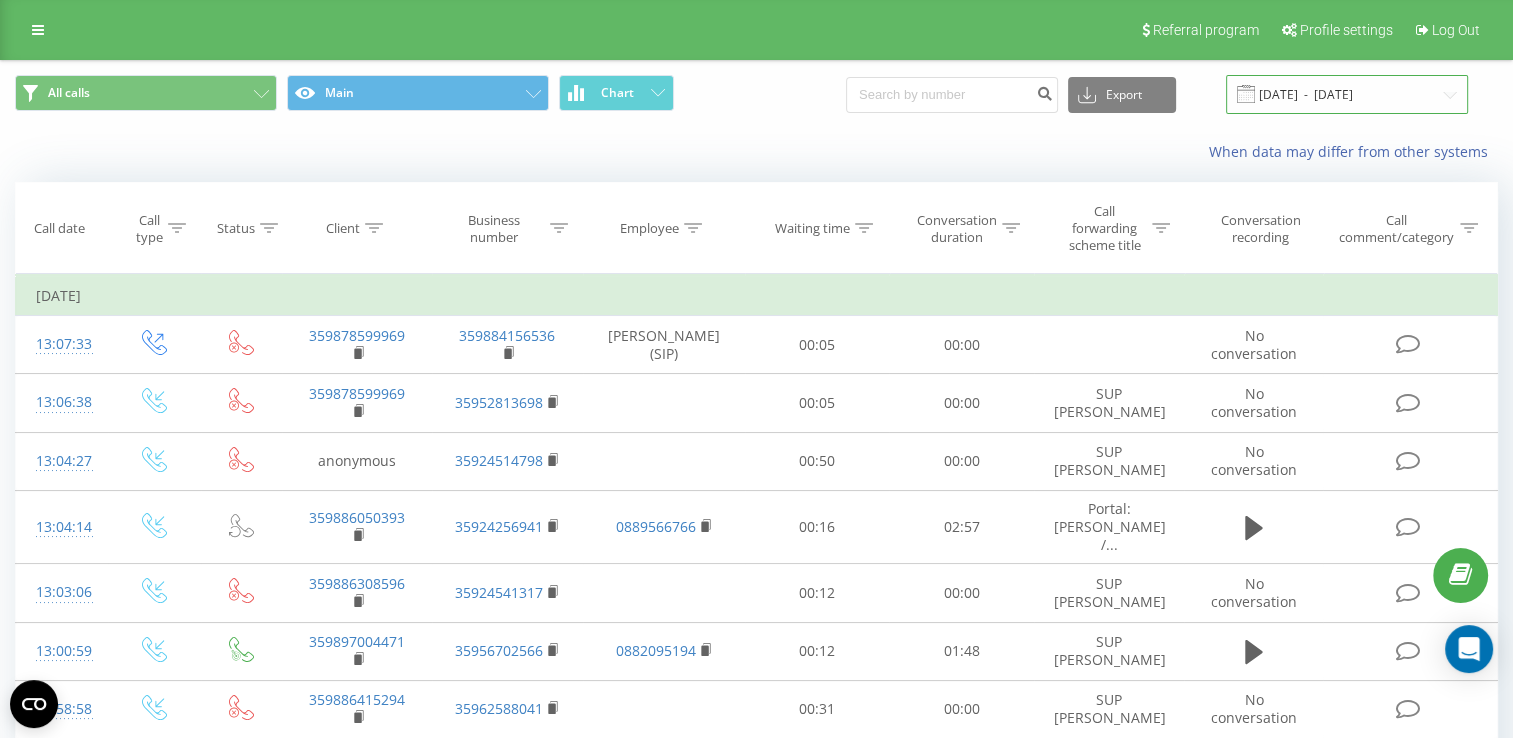 click on "[DATE]  -  [DATE]" at bounding box center [1347, 94] 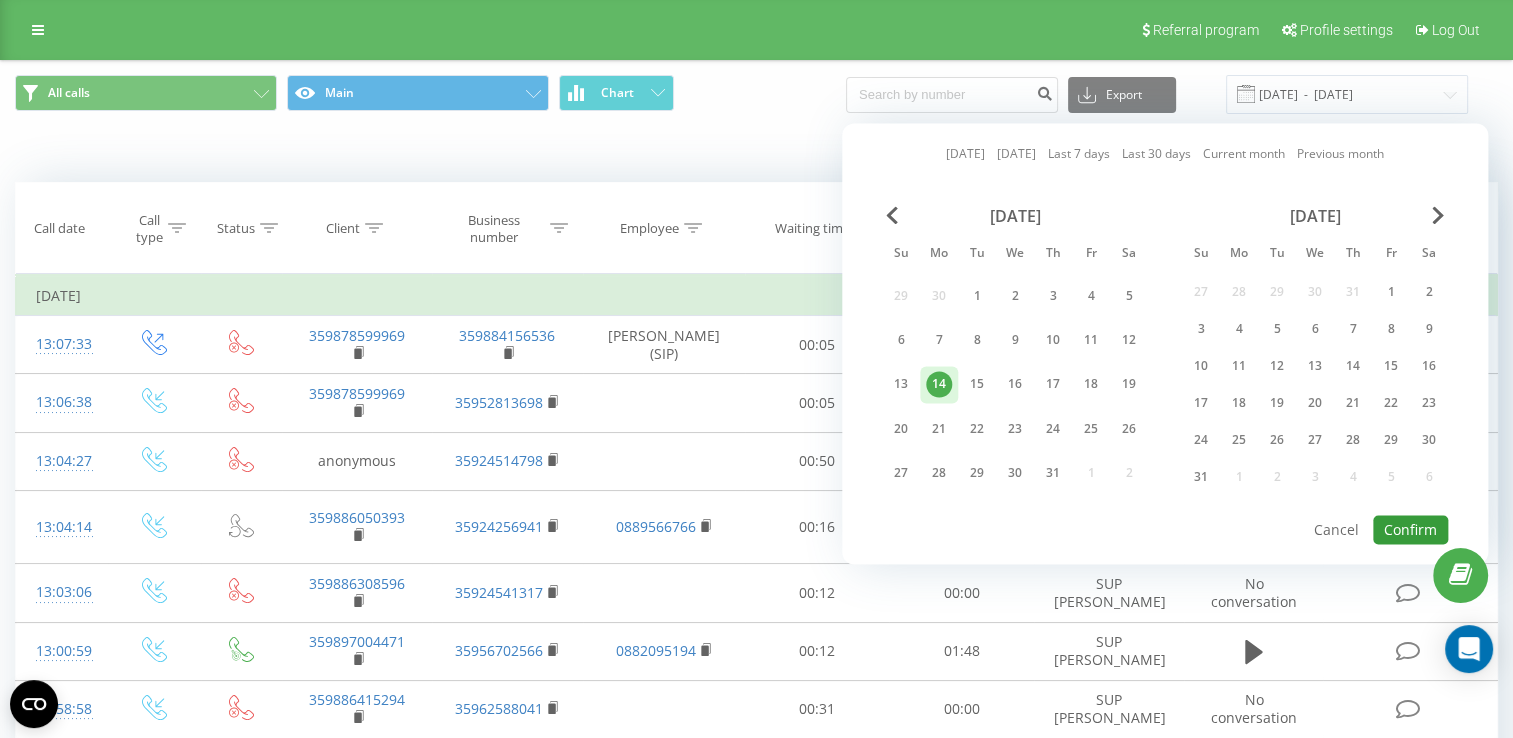 click on "Confirm" at bounding box center (1410, 529) 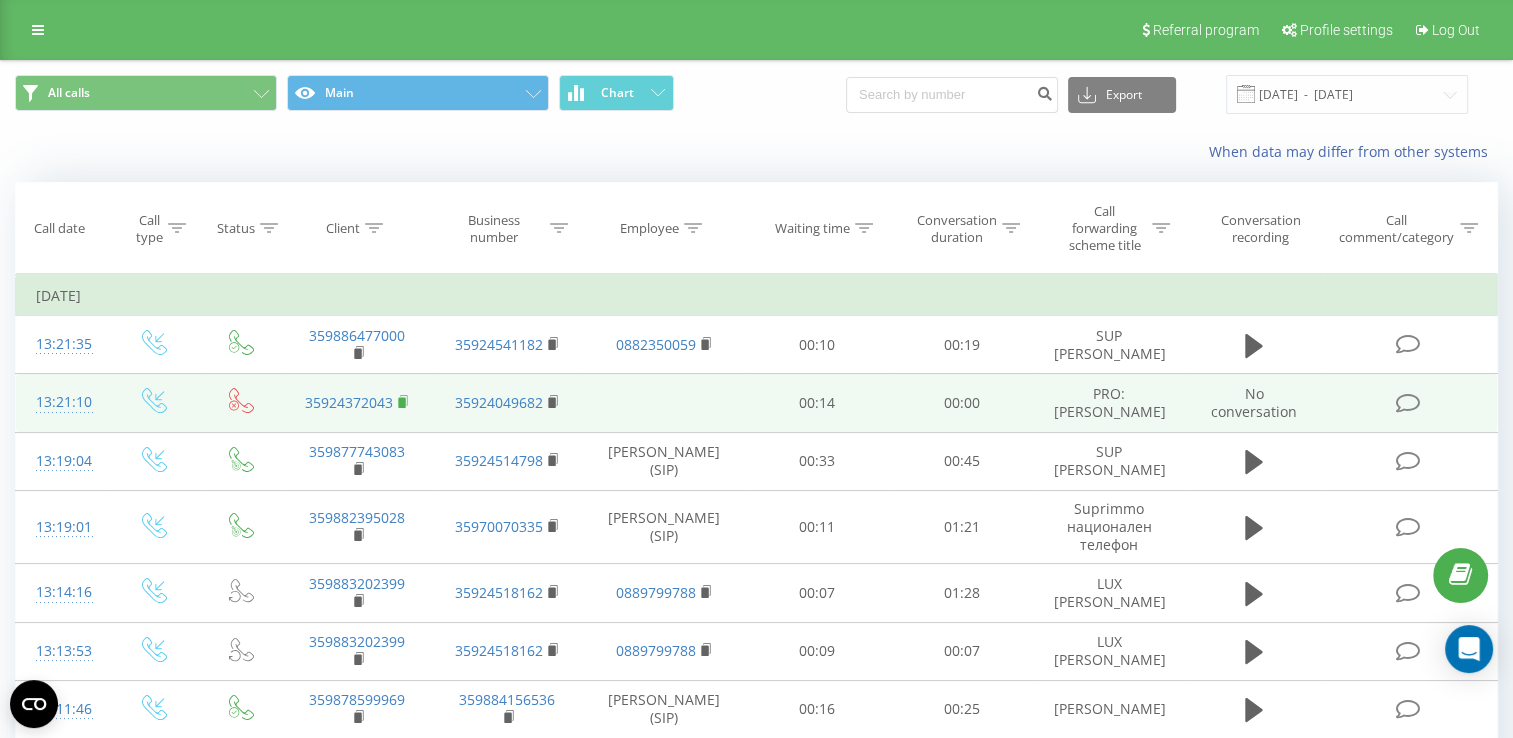 click 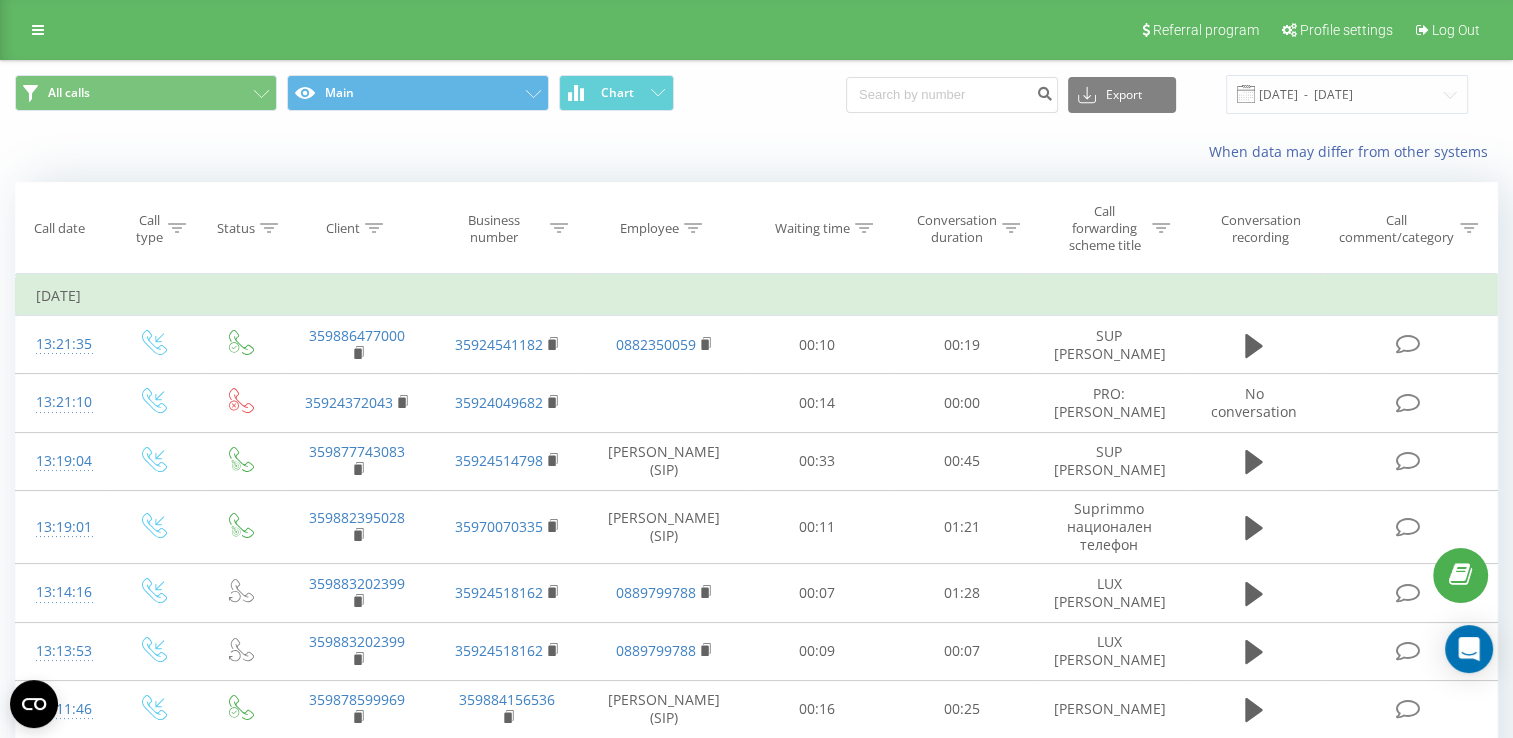 click 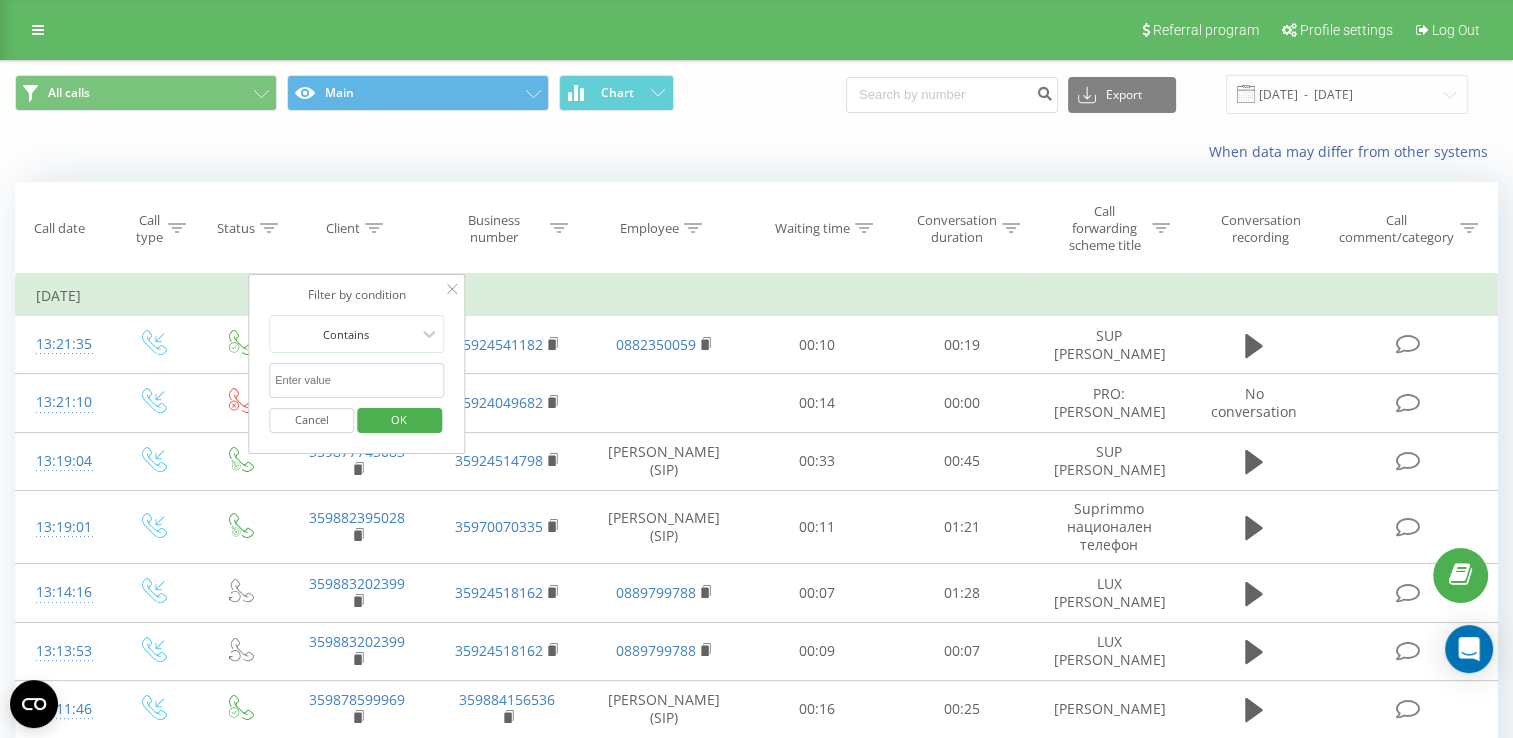 paste on "35924372043" 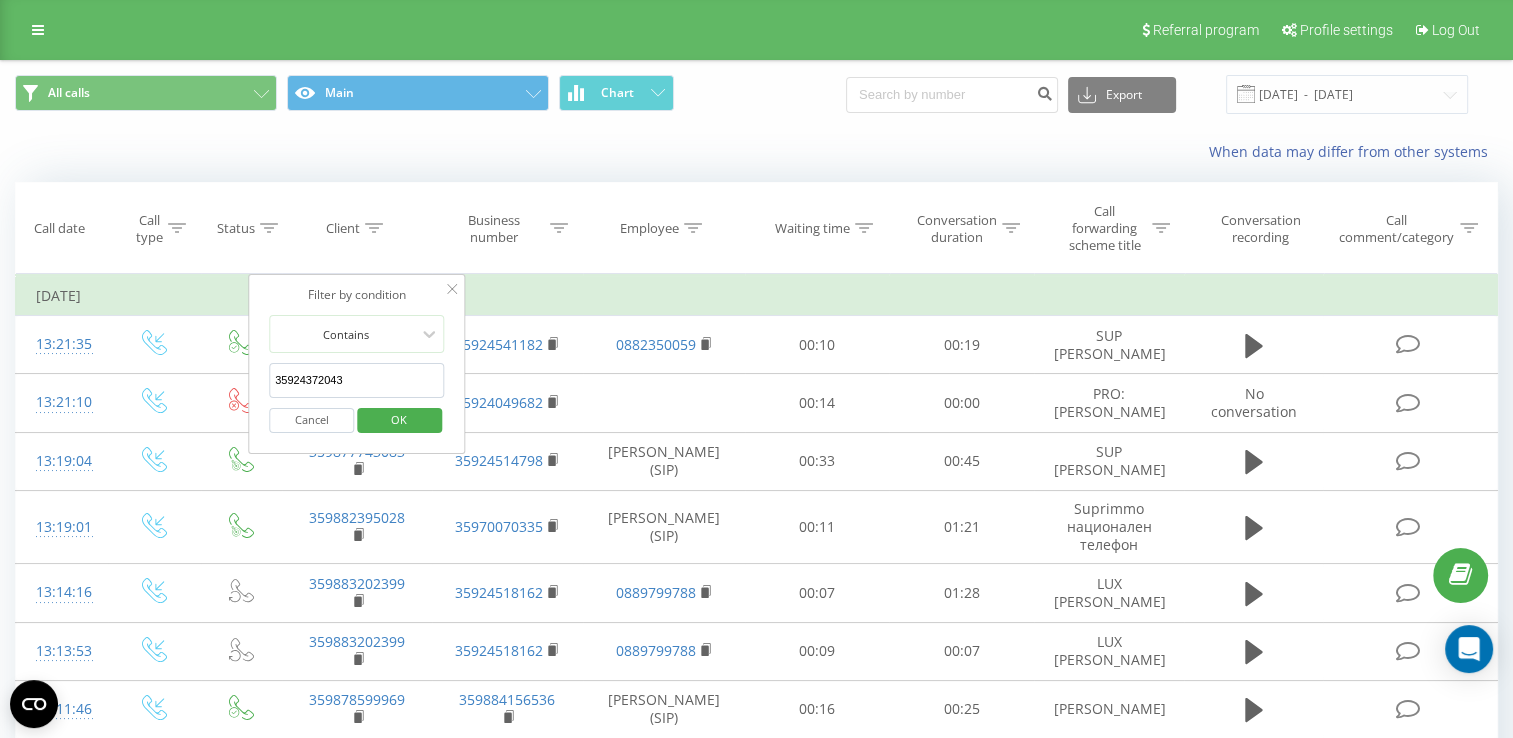 type on "35924372043" 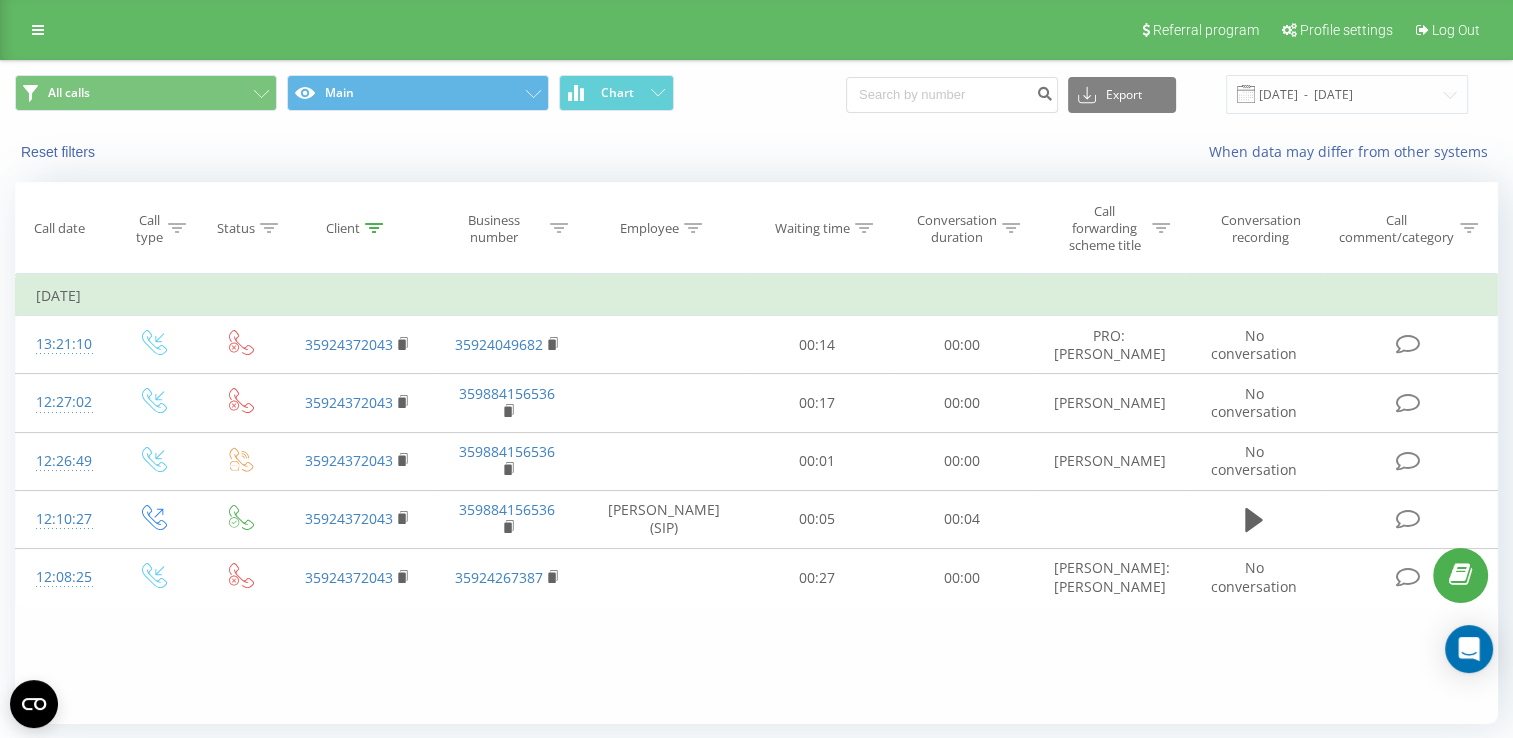 click 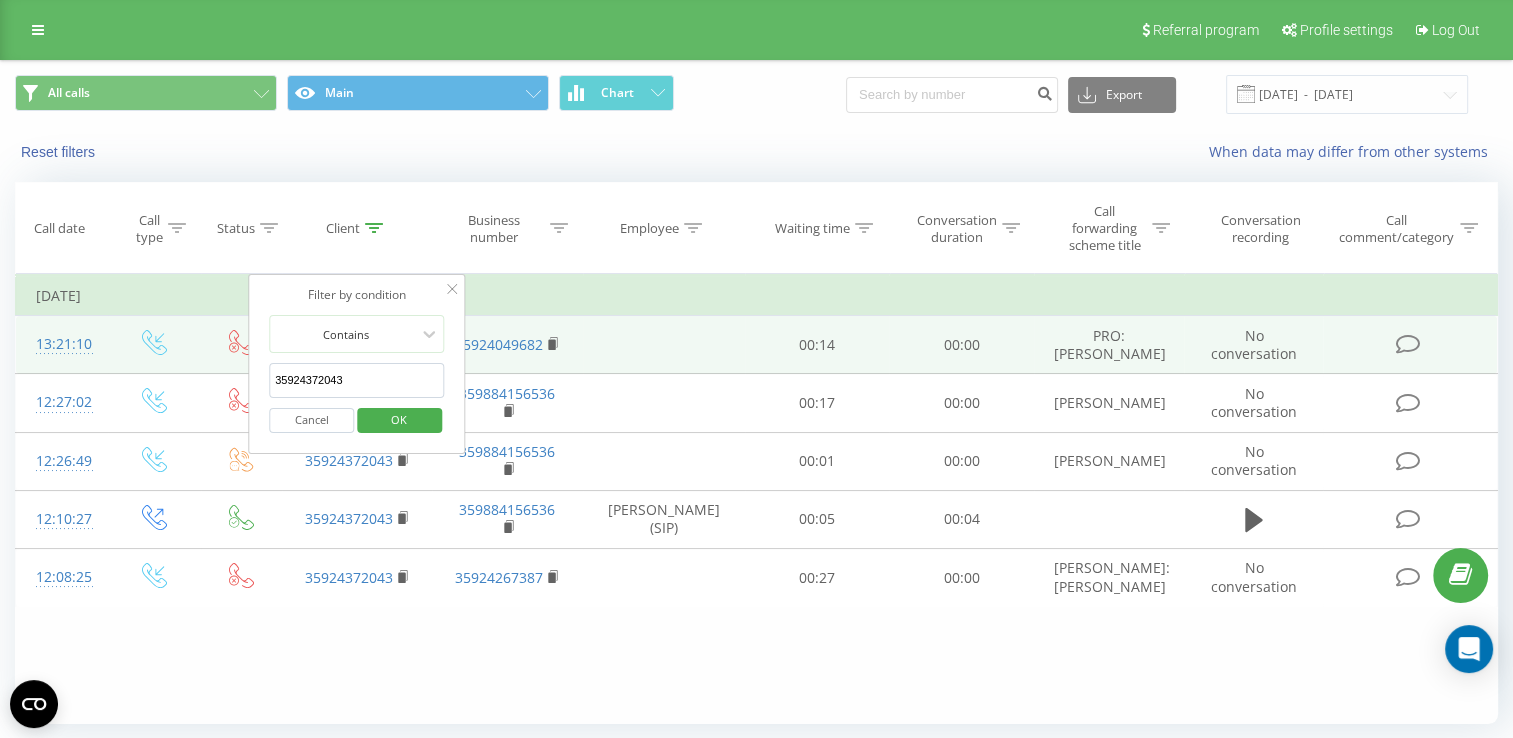 drag, startPoint x: 360, startPoint y: 384, endPoint x: 247, endPoint y: 382, distance: 113.0177 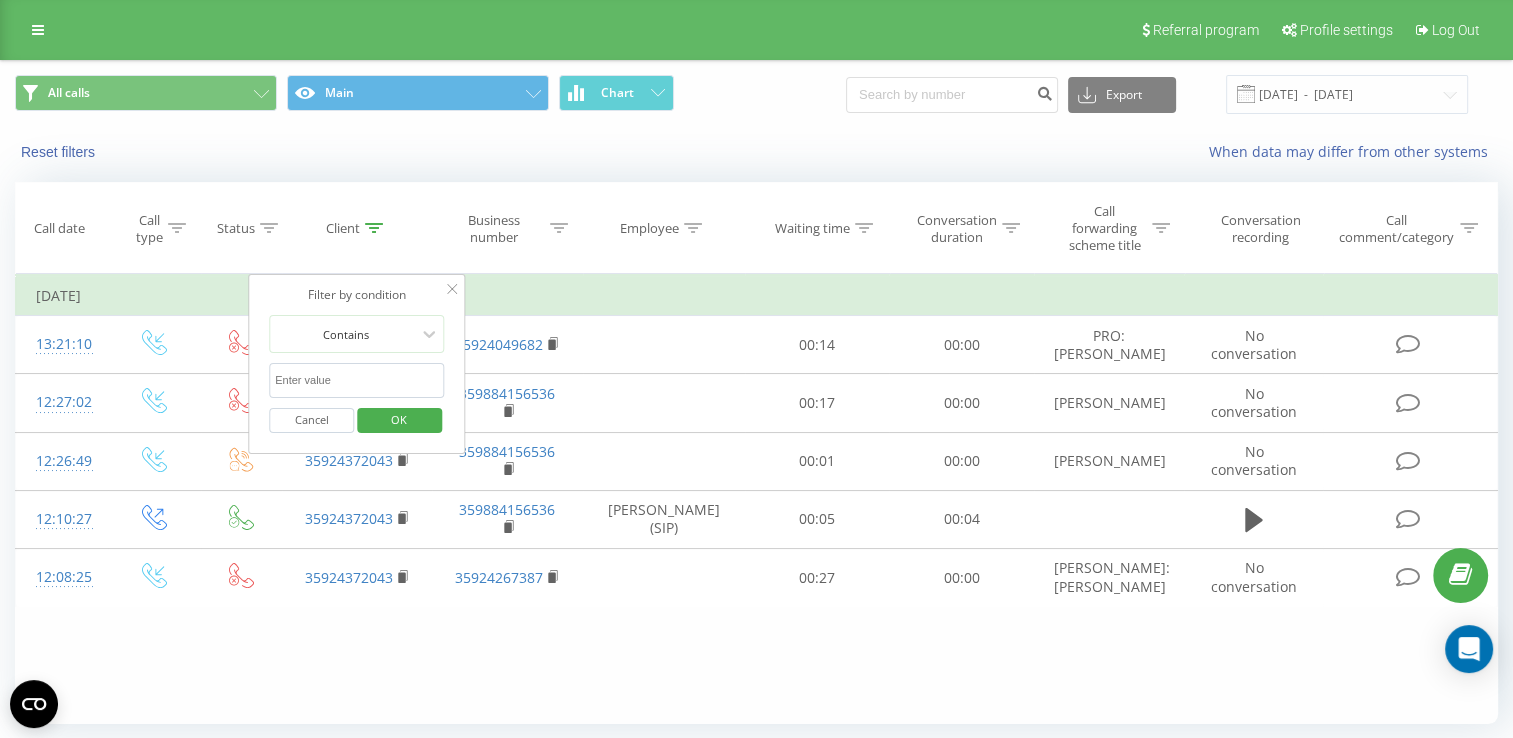 type 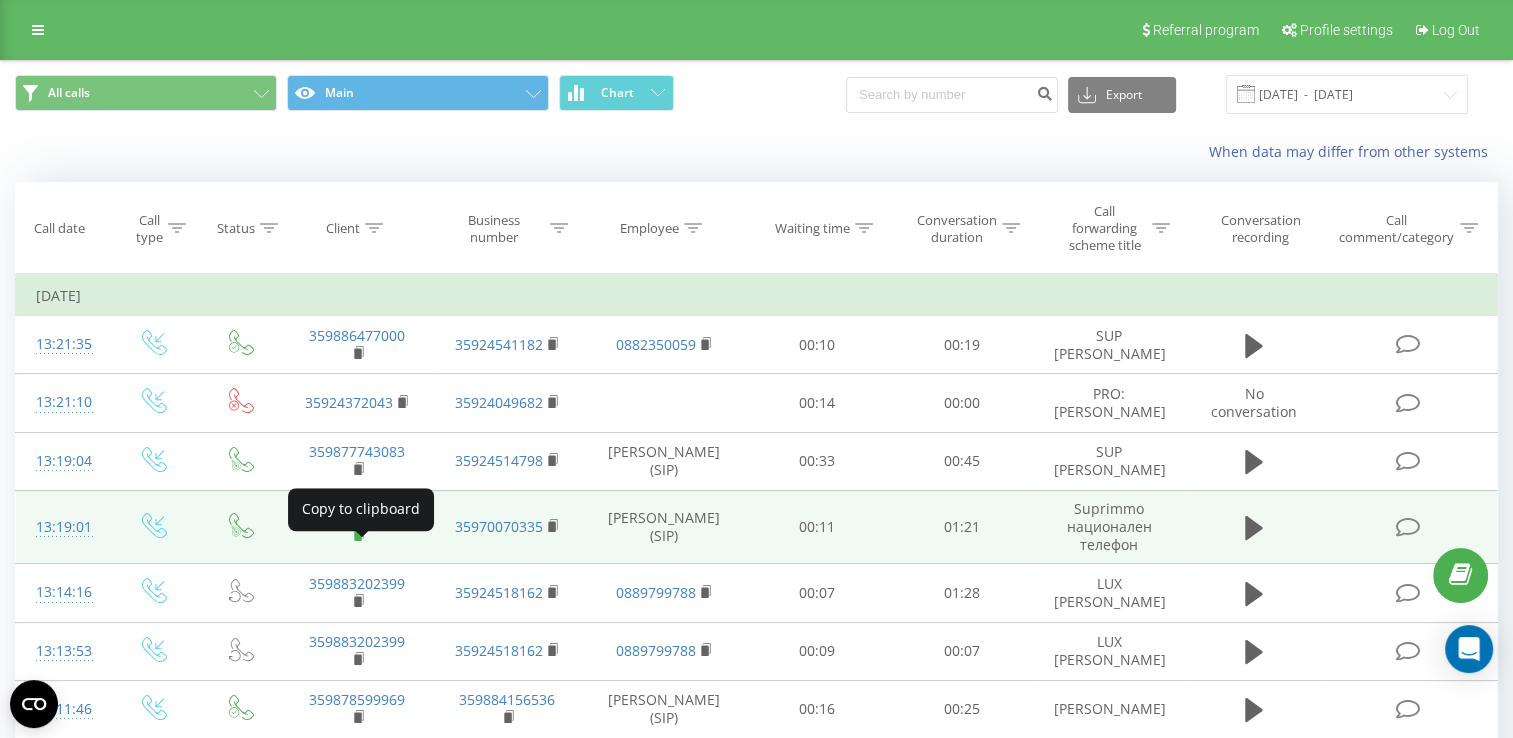 click 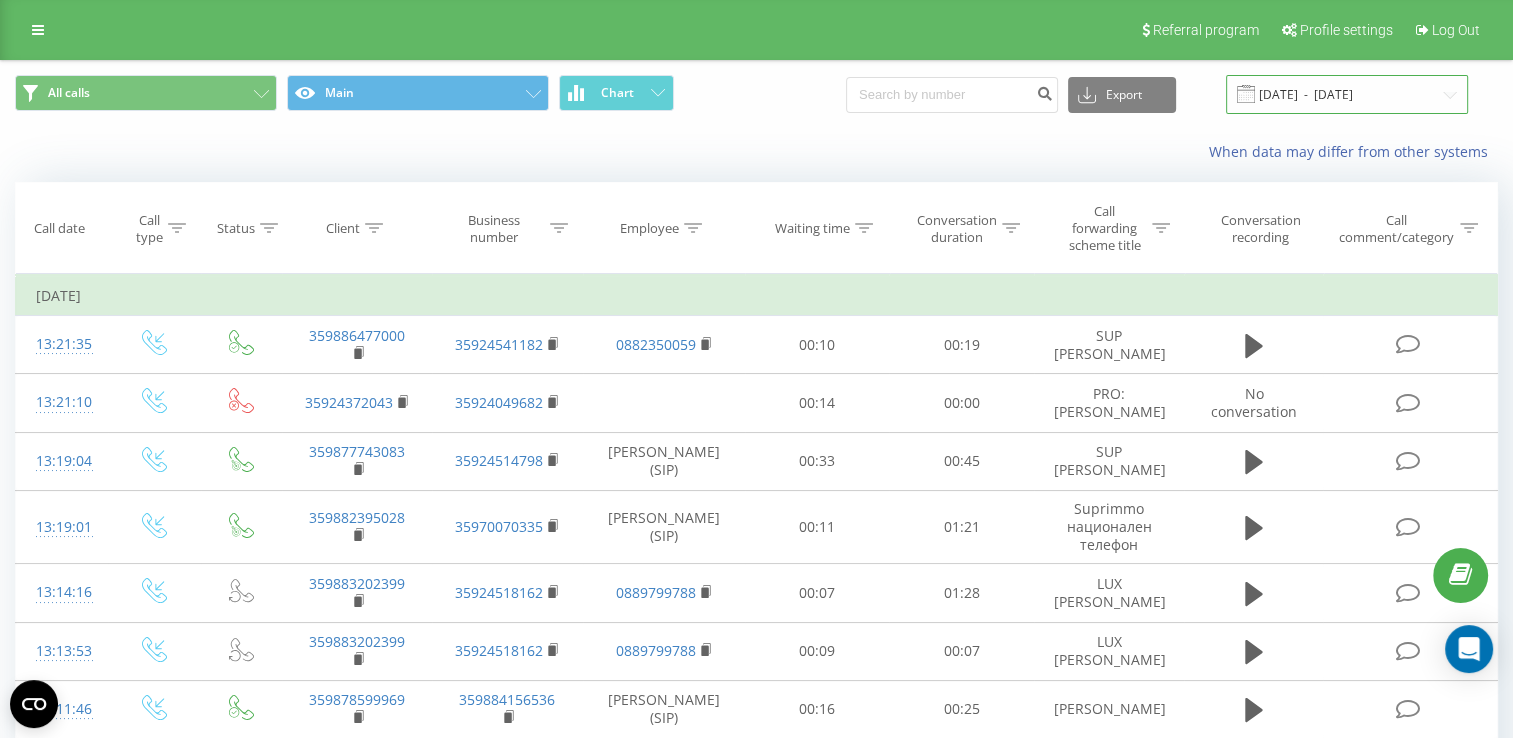 click on "[DATE]  -  [DATE]" at bounding box center (1347, 94) 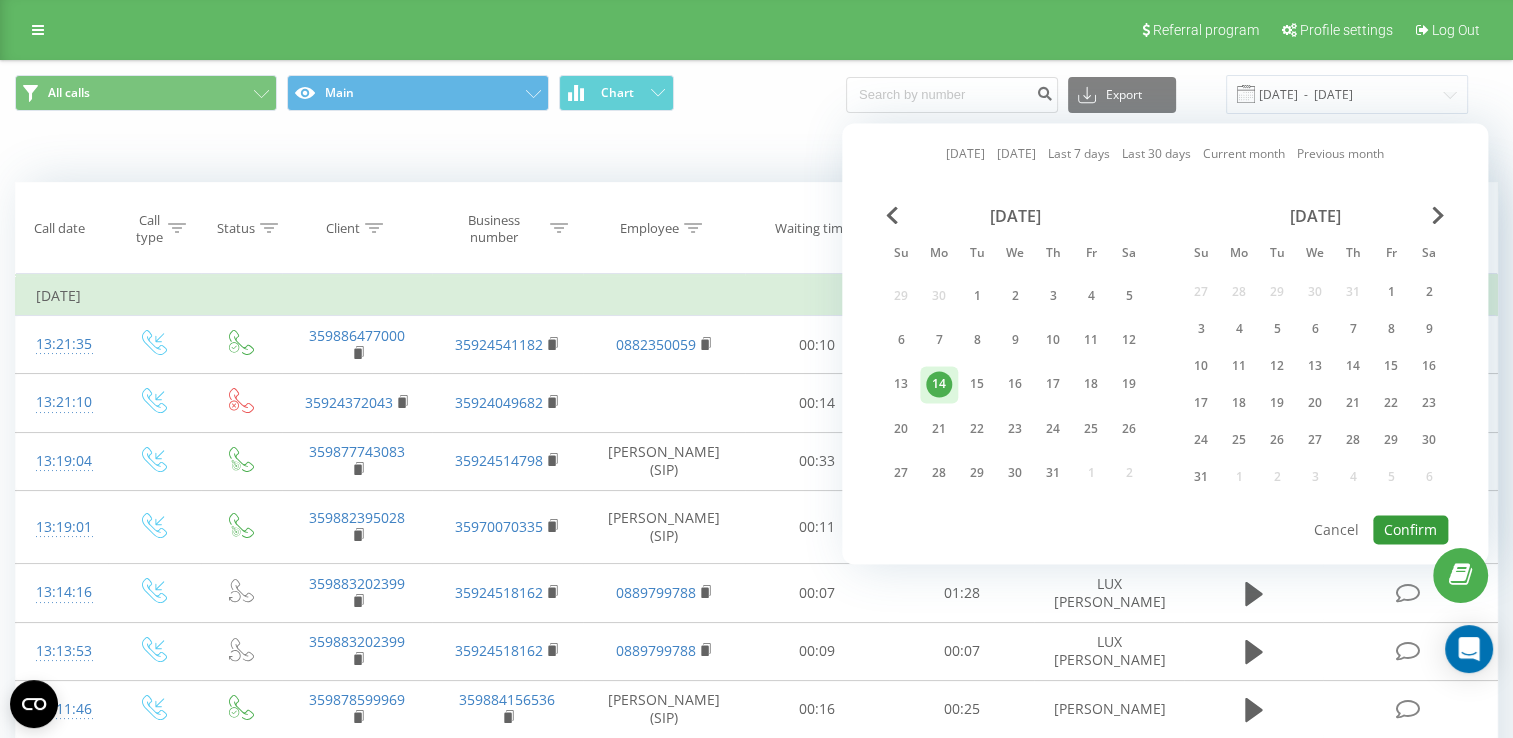 click on "Confirm" at bounding box center [1410, 529] 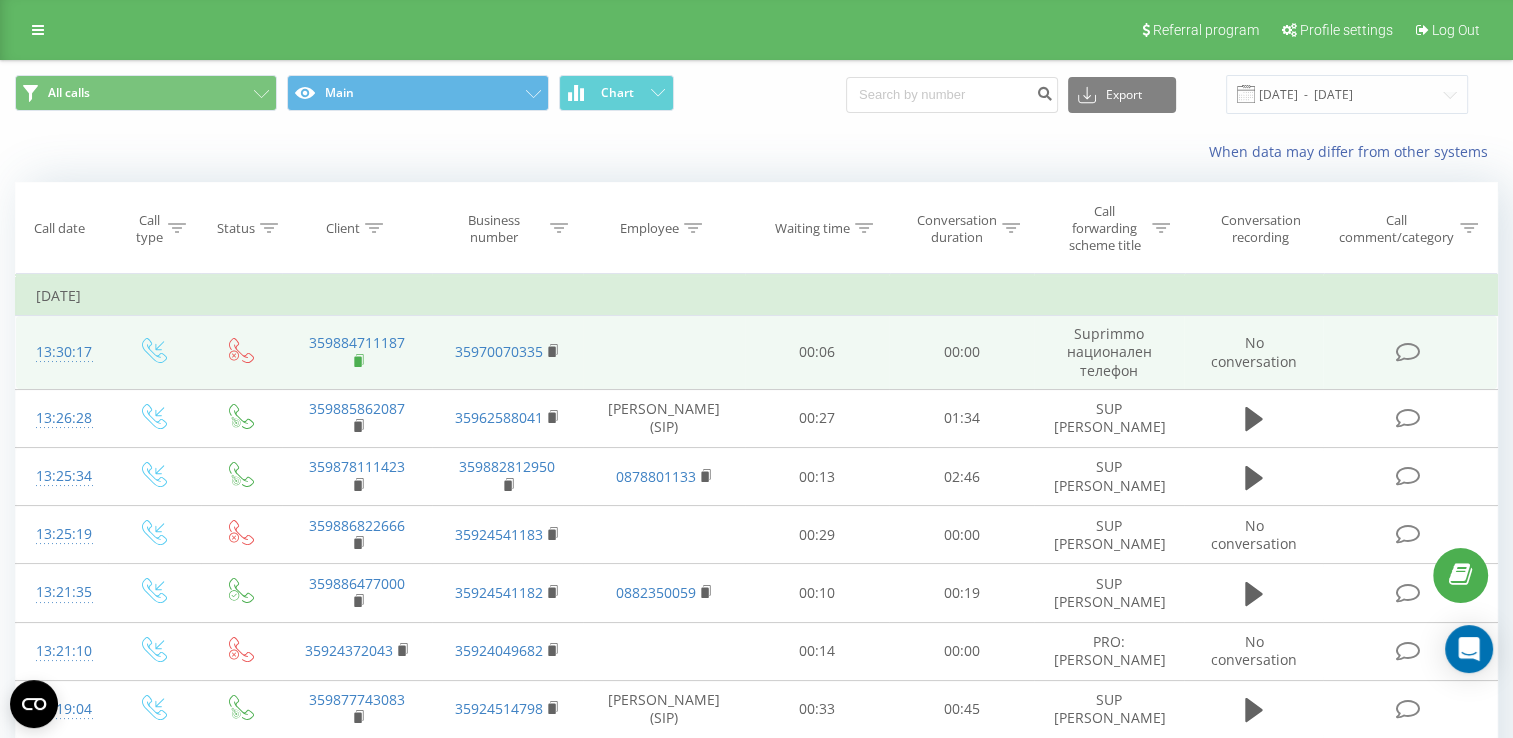 click 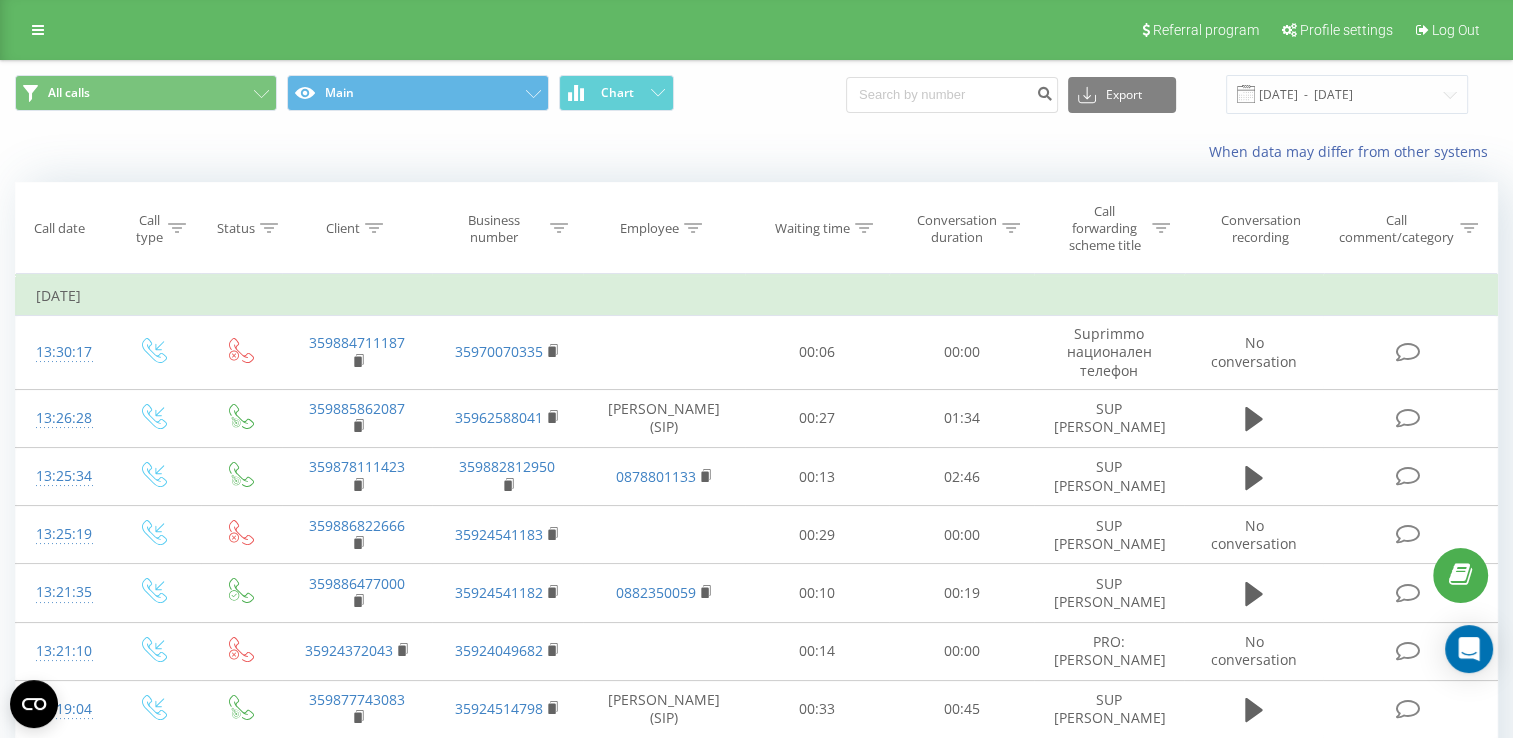 click 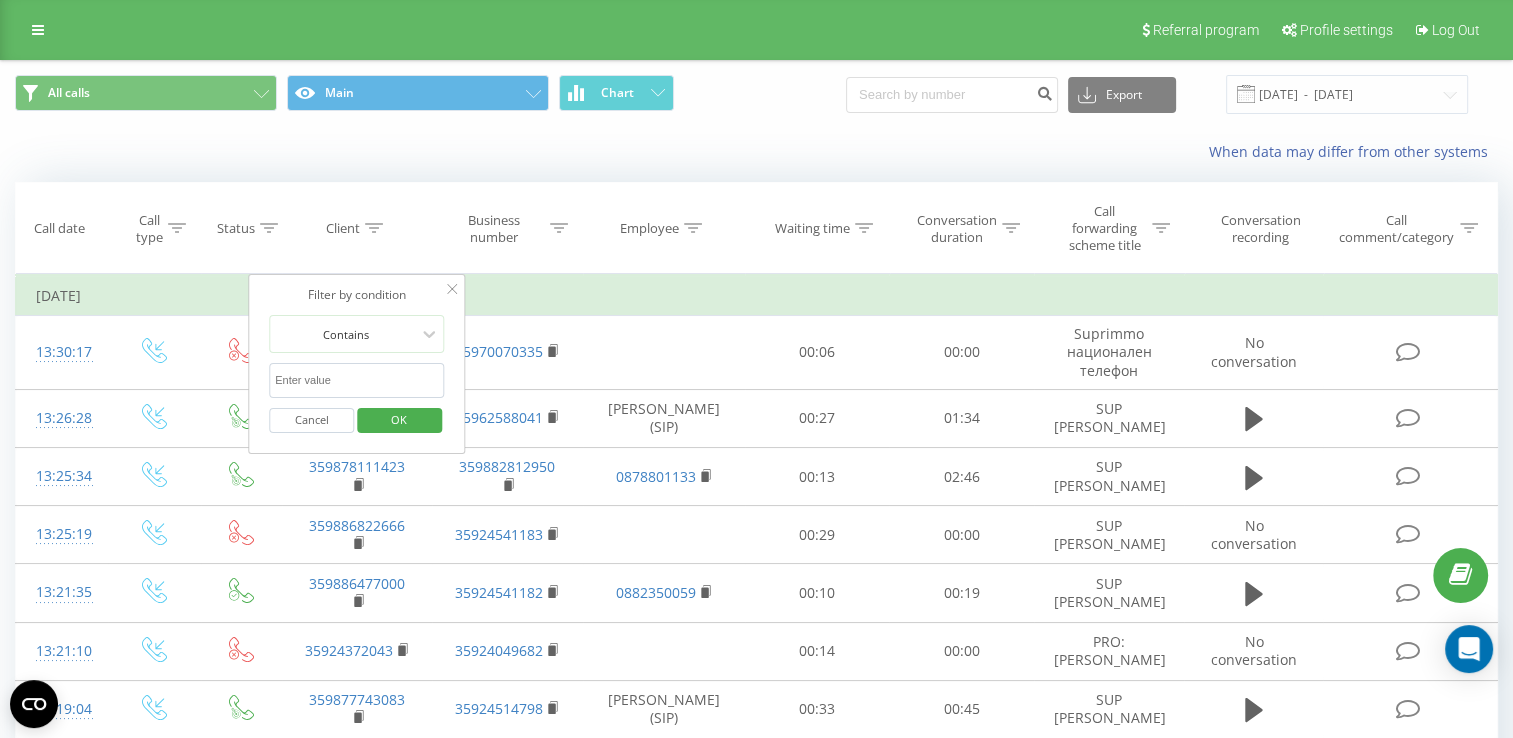 paste on "359884711187" 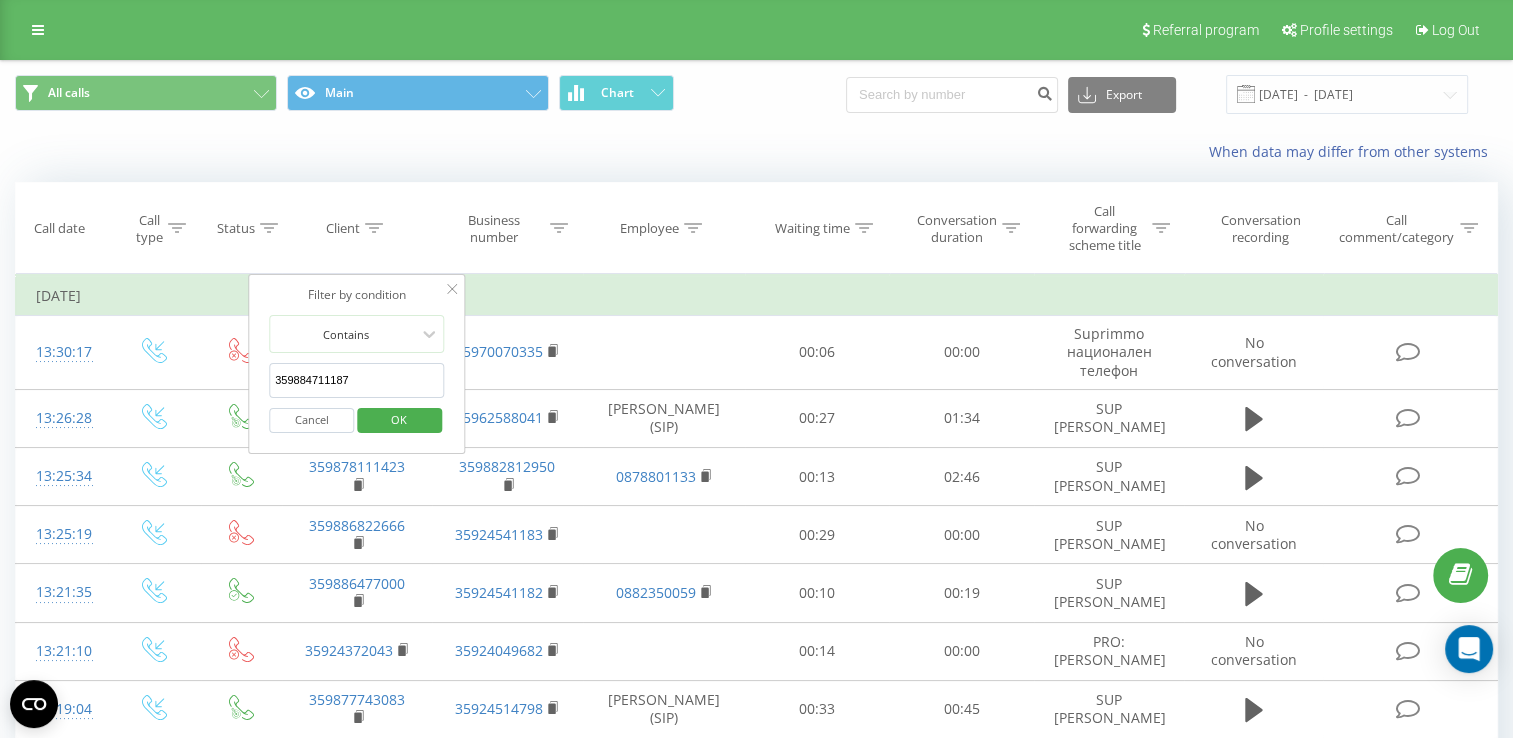 type on "359884711187" 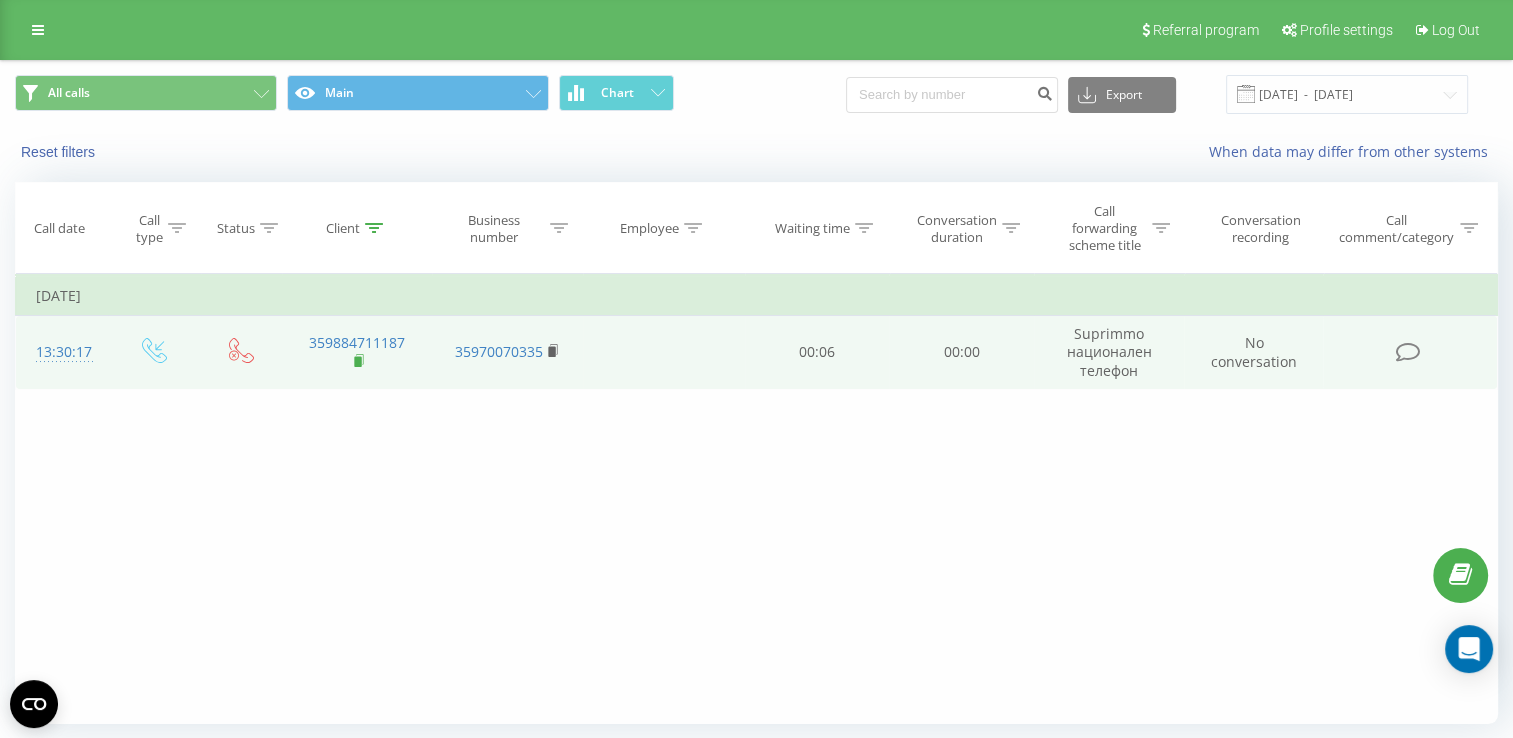 click 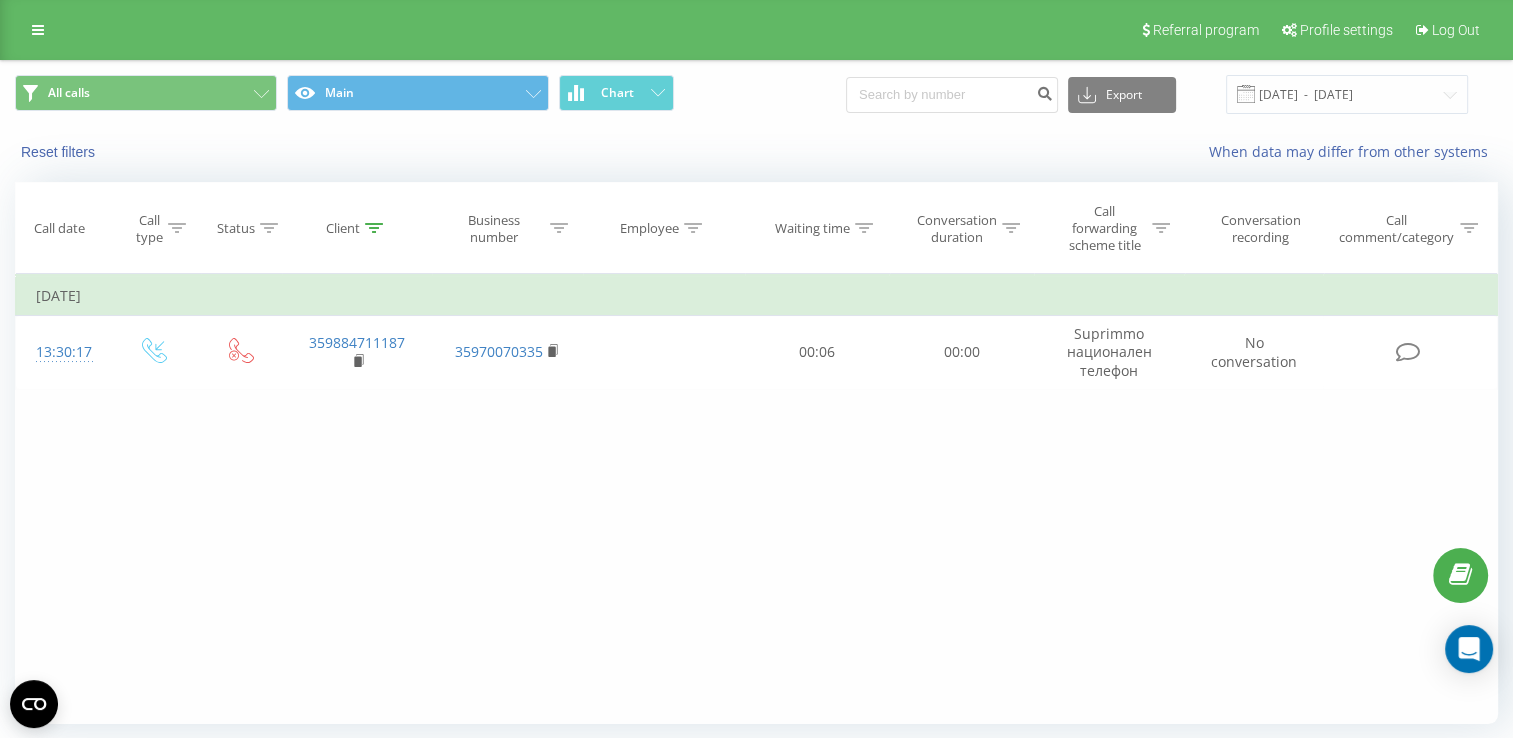 click 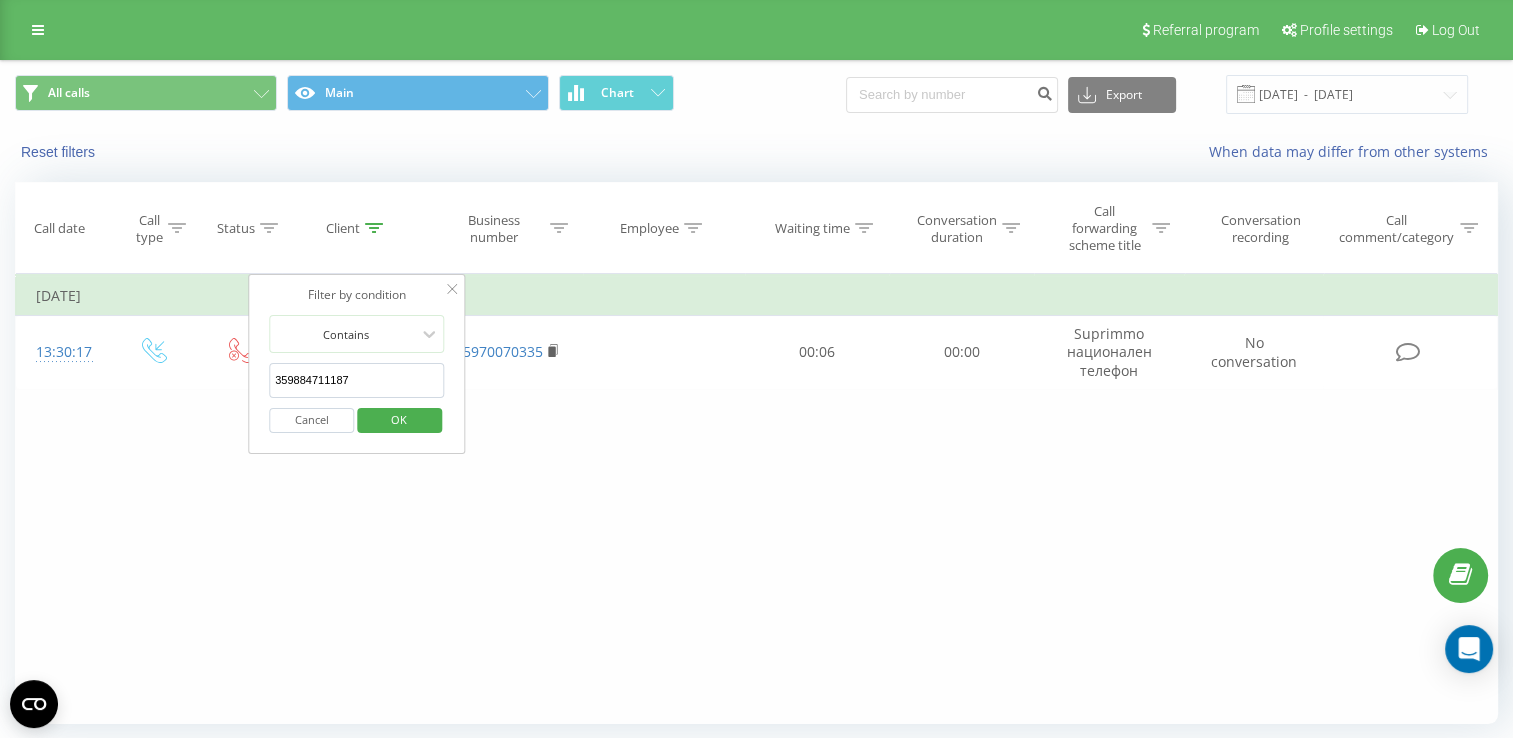 drag, startPoint x: 365, startPoint y: 381, endPoint x: 263, endPoint y: 374, distance: 102.239914 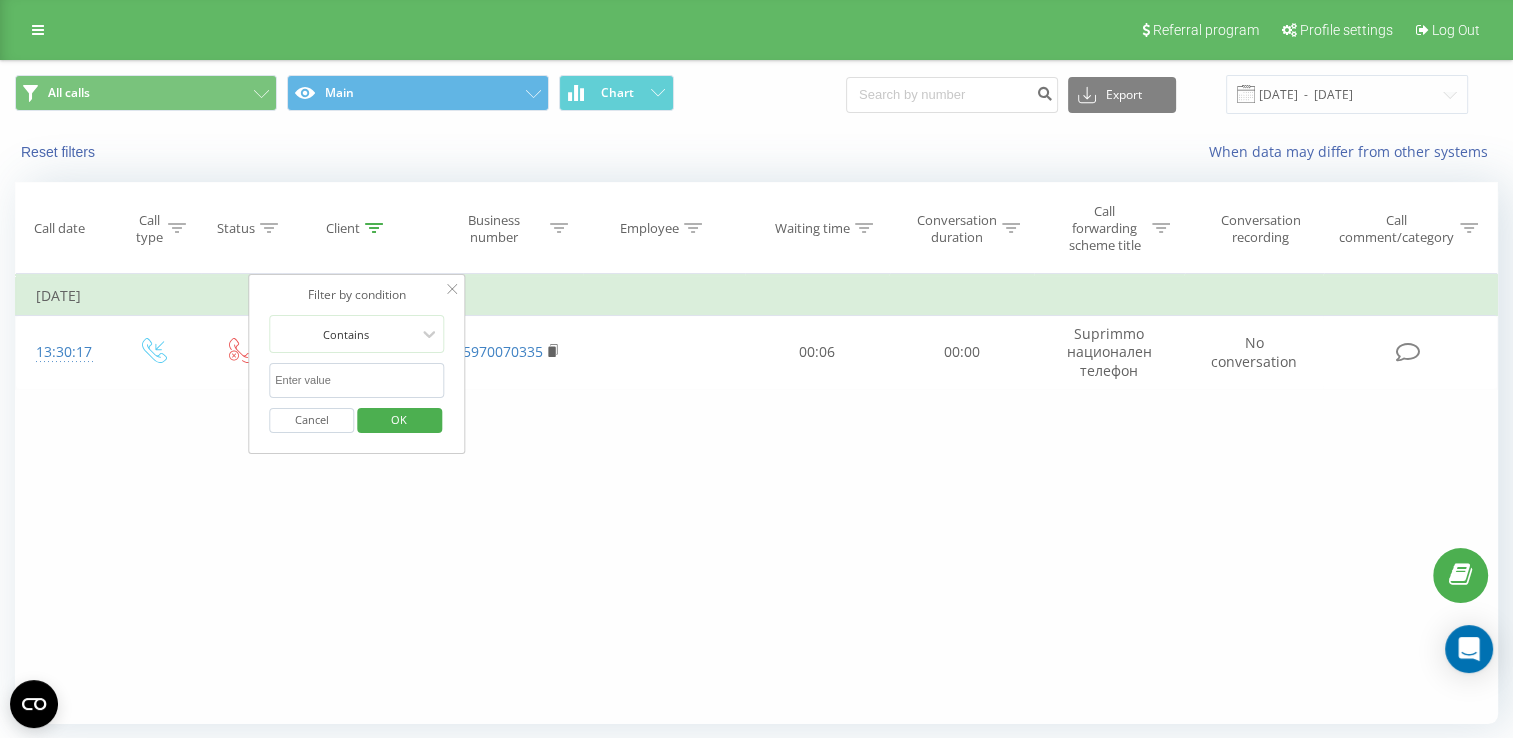 type 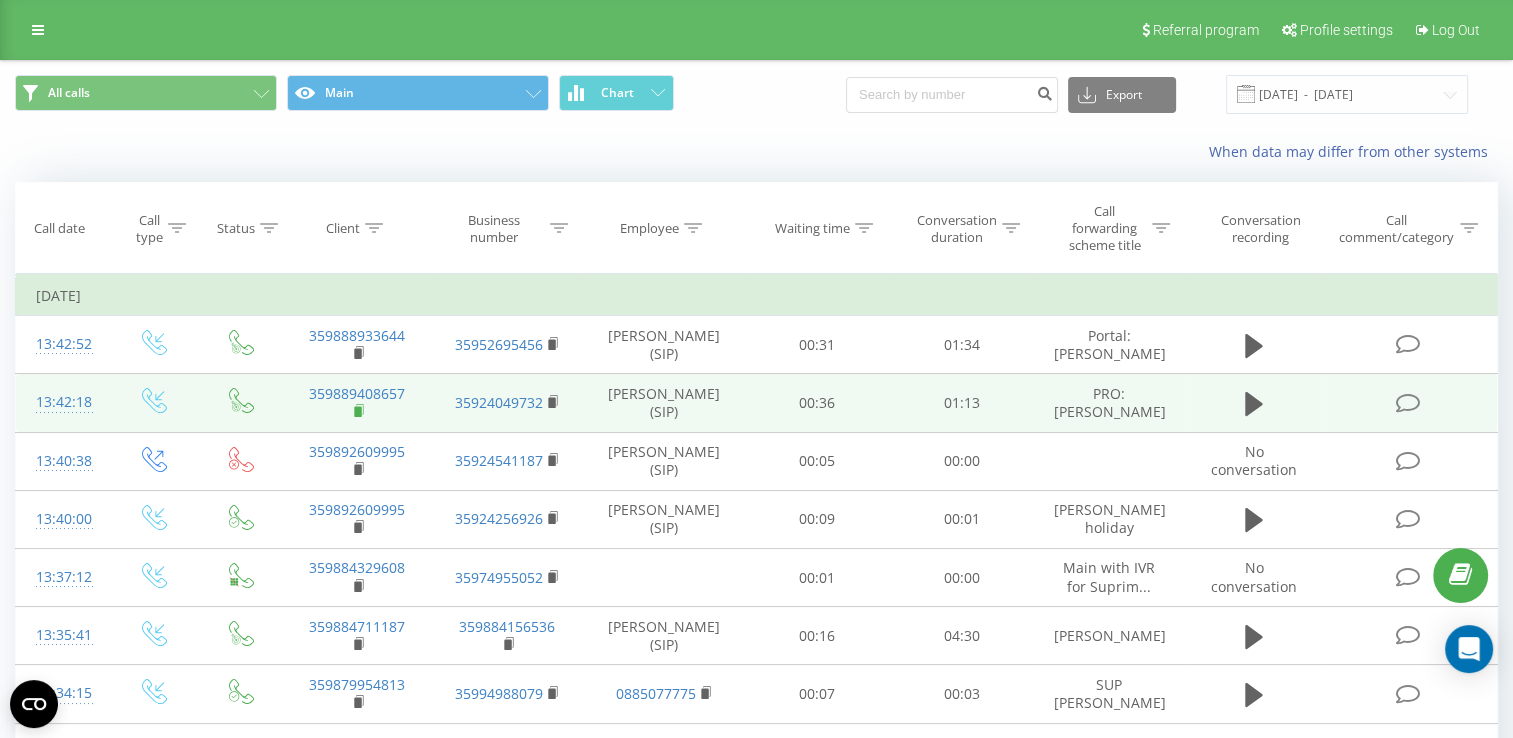 click 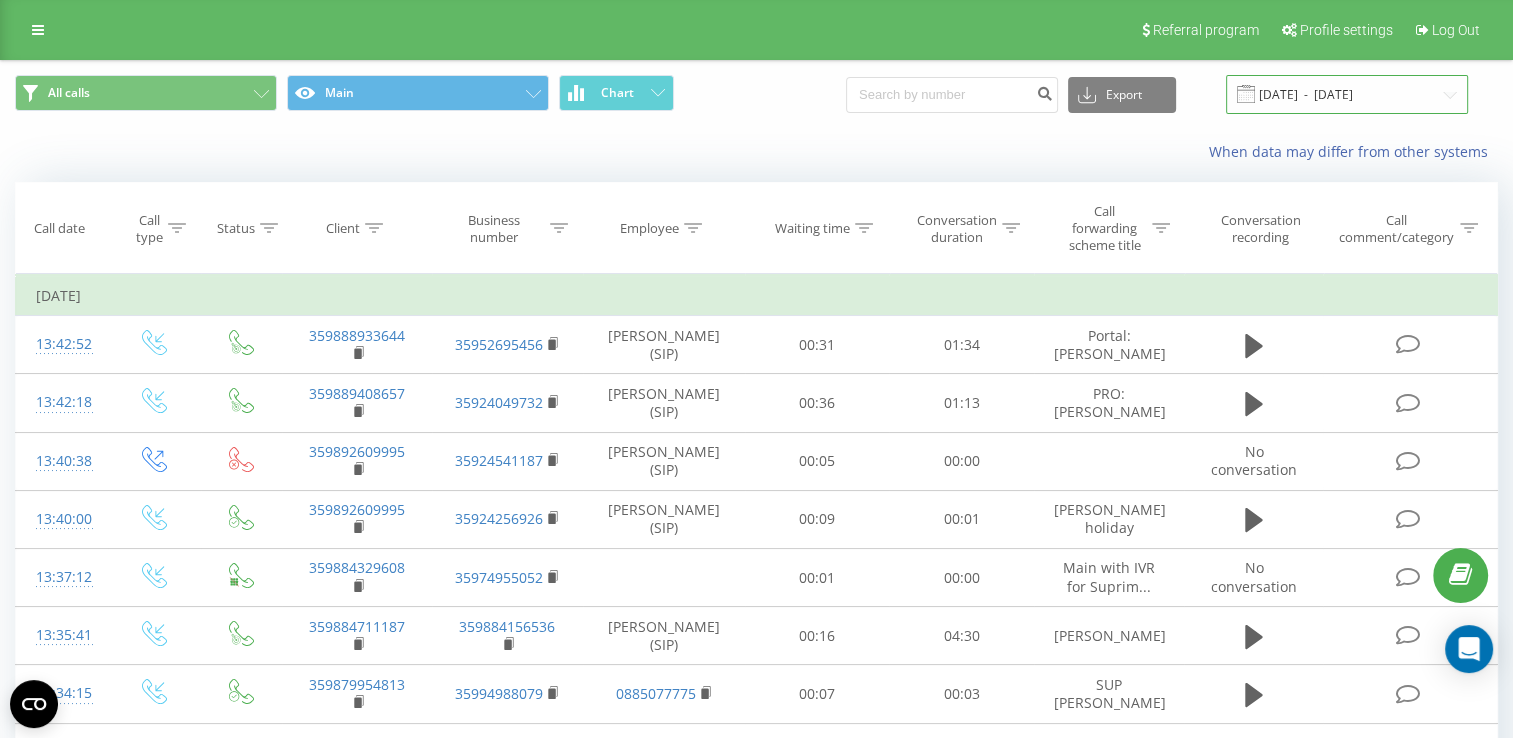 click on "[DATE]  -  [DATE]" at bounding box center [1347, 94] 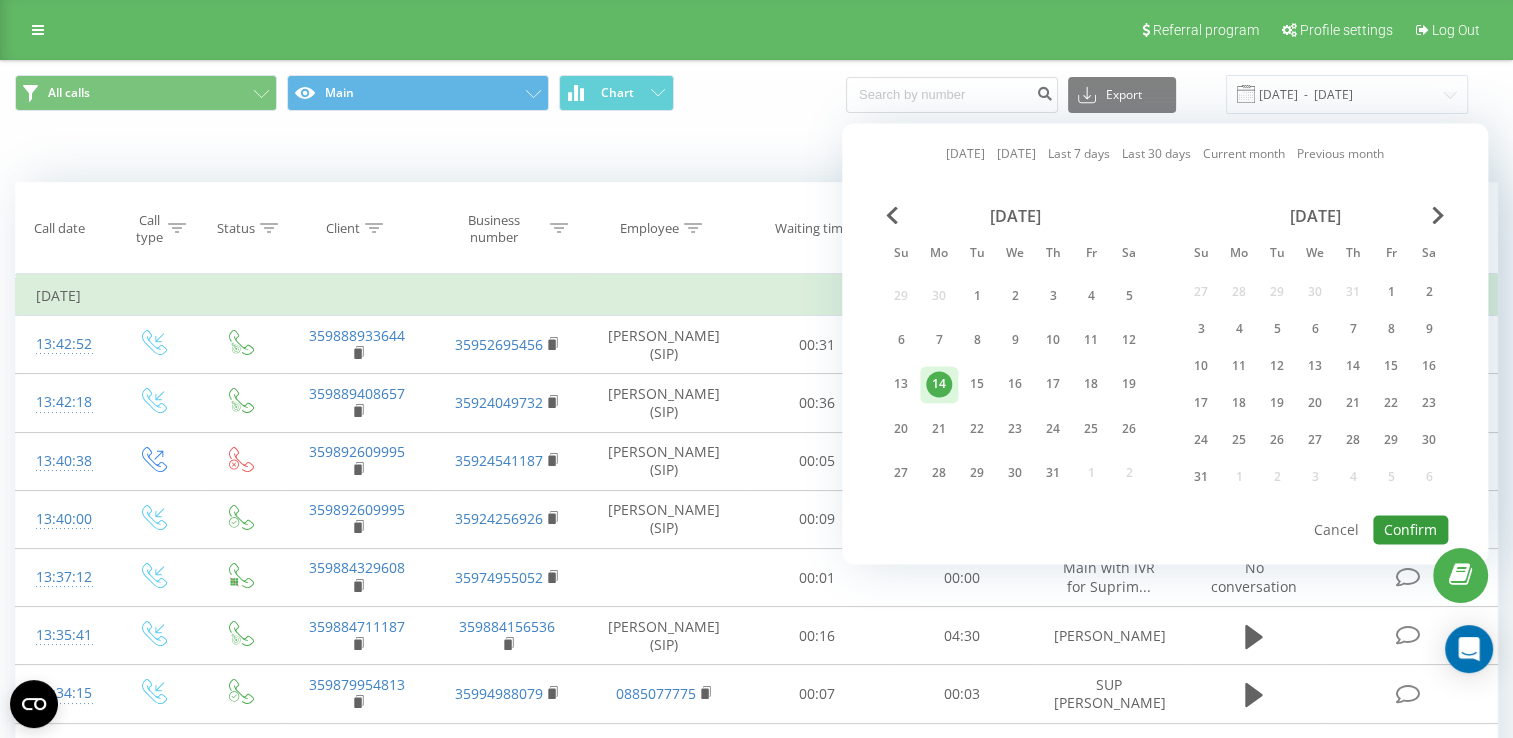 click on "Confirm" at bounding box center [1410, 529] 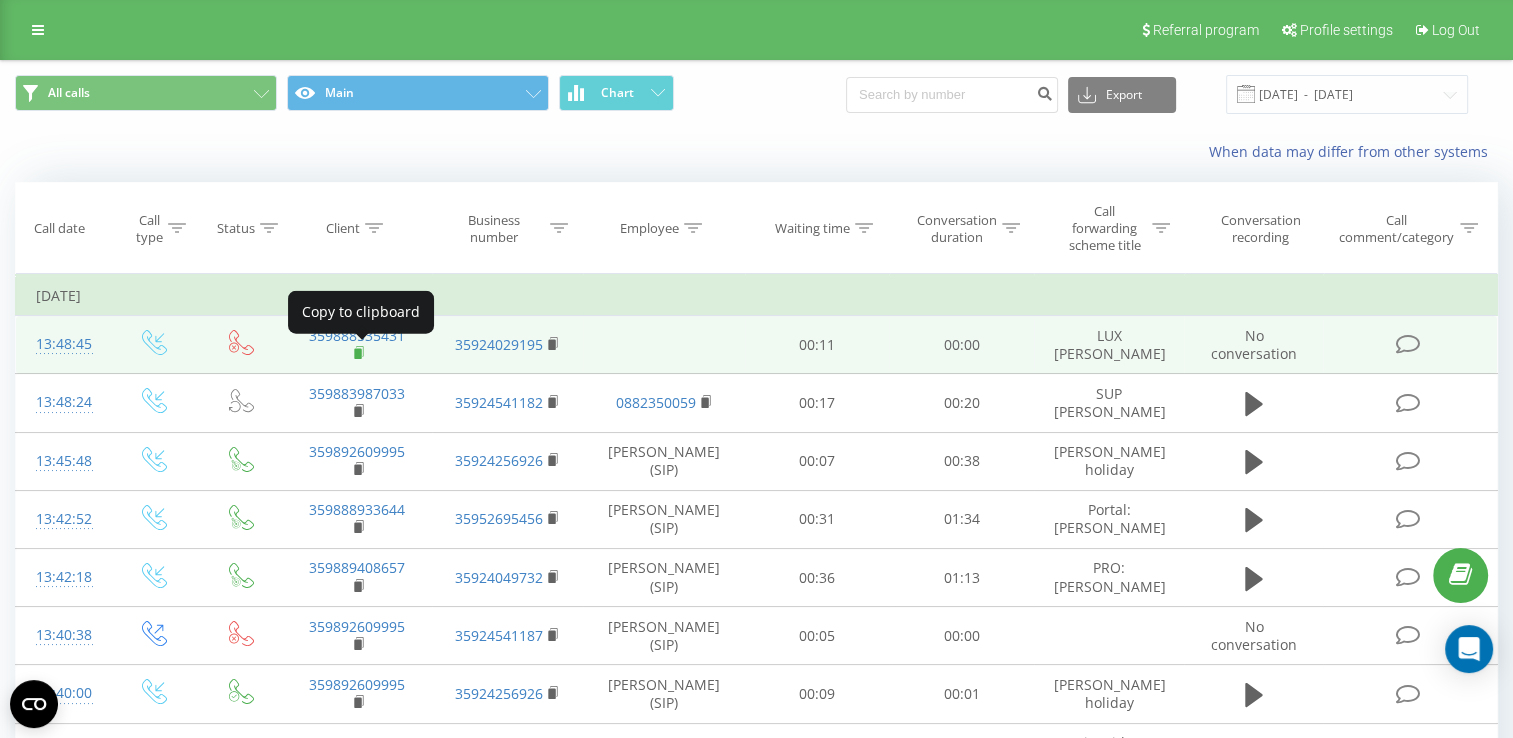 click 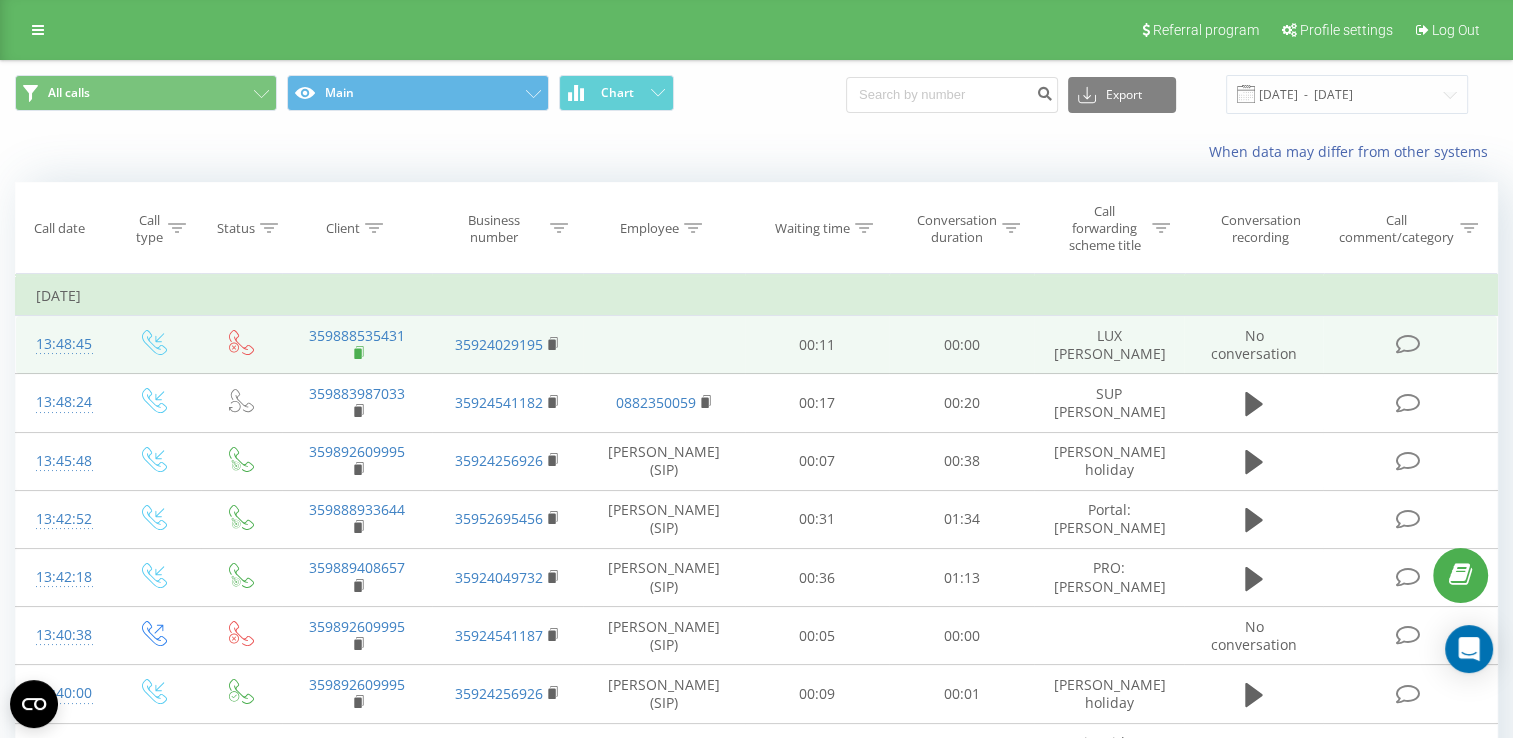 click 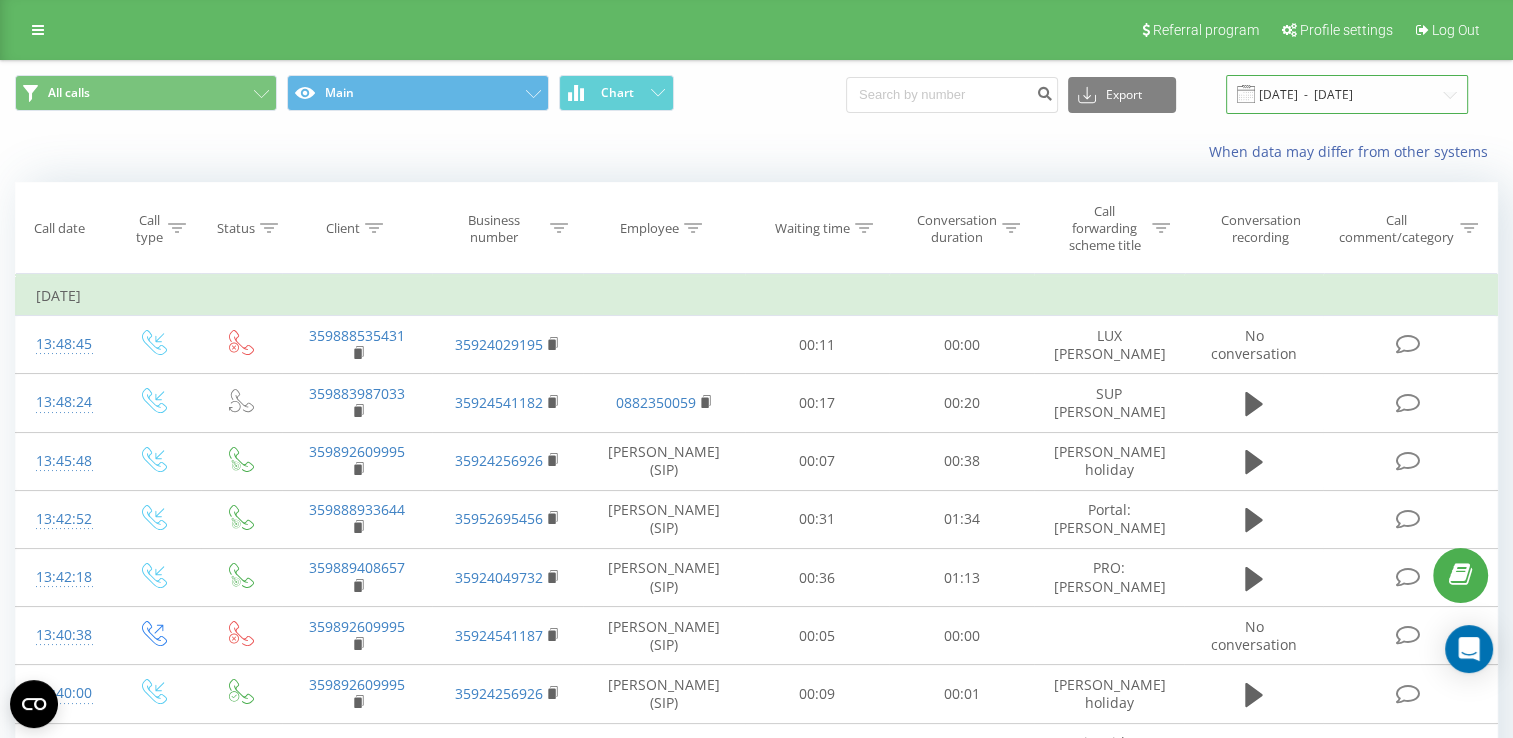 click on "[DATE]  -  [DATE]" at bounding box center [1347, 94] 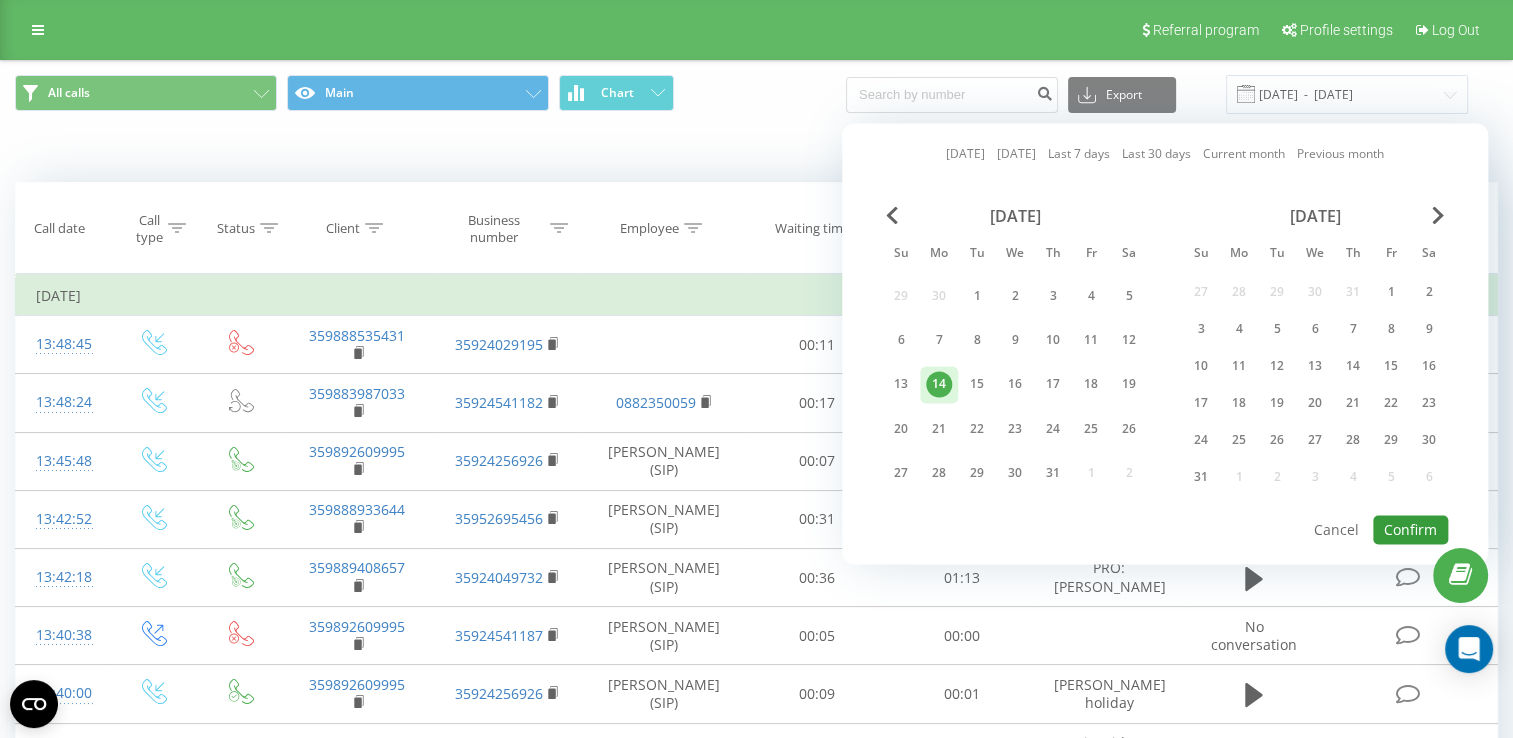click on "Confirm" at bounding box center (1410, 529) 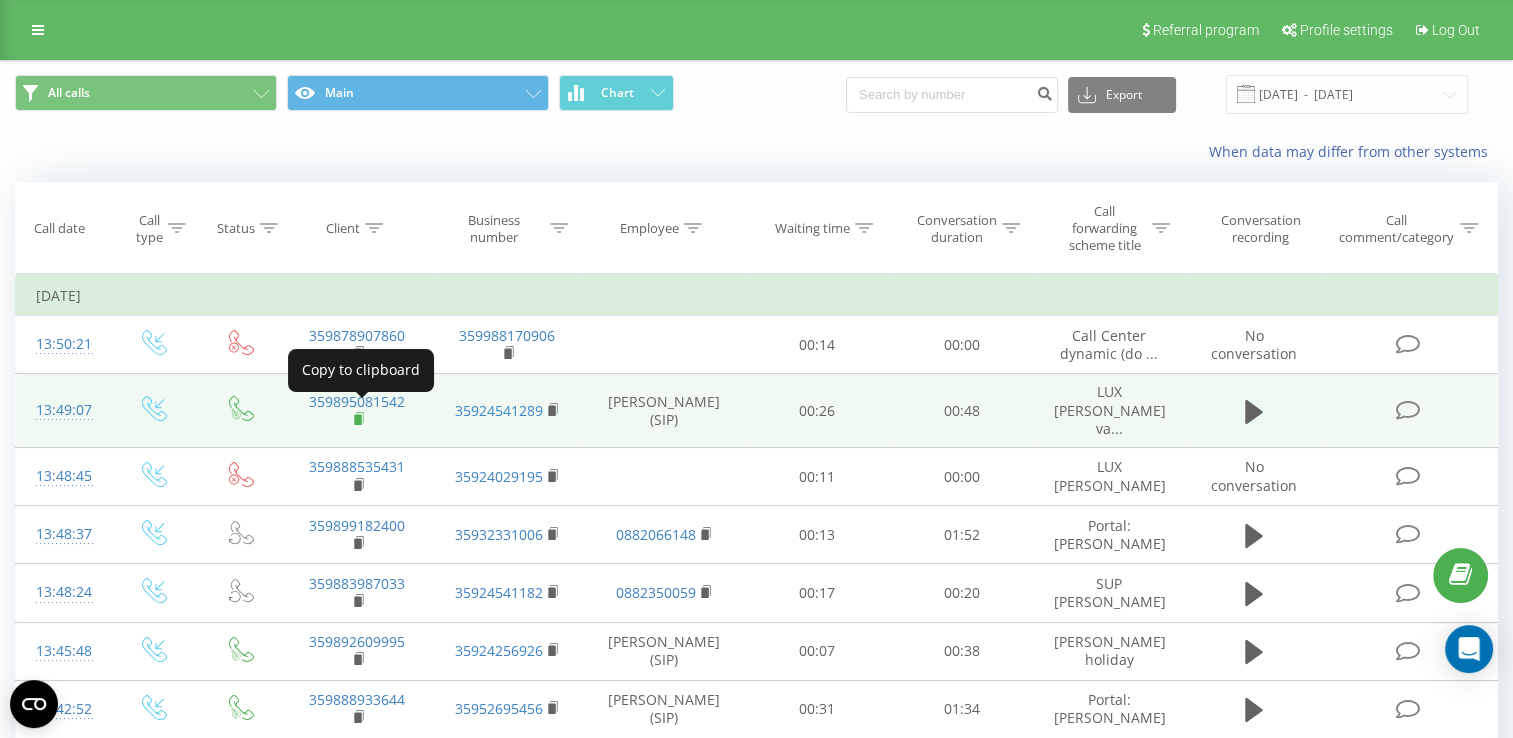 click 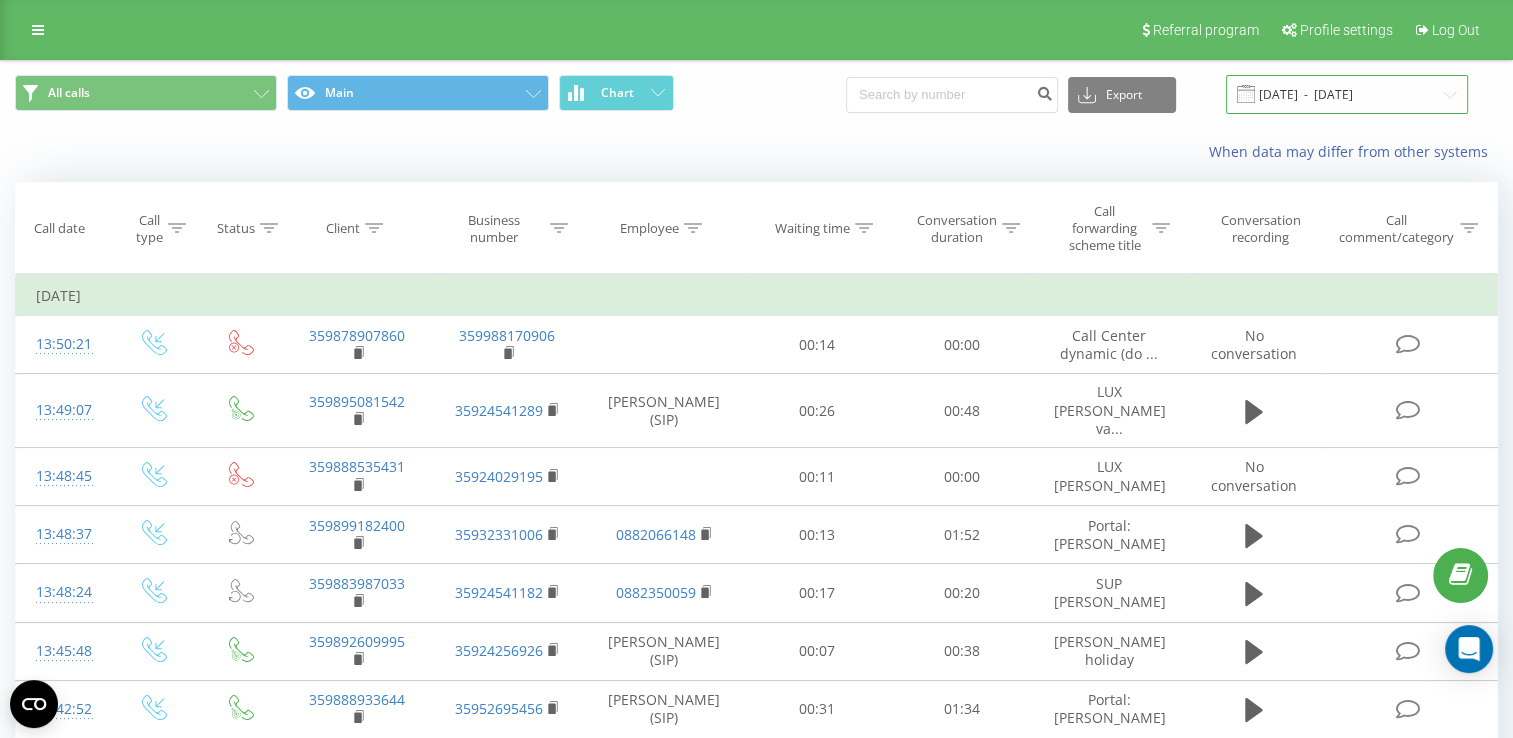 click on "[DATE]  -  [DATE]" at bounding box center (1347, 94) 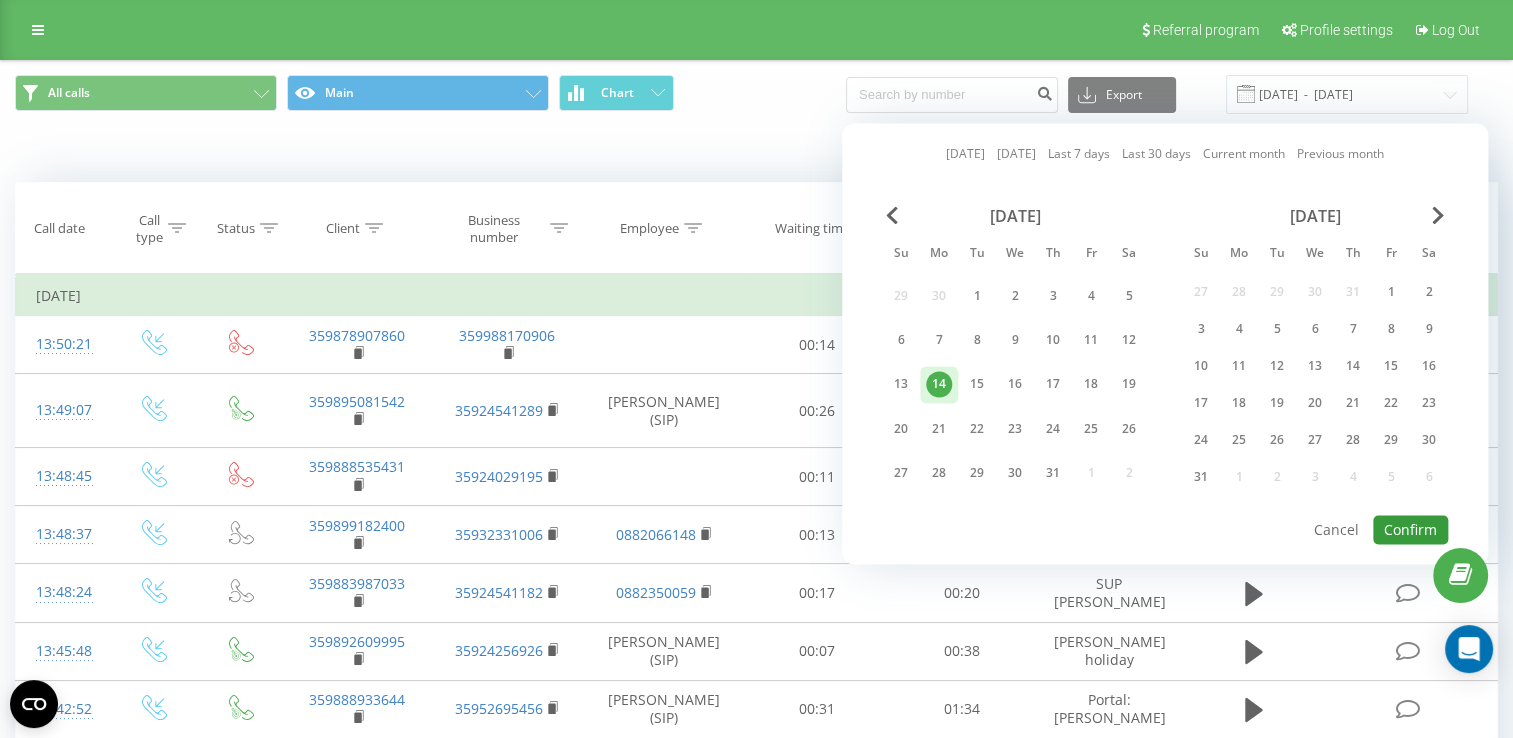click on "Confirm" at bounding box center [1410, 529] 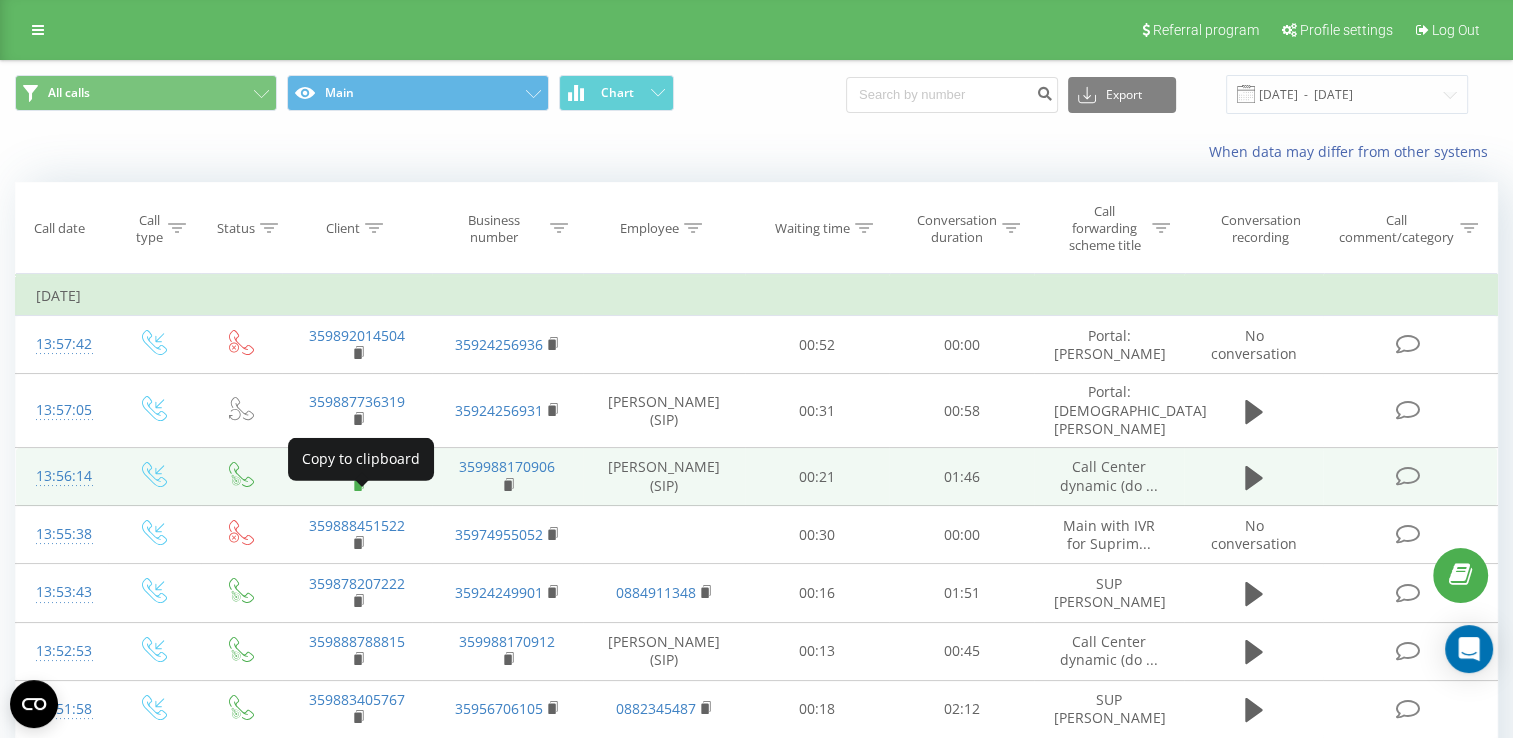 click 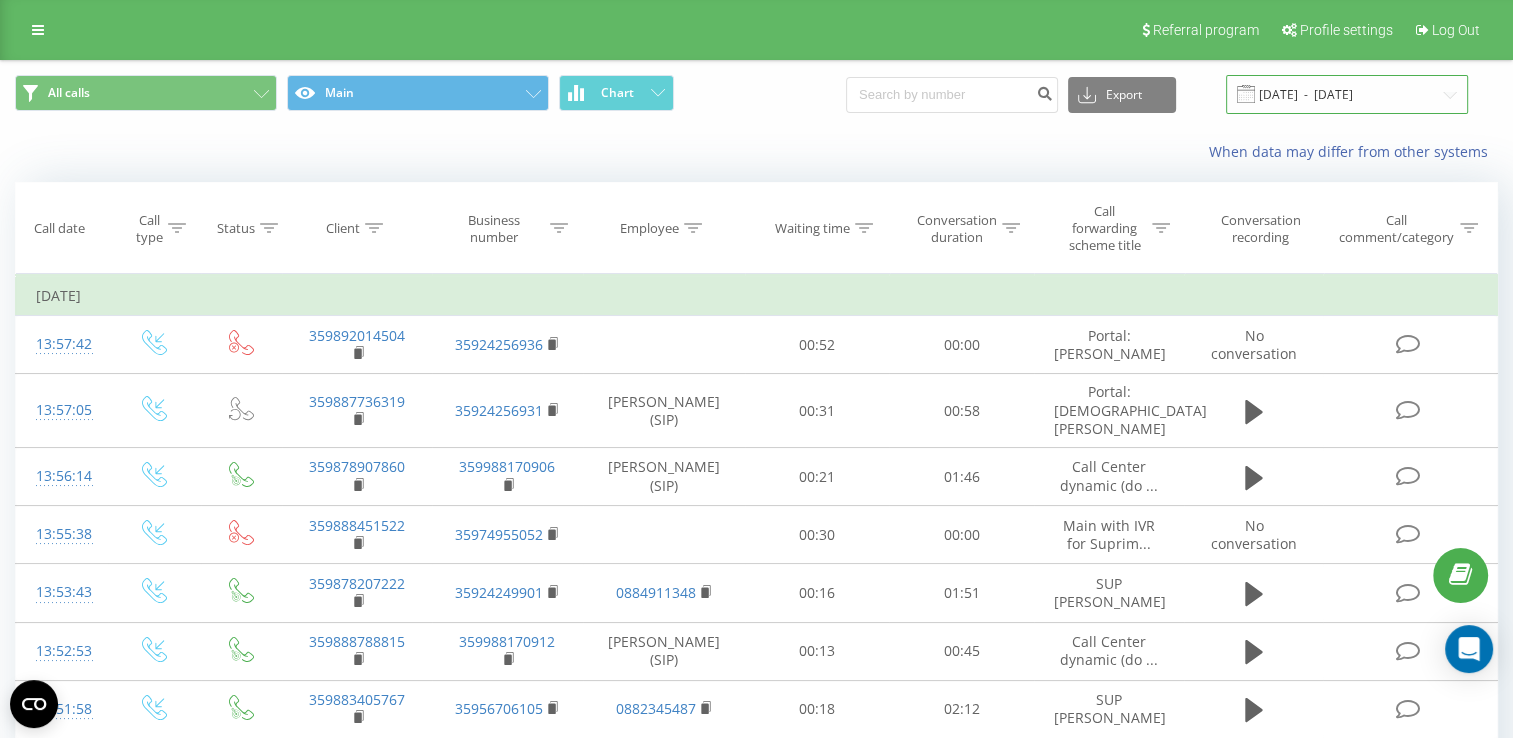 click on "[DATE]  -  [DATE]" at bounding box center [1347, 94] 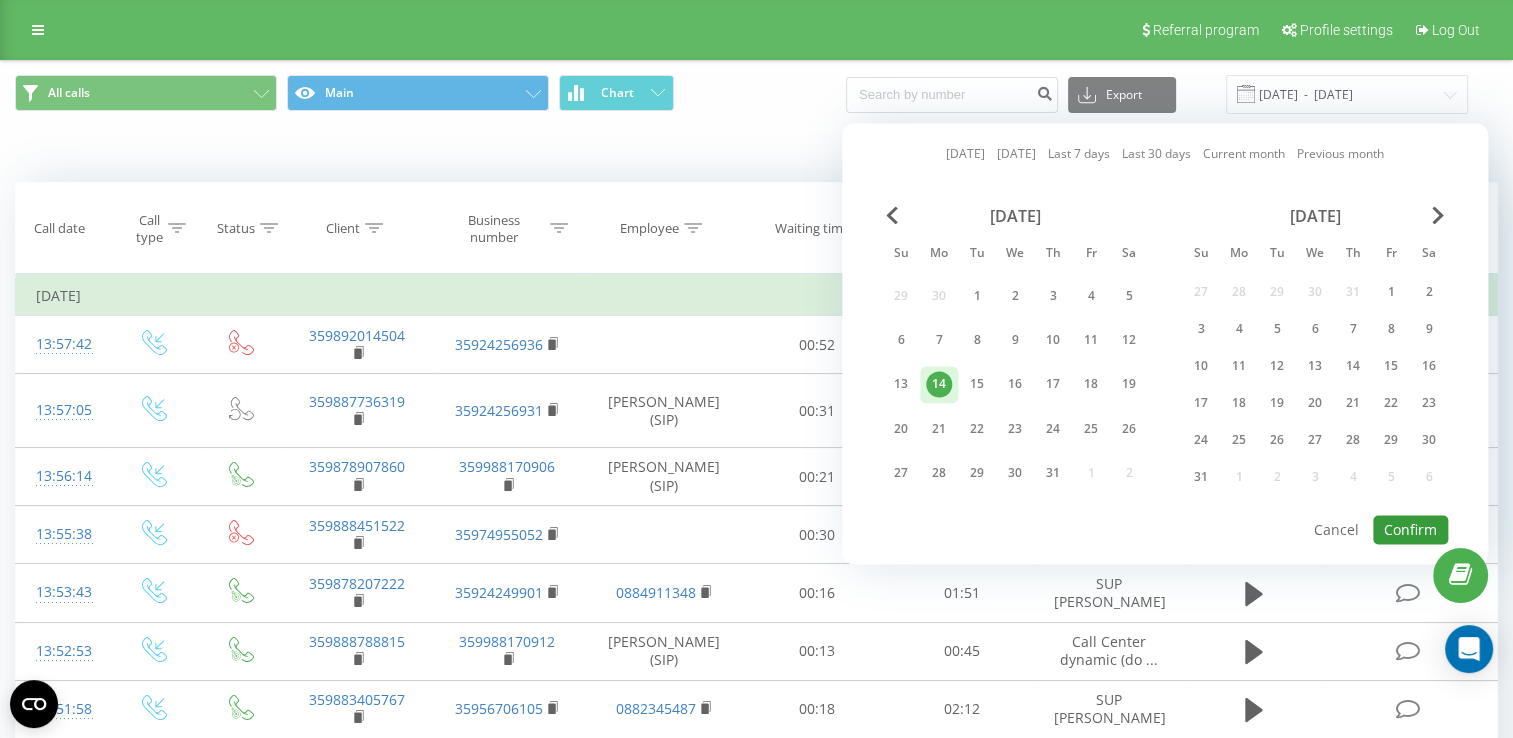 click on "Confirm" at bounding box center (1410, 529) 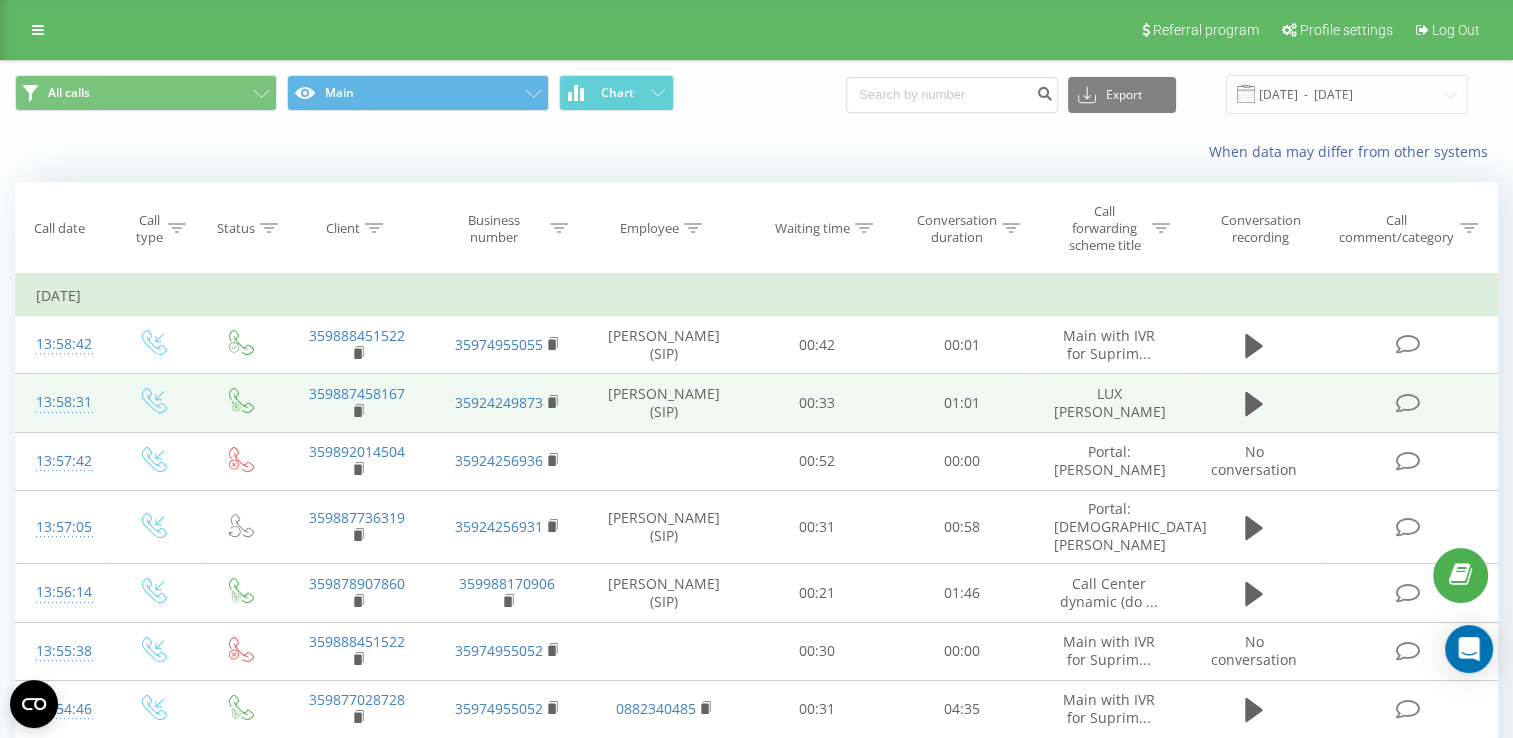 click at bounding box center [1253, 403] 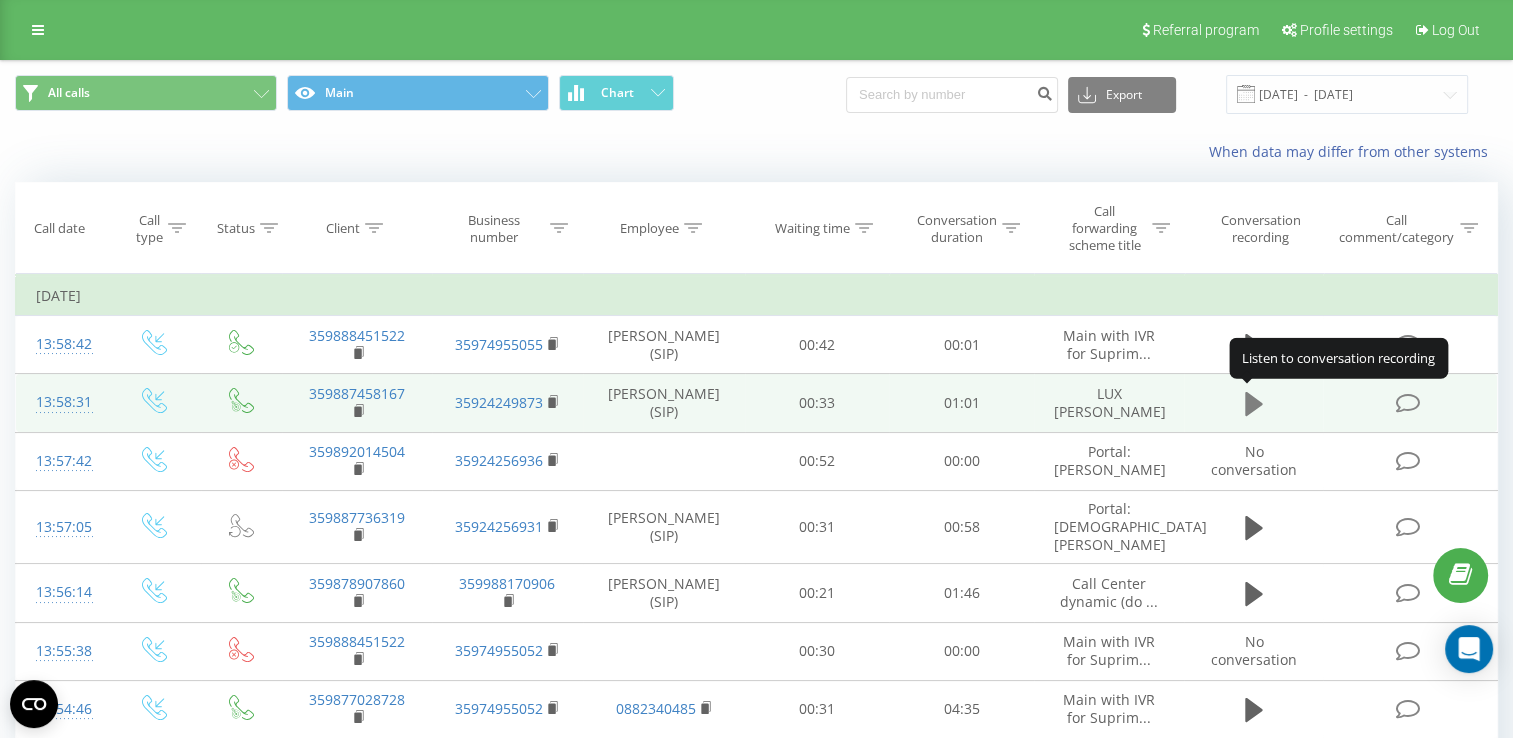 click 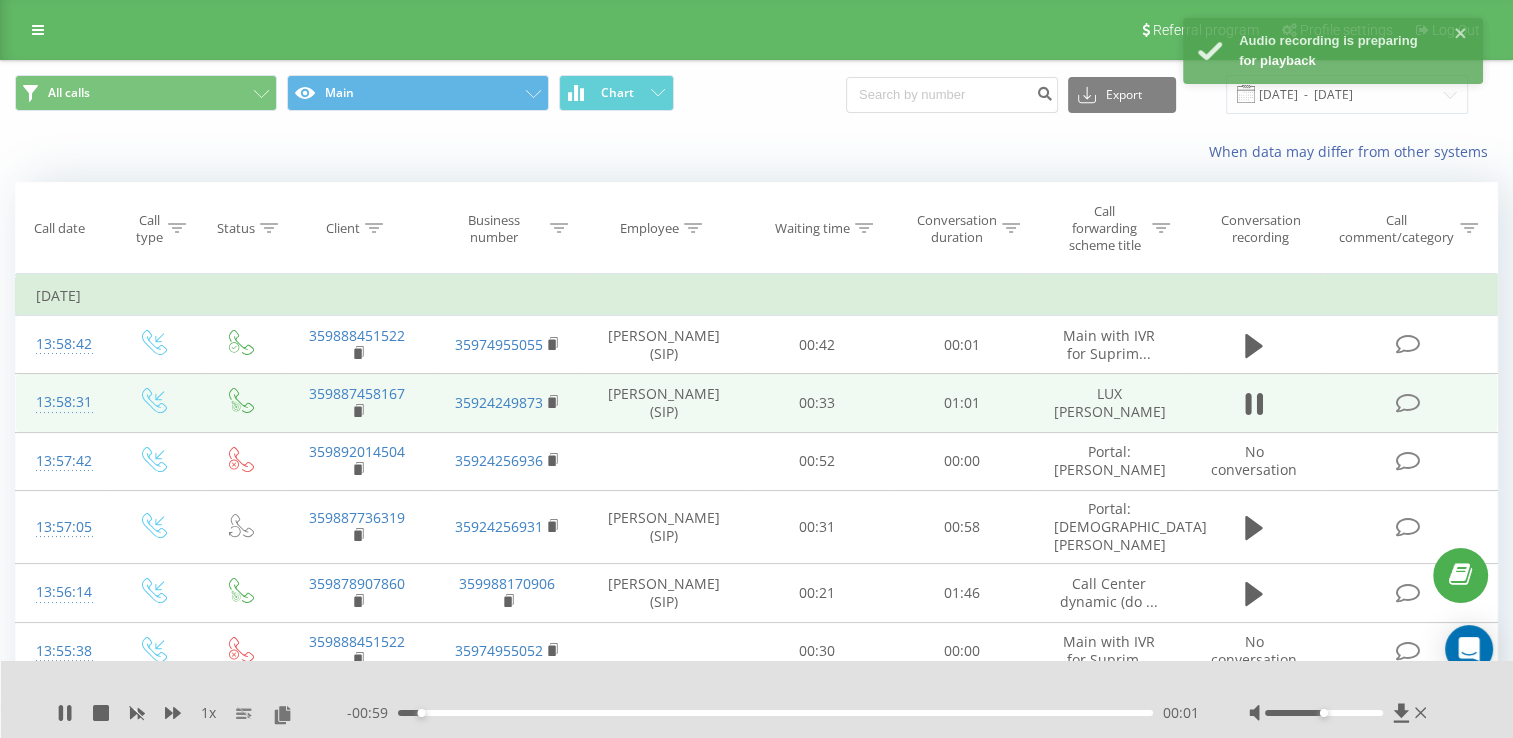 click at bounding box center [1324, 713] 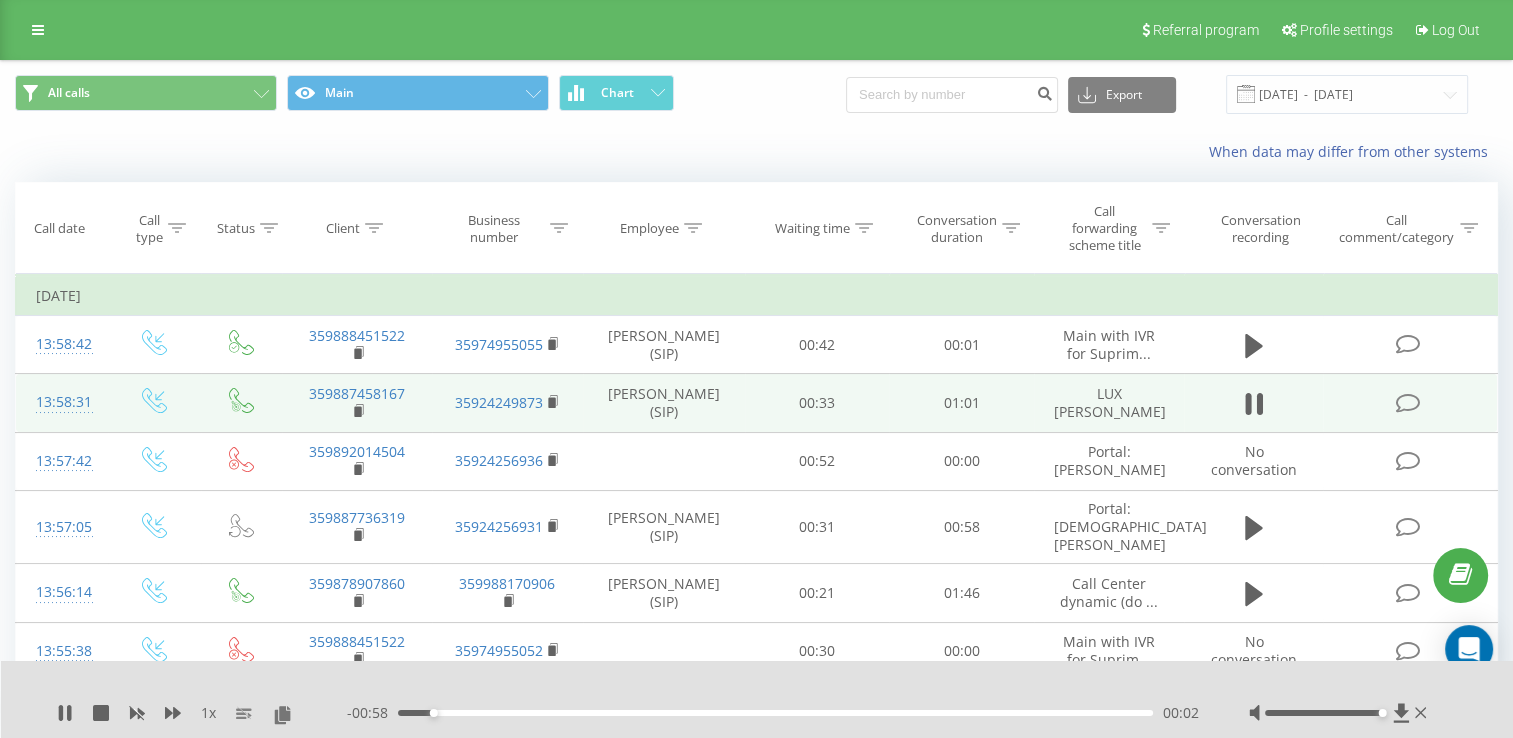 click at bounding box center (1324, 713) 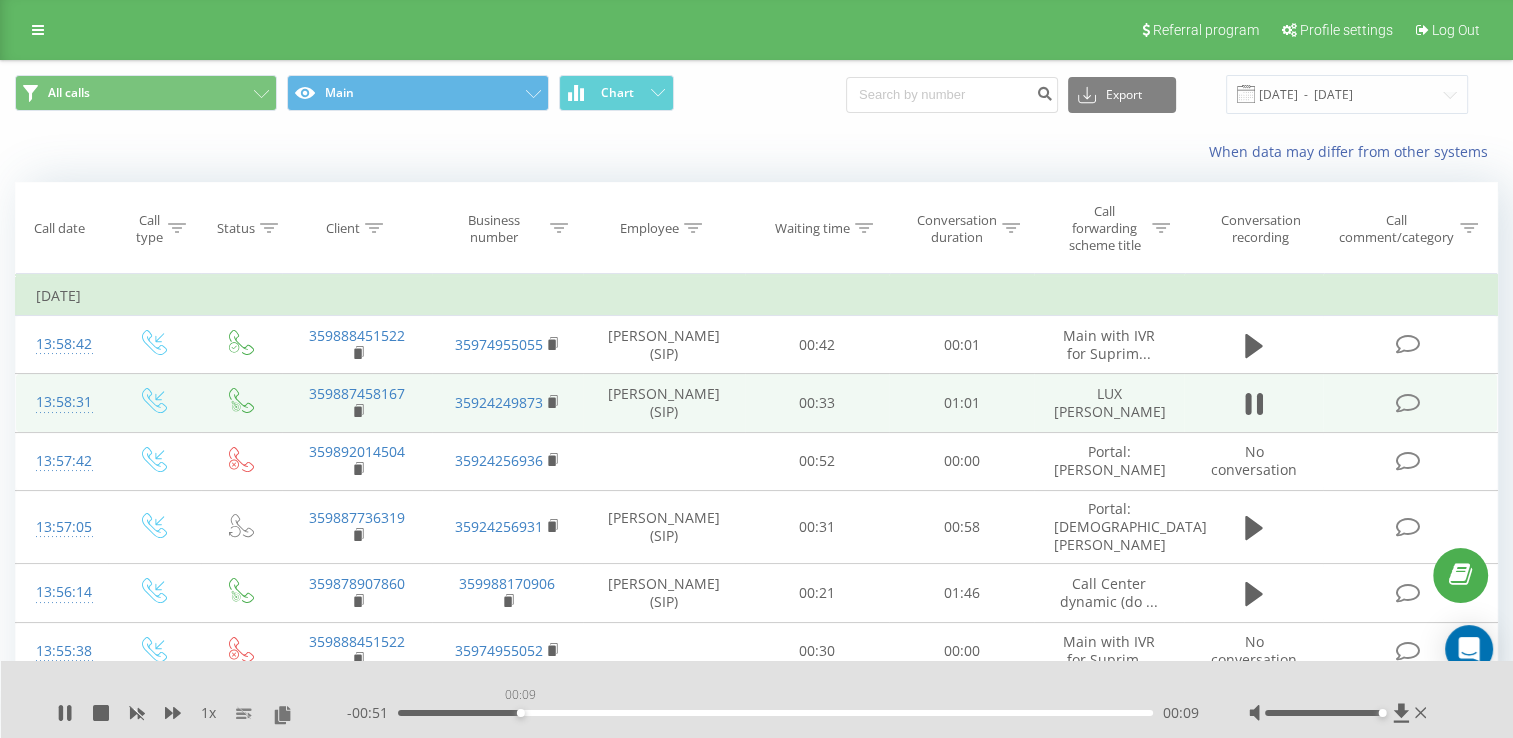 click on "00:09" at bounding box center [775, 713] 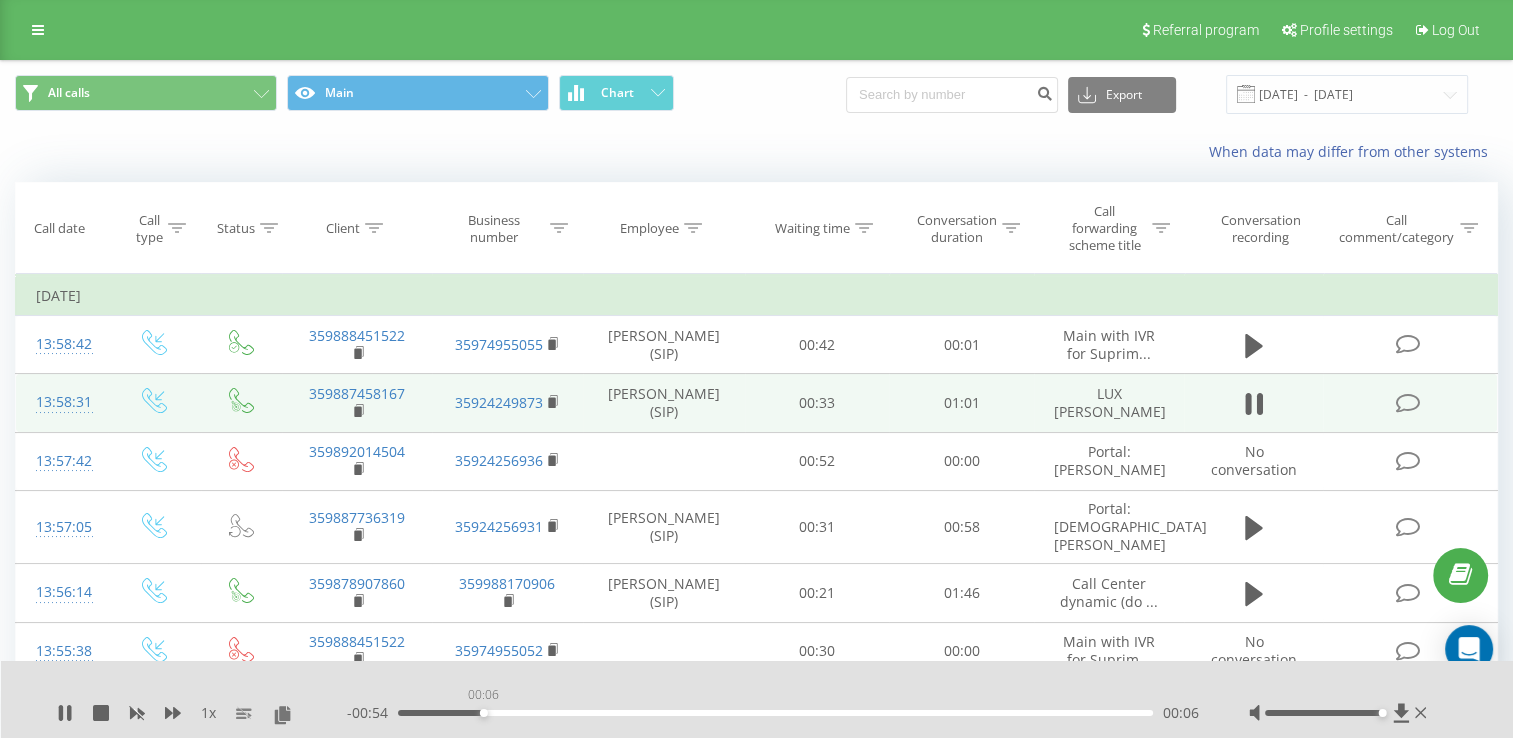 click on "00:06" at bounding box center [775, 713] 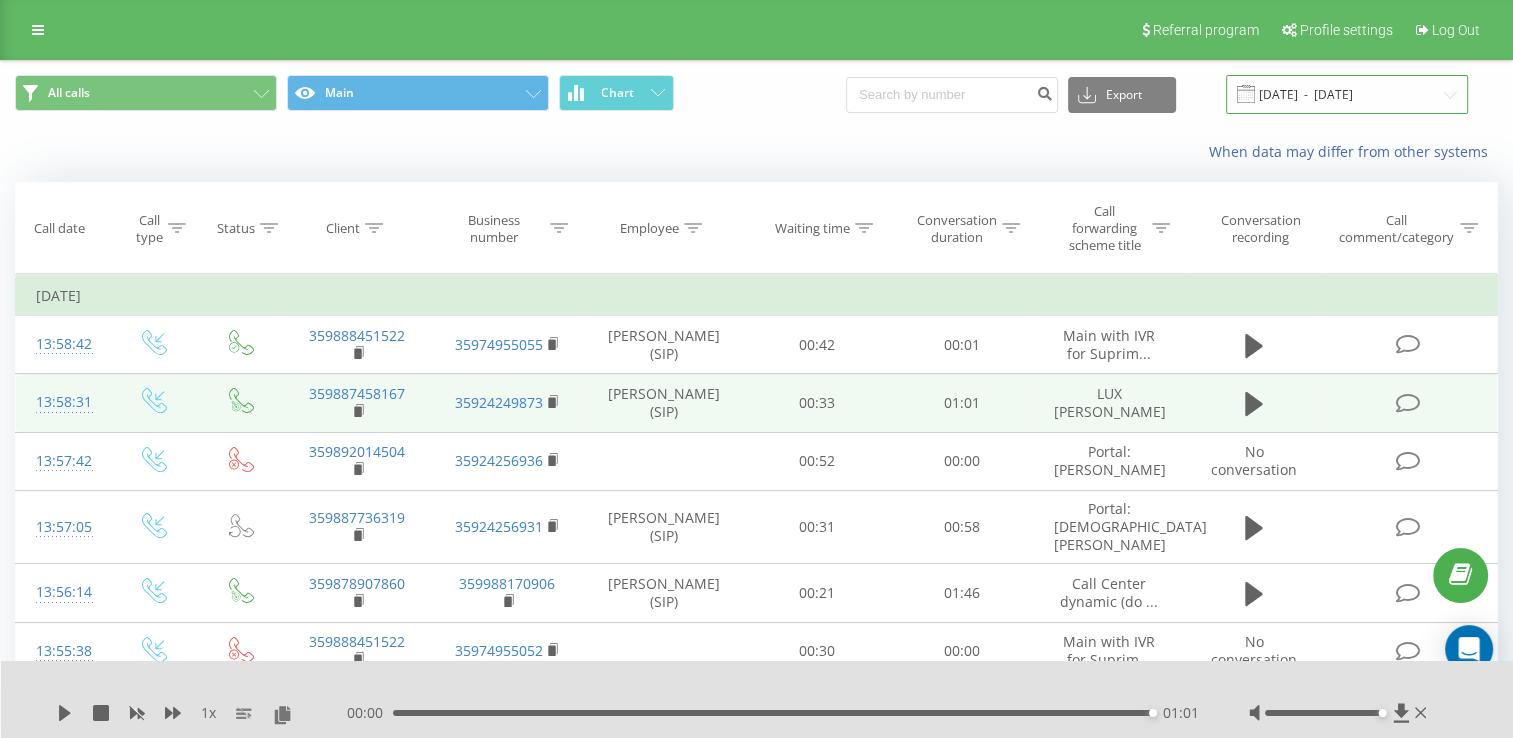 click on "[DATE]  -  [DATE]" at bounding box center (1347, 94) 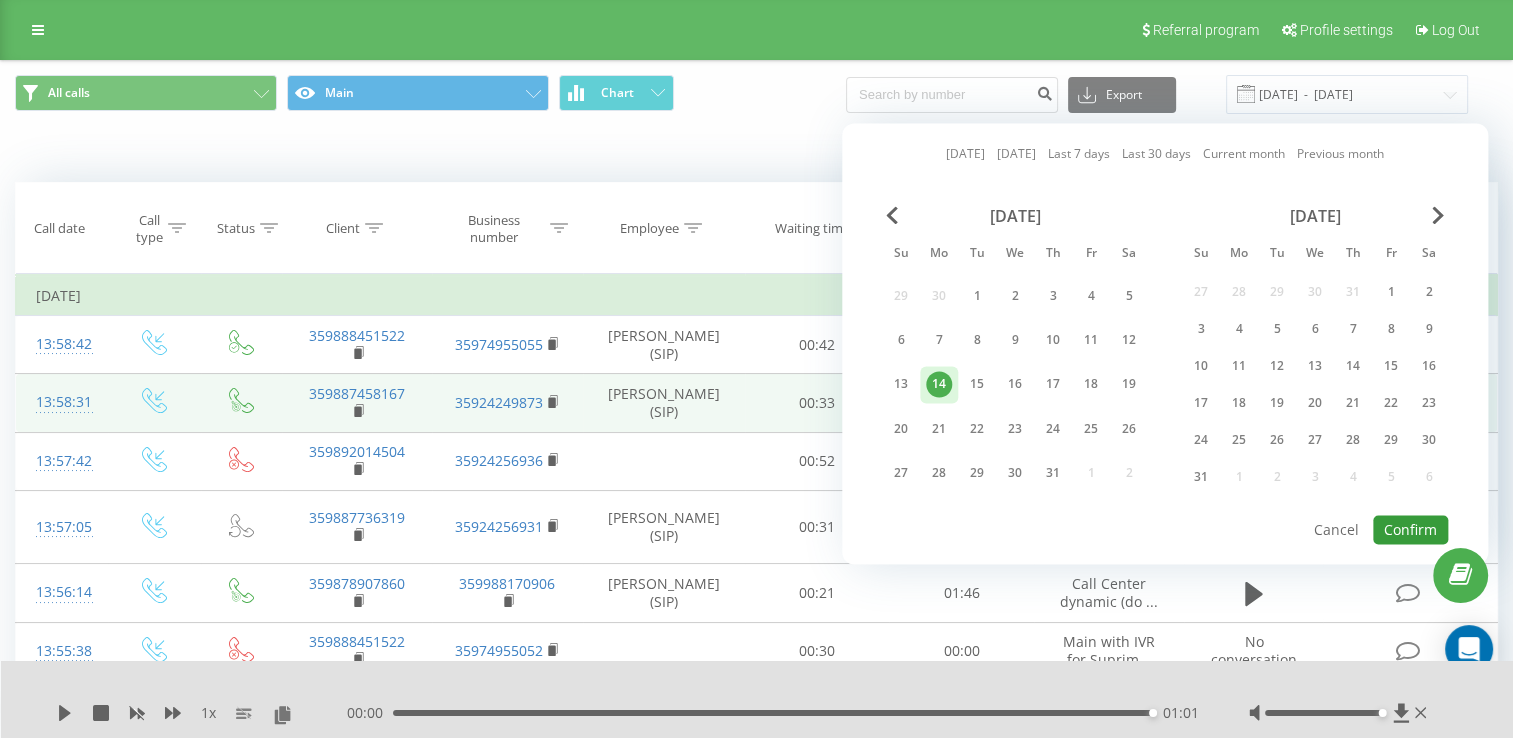 click on "Confirm" at bounding box center [1410, 529] 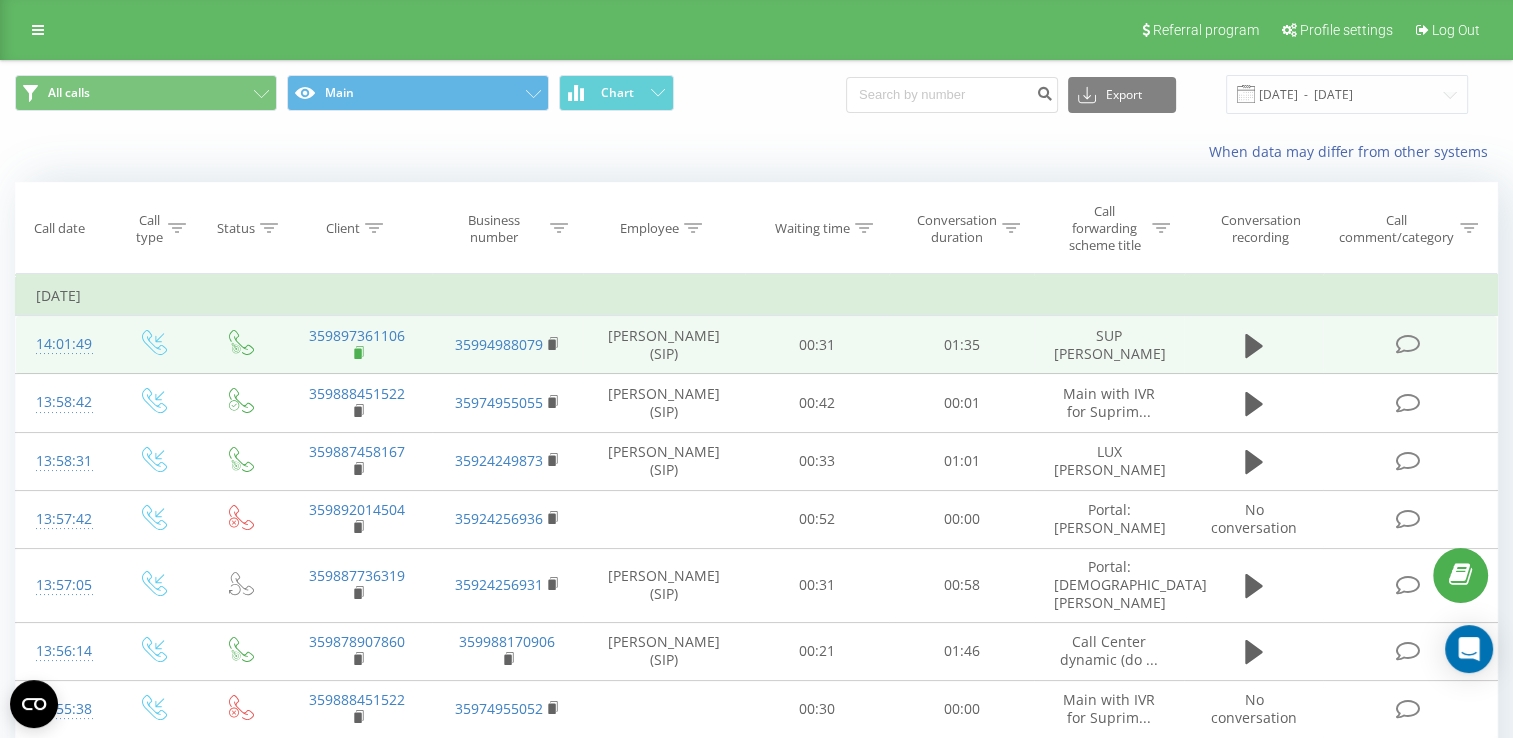 click 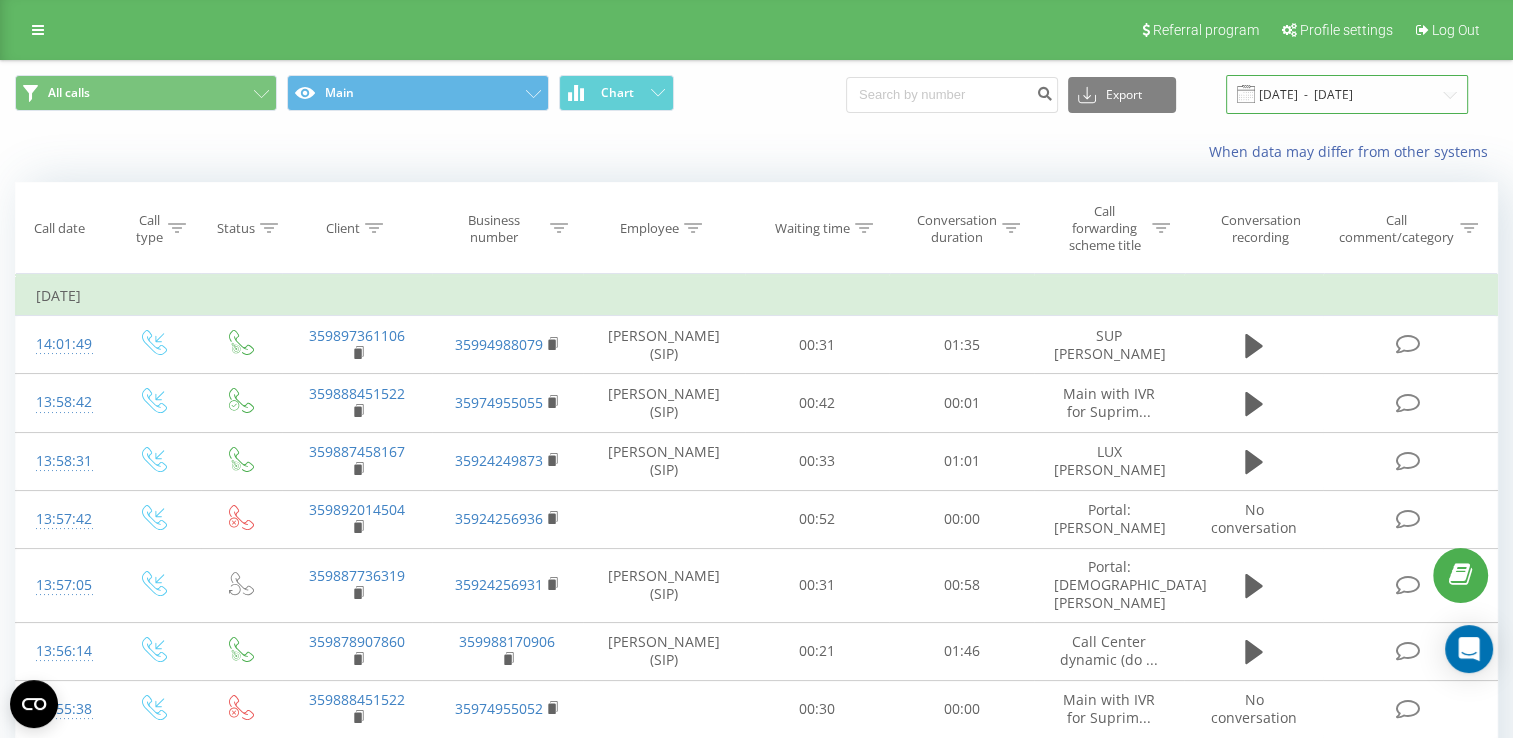 click on "[DATE]  -  [DATE]" at bounding box center [1347, 94] 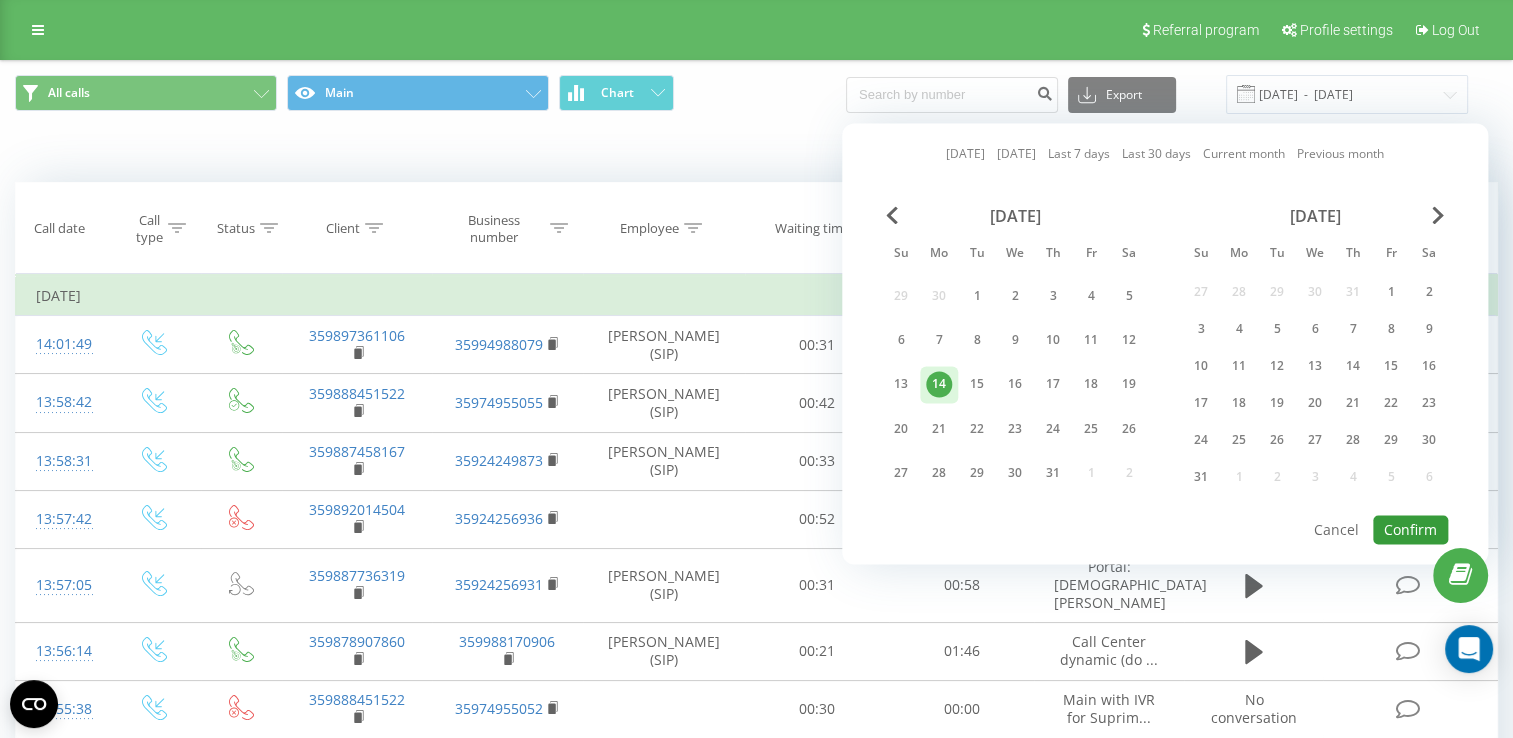 click on "Confirm" at bounding box center (1410, 529) 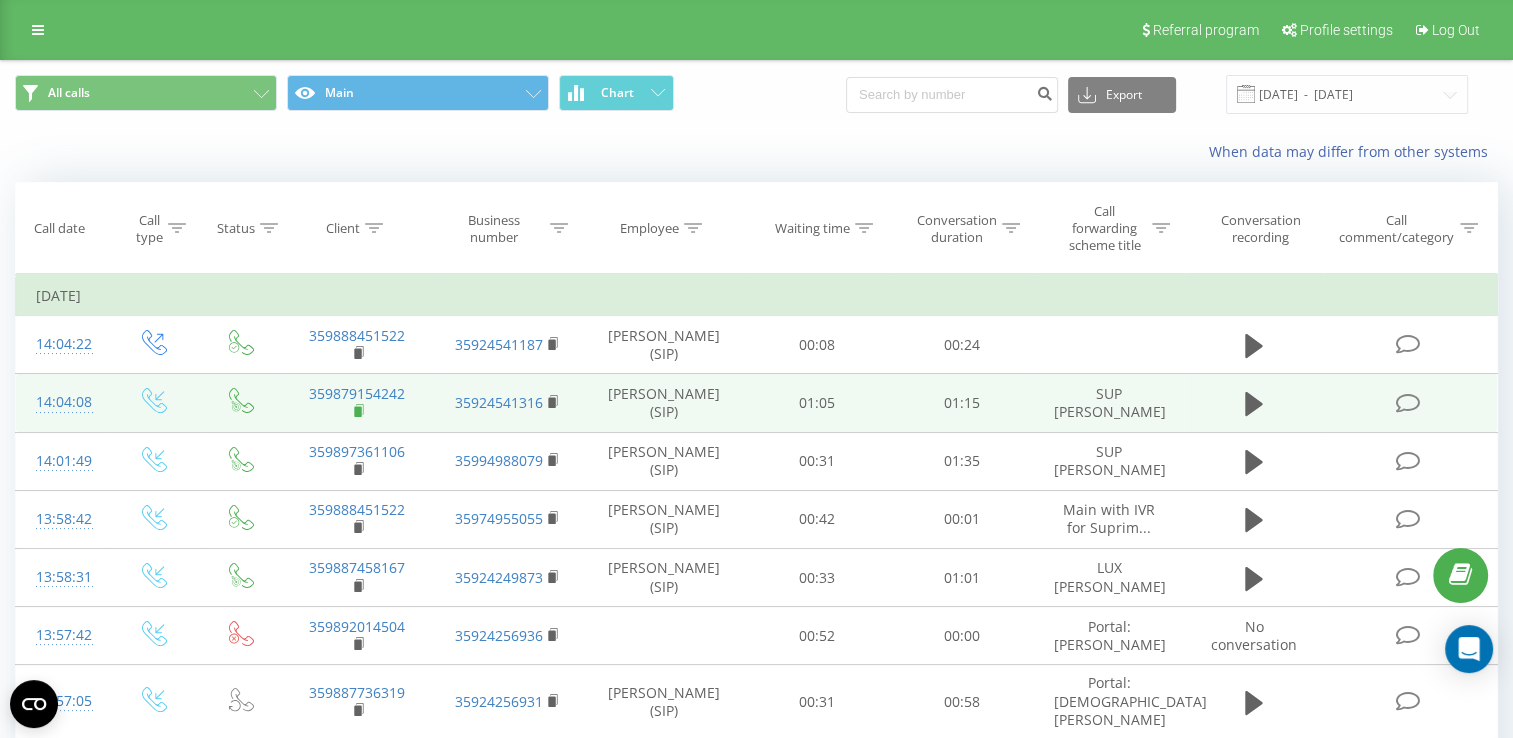 click 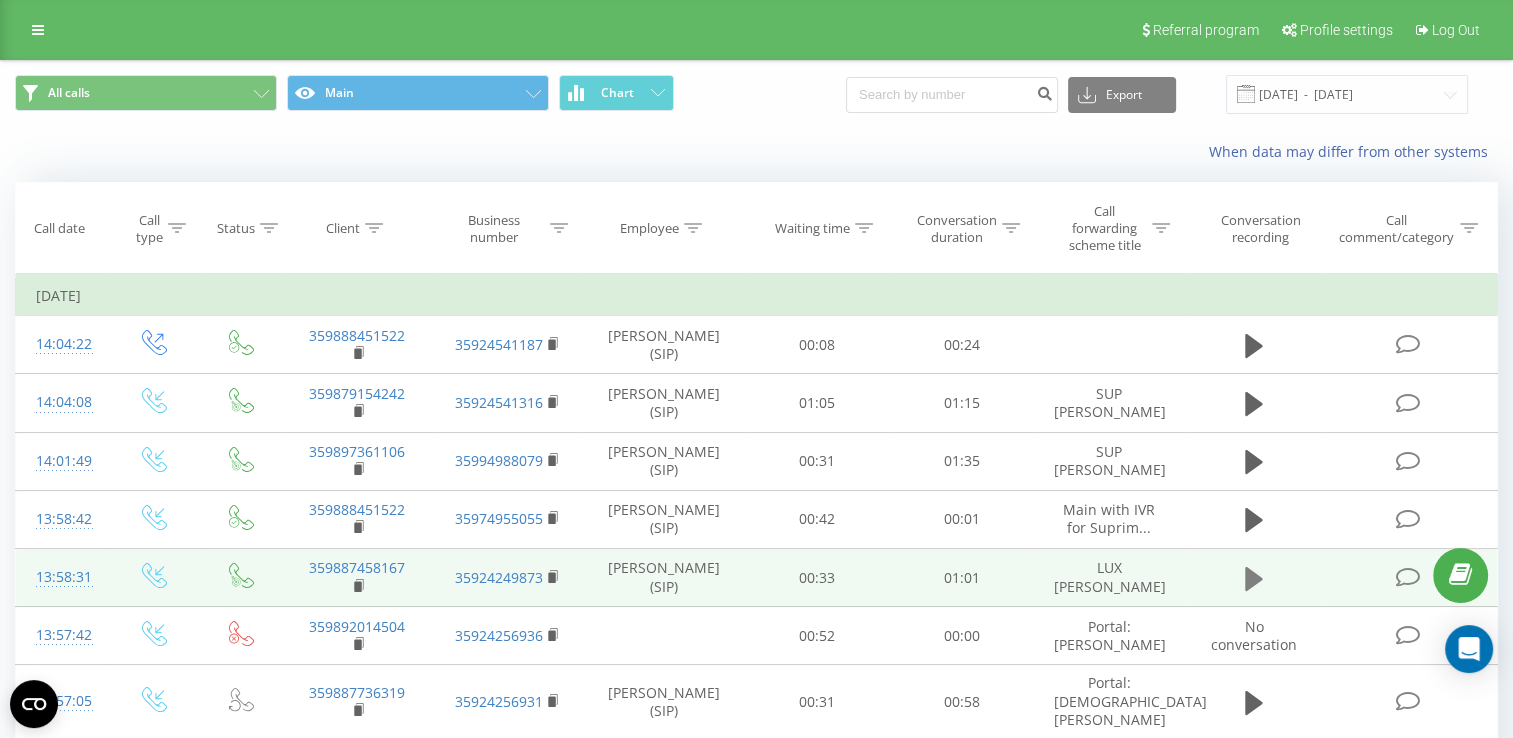 click 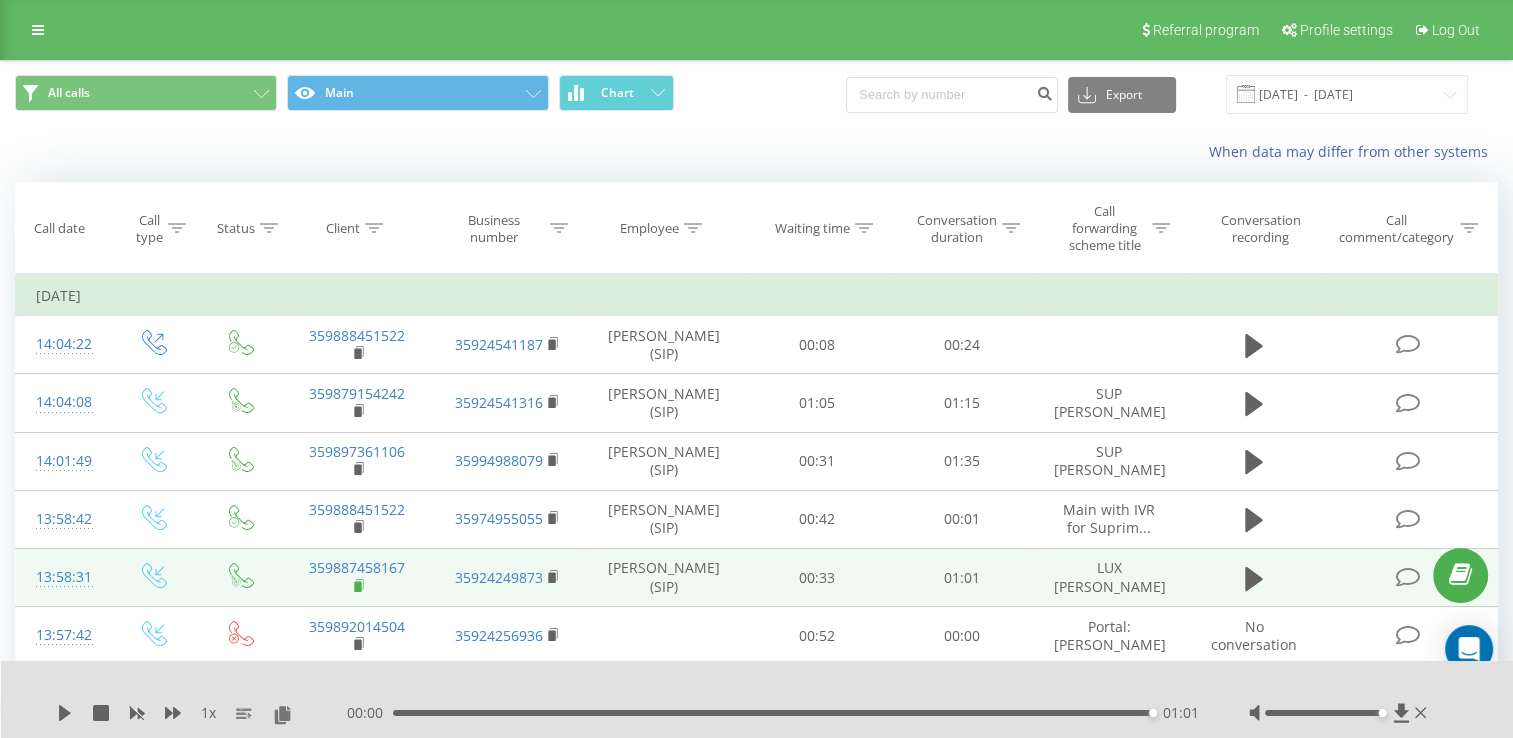 click 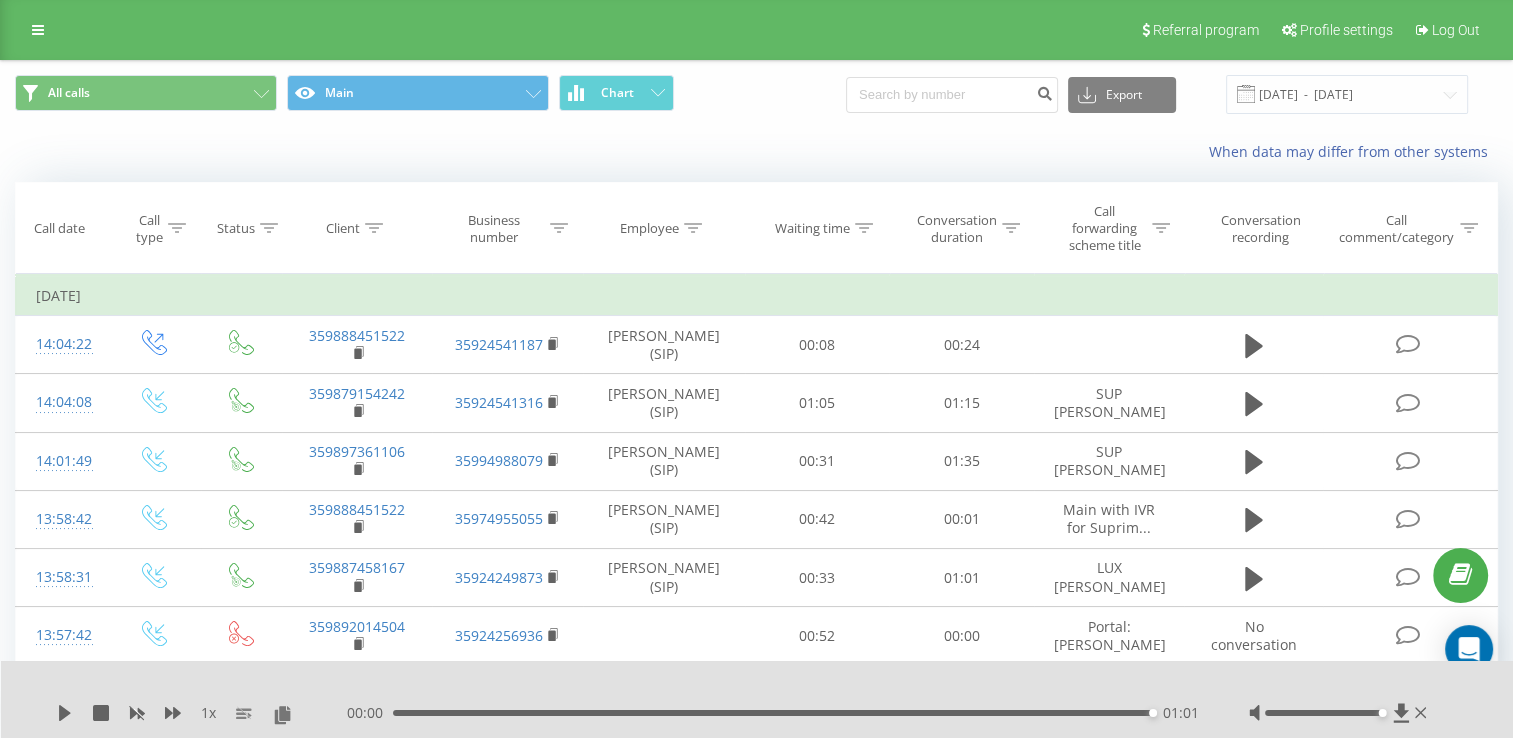 click on "00:00 01:01   01:01" at bounding box center (773, 713) 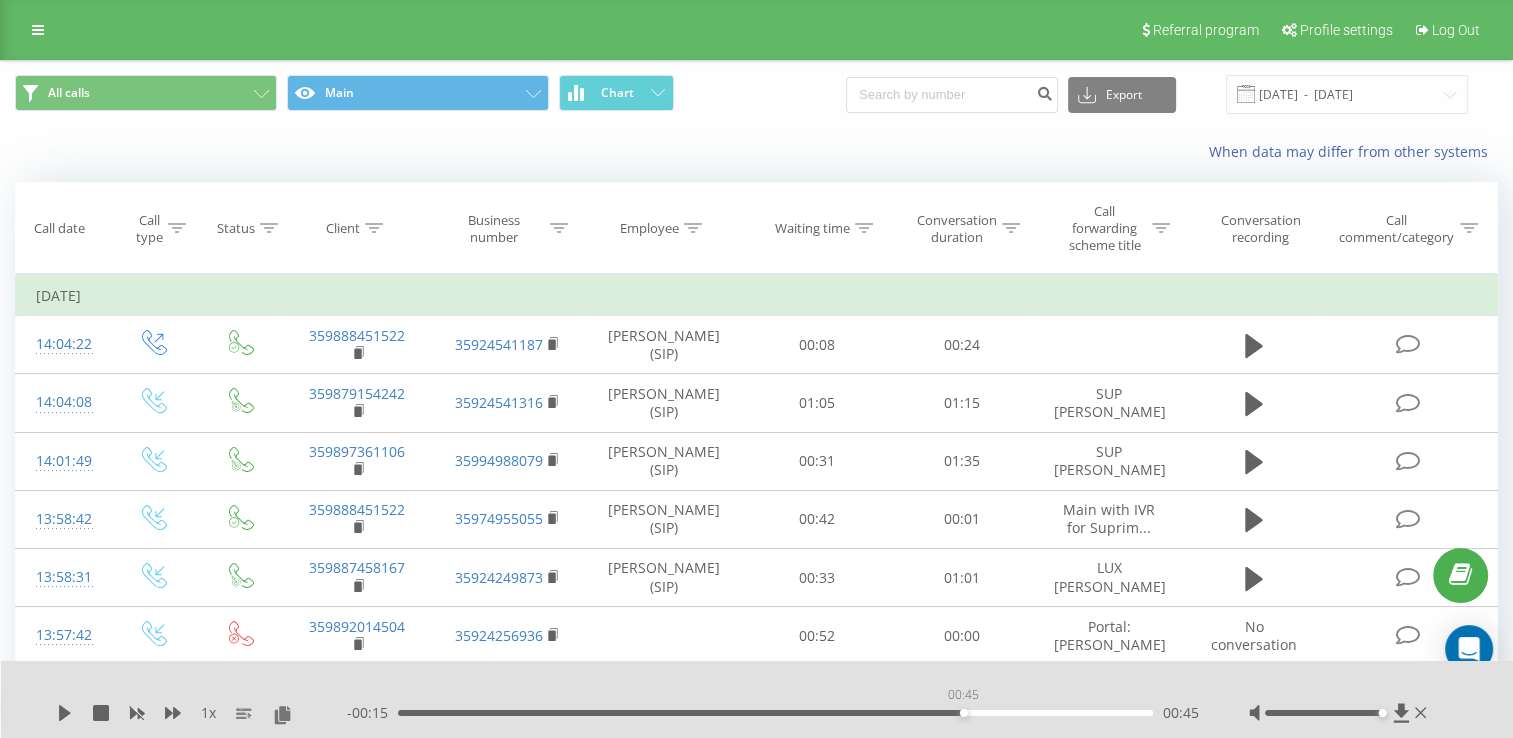 drag, startPoint x: 1152, startPoint y: 714, endPoint x: 963, endPoint y: 710, distance: 189.04233 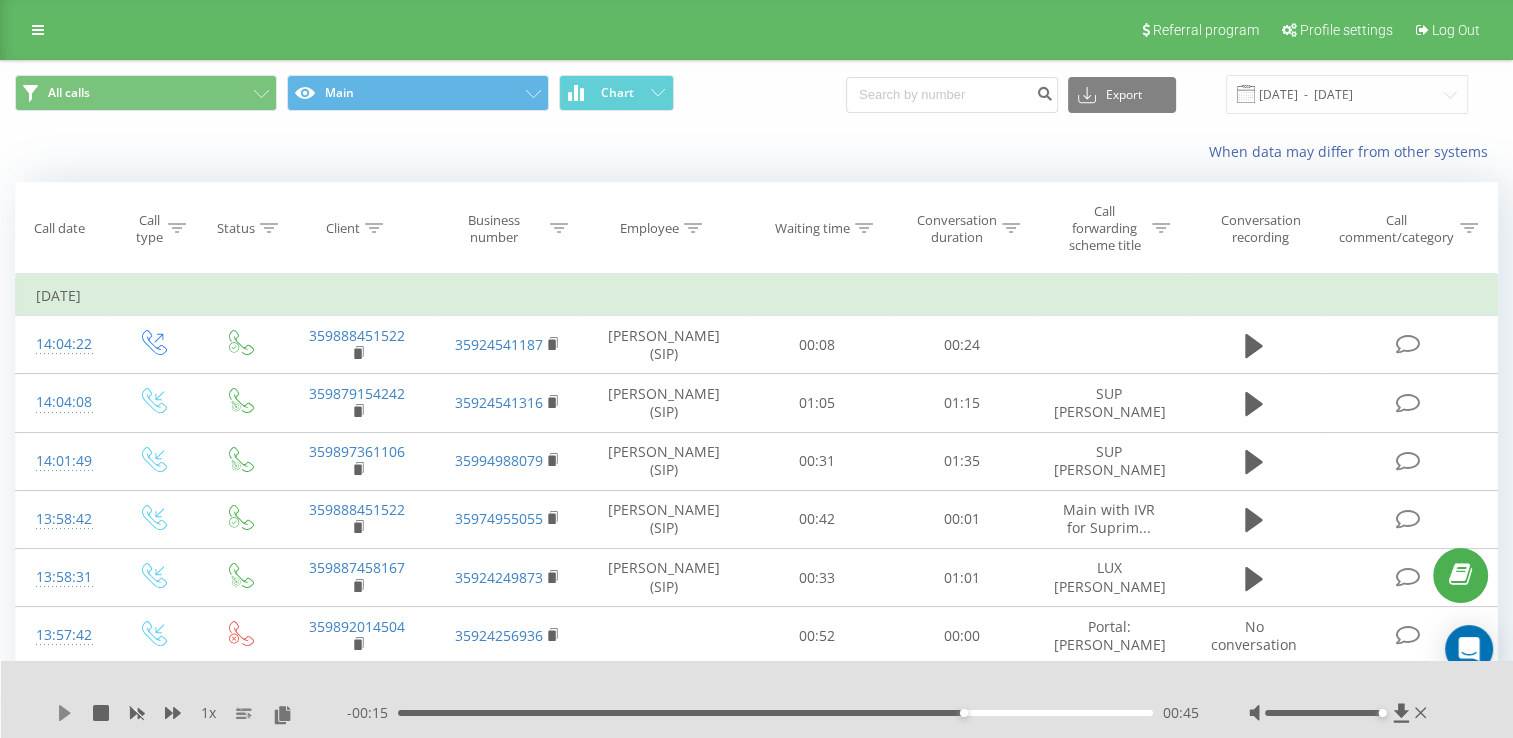 click 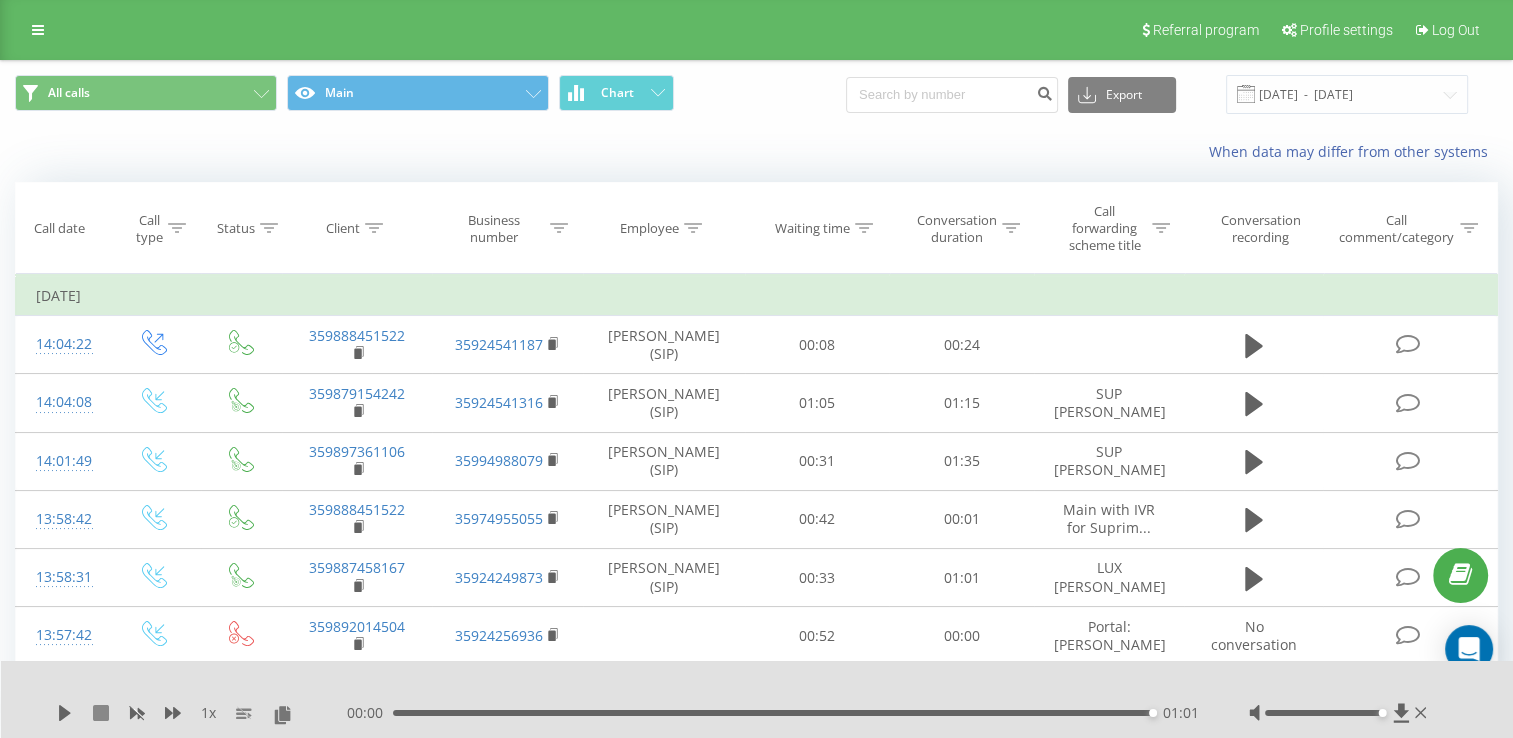 click 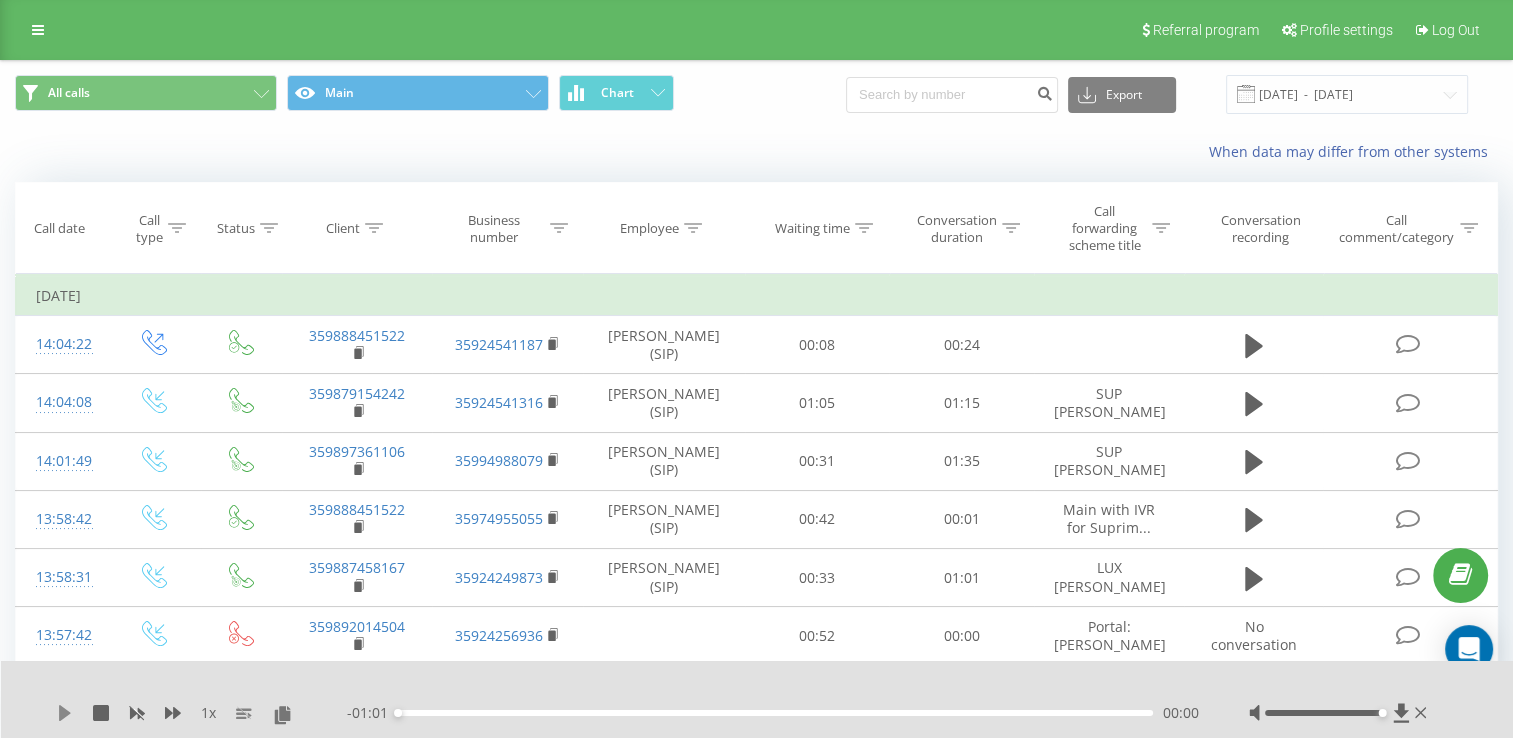 click 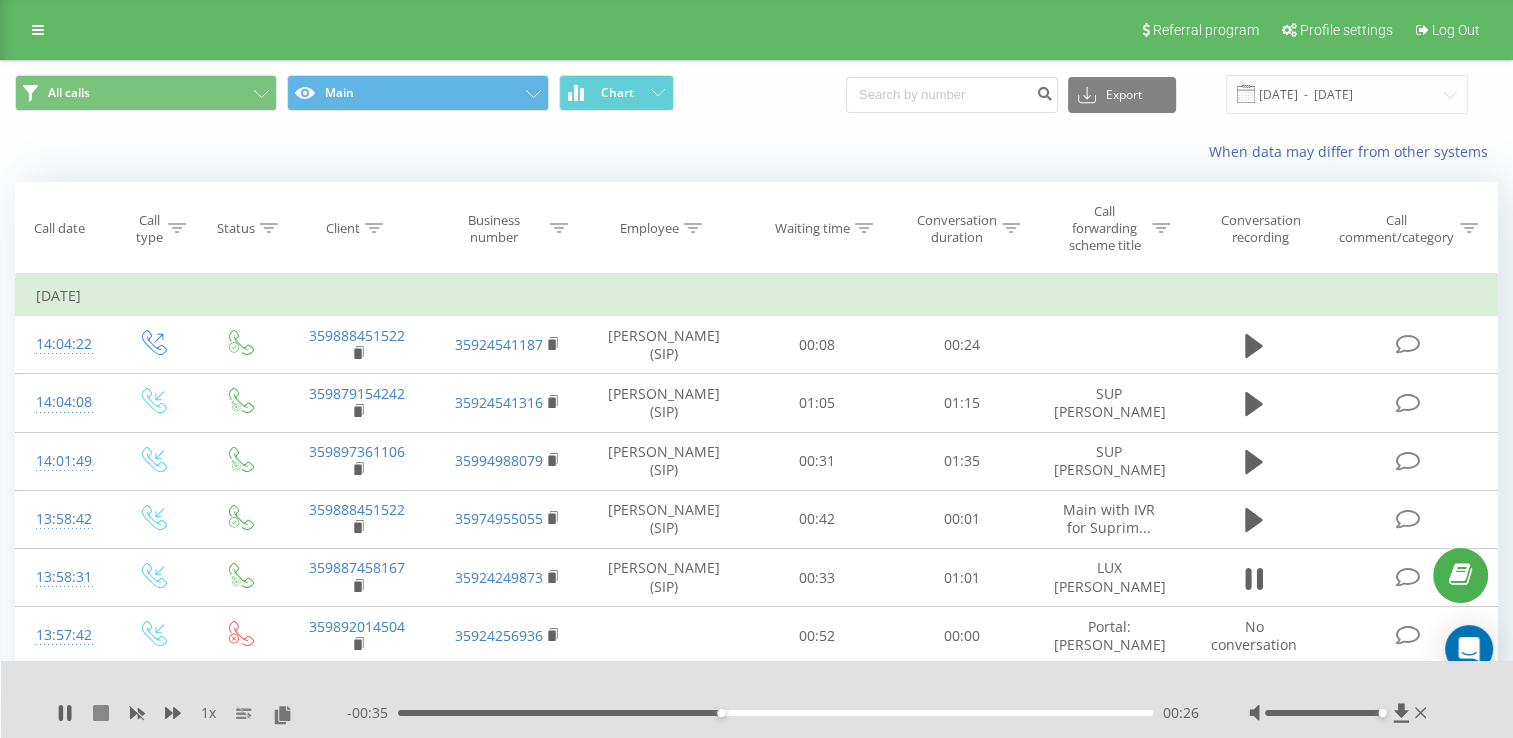 click 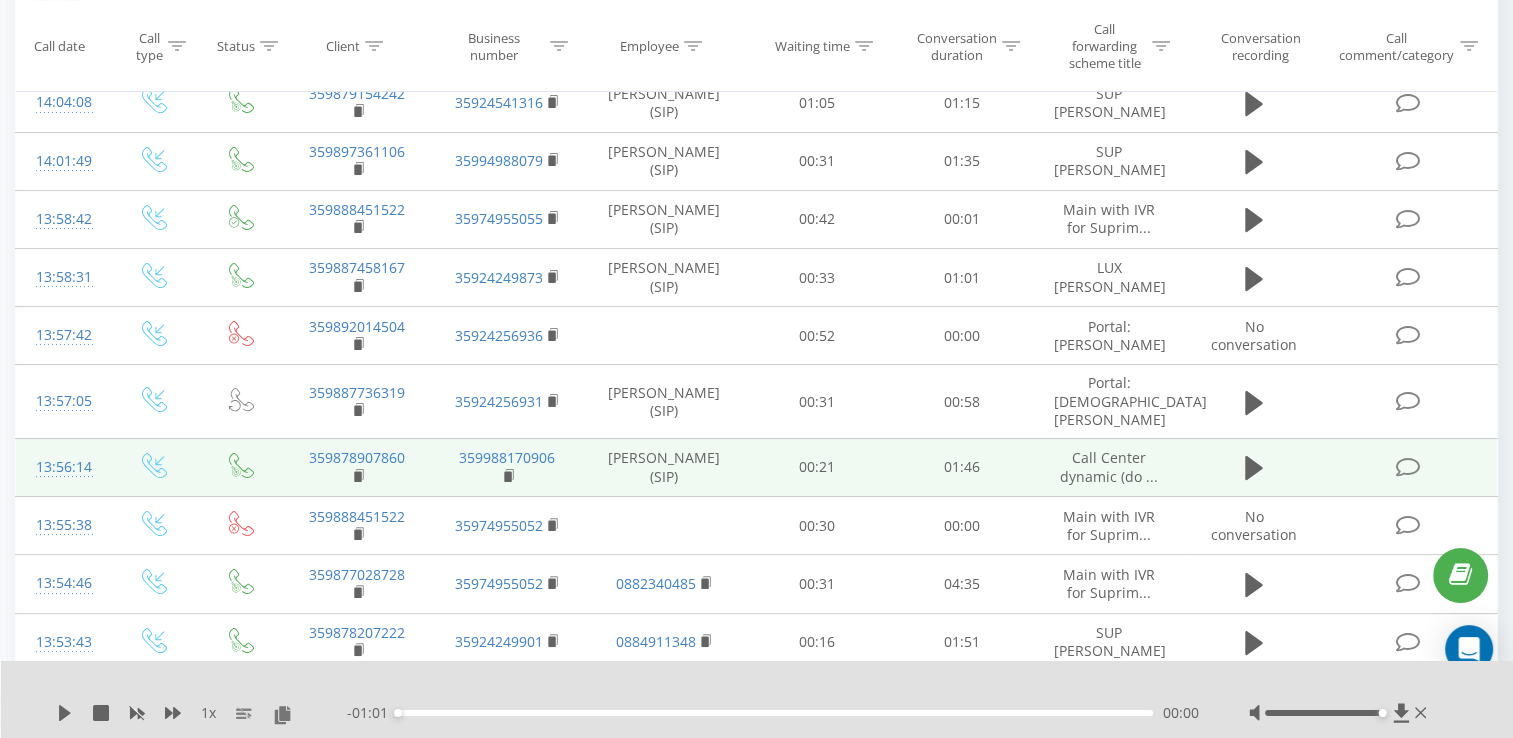 scroll, scrollTop: 400, scrollLeft: 0, axis: vertical 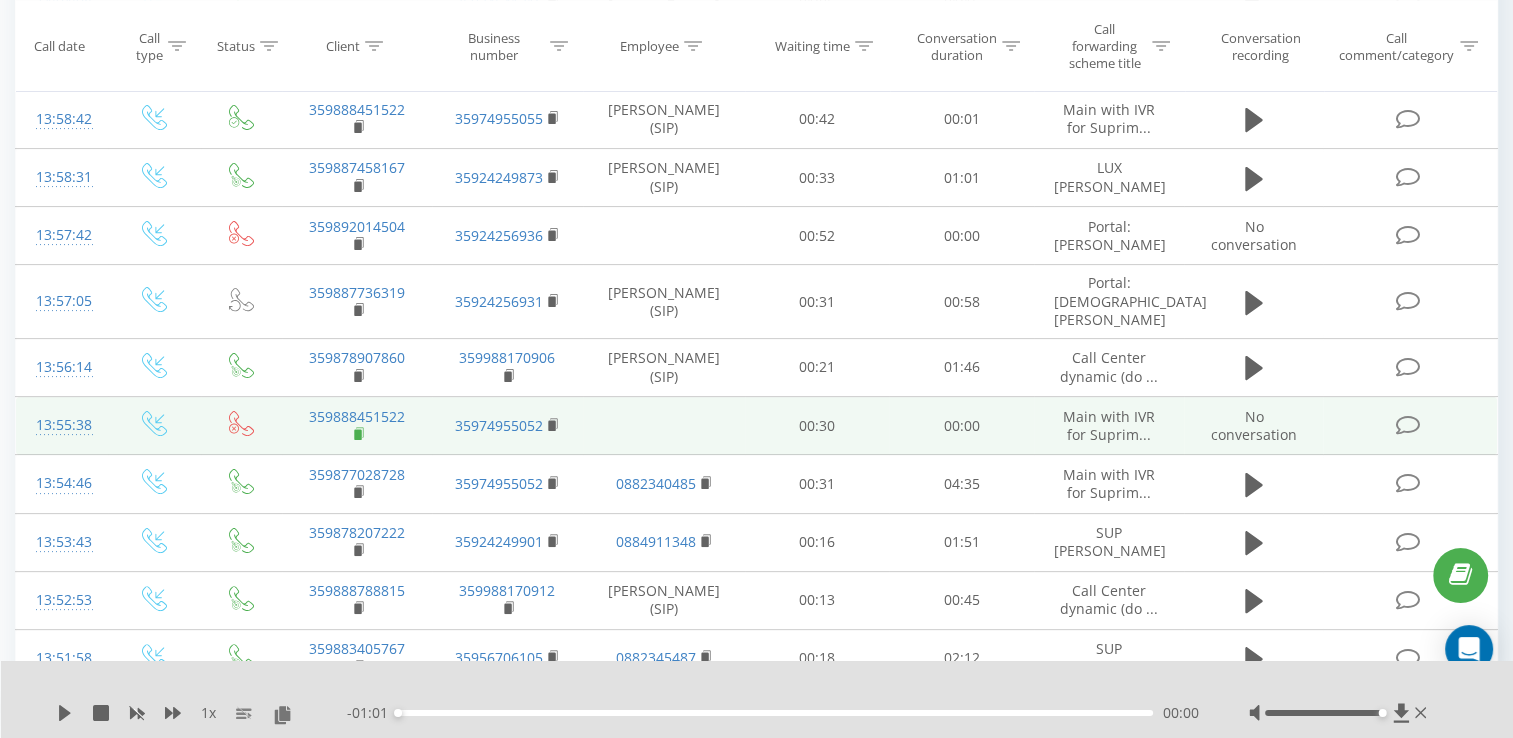 click 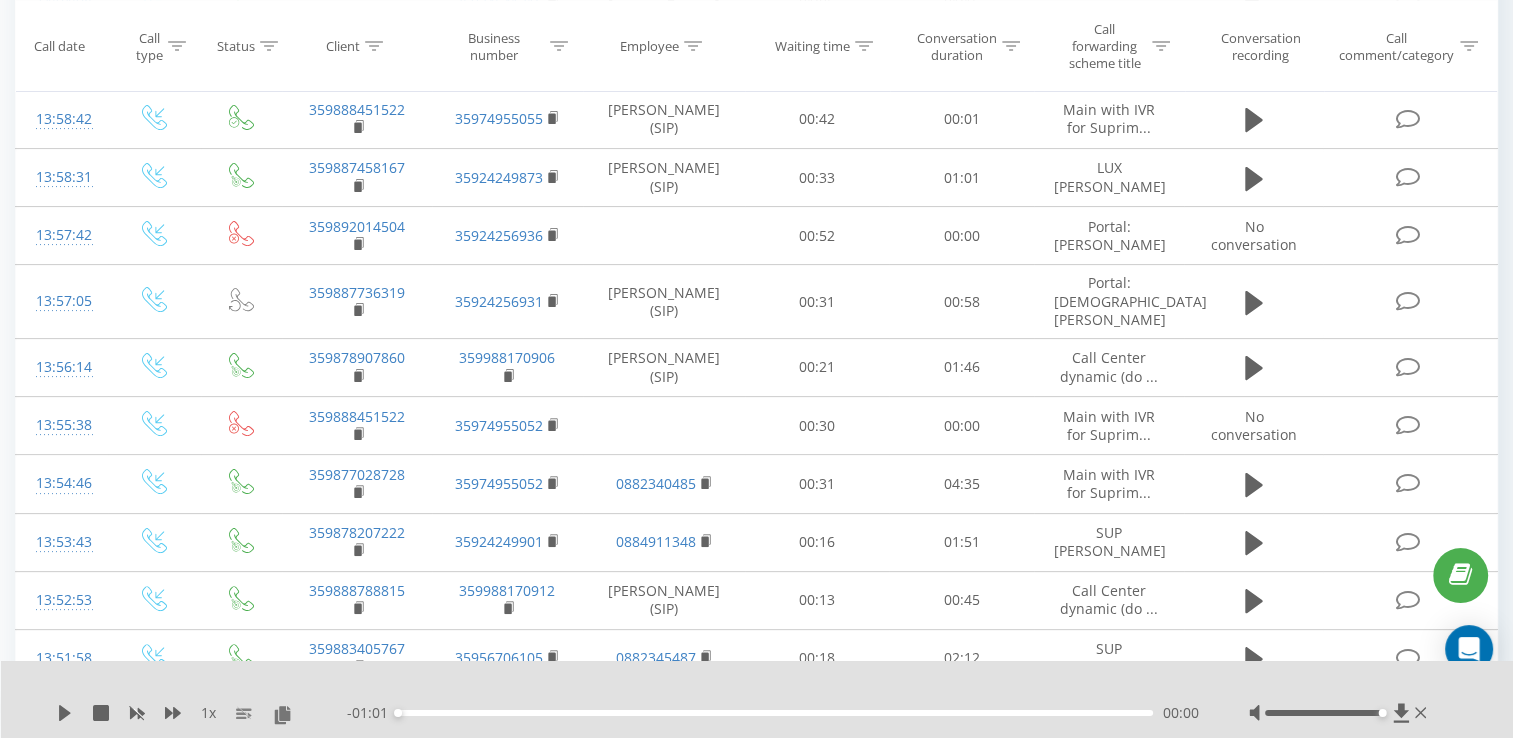 click 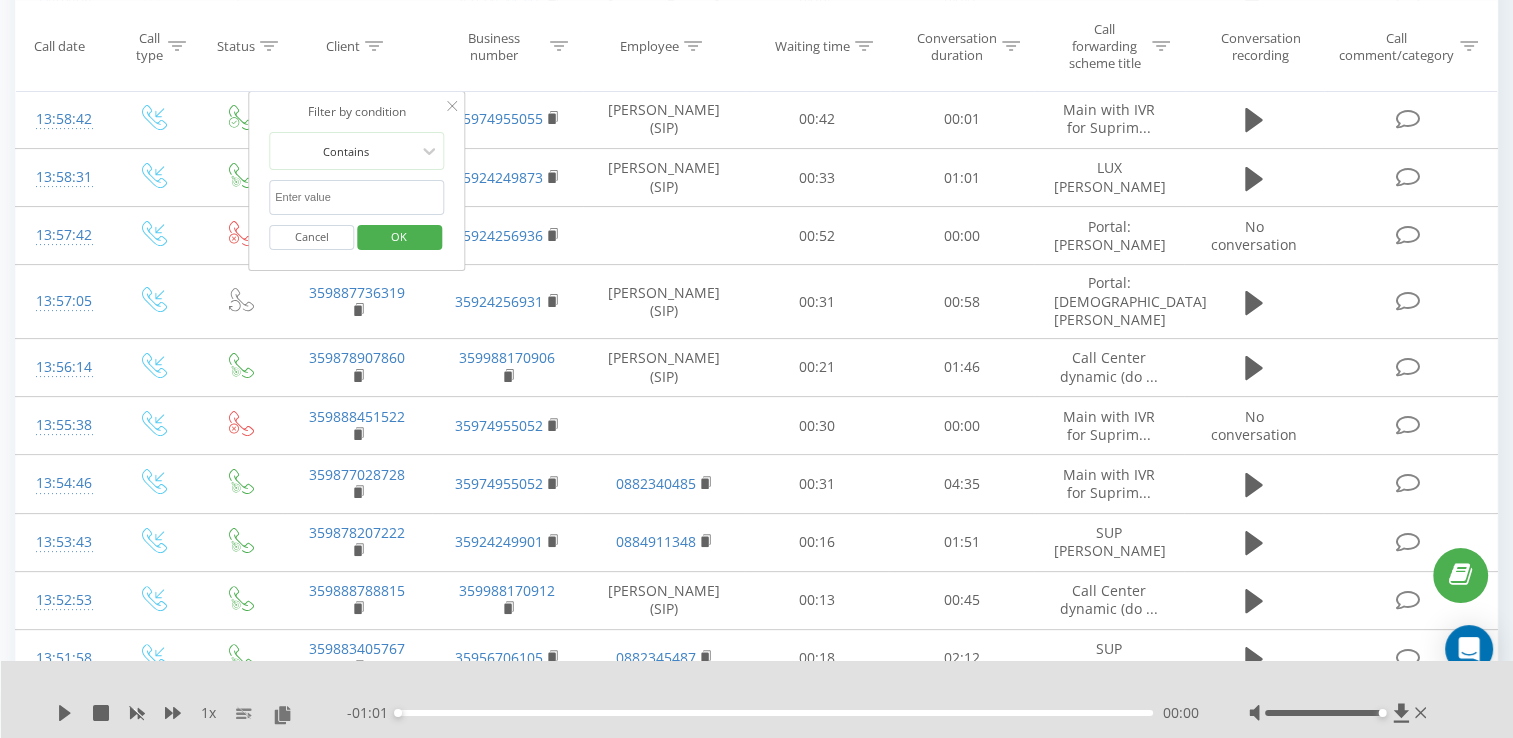 paste on "359888451522" 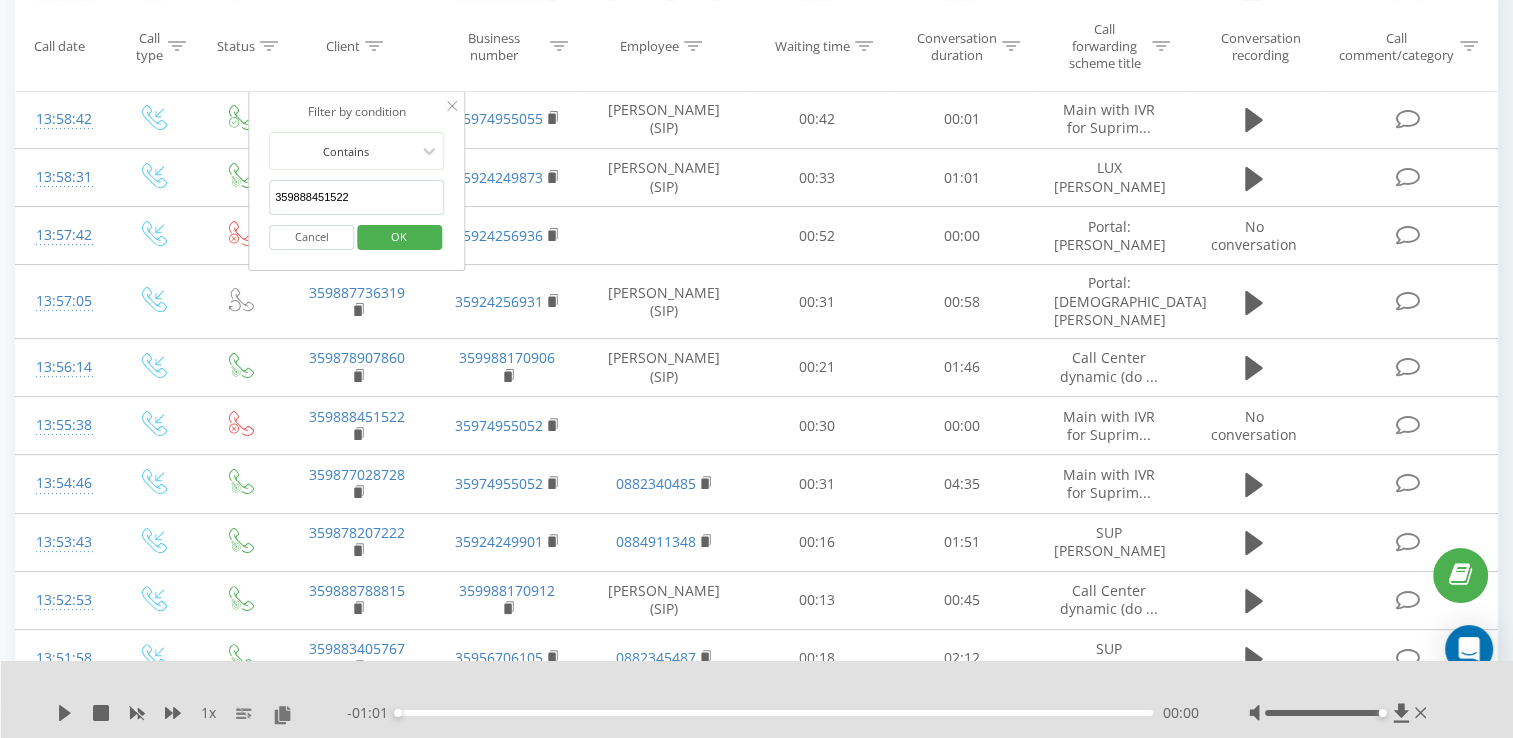type on "359888451522" 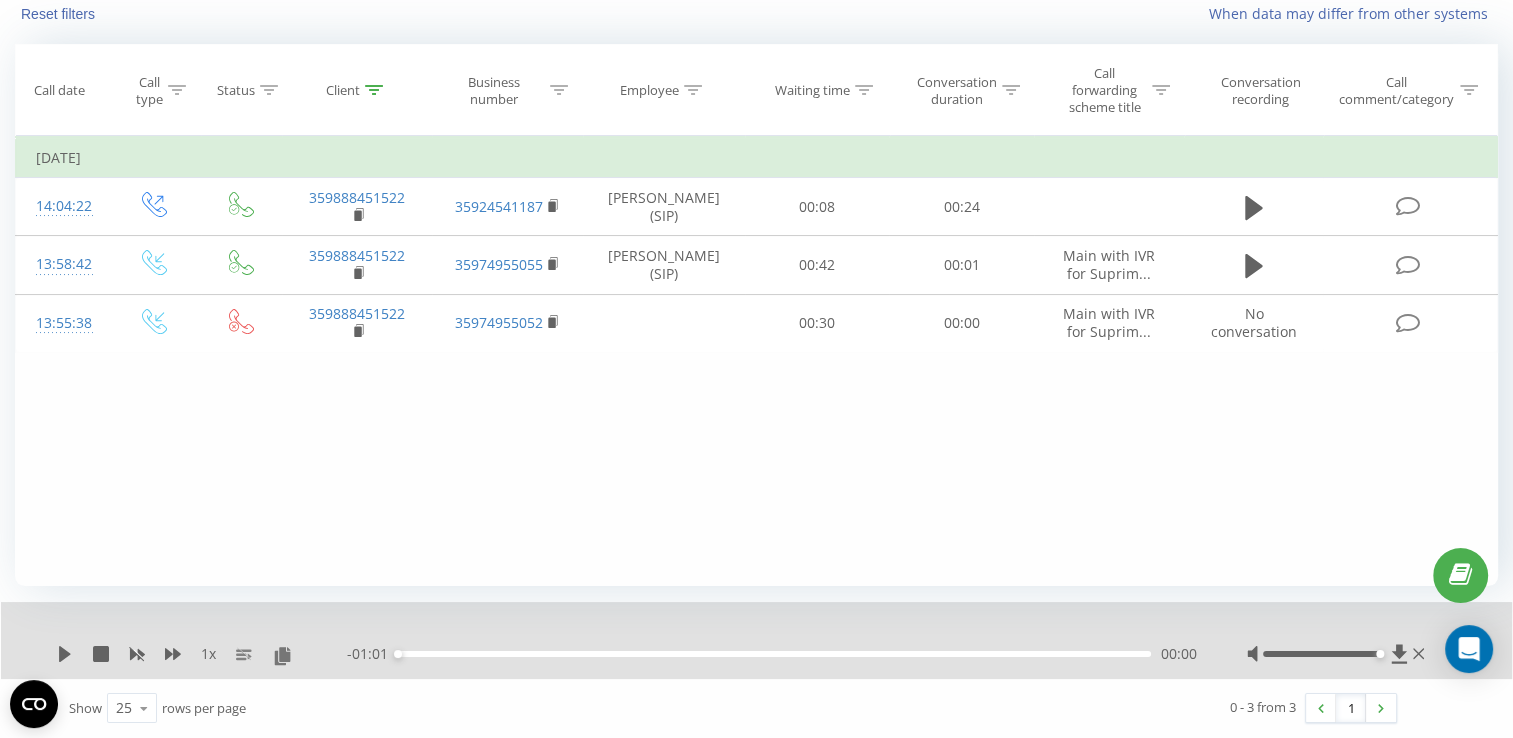 scroll, scrollTop: 60, scrollLeft: 0, axis: vertical 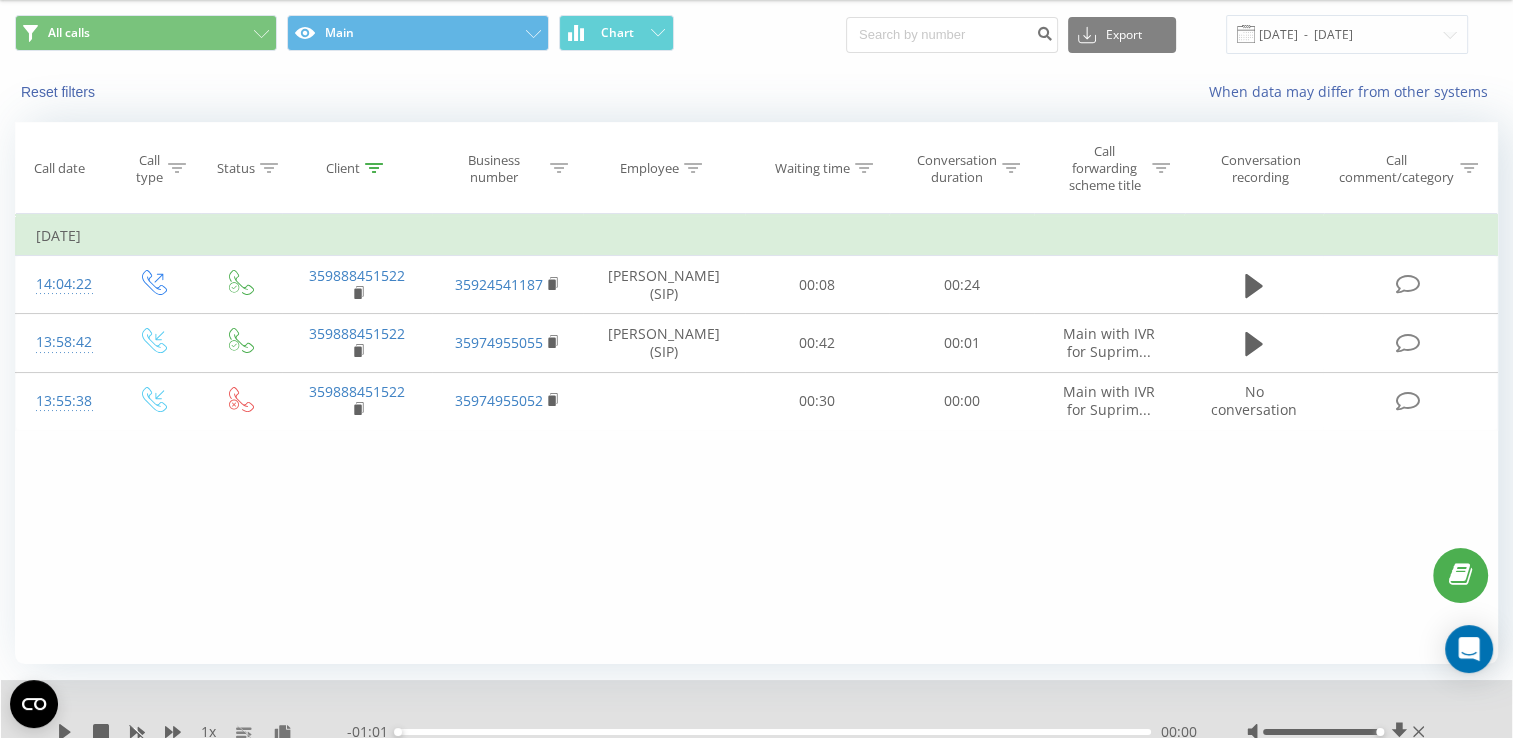 click on "Client" at bounding box center (357, 168) 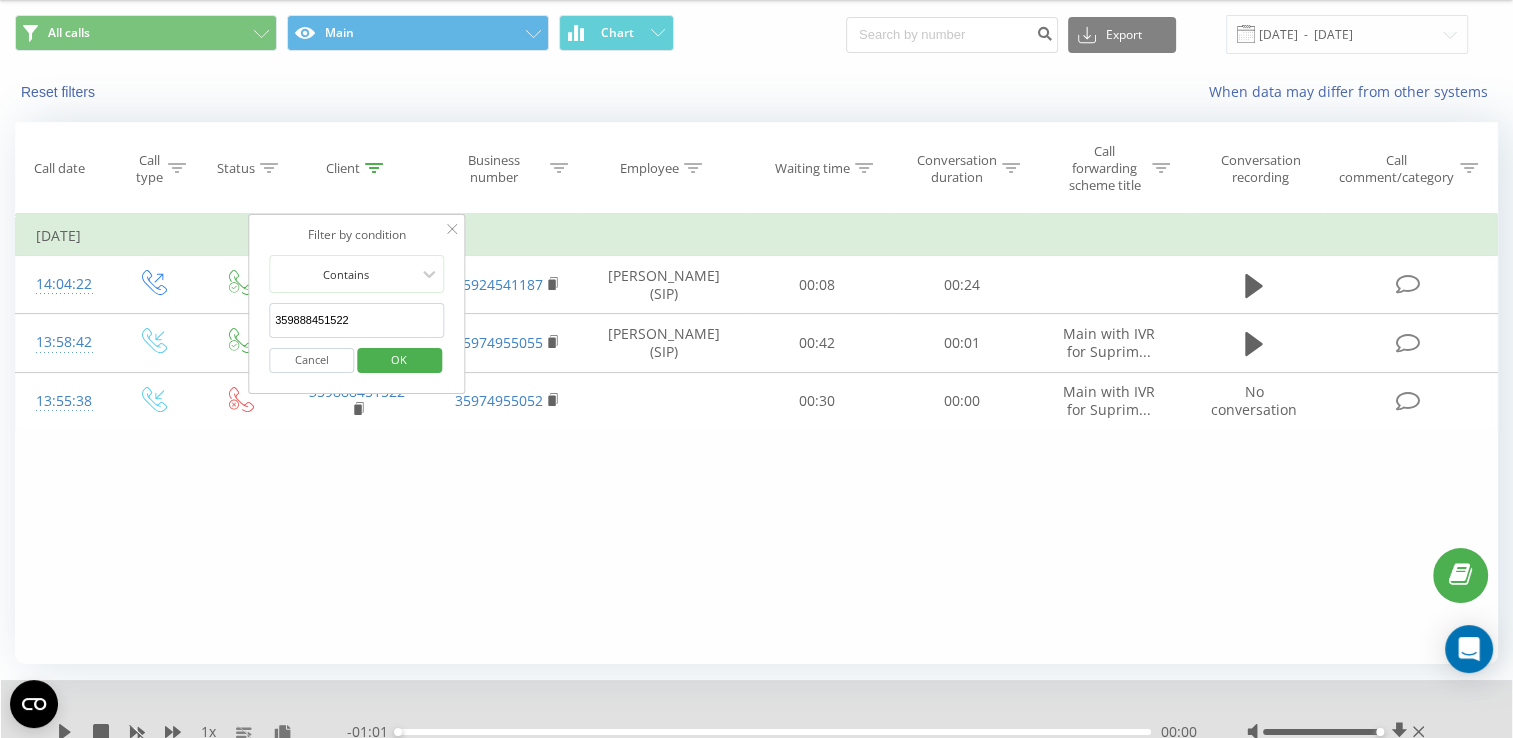 drag, startPoint x: 363, startPoint y: 317, endPoint x: 276, endPoint y: 319, distance: 87.02299 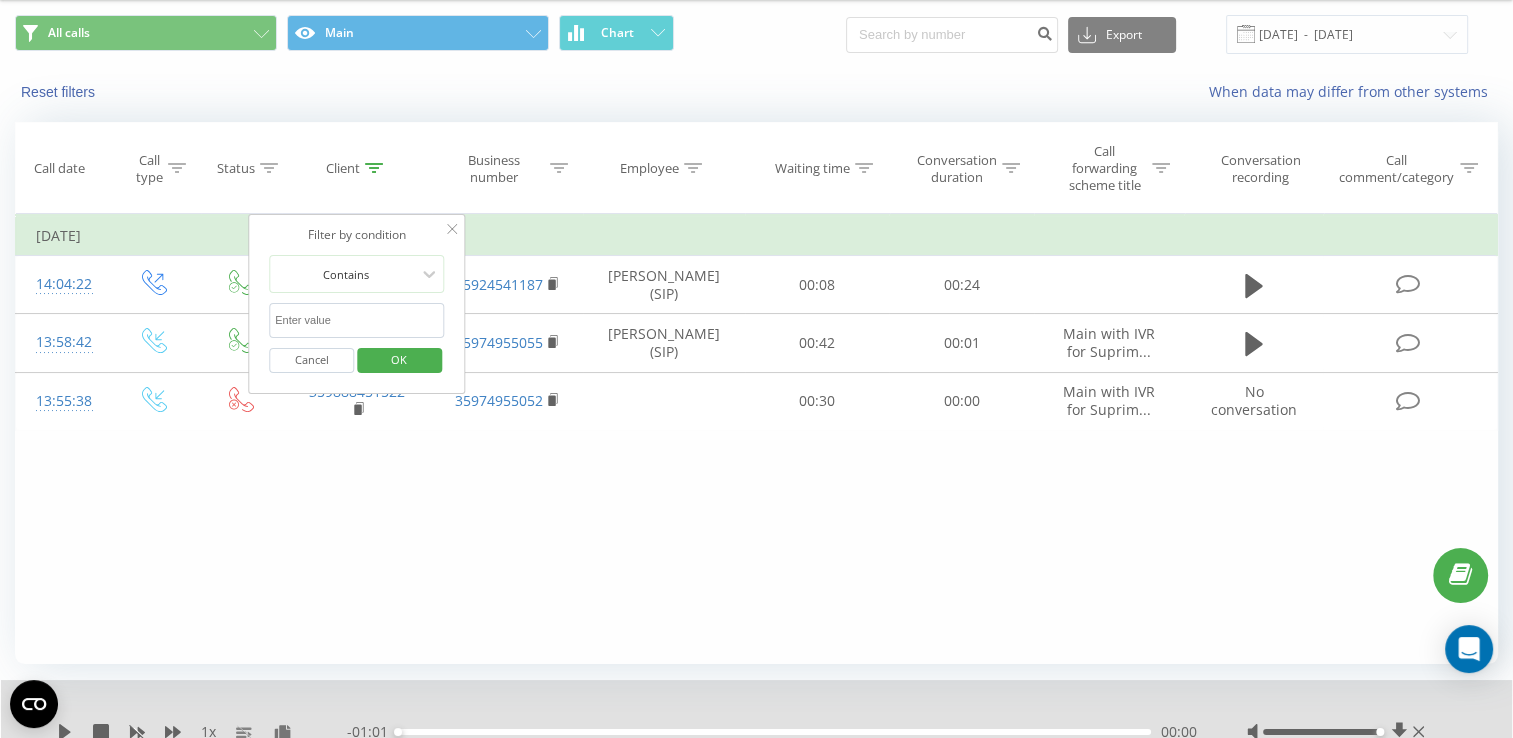 paste on "[PHONE_NUMBER]" 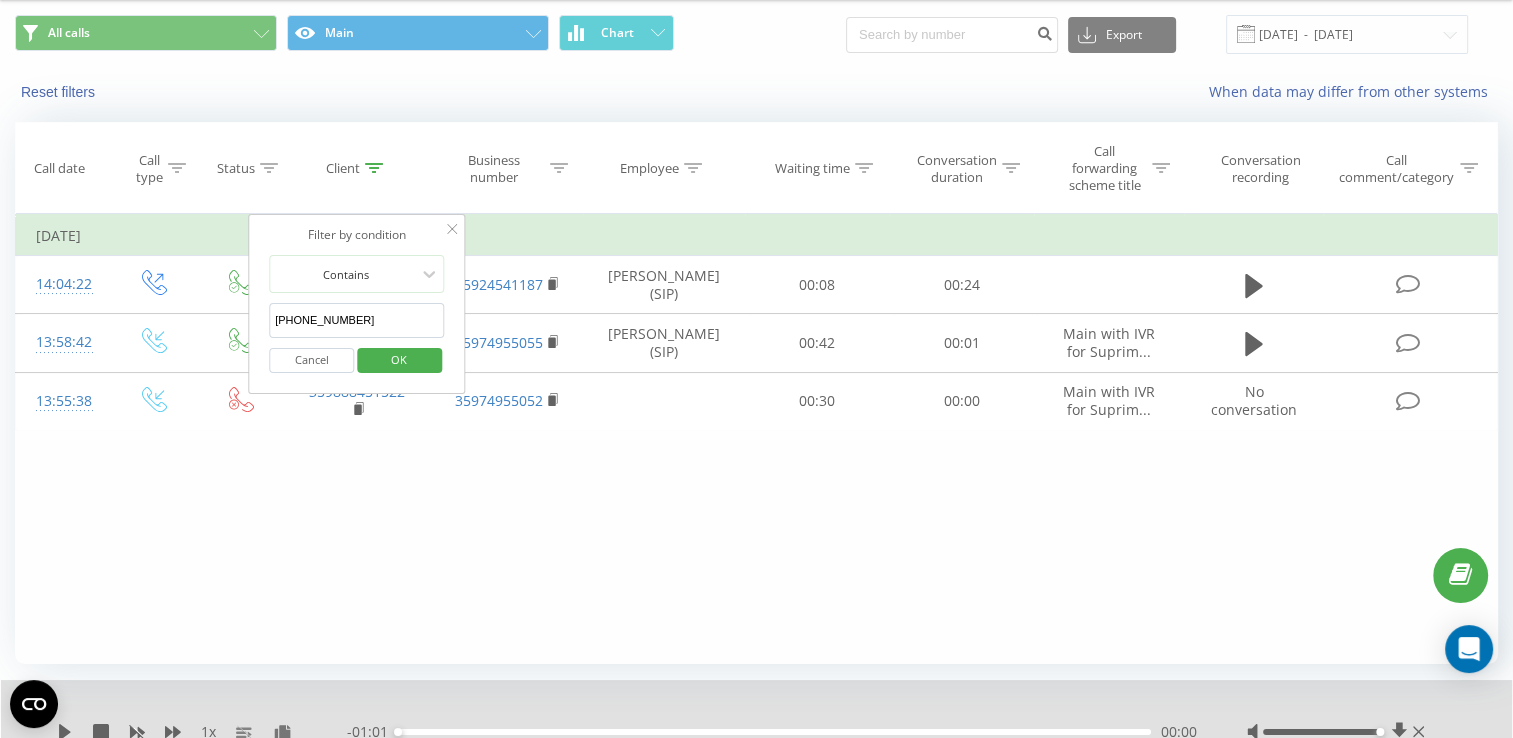 click on "OK" at bounding box center (399, 359) 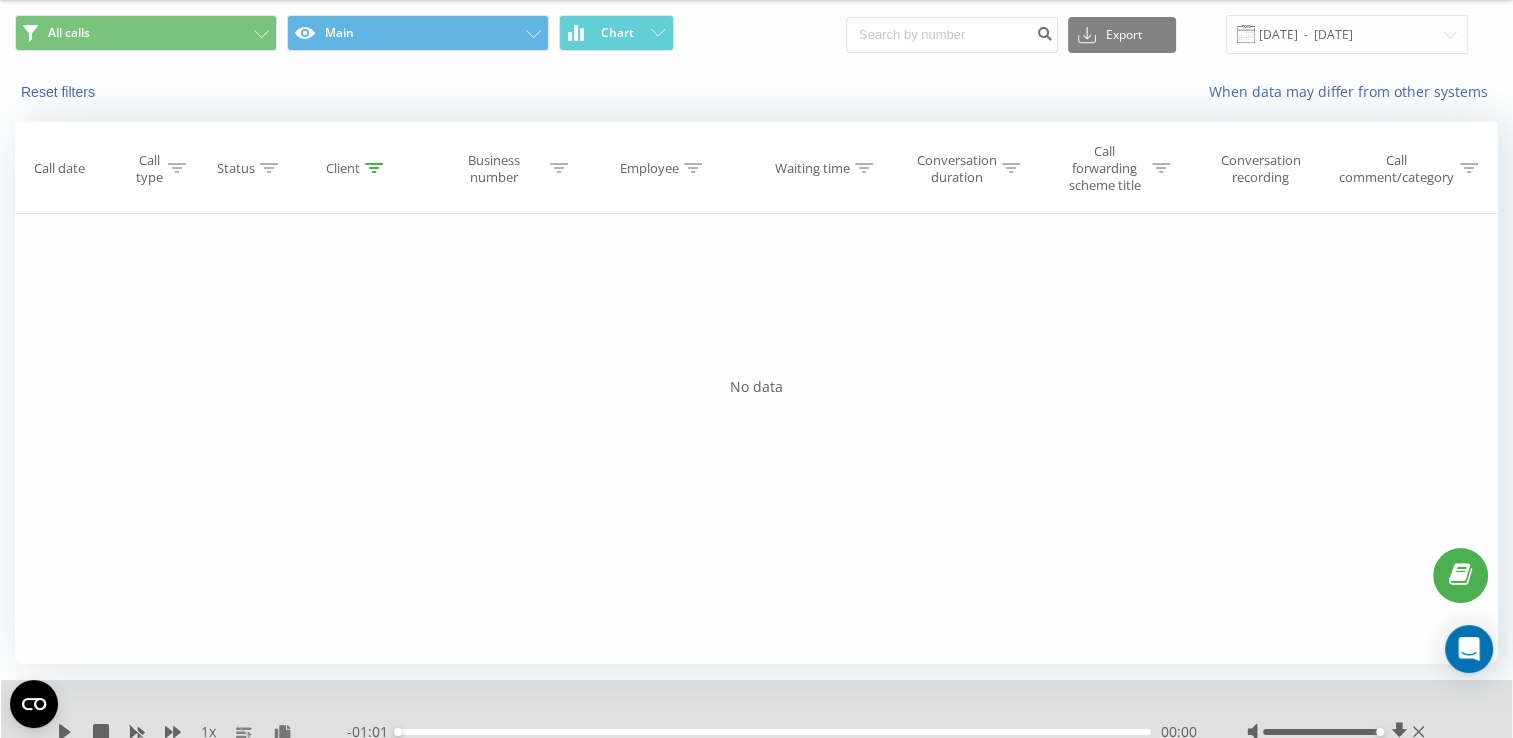 click 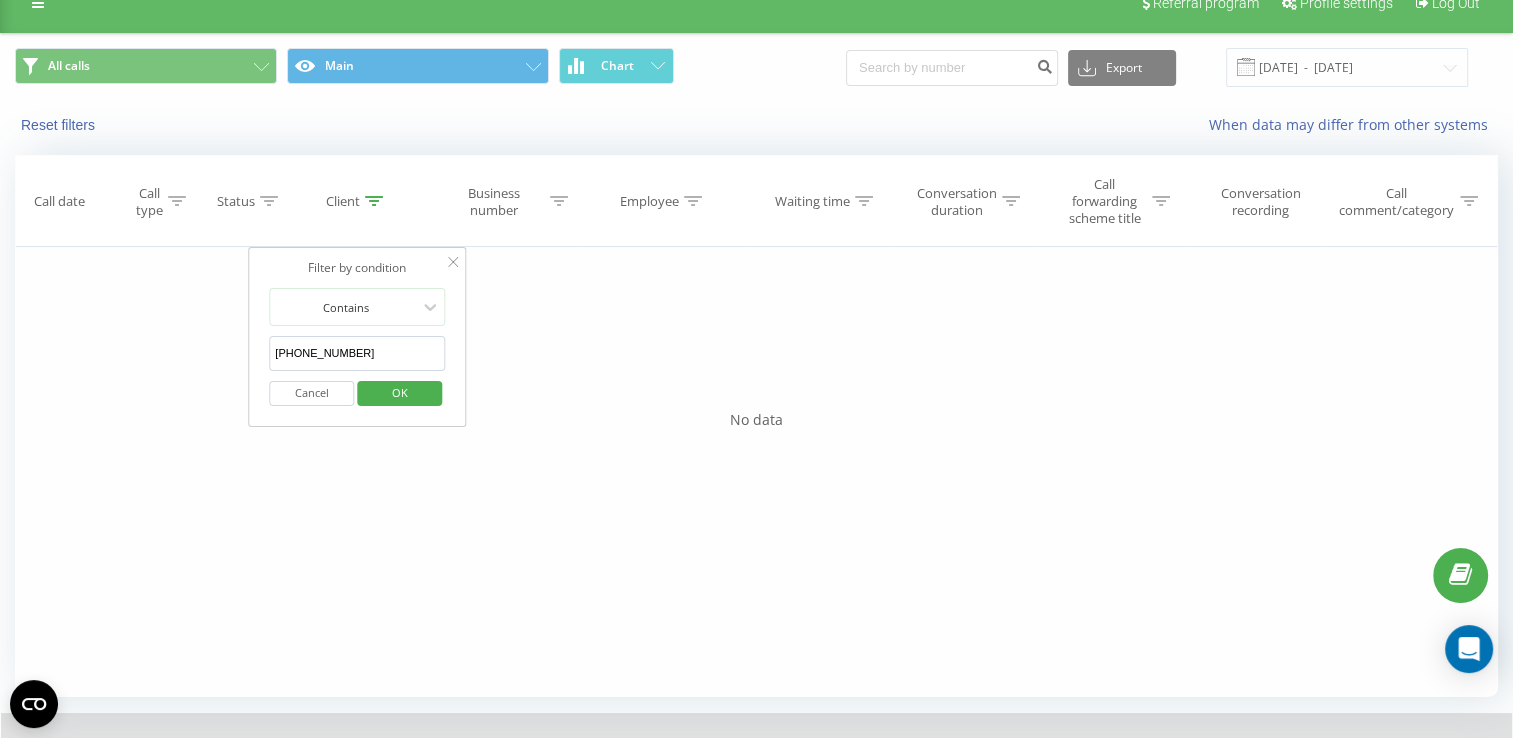 scroll, scrollTop: 0, scrollLeft: 0, axis: both 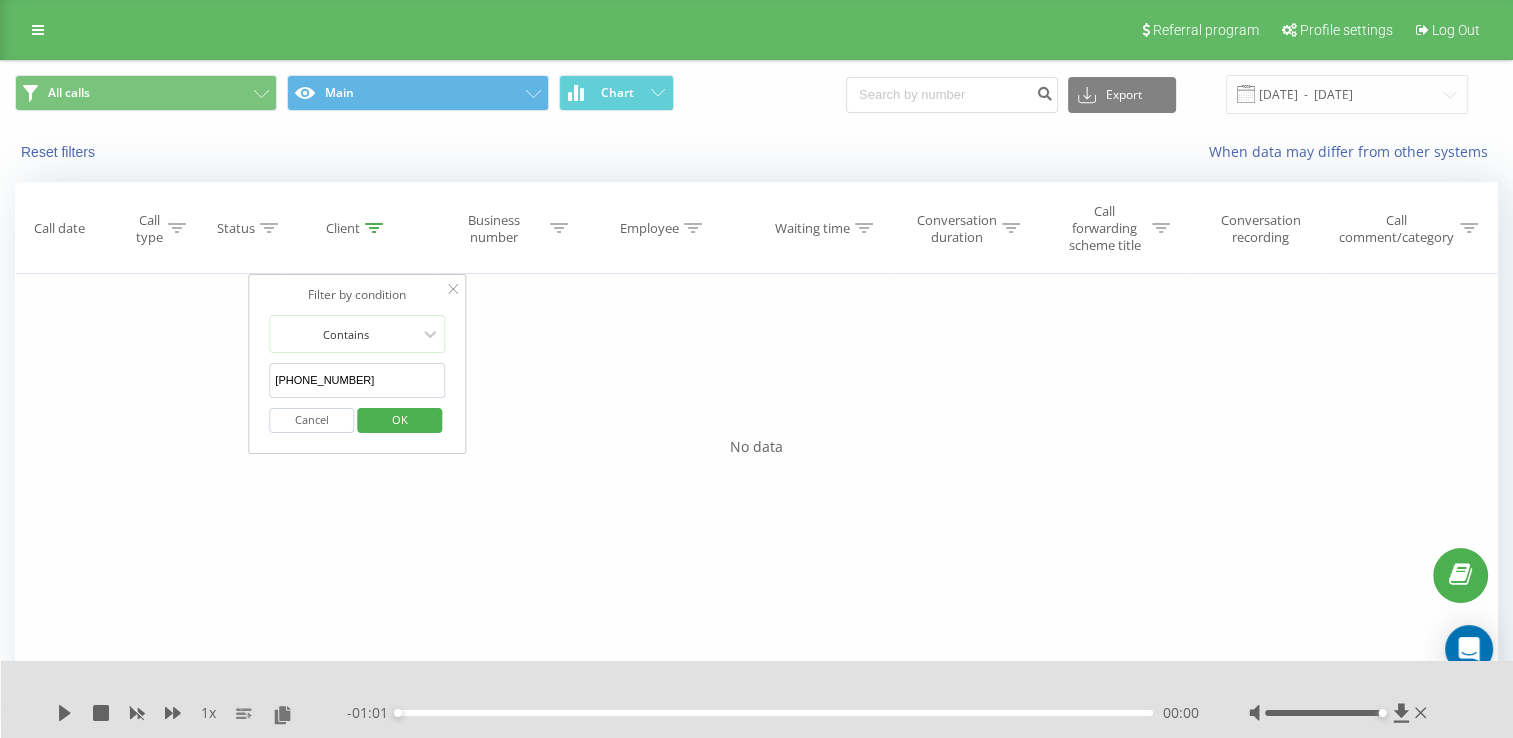 click 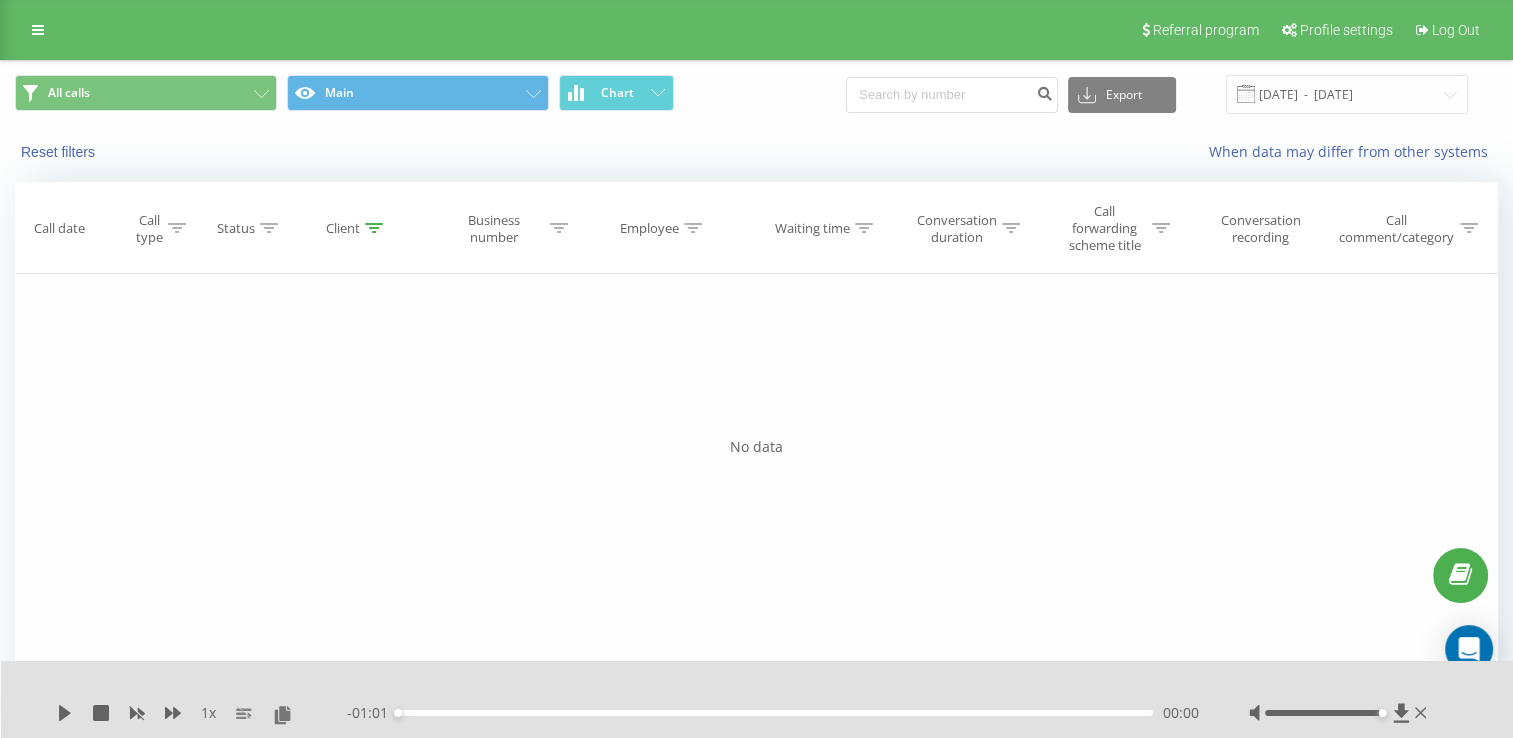 click 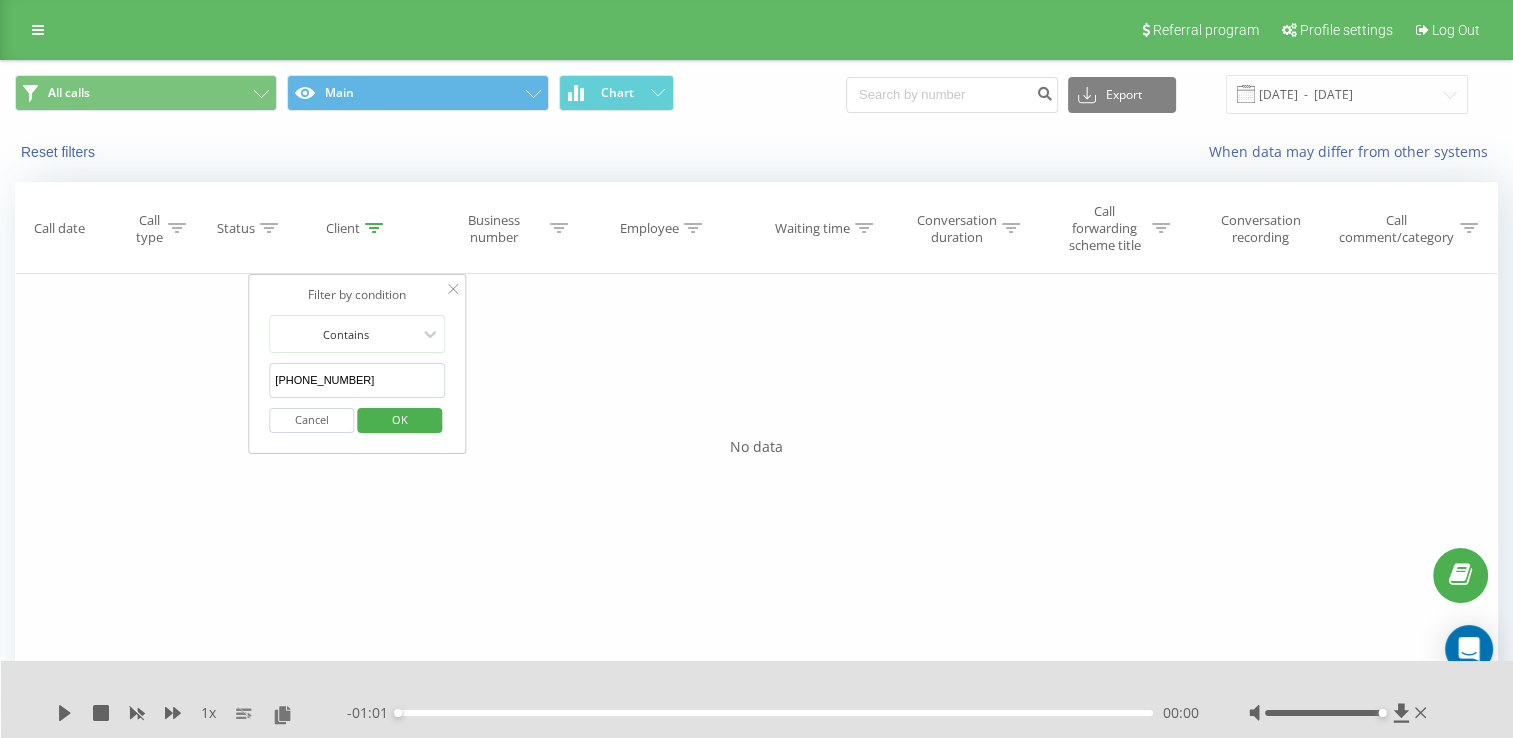 click on "OK" at bounding box center [400, 419] 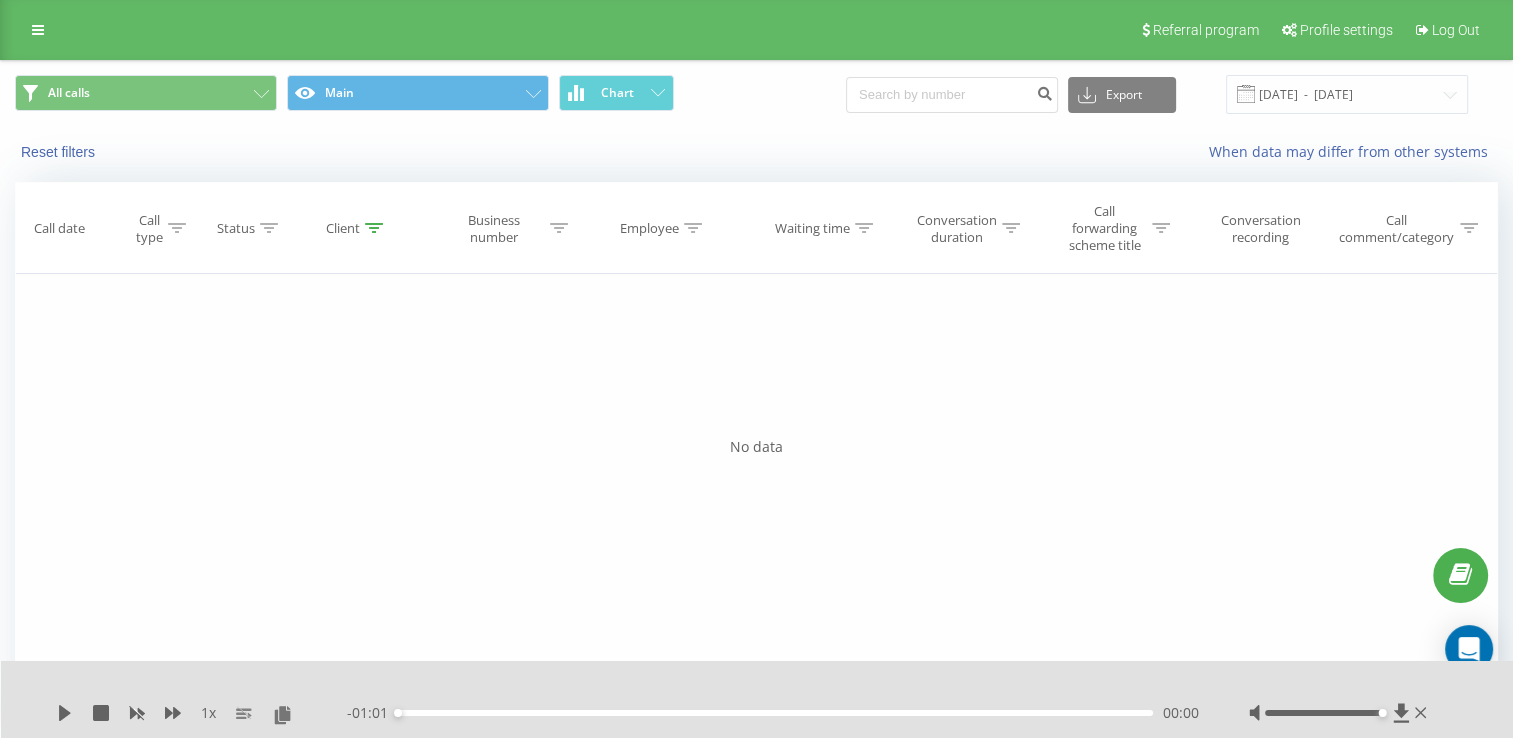 click 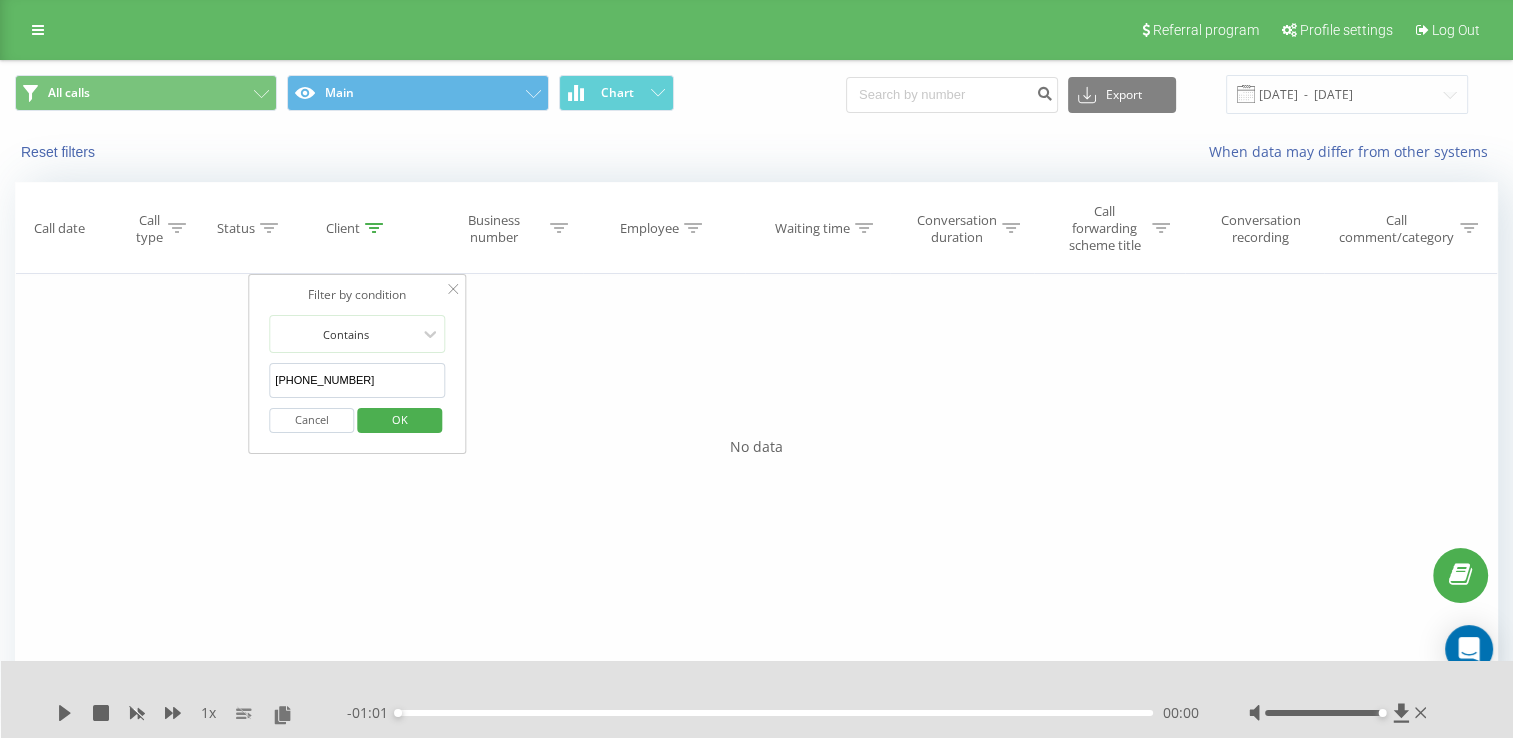 click on "[PHONE_NUMBER]" at bounding box center (357, 380) 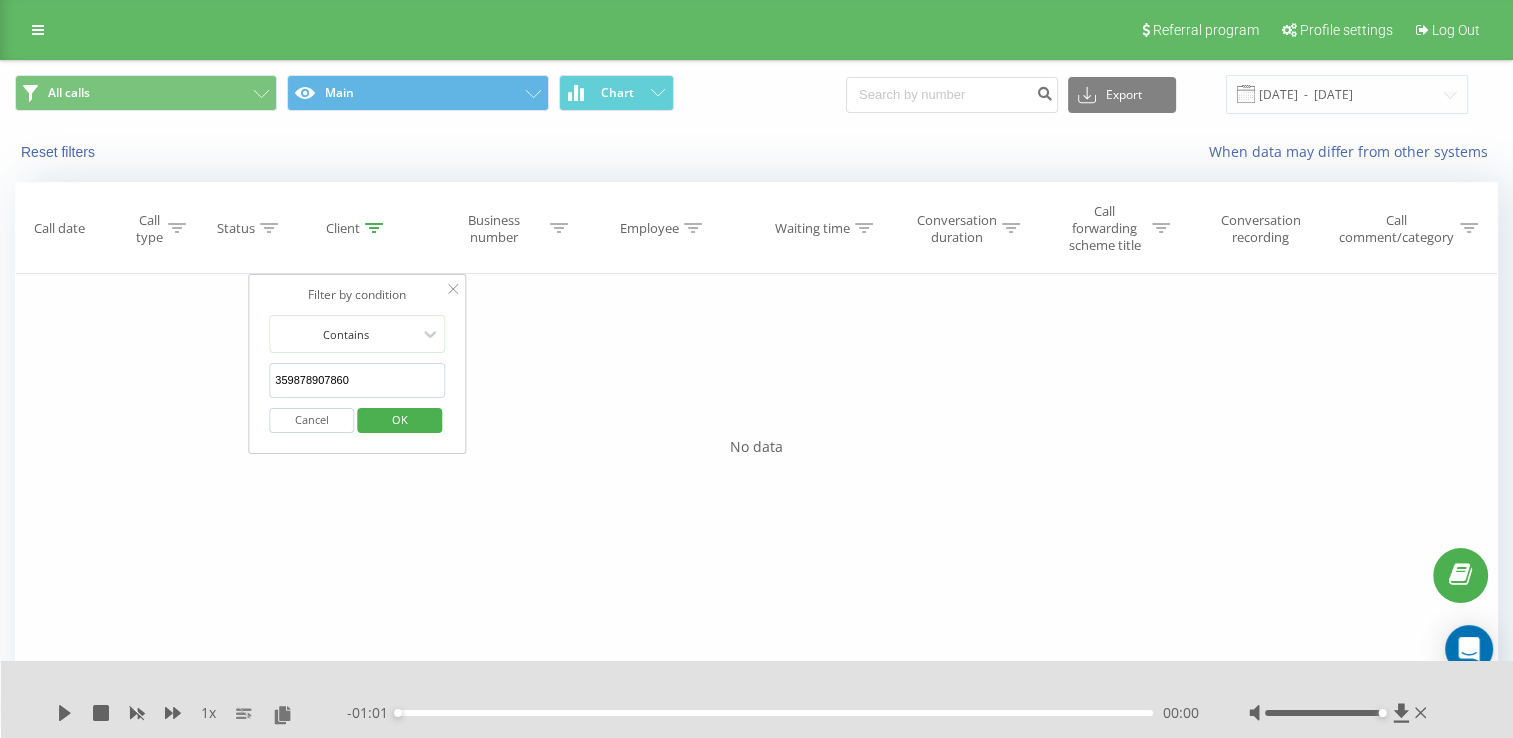 type on "359878907860" 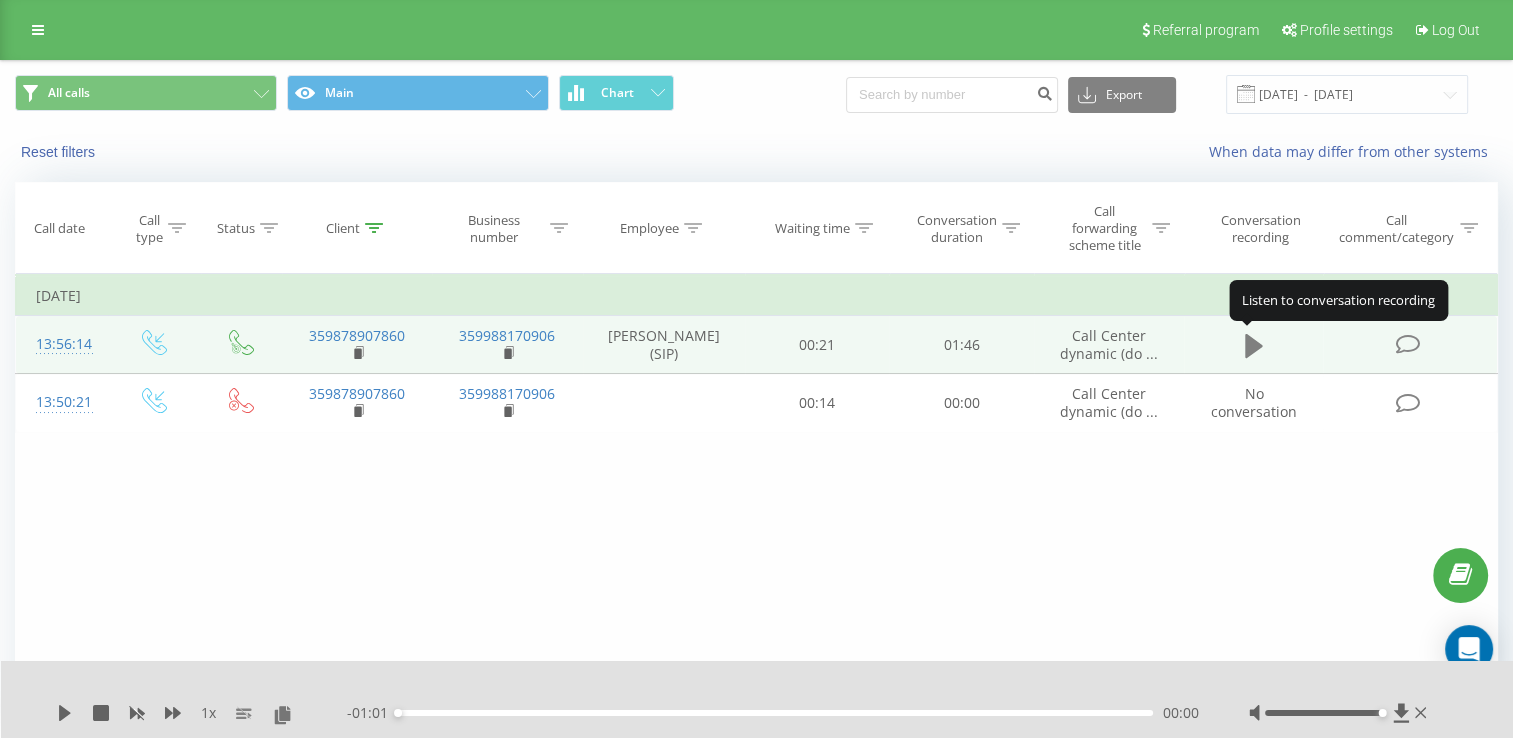 click at bounding box center (1254, 346) 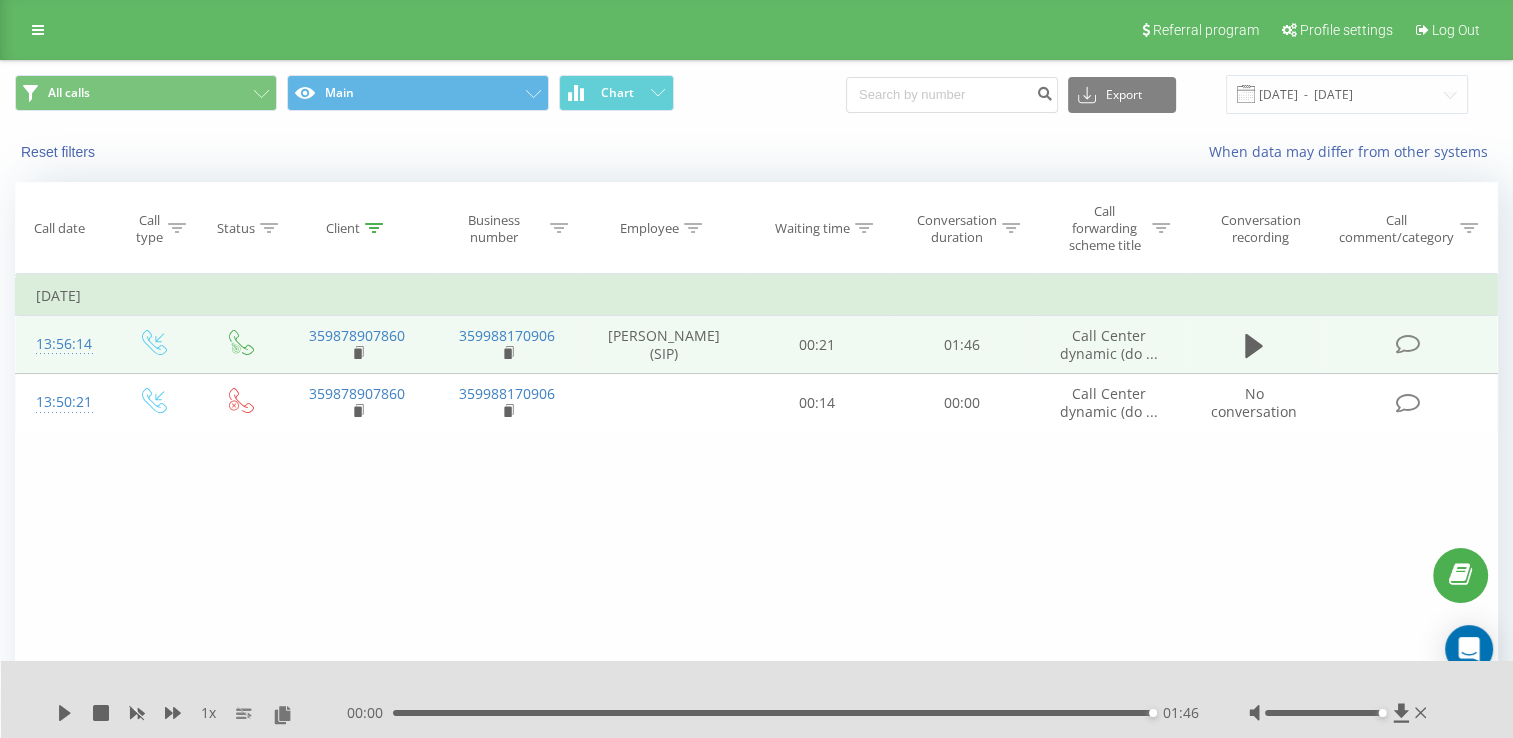click 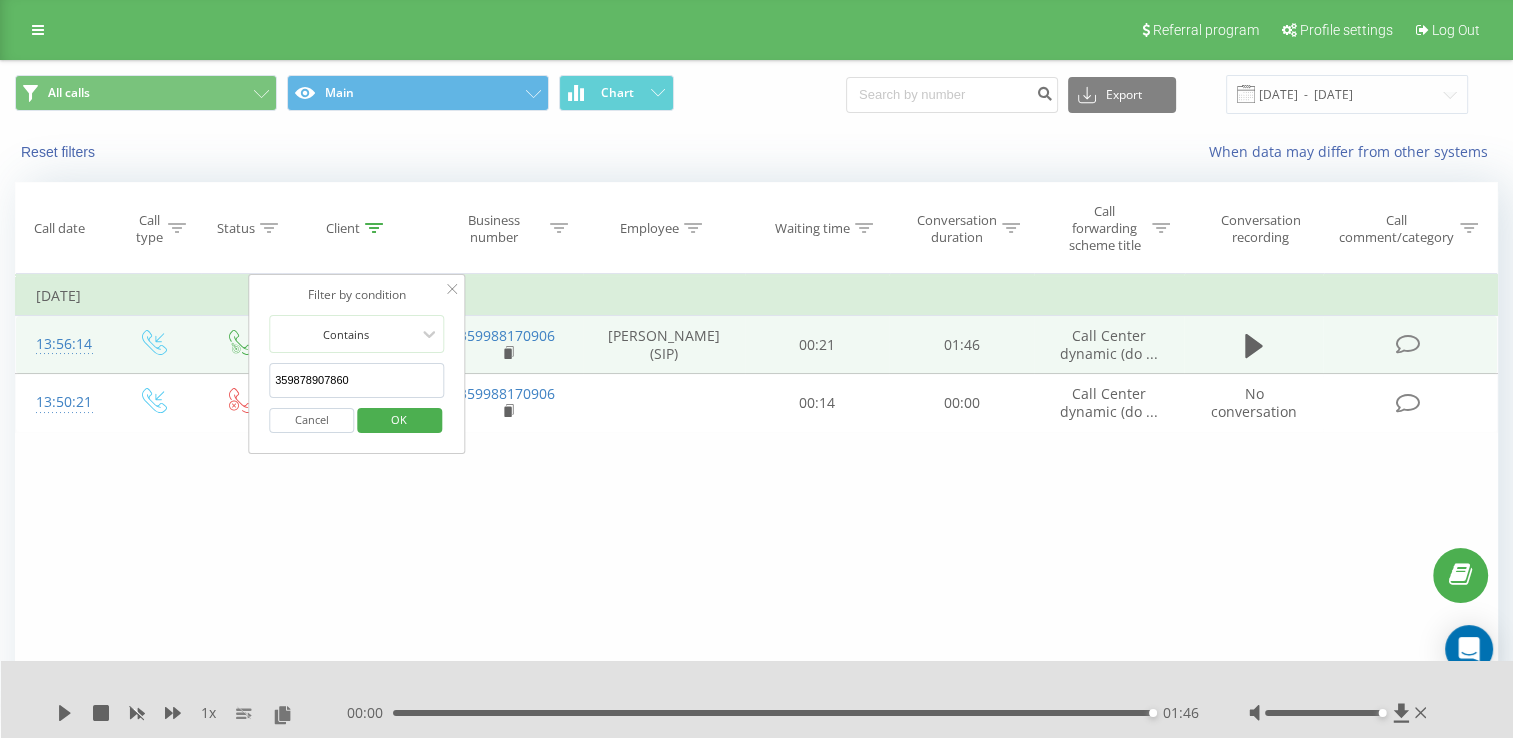 drag, startPoint x: 368, startPoint y: 377, endPoint x: 256, endPoint y: 377, distance: 112 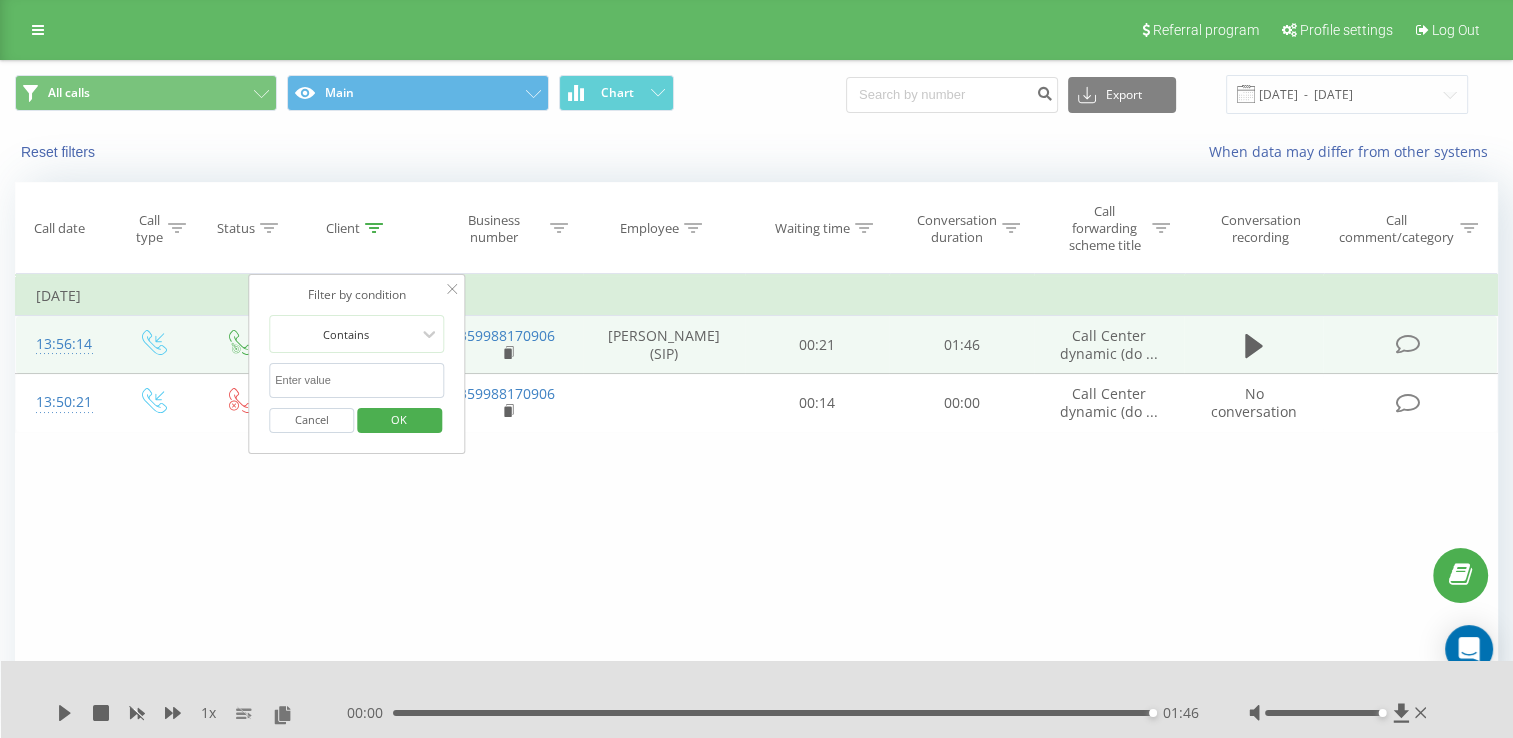 type 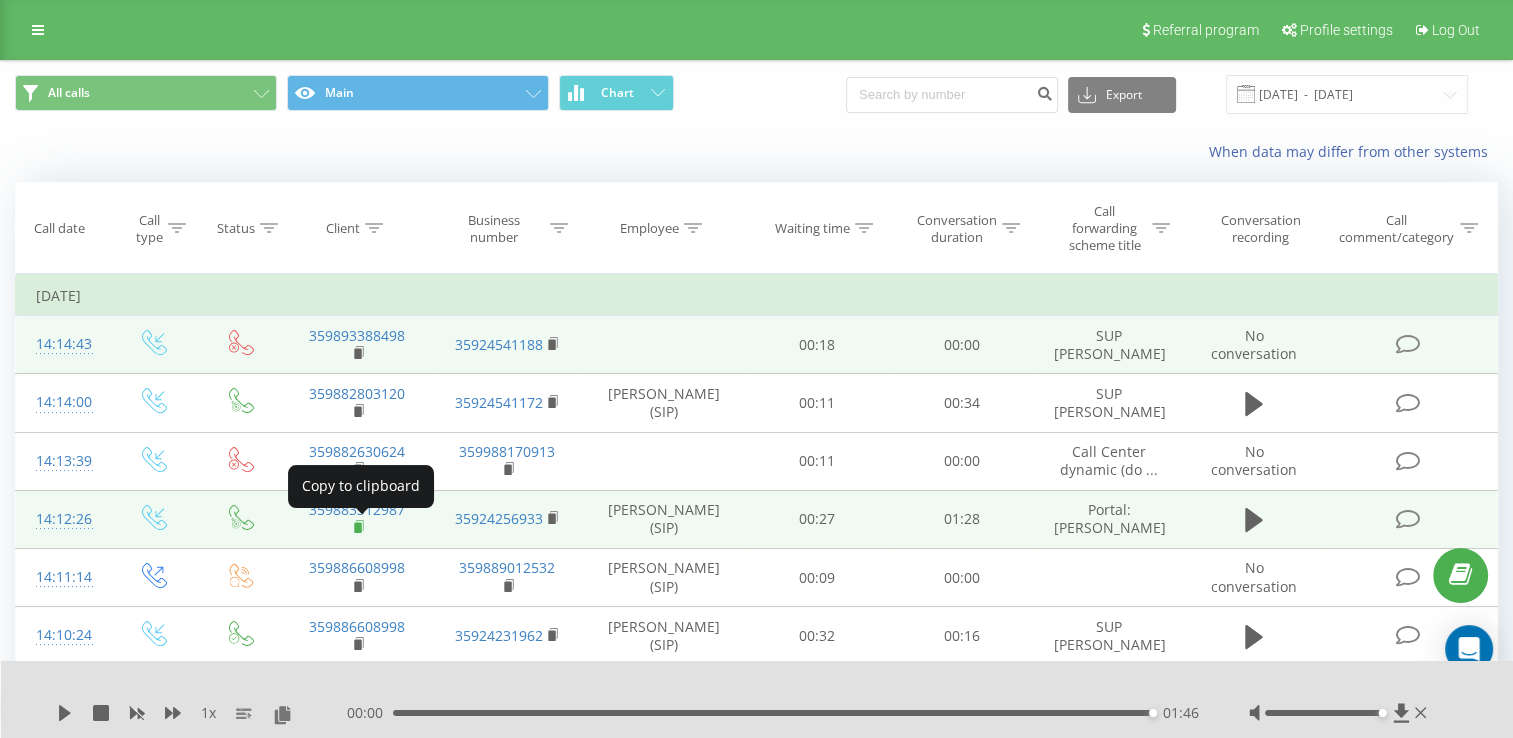 click 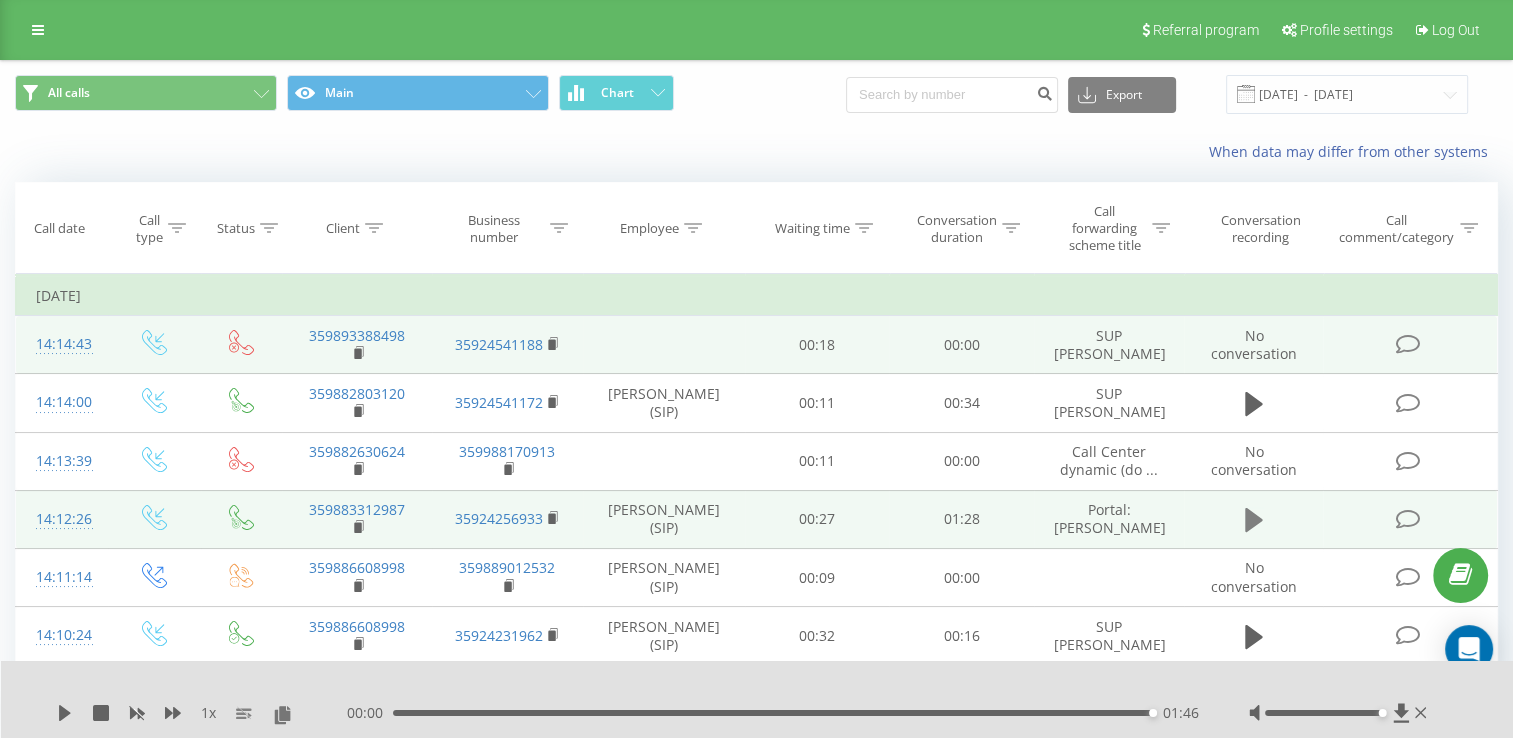 click 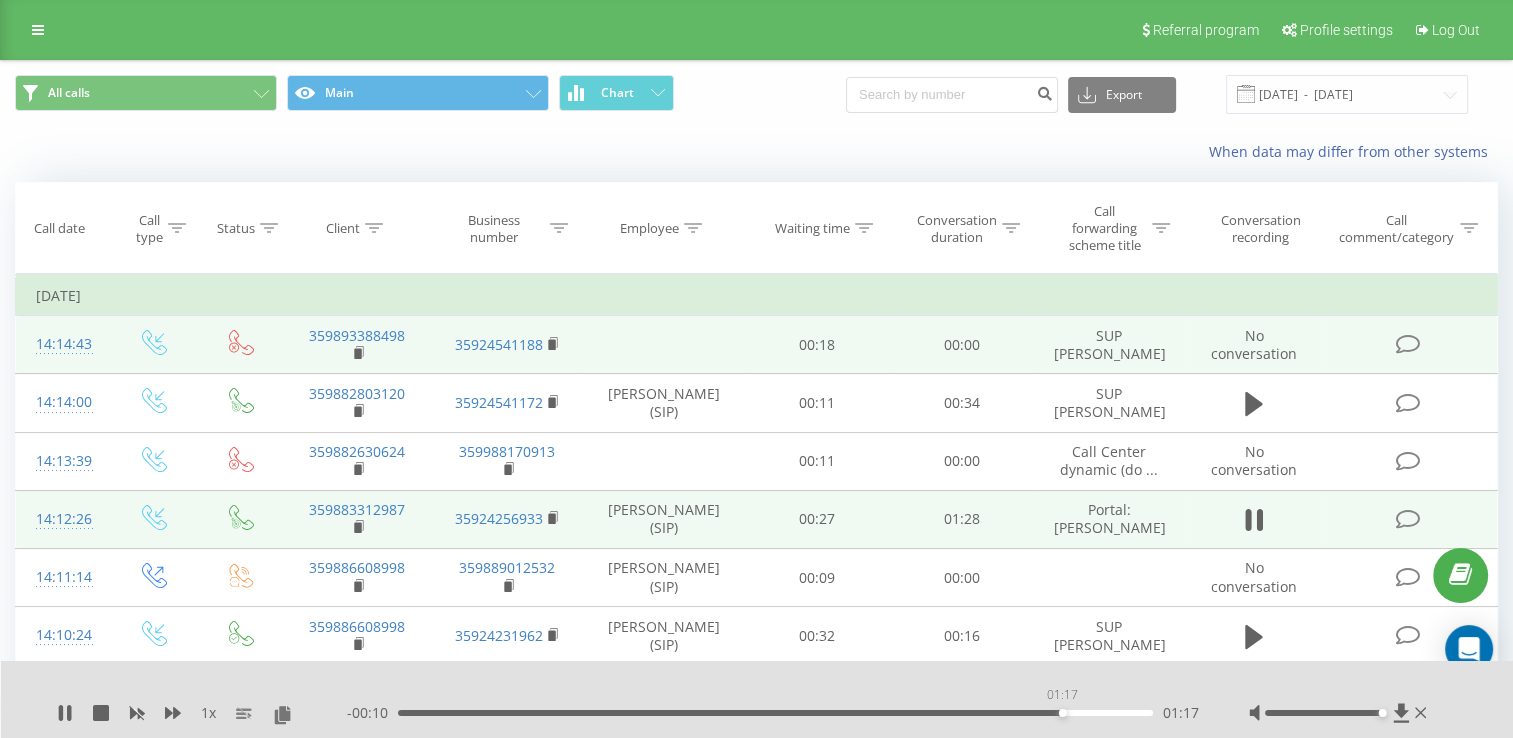 click on "01:17" at bounding box center (775, 713) 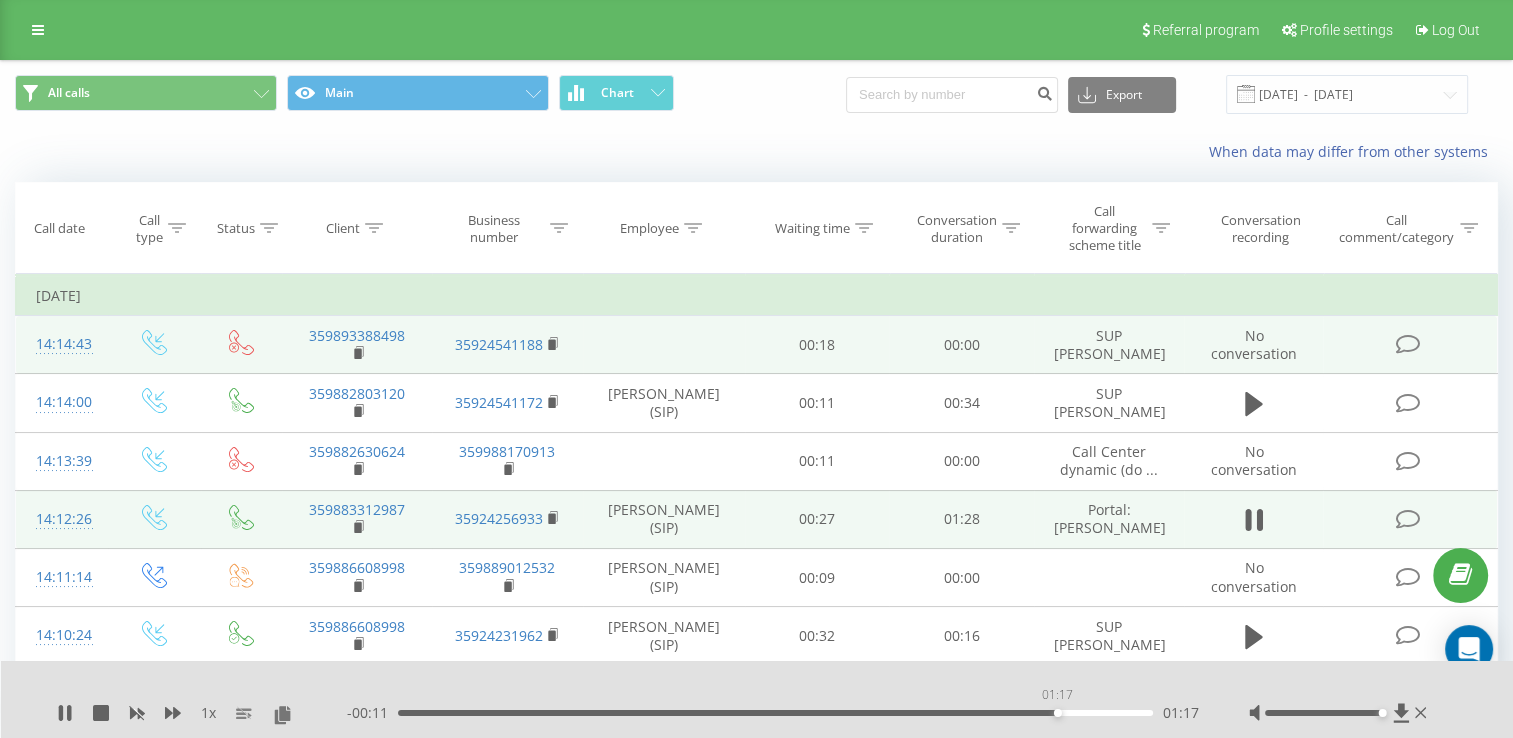 click on "01:17" at bounding box center [775, 713] 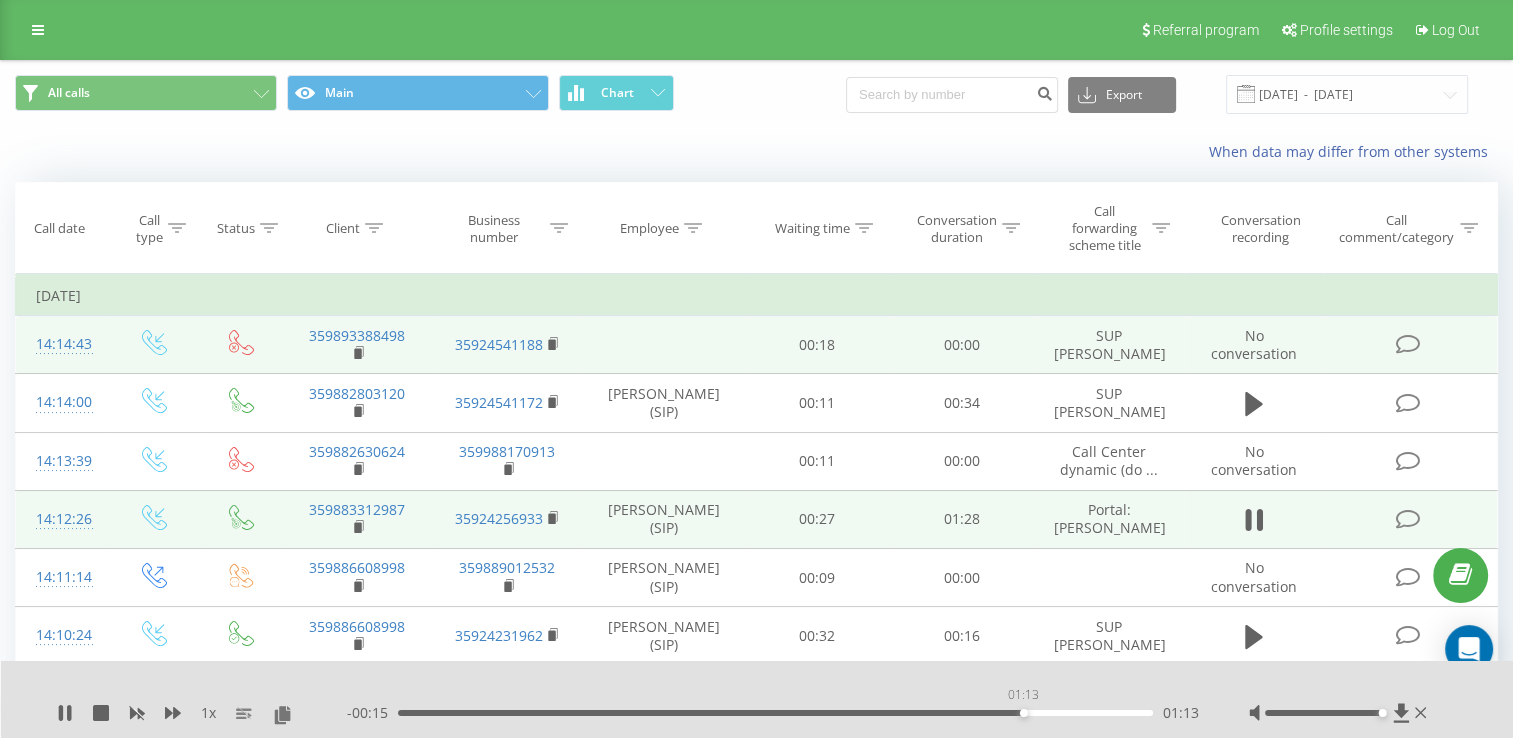 click on "01:13" at bounding box center [775, 713] 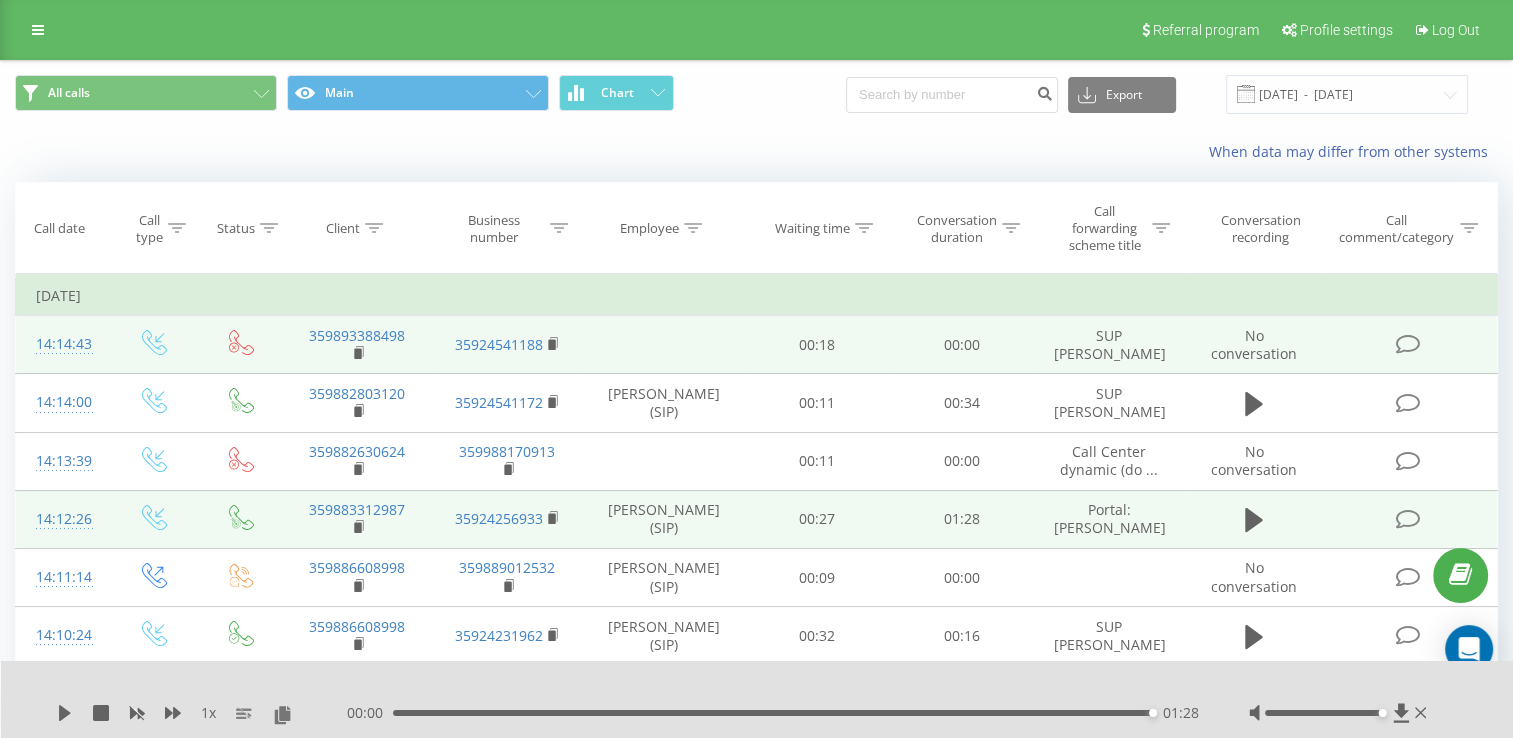 click 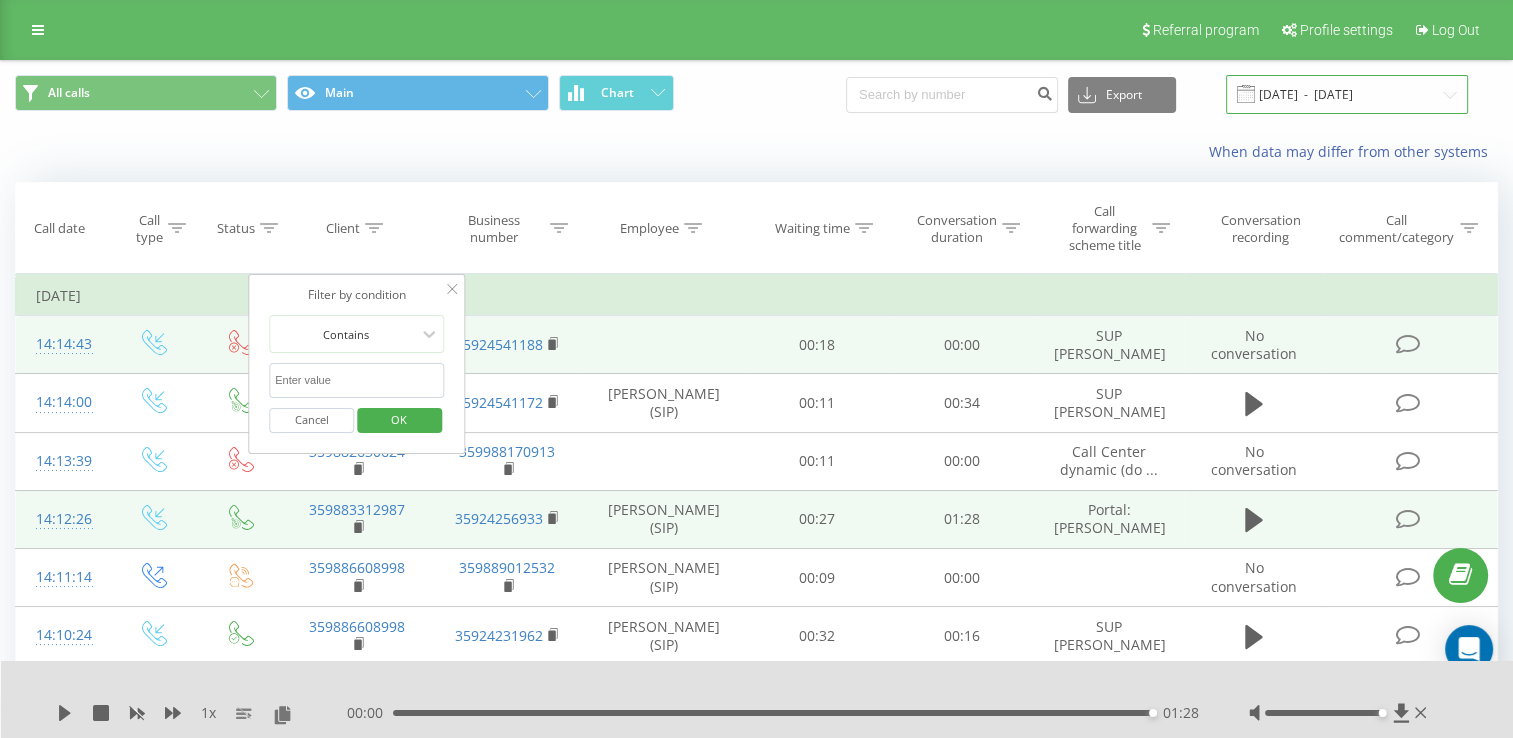 click on "[DATE]  -  [DATE]" at bounding box center (1347, 94) 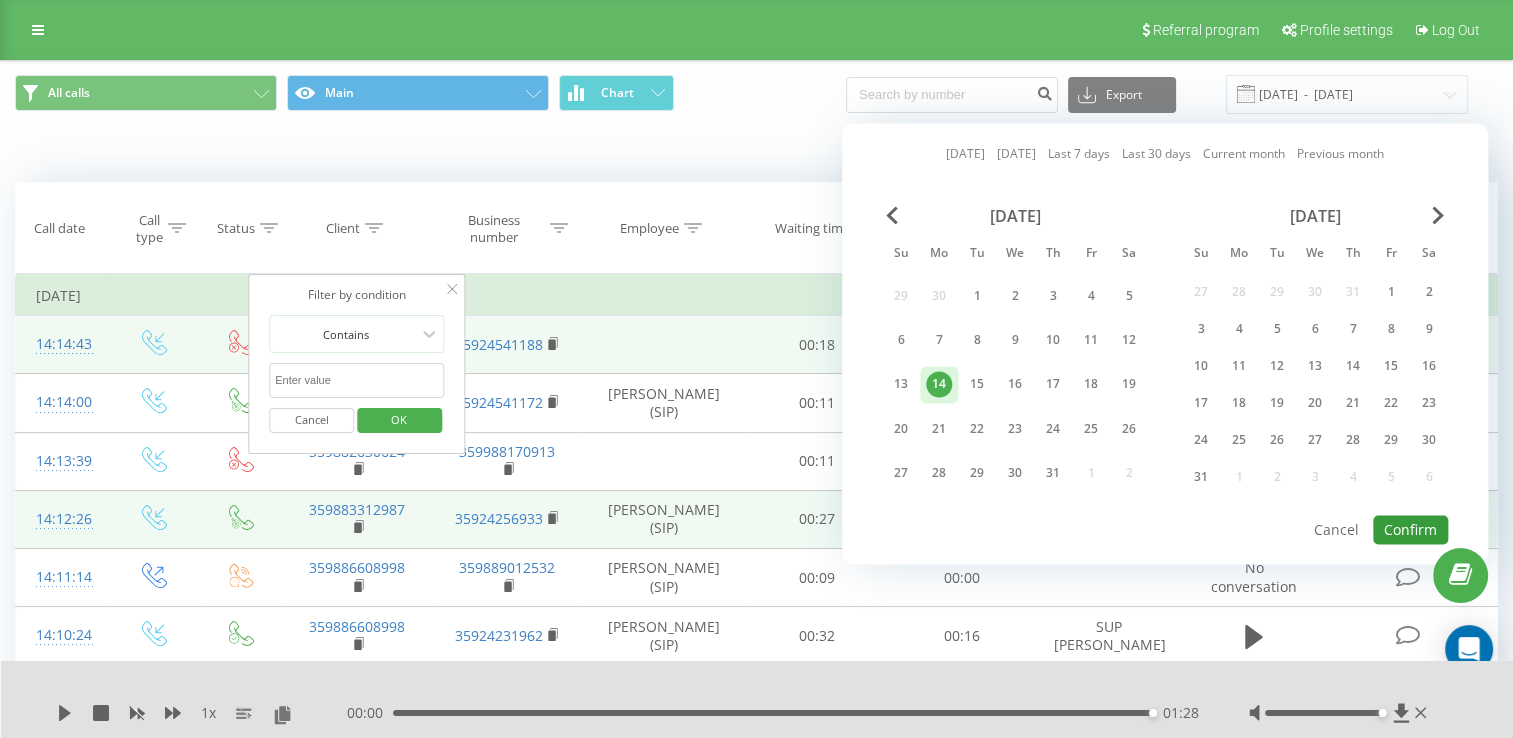 click on "Confirm" at bounding box center [1410, 529] 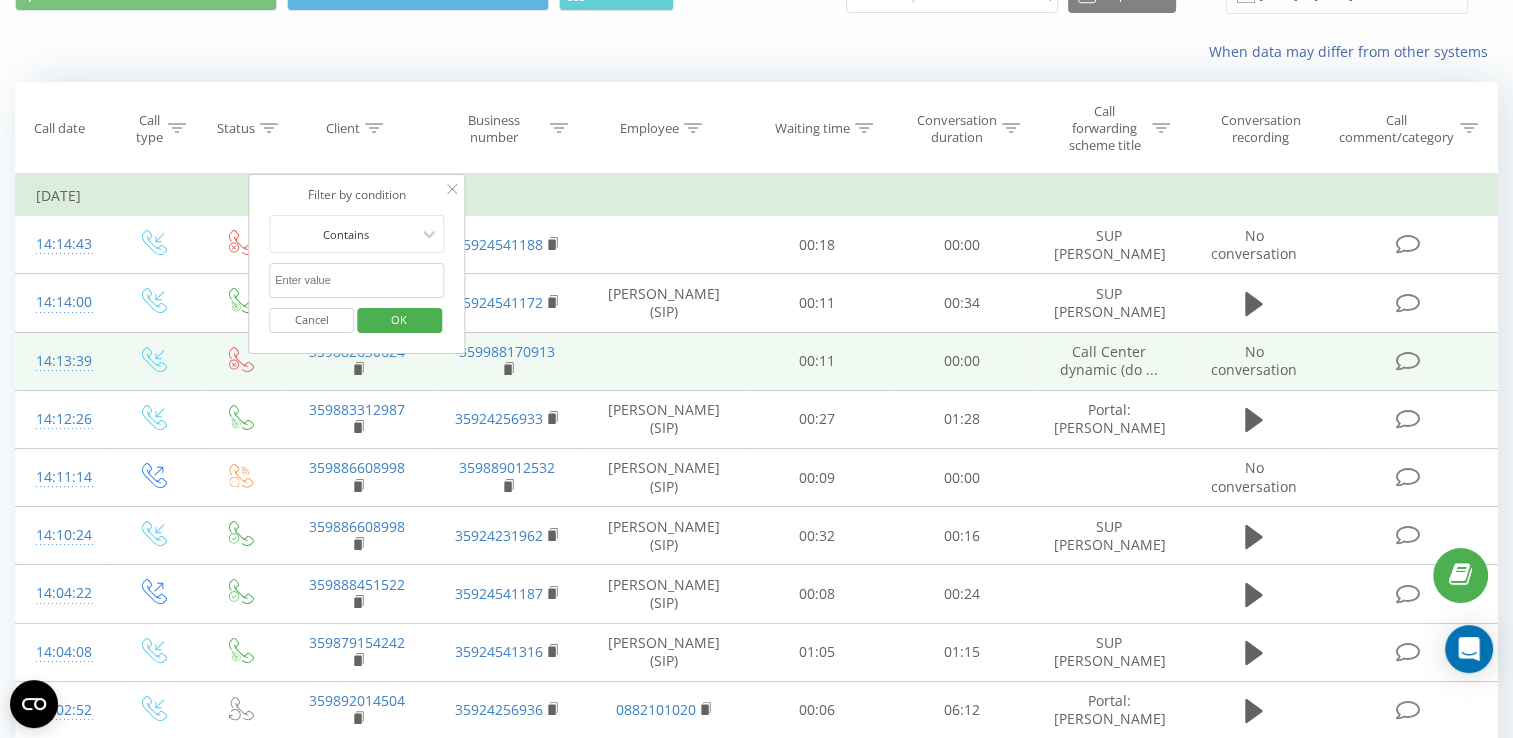 scroll, scrollTop: 200, scrollLeft: 0, axis: vertical 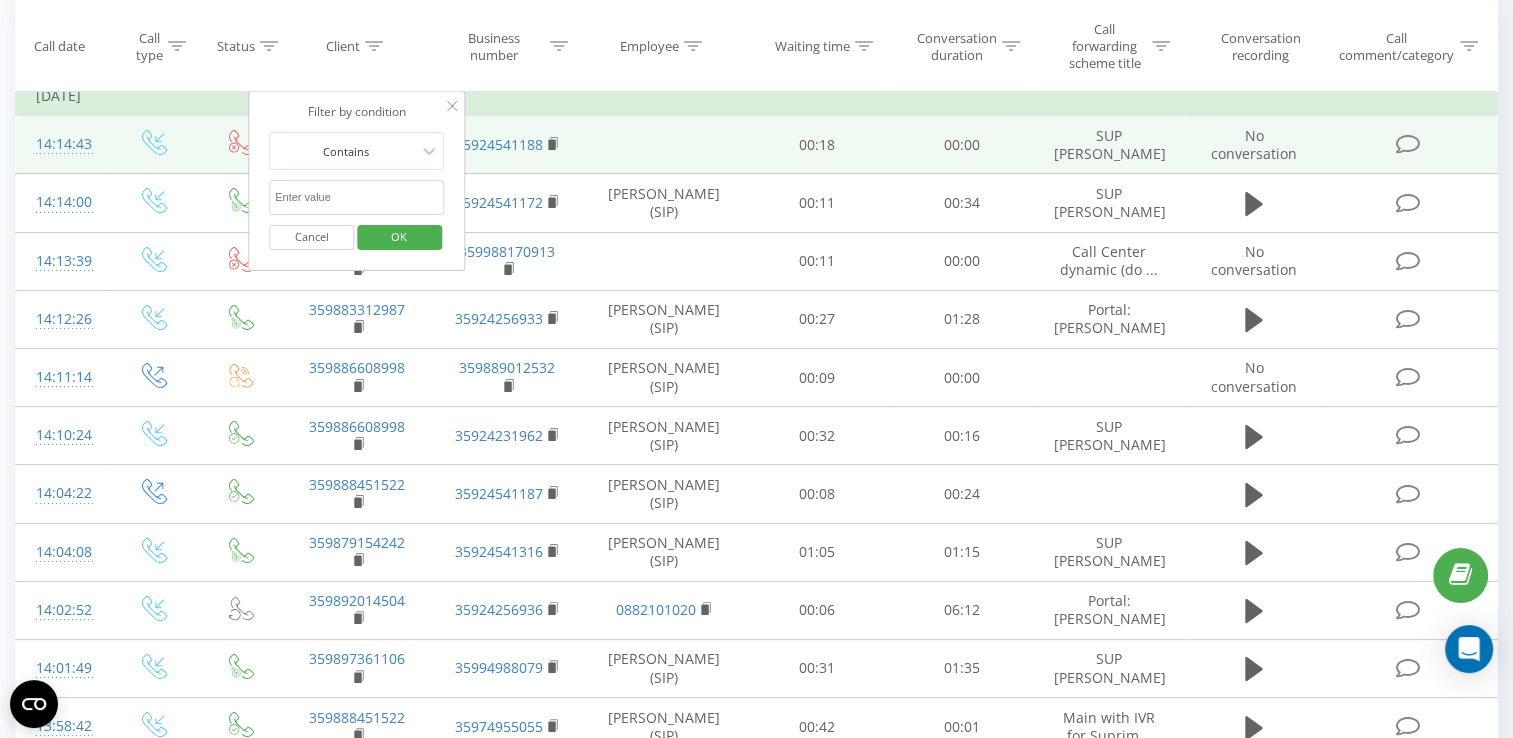 click on "00:18" at bounding box center (817, 145) 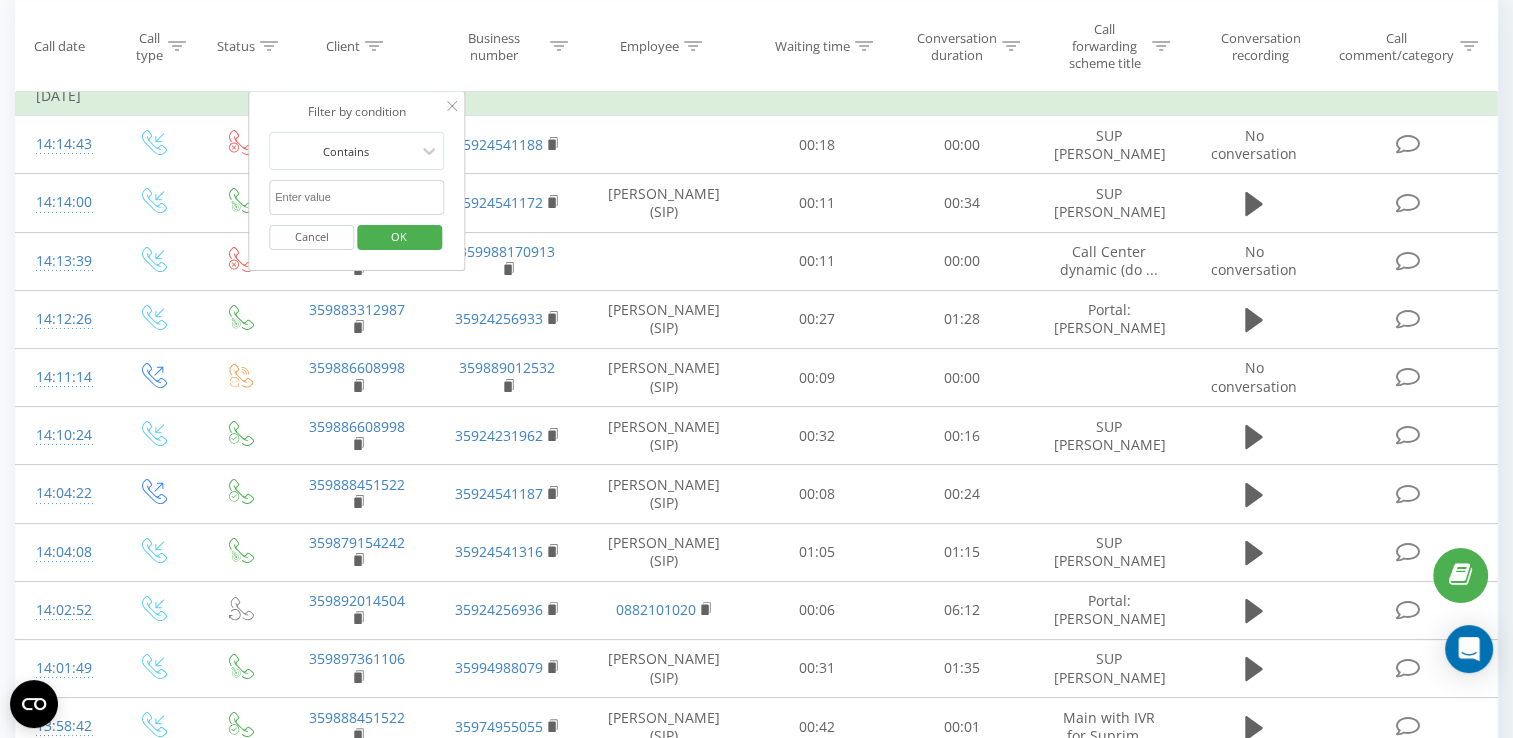 click on "OK" at bounding box center [399, 236] 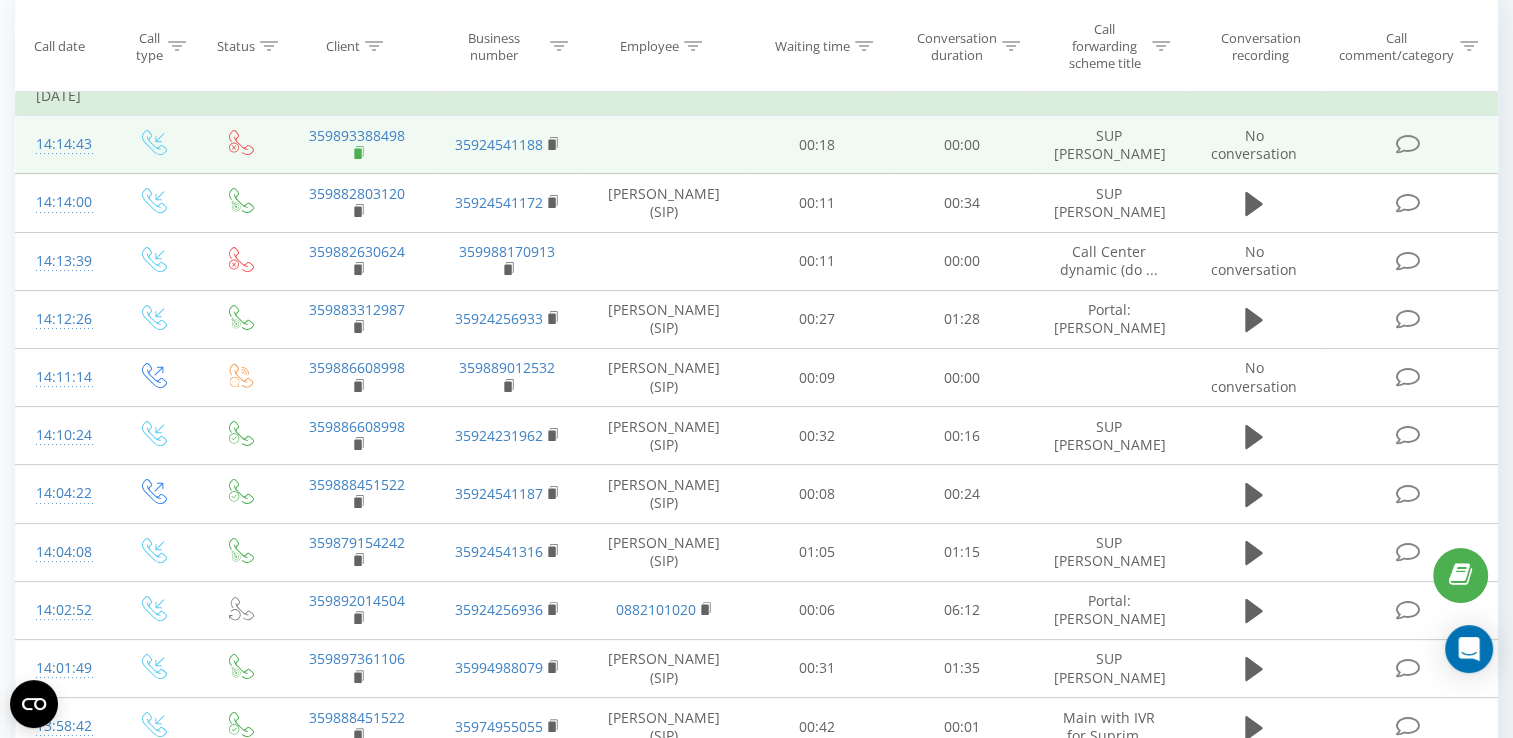 click 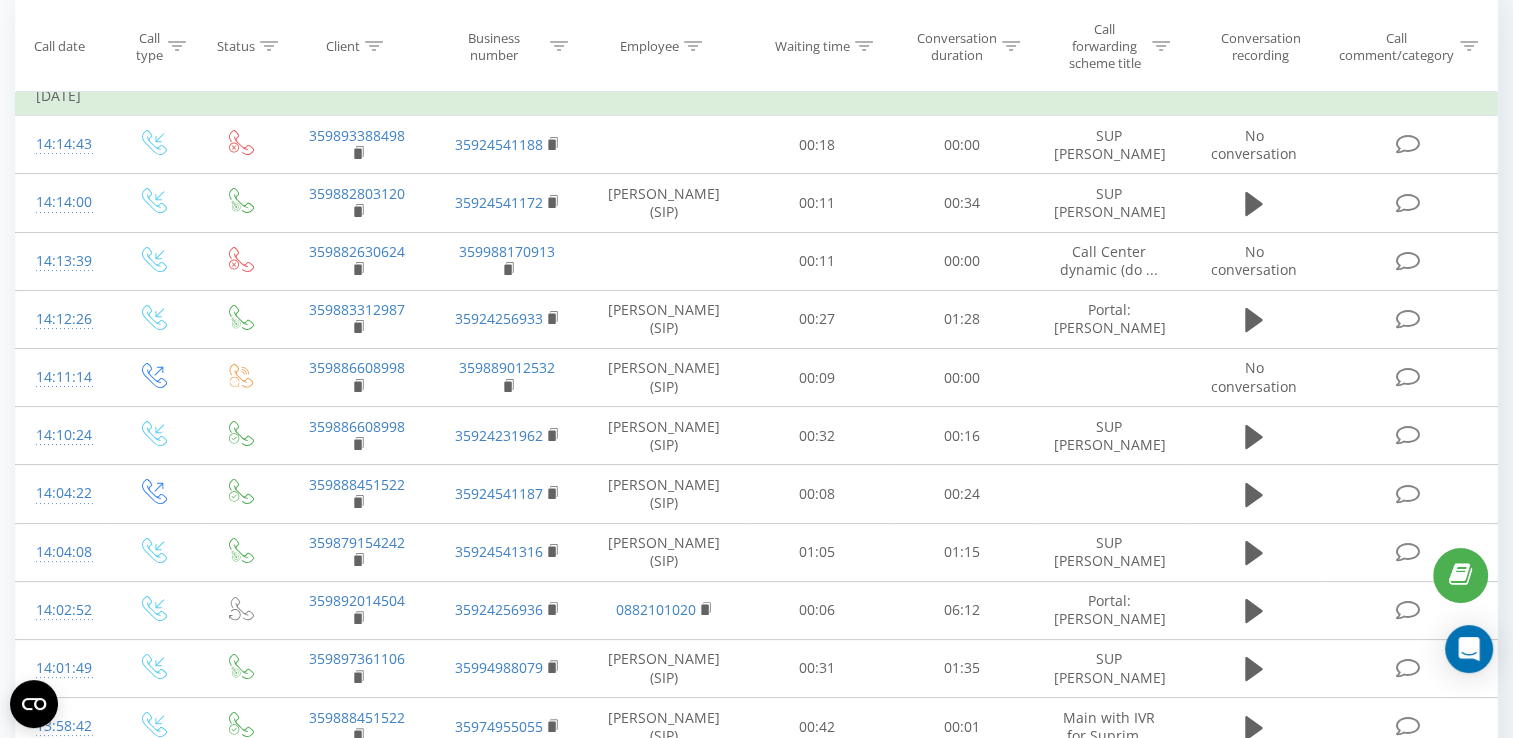 click 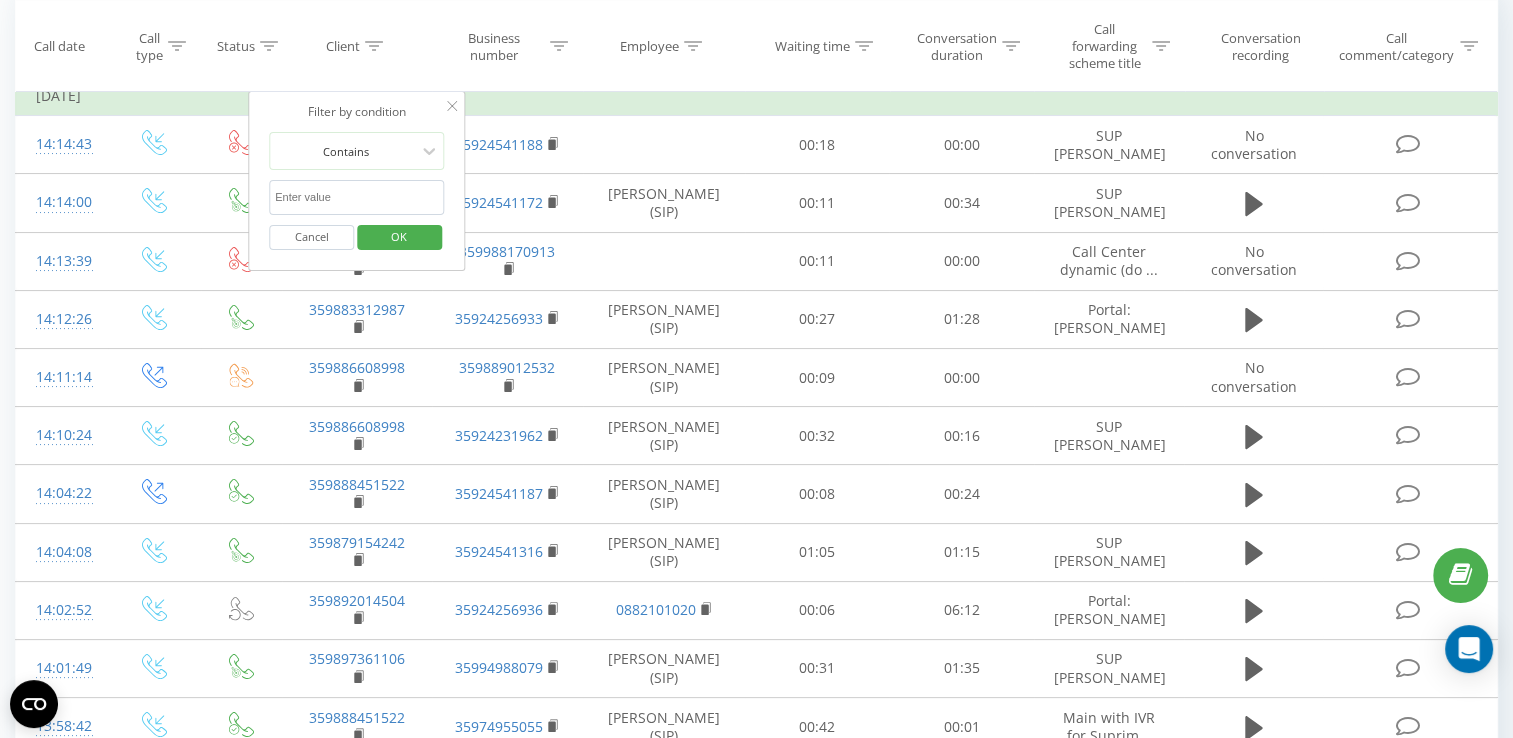 paste on "359893388498" 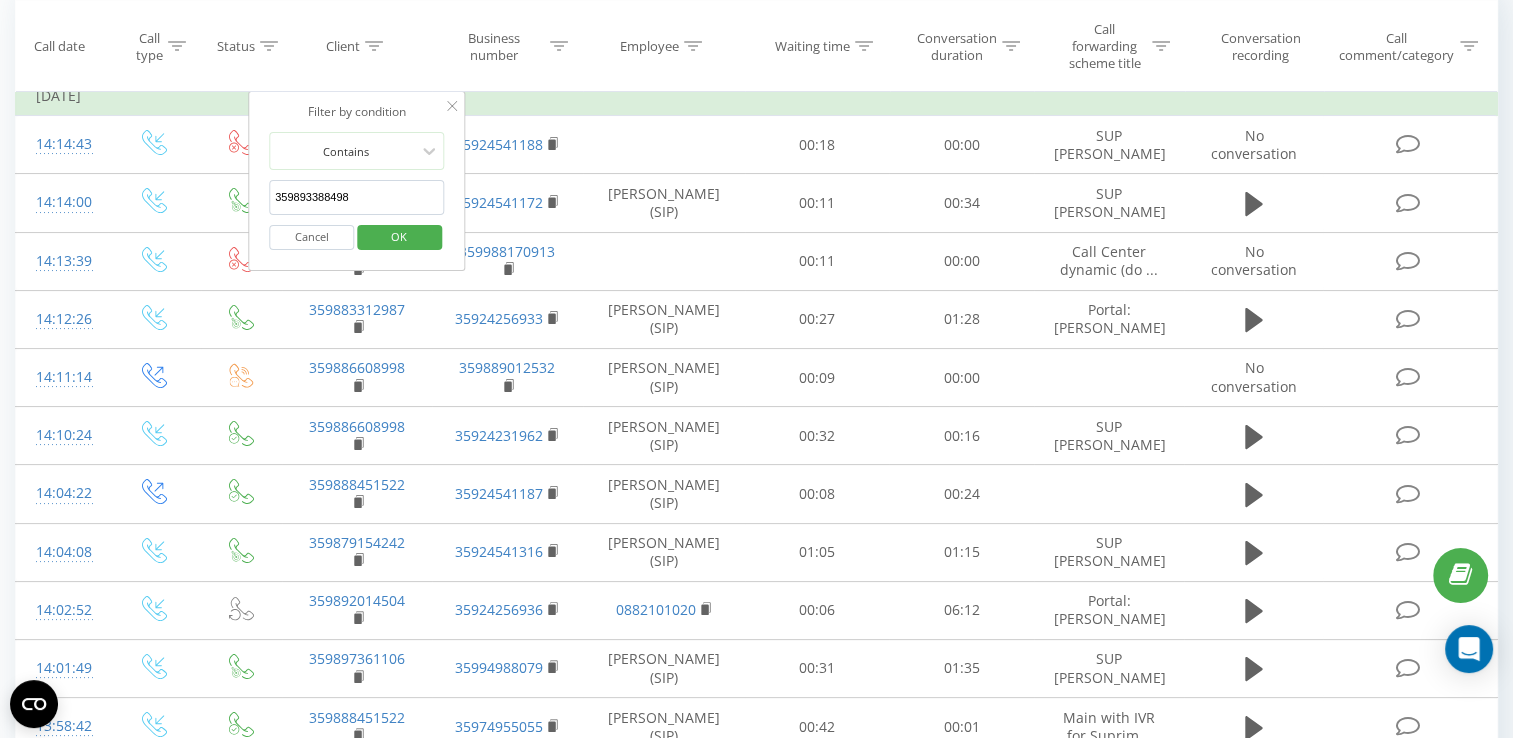 type on "359893388498" 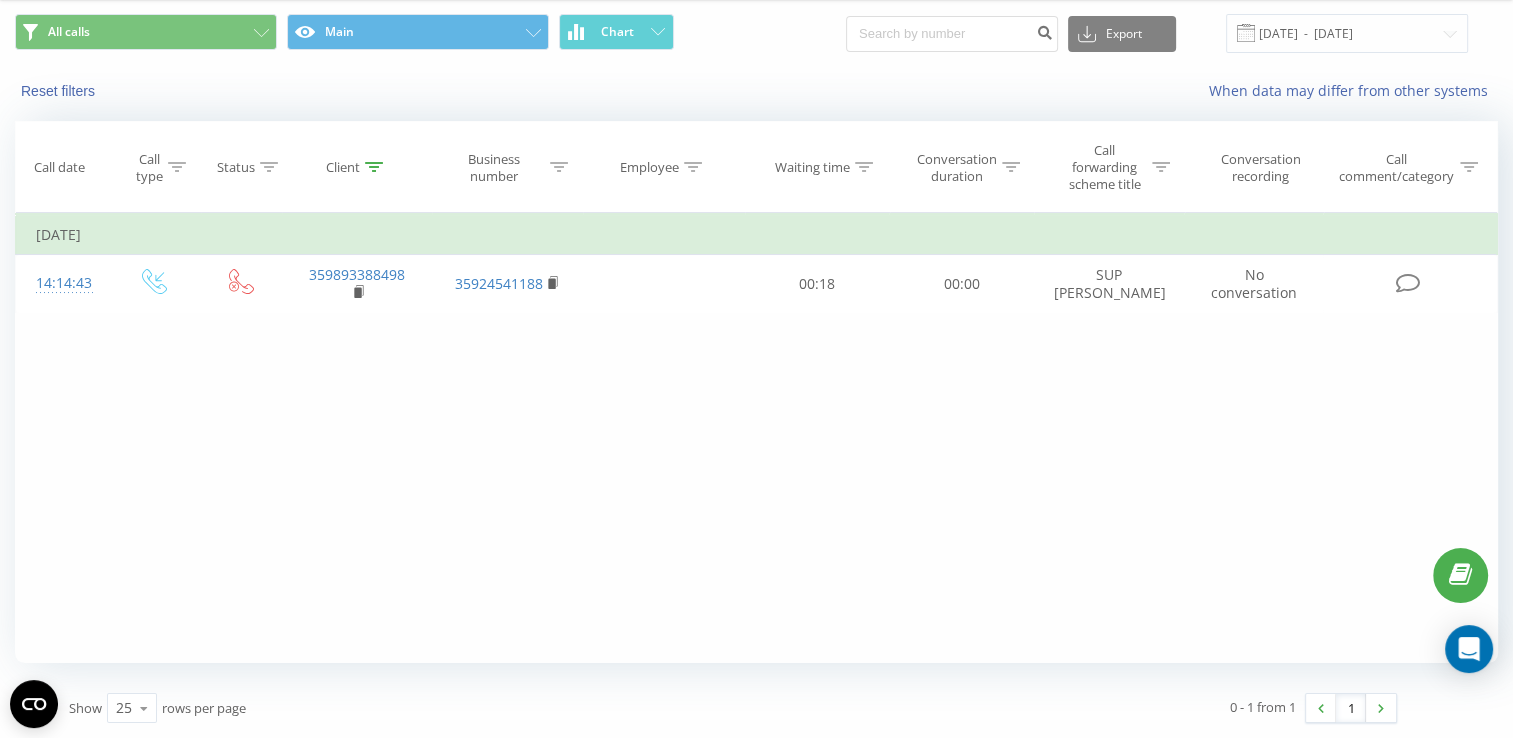 scroll, scrollTop: 60, scrollLeft: 0, axis: vertical 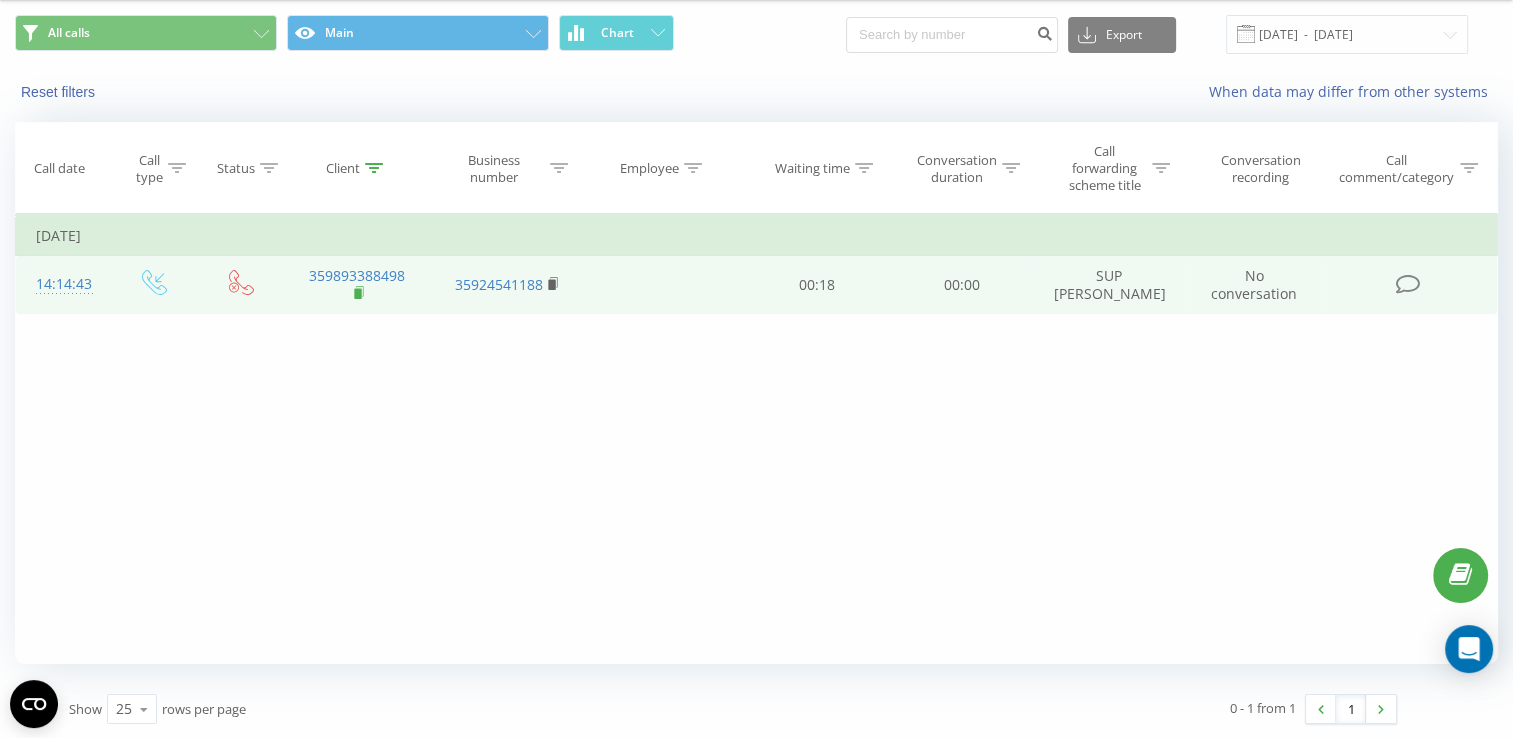 click 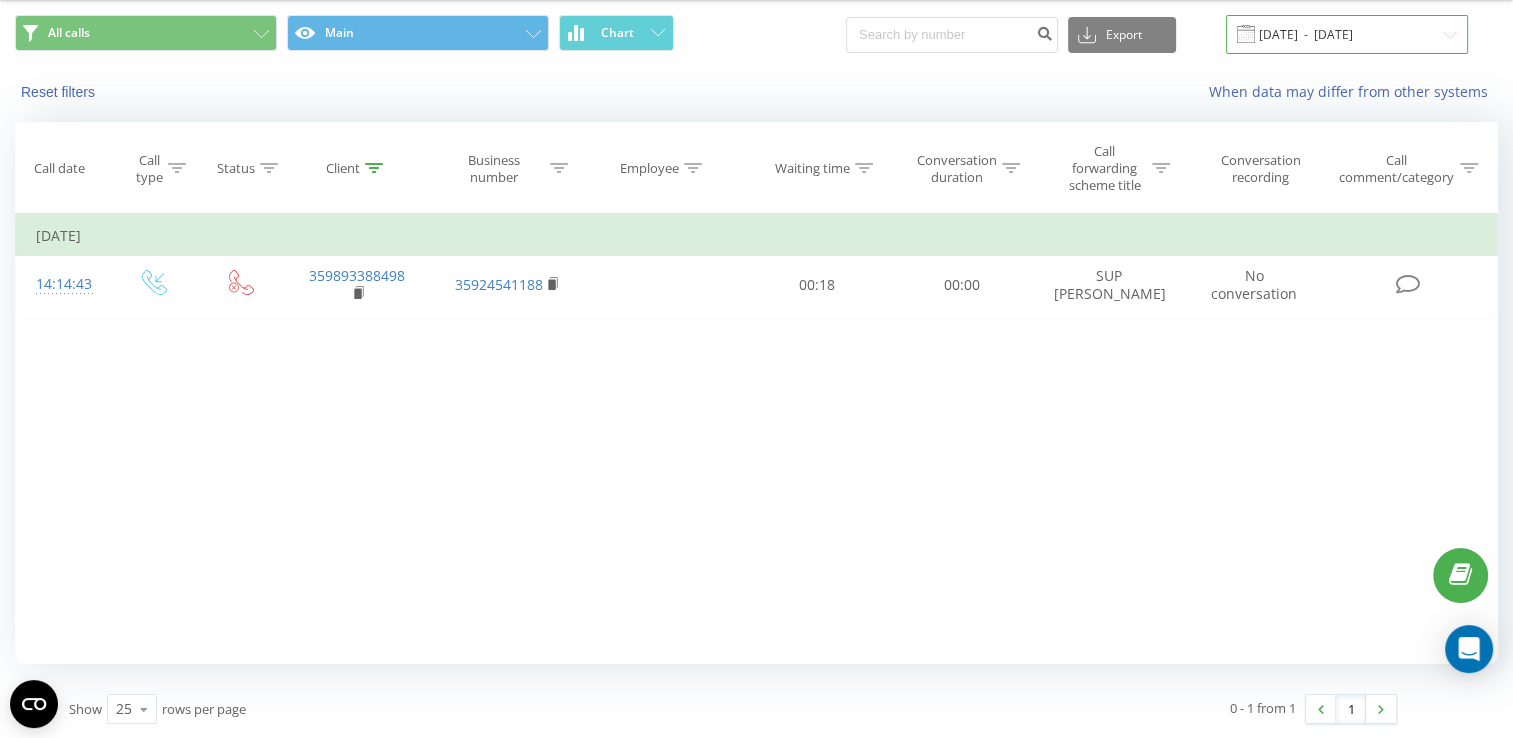click on "[DATE]  -  [DATE]" at bounding box center (1347, 34) 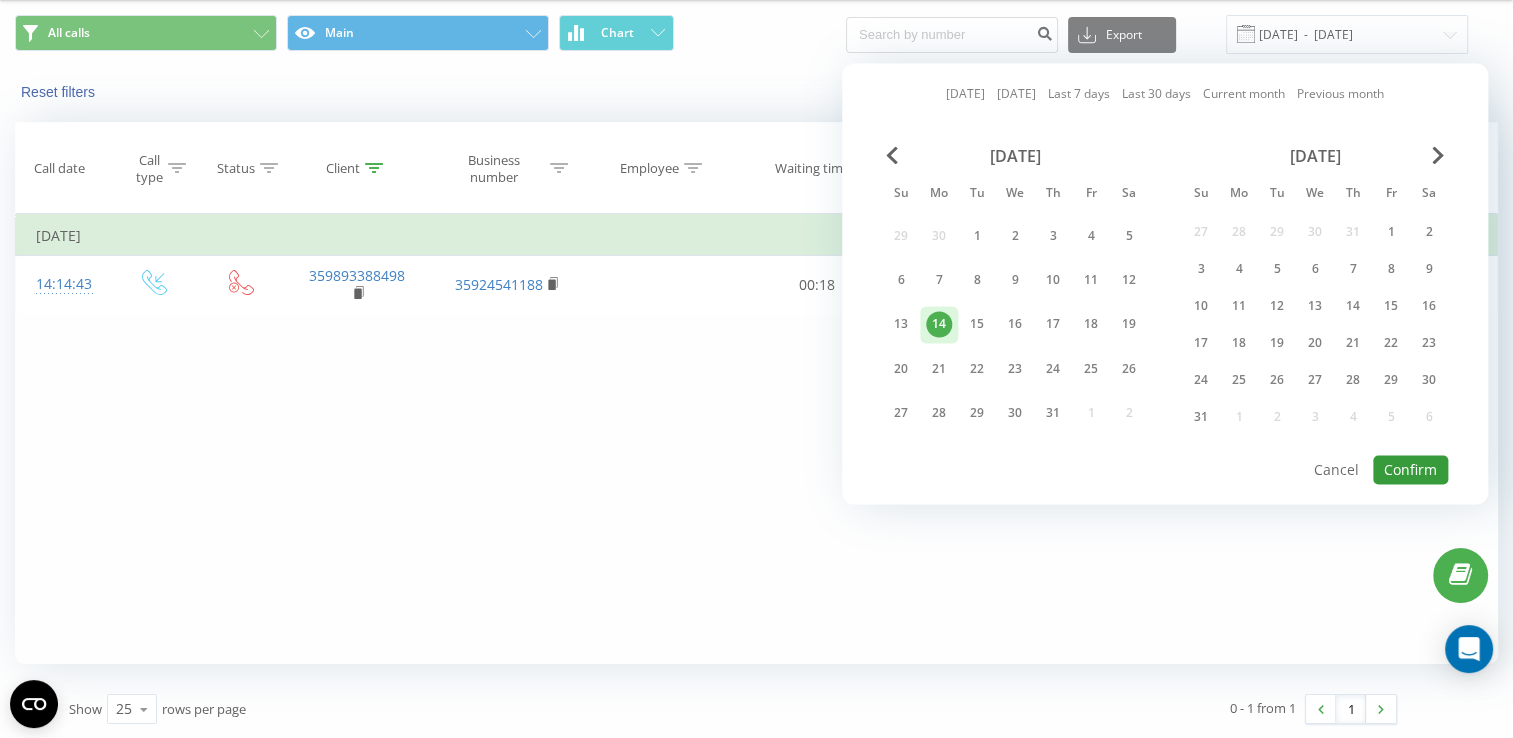 click on "Confirm" at bounding box center (1410, 469) 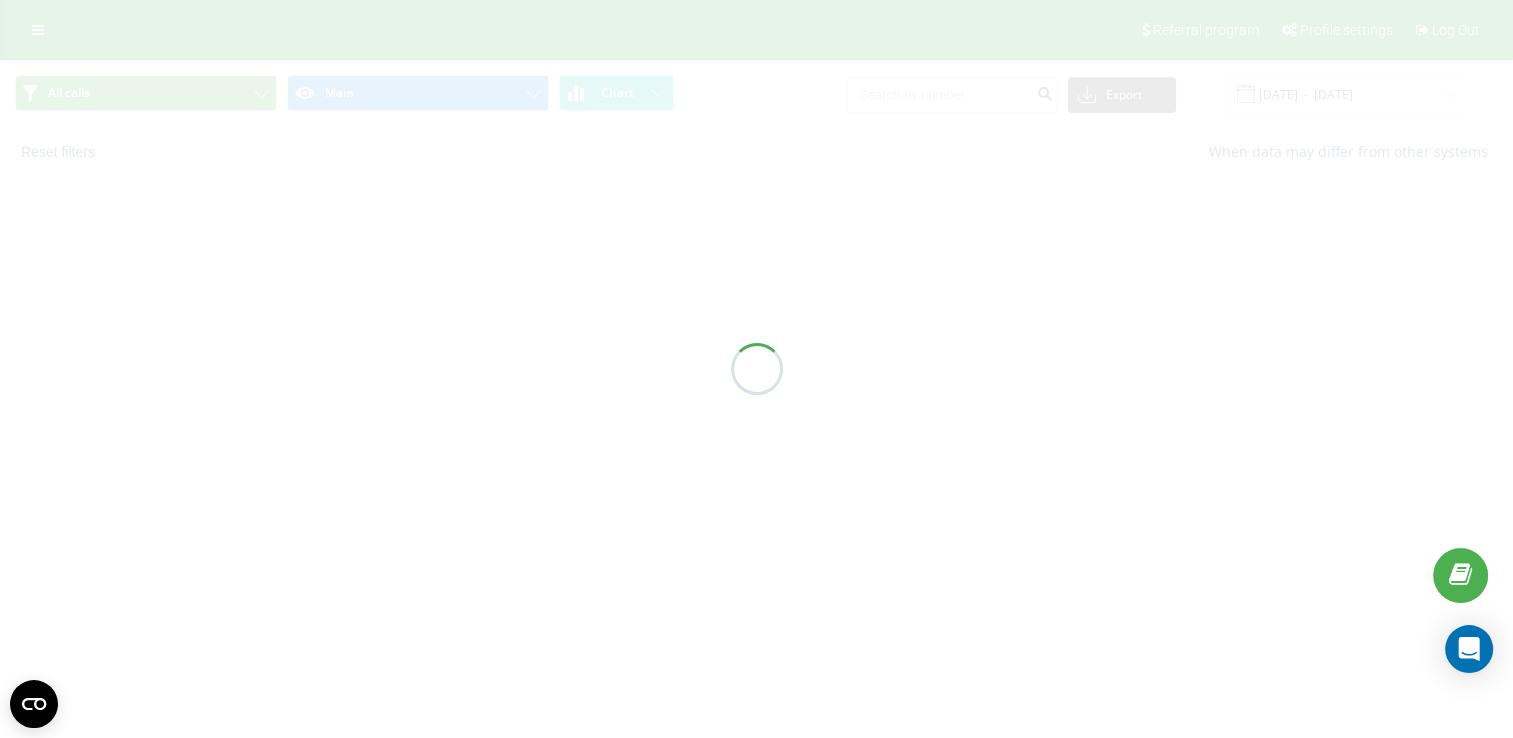 scroll, scrollTop: 0, scrollLeft: 0, axis: both 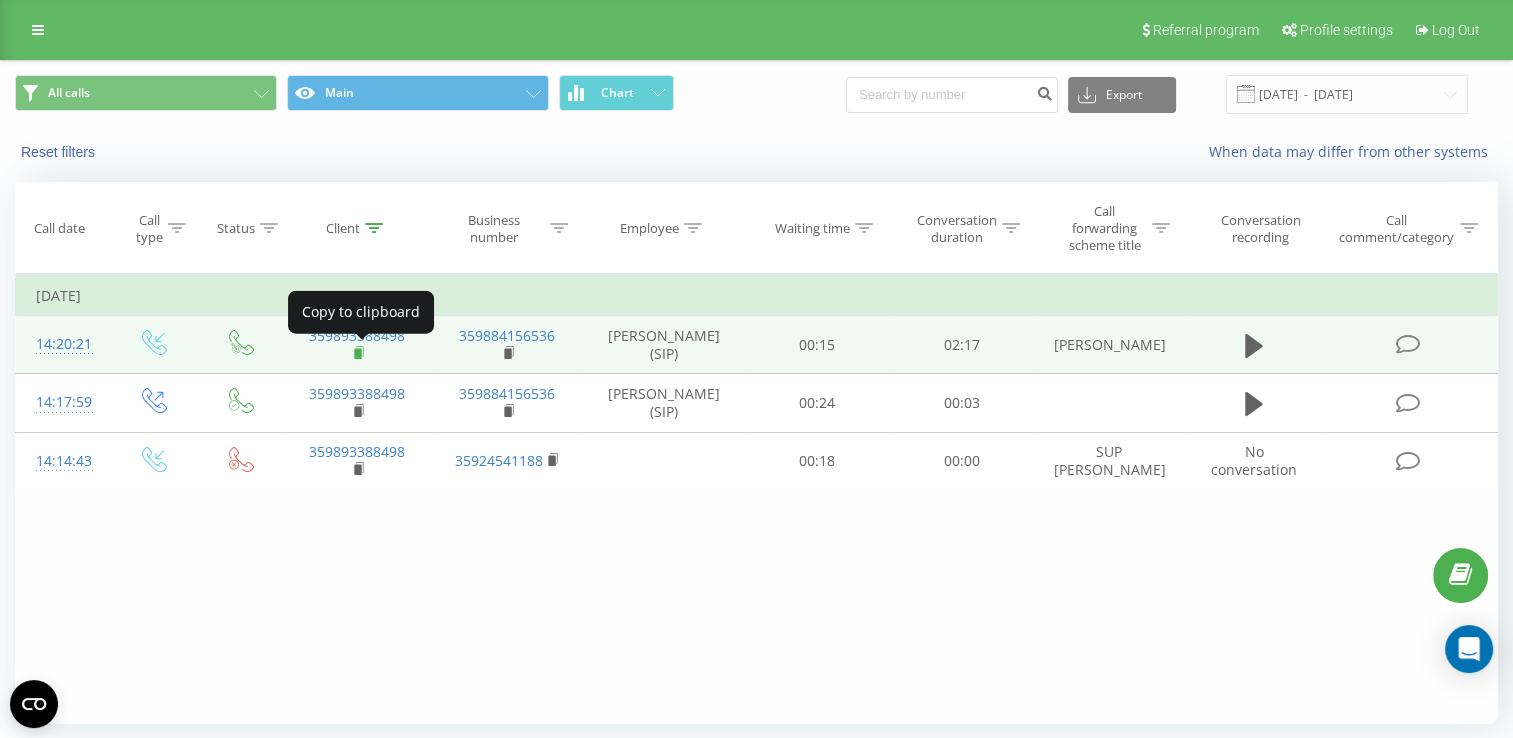 click 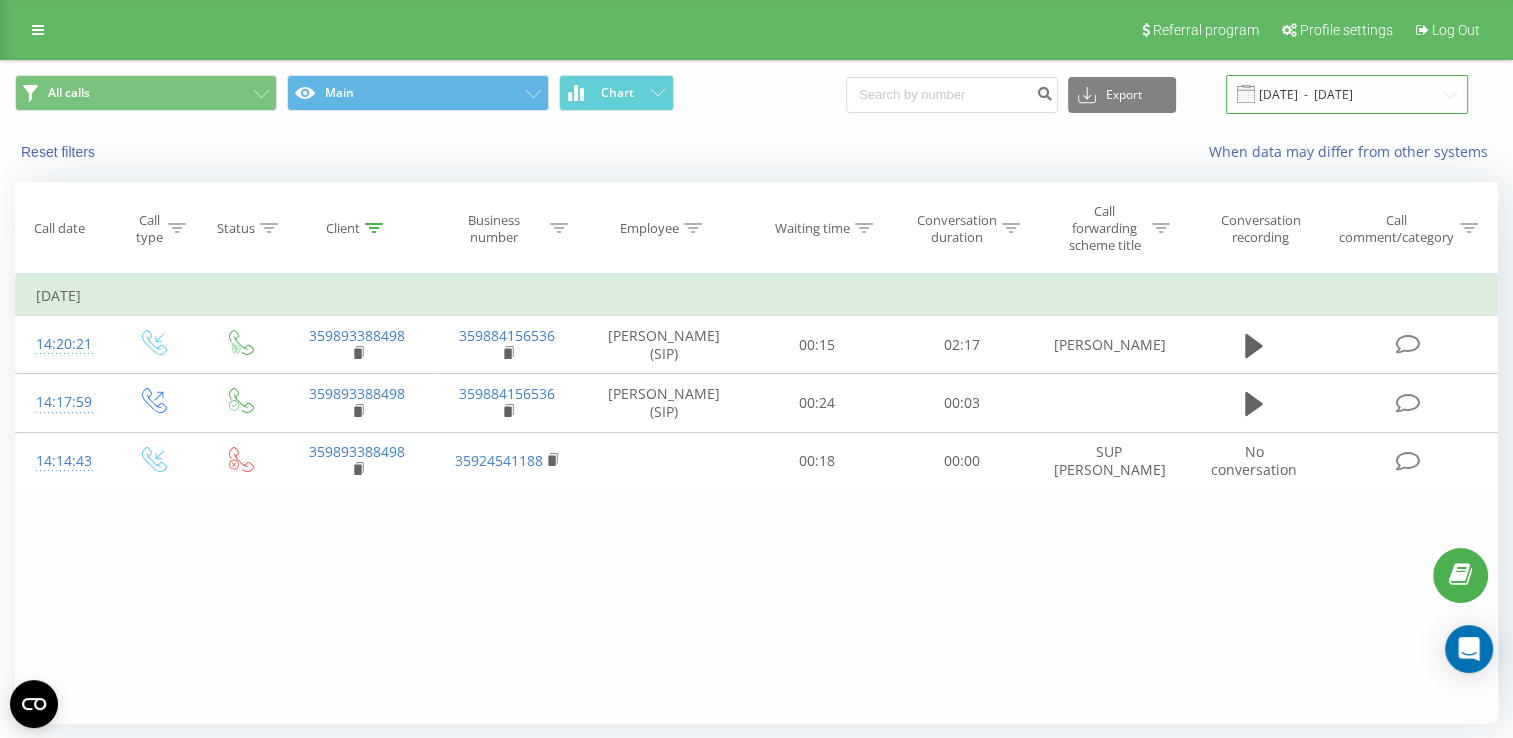 click on "[DATE]  -  [DATE]" at bounding box center (1347, 94) 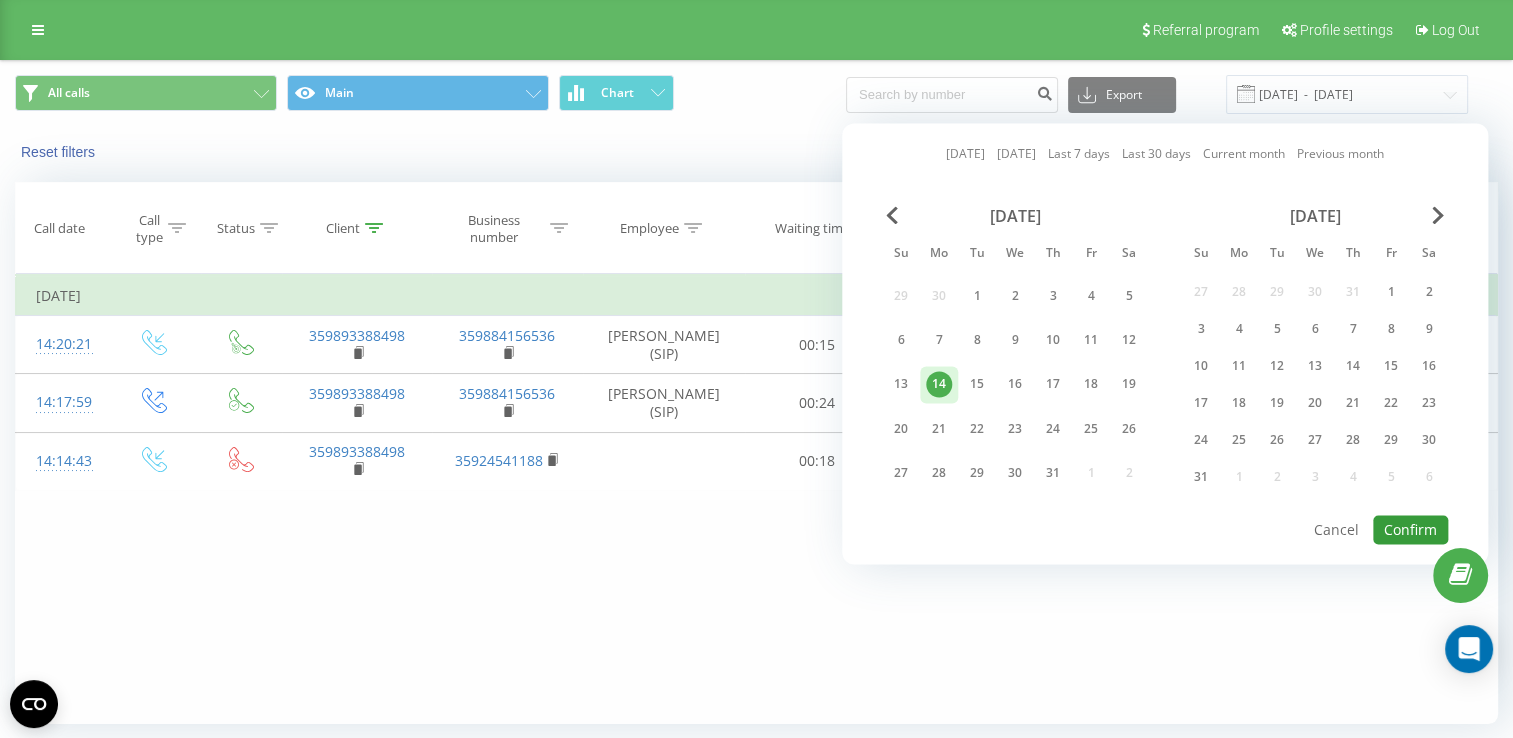 click on "Confirm" at bounding box center [1410, 529] 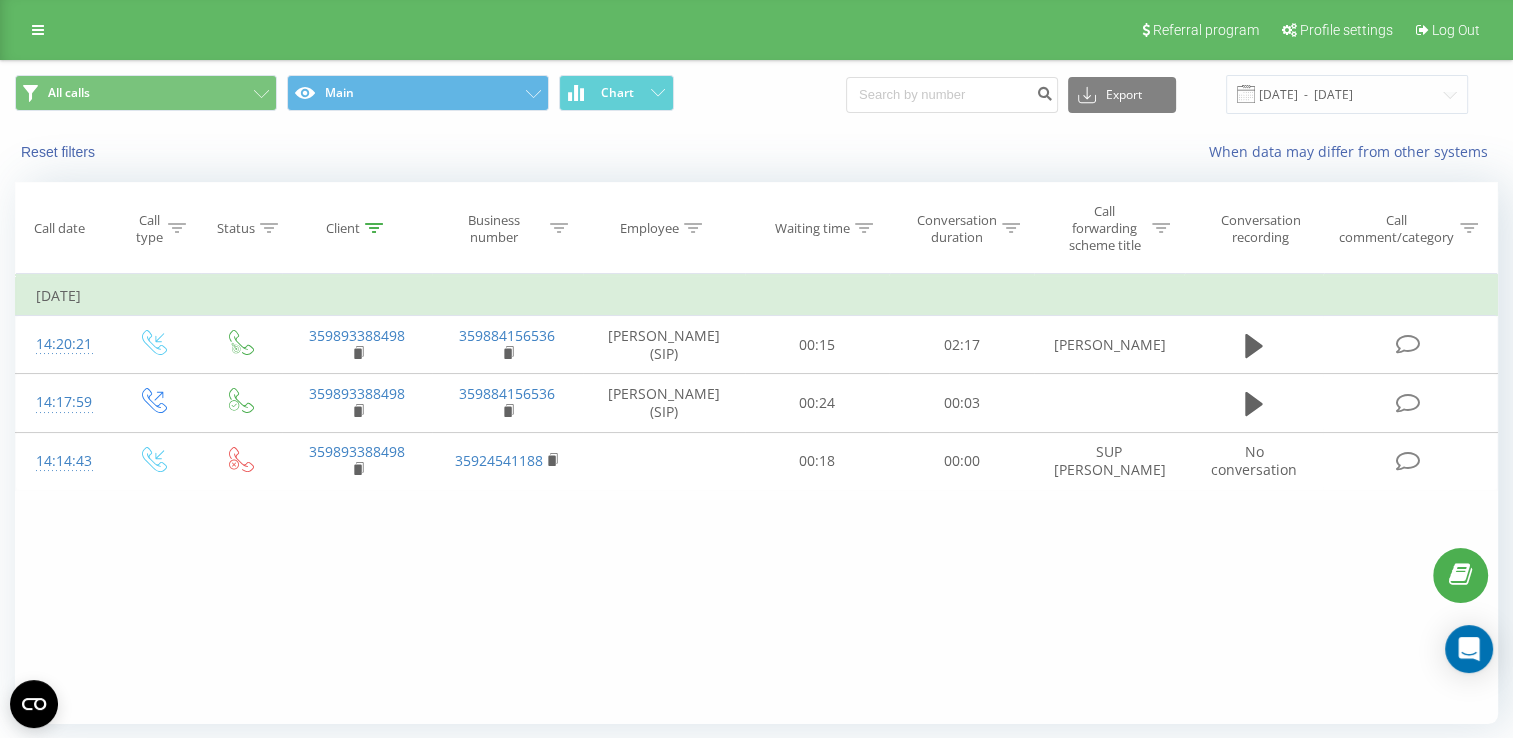 click 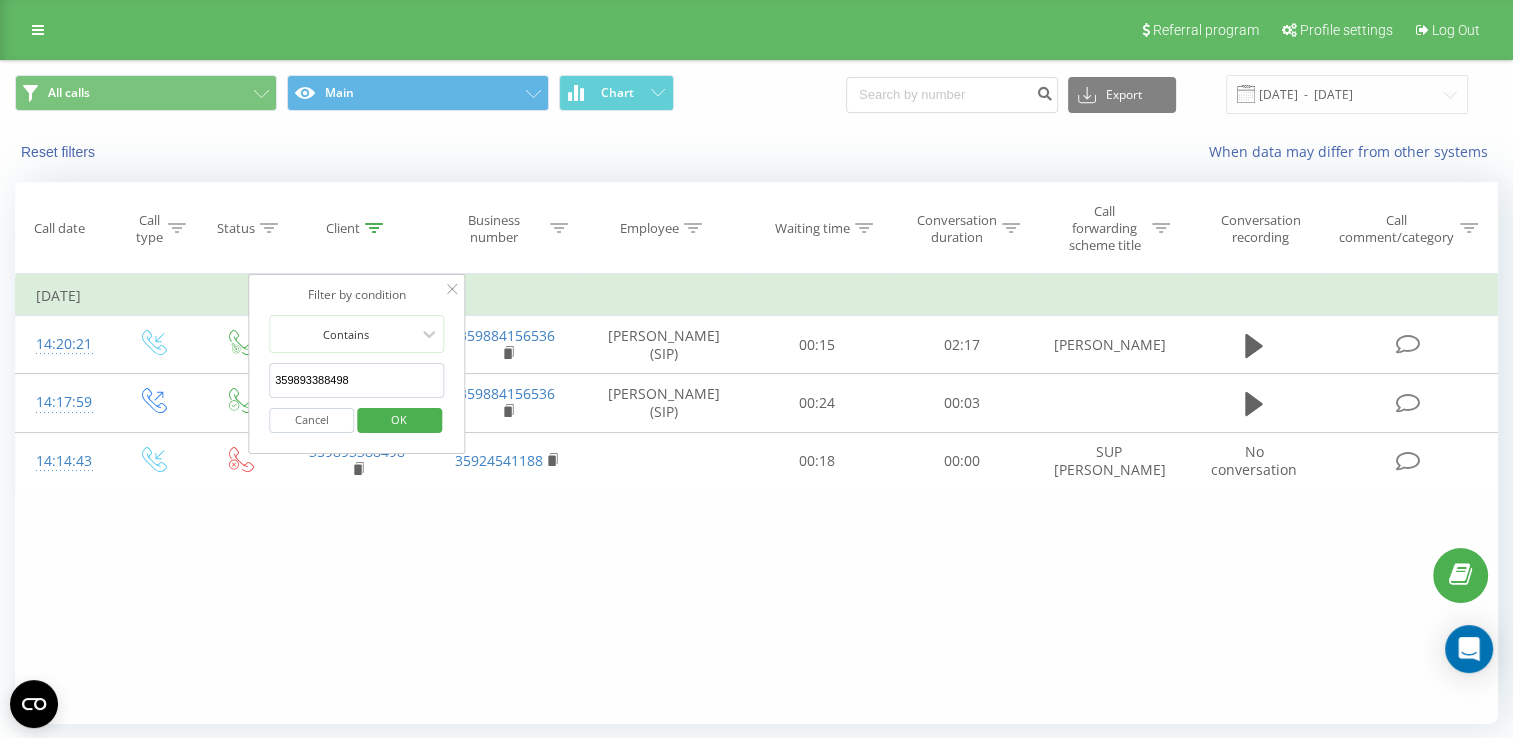 drag, startPoint x: 364, startPoint y: 382, endPoint x: 257, endPoint y: 378, distance: 107.07474 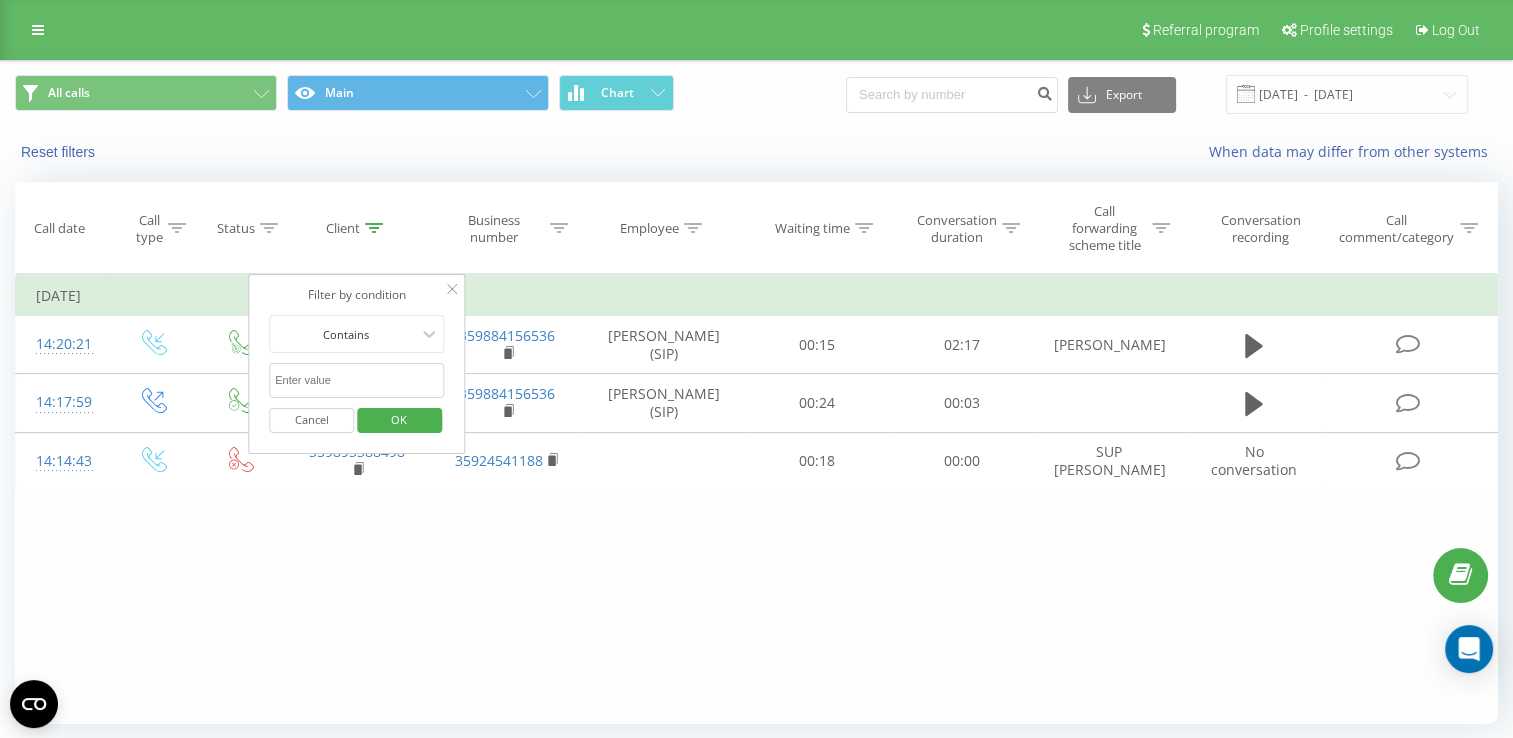type 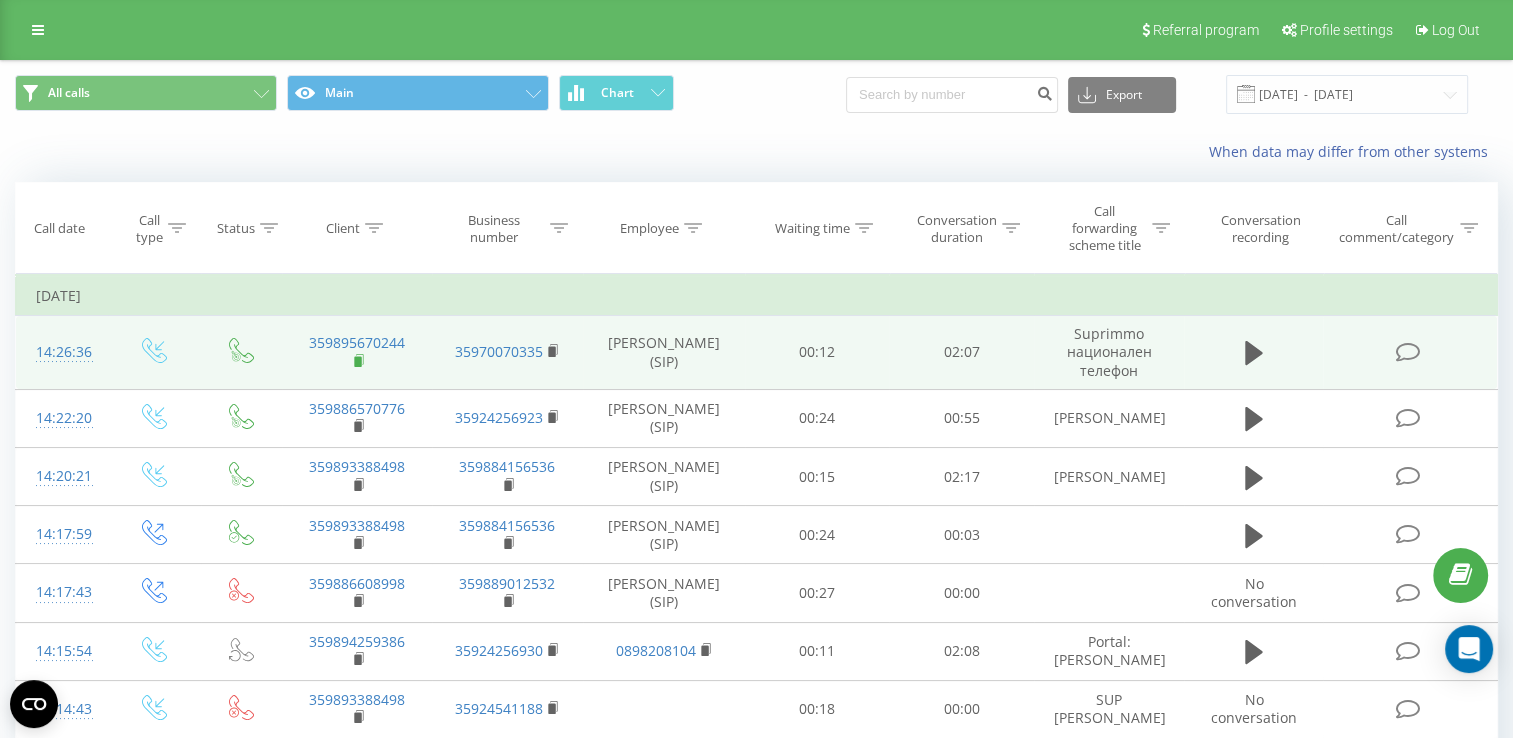 click 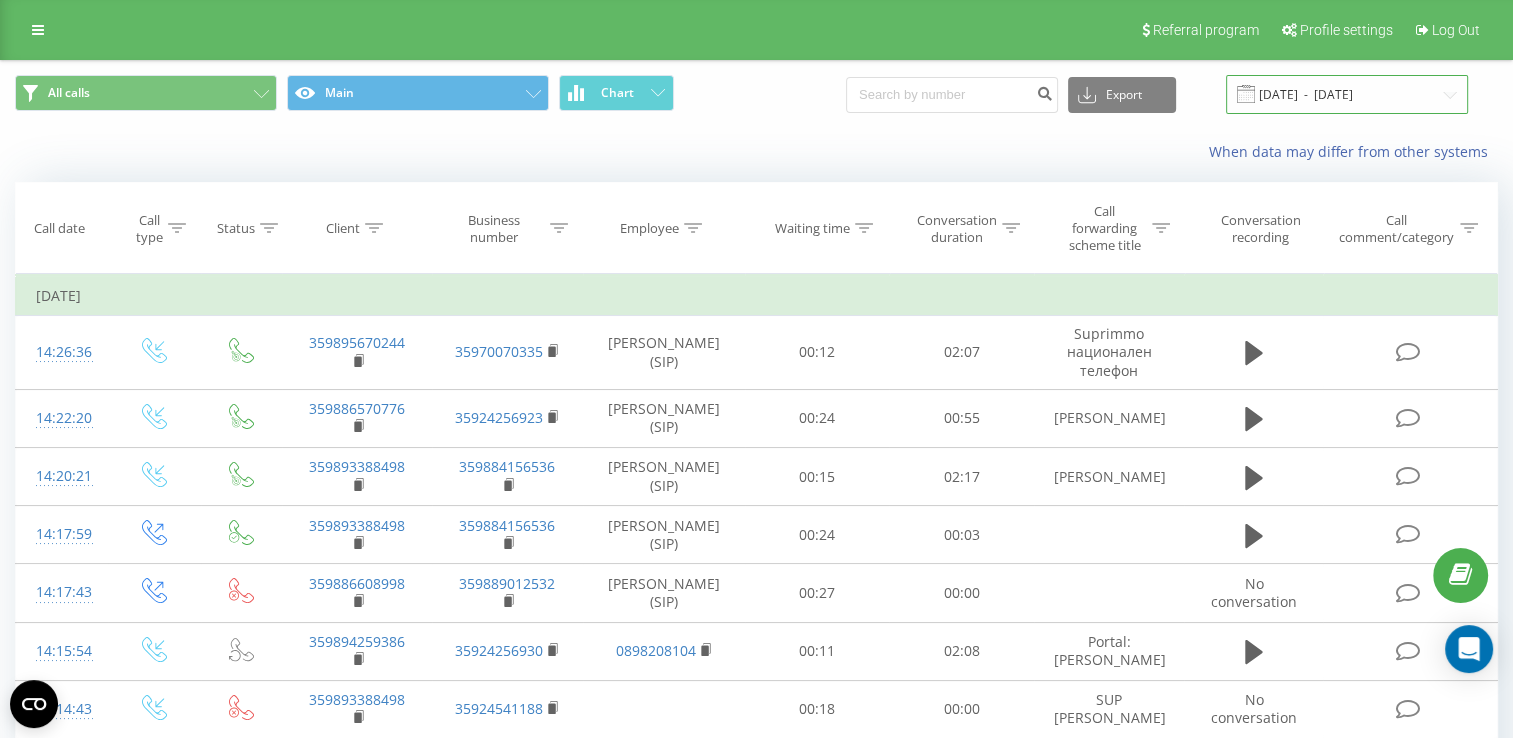 click on "[DATE]  -  [DATE]" at bounding box center [1347, 94] 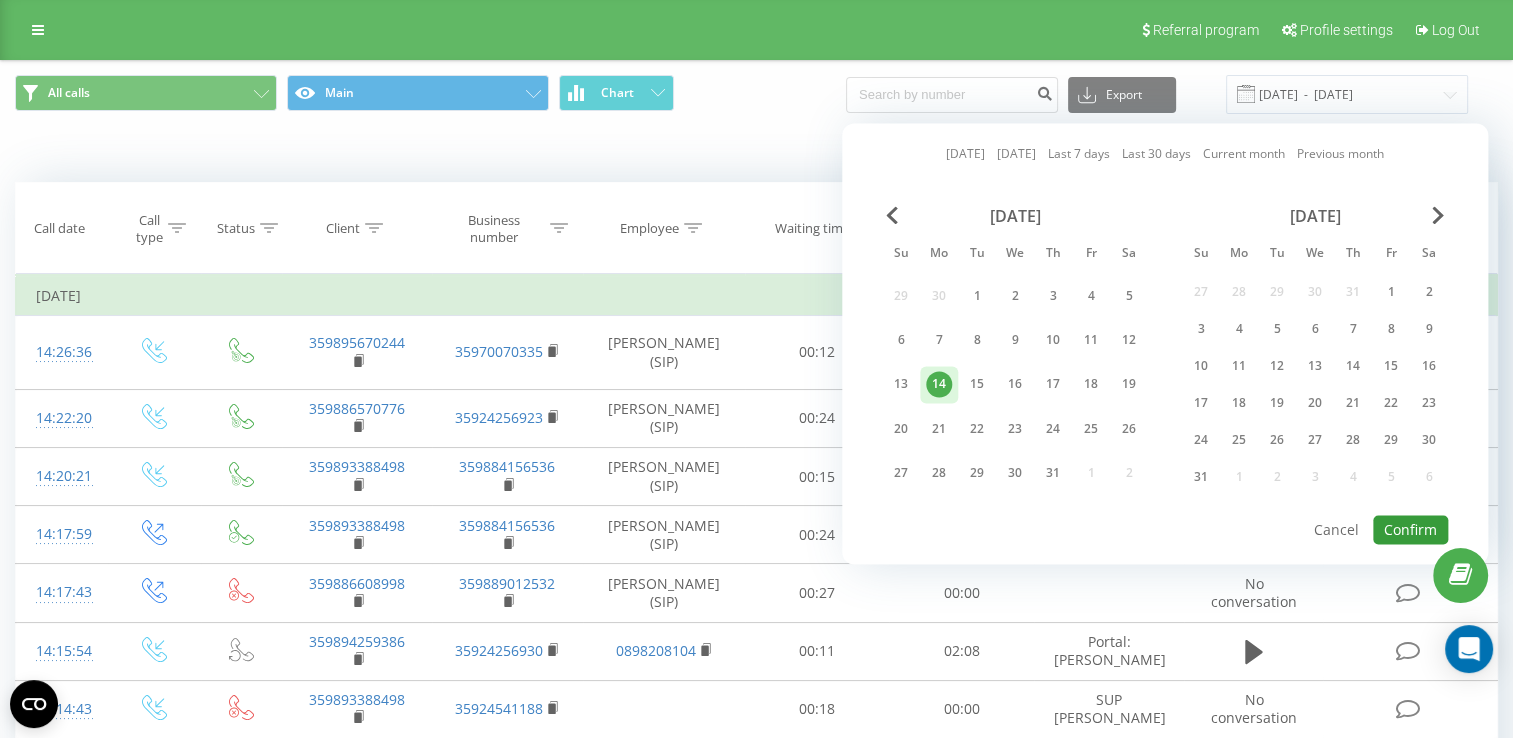 click on "Confirm" at bounding box center (1410, 529) 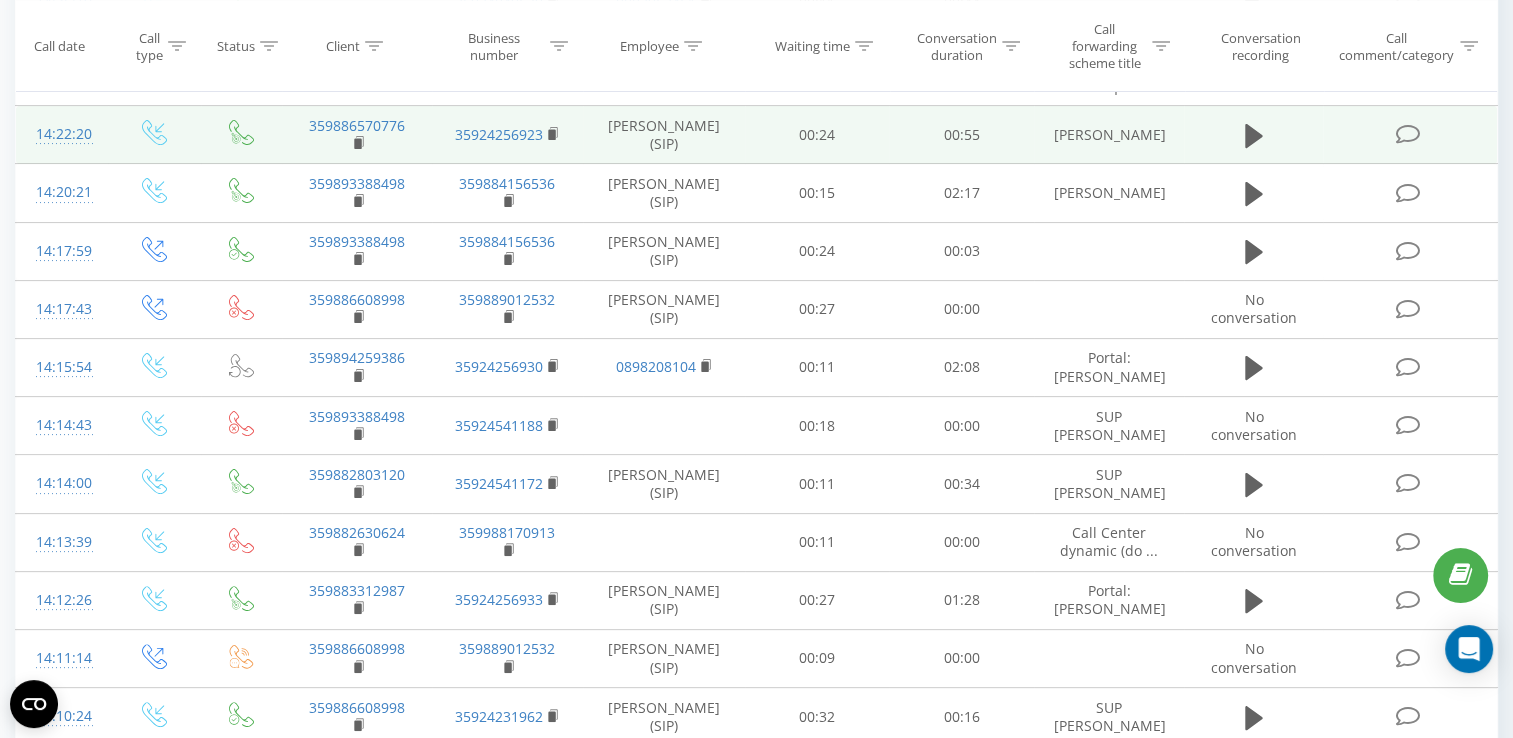scroll, scrollTop: 0, scrollLeft: 0, axis: both 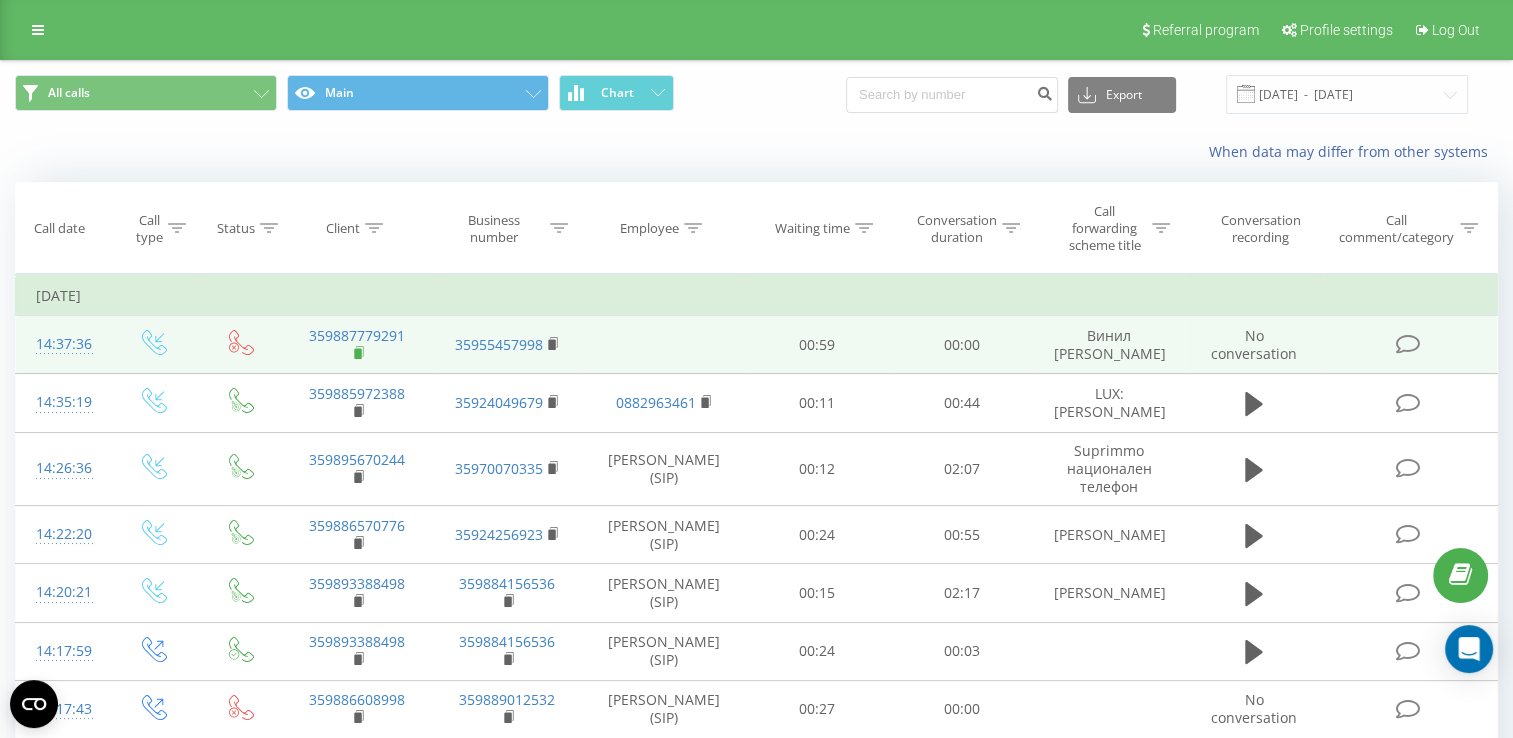 click 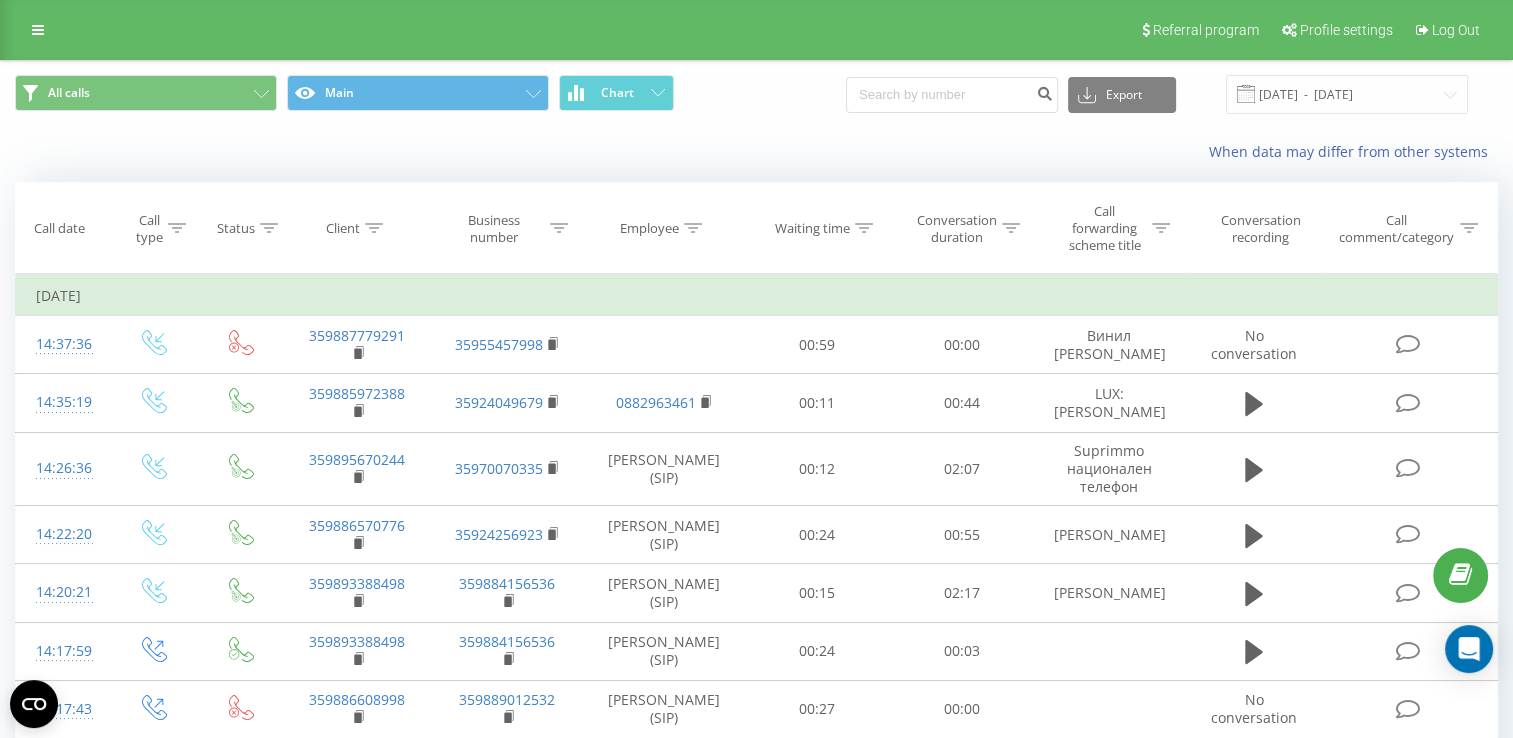 click 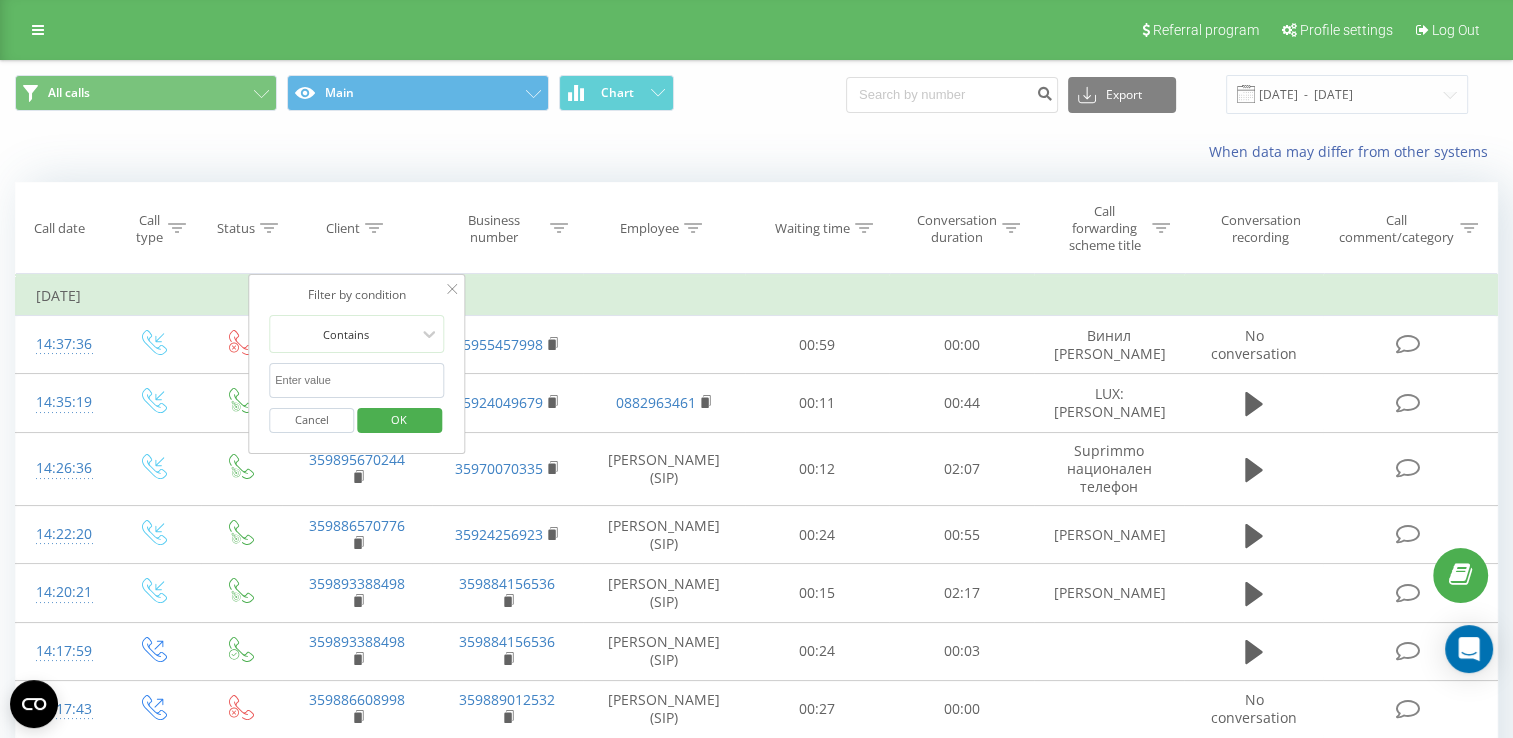 paste on "359887779291" 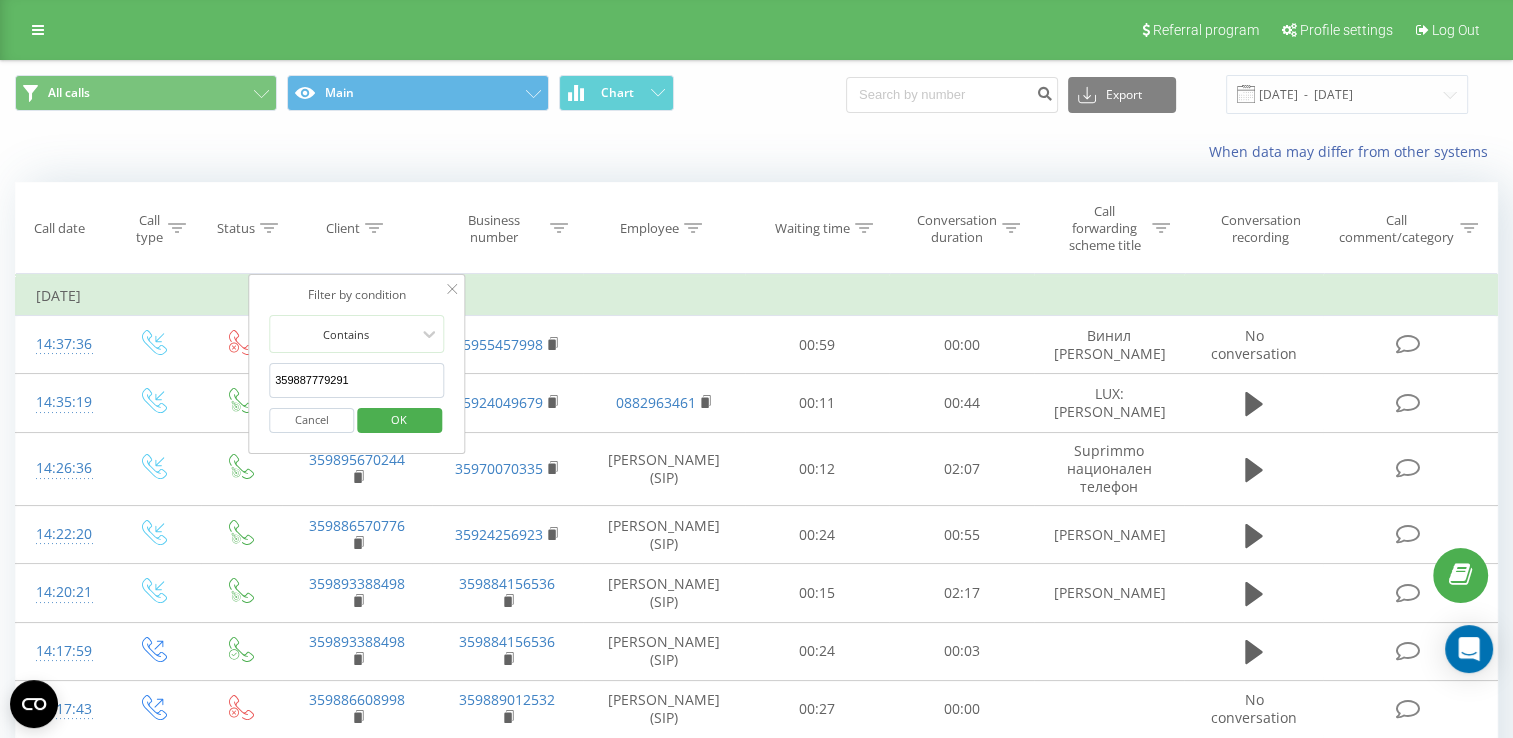 type on "359887779291" 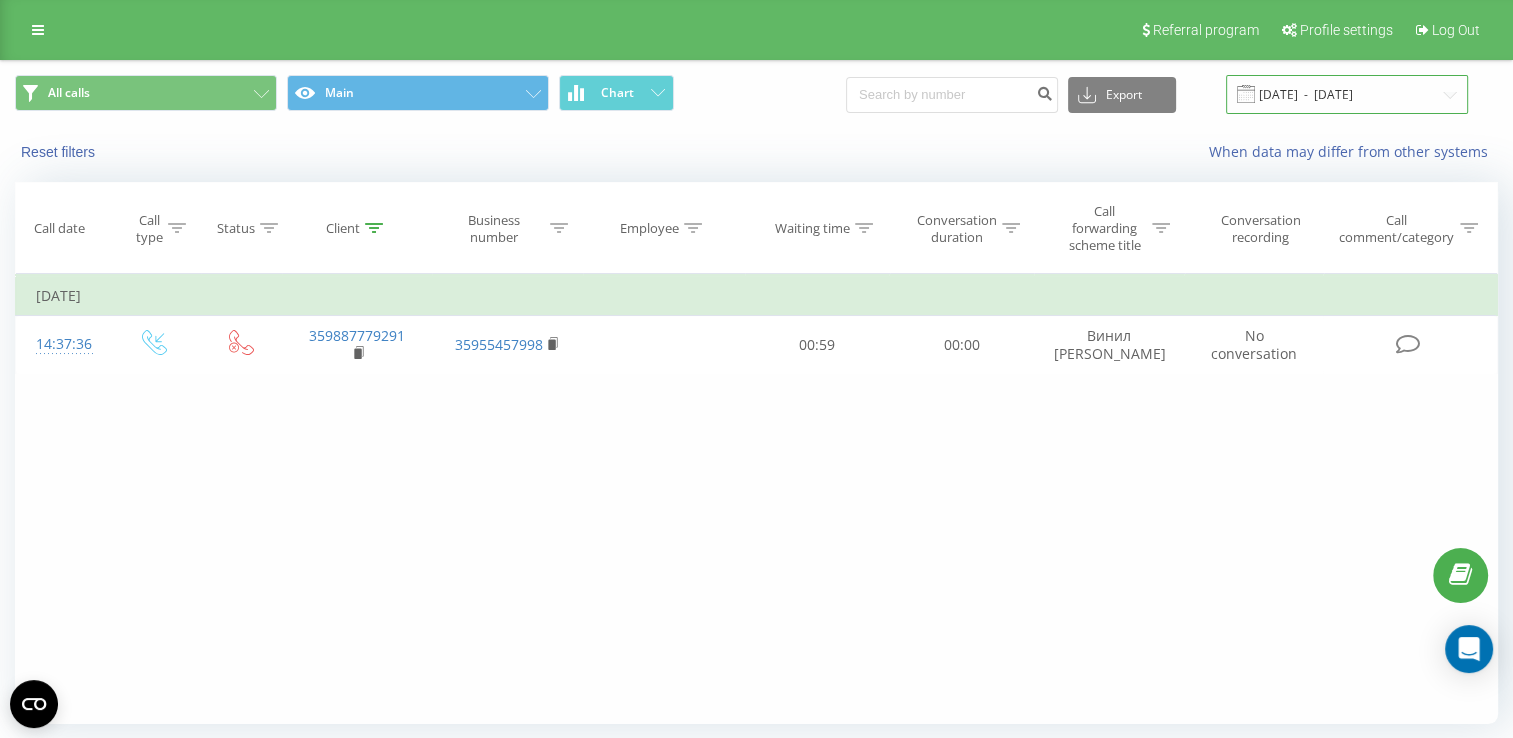 click on "[DATE]  -  [DATE]" at bounding box center [1347, 94] 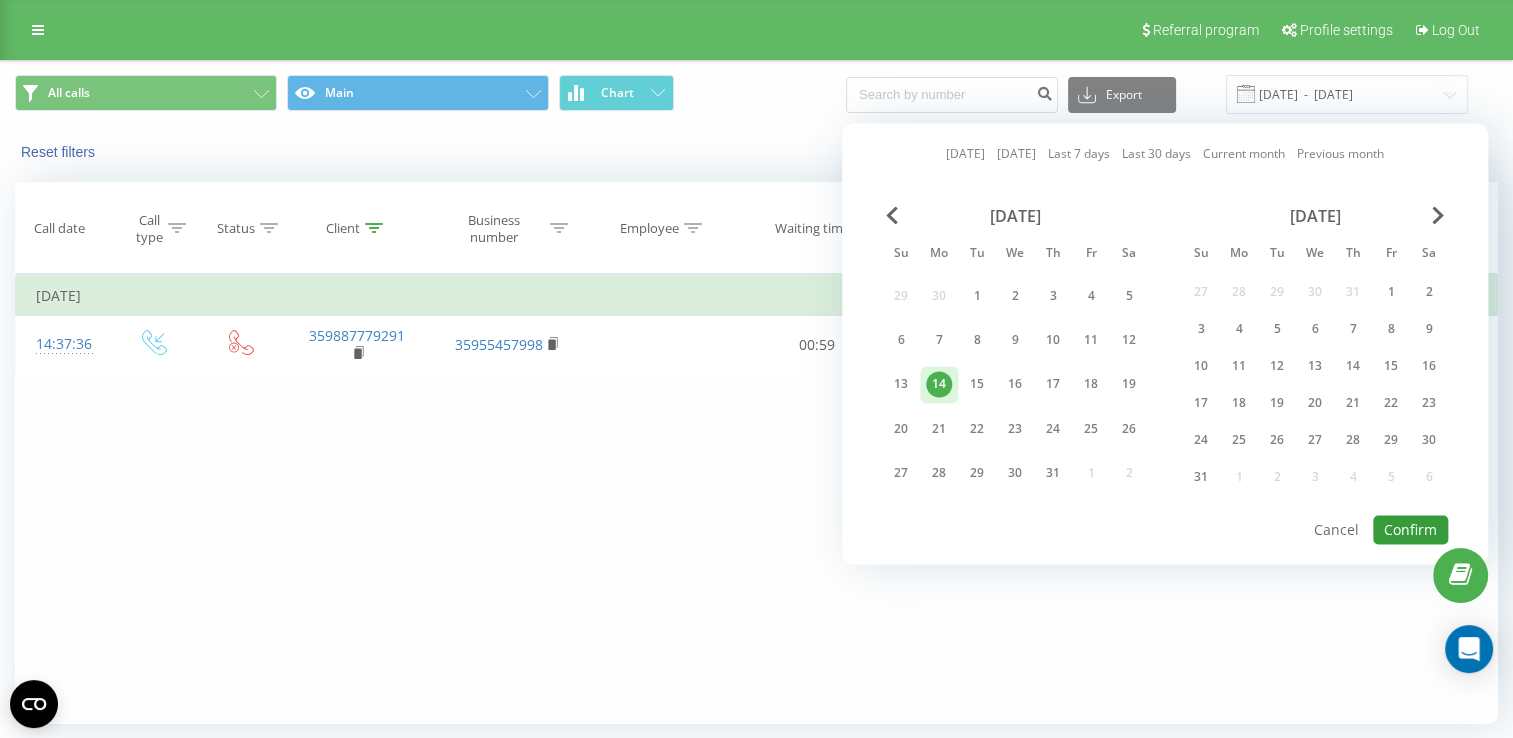 click on "Confirm" at bounding box center (1410, 529) 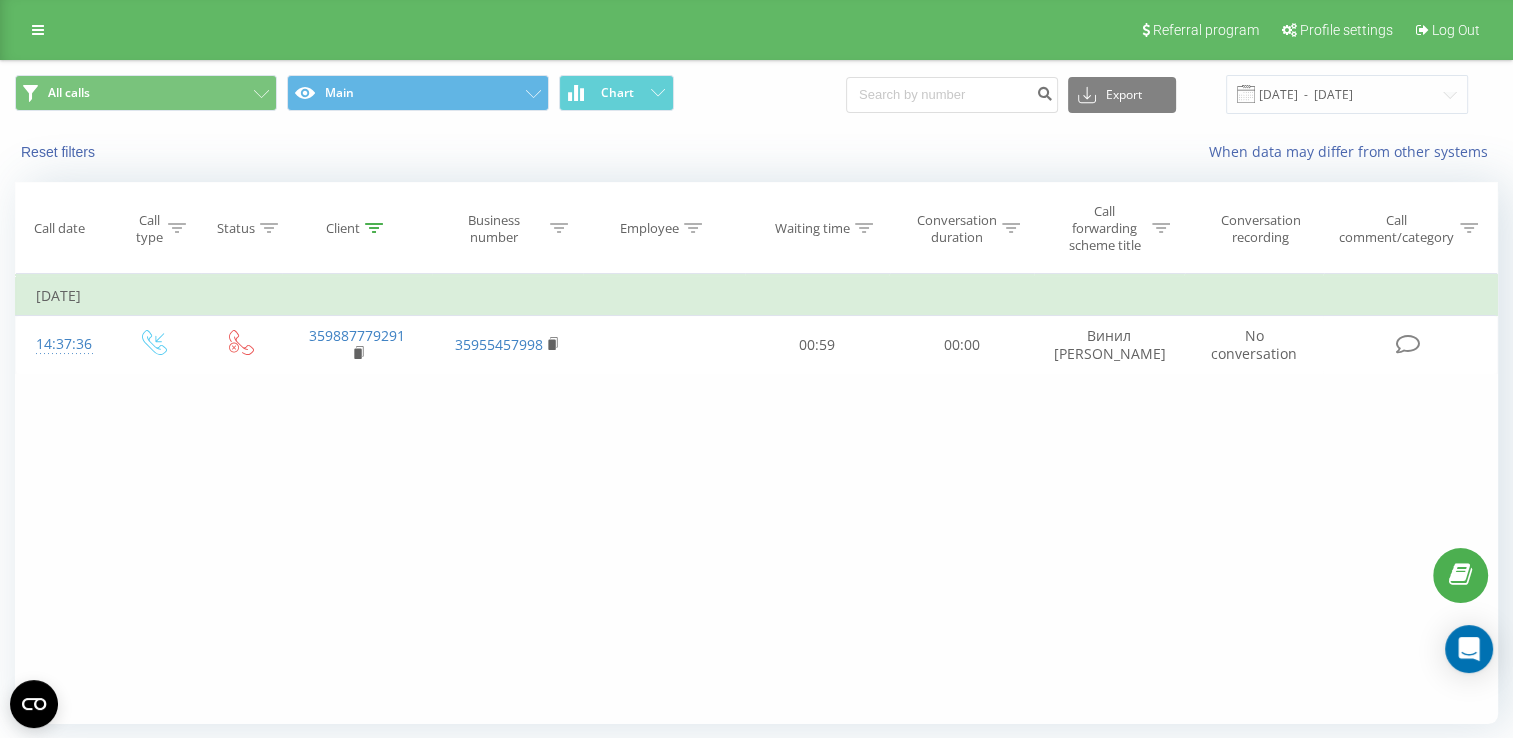 click at bounding box center (374, 228) 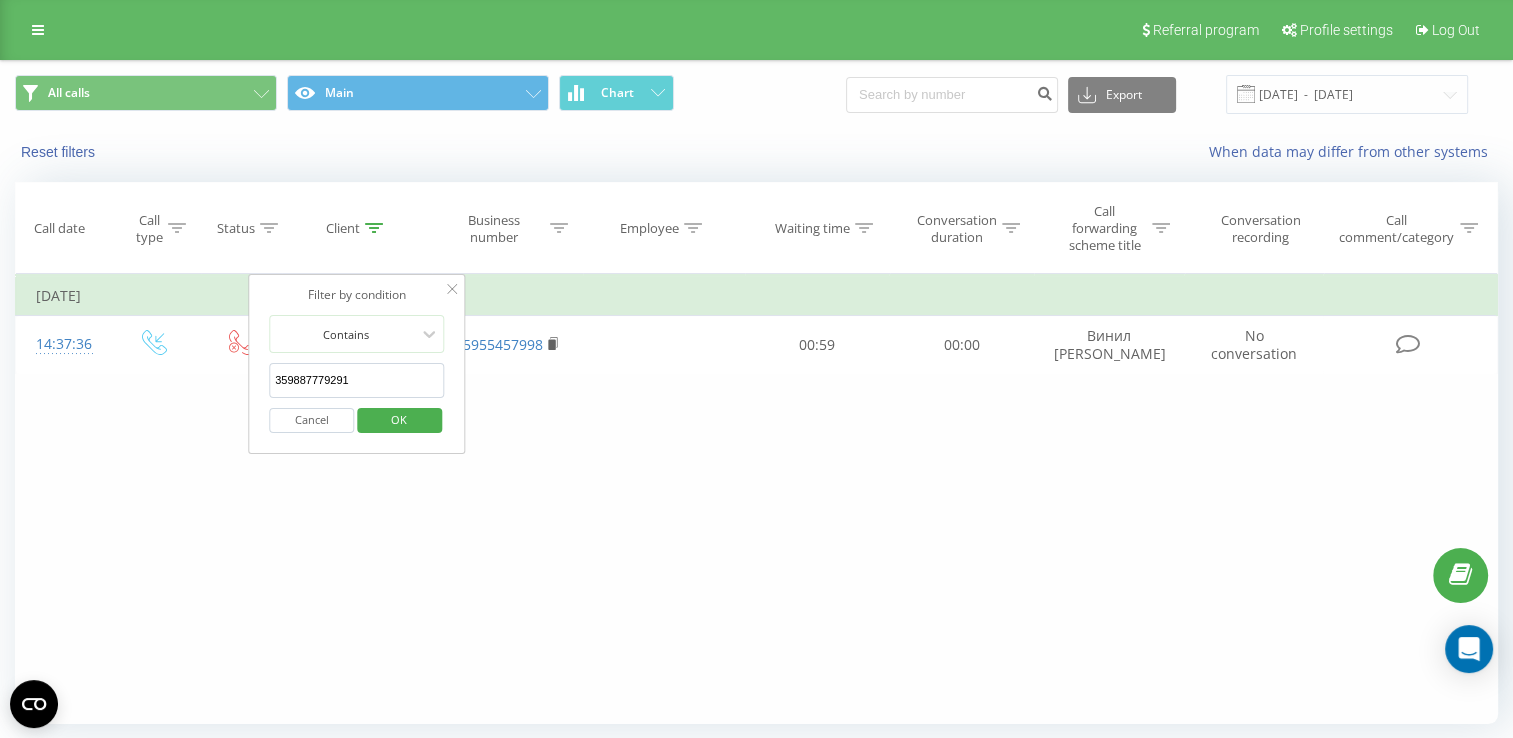 drag, startPoint x: 372, startPoint y: 378, endPoint x: 253, endPoint y: 375, distance: 119.03781 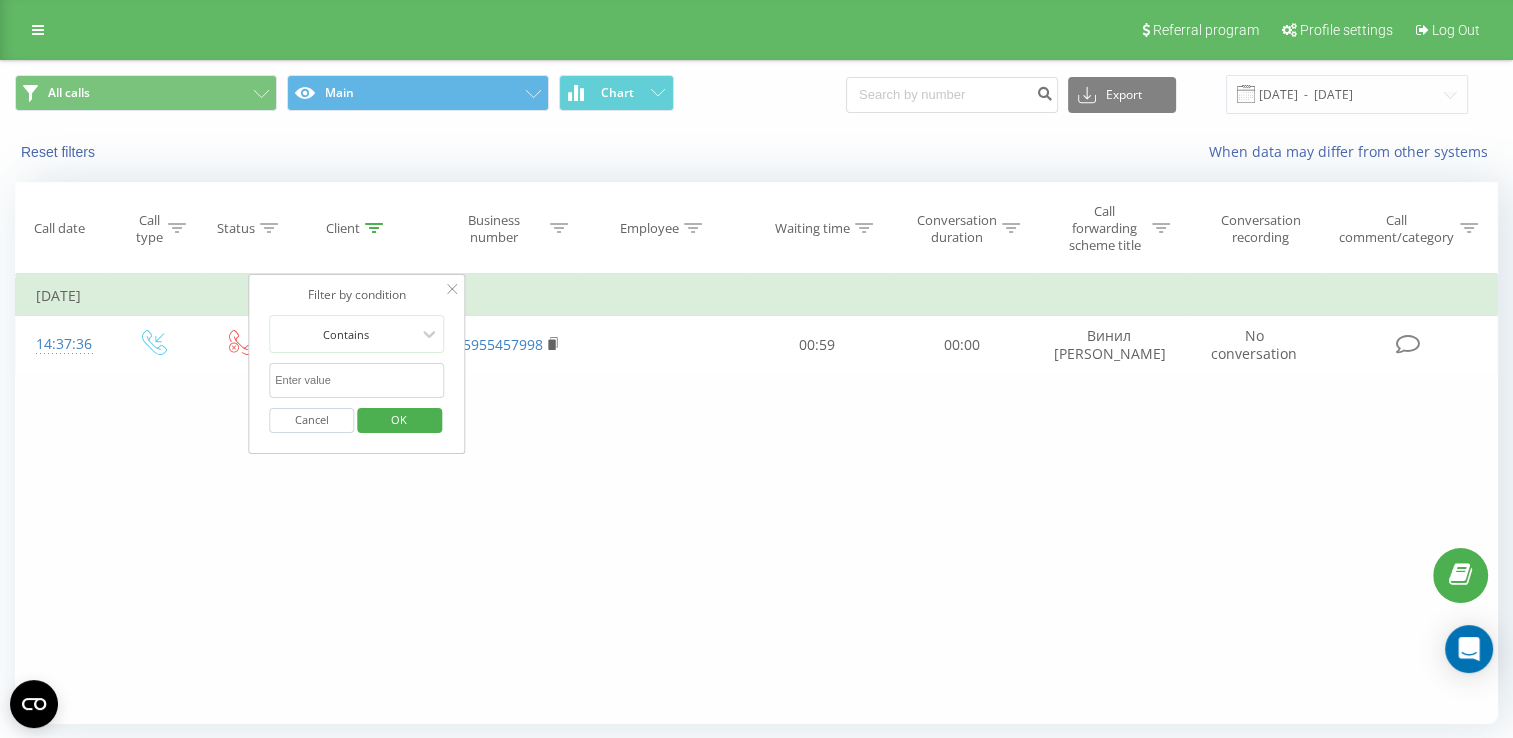 click on "OK" at bounding box center (399, 420) 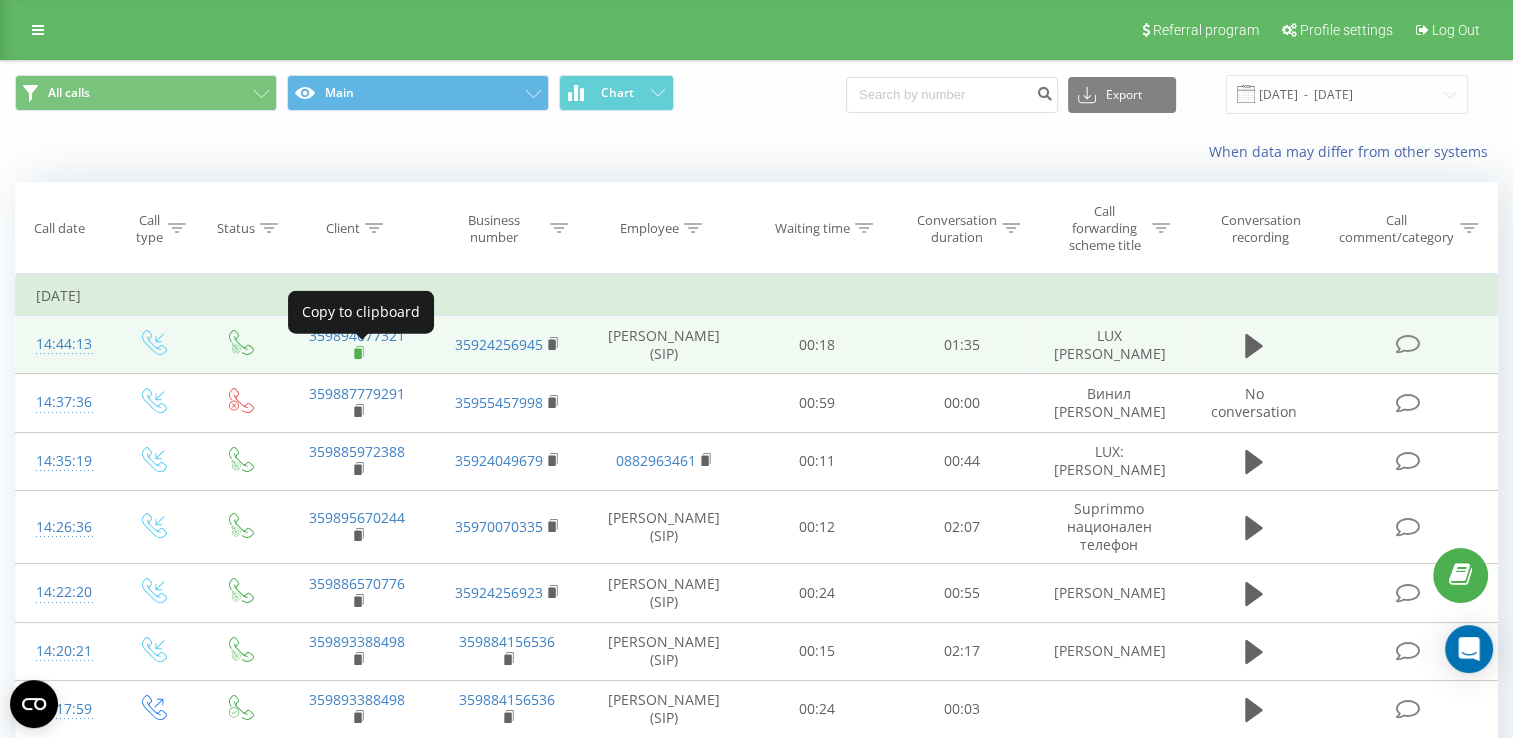 click 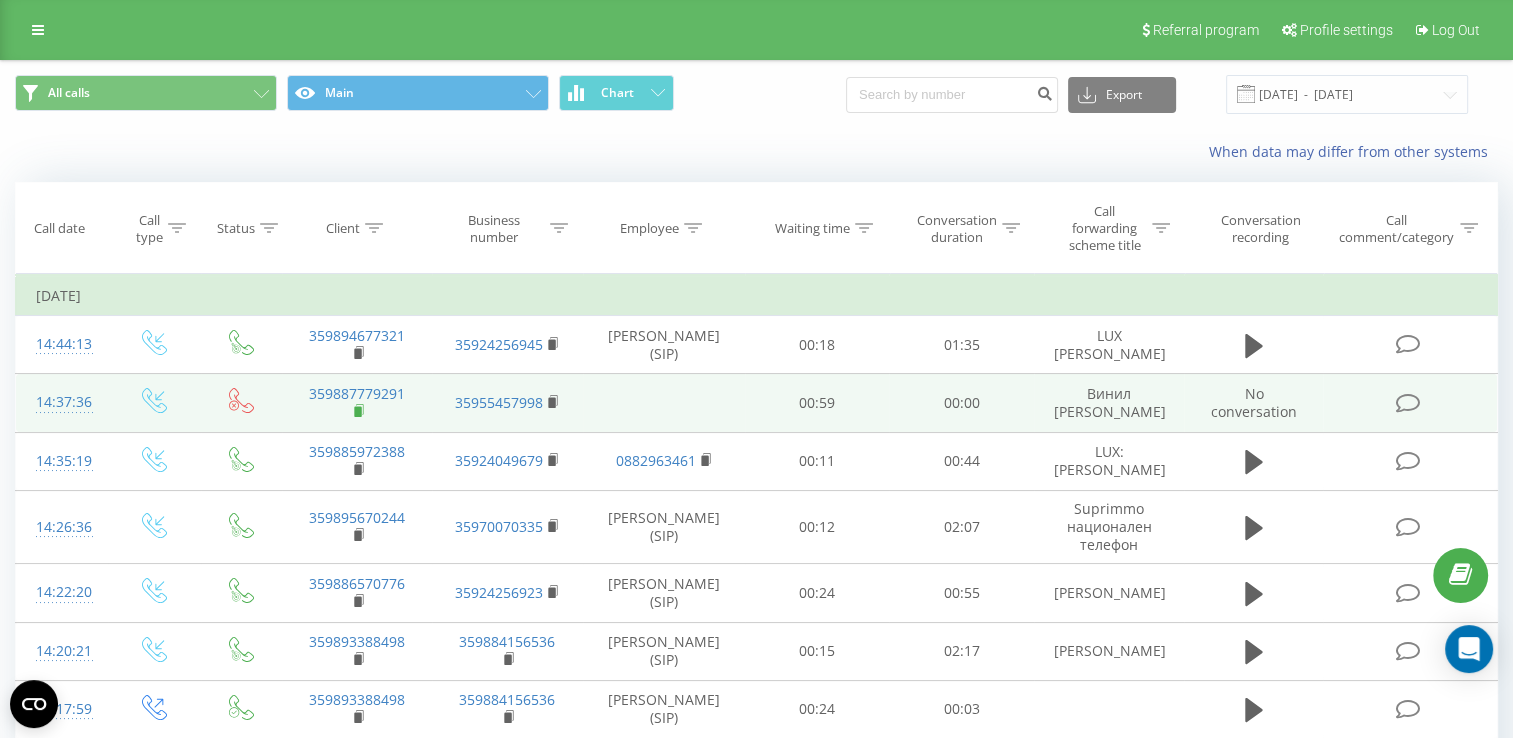 click 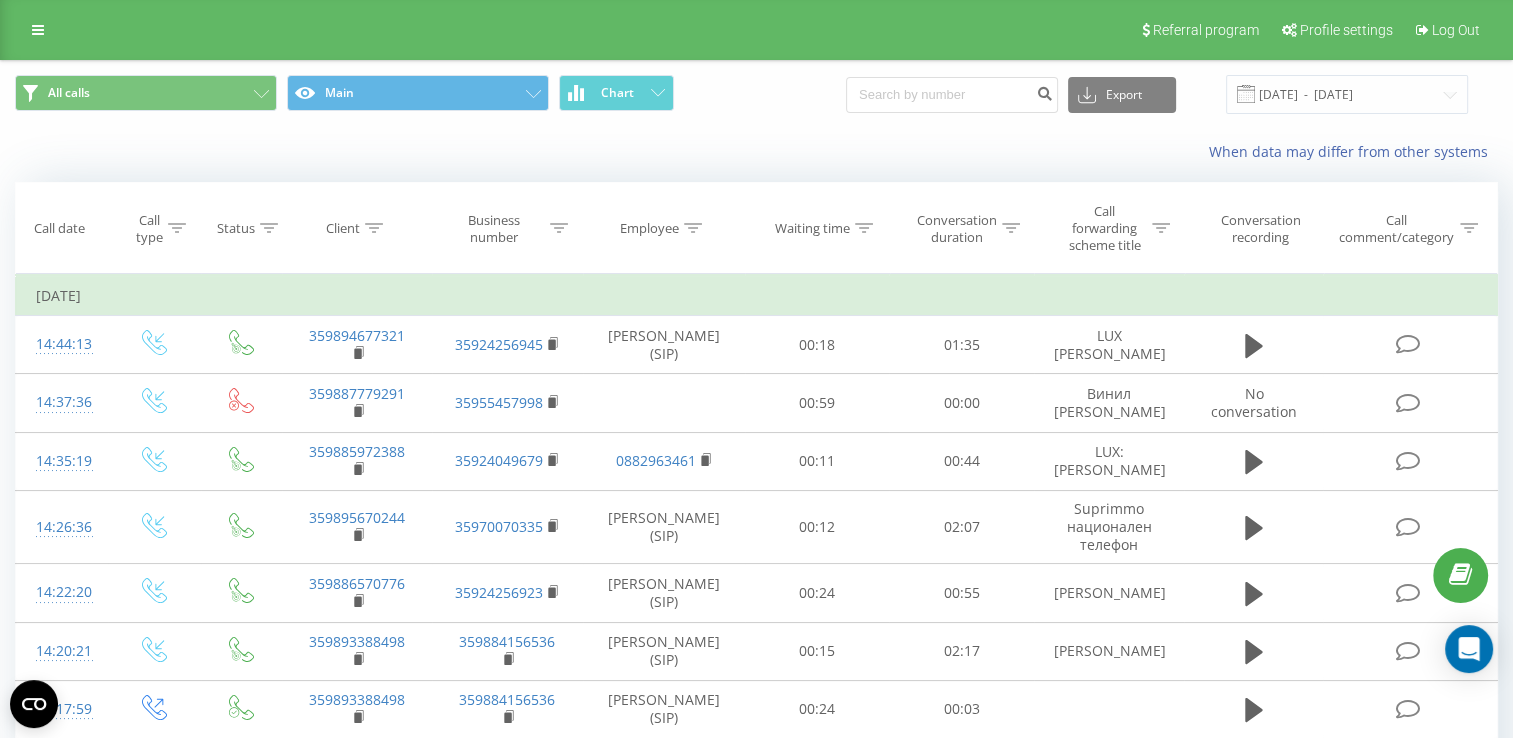 click 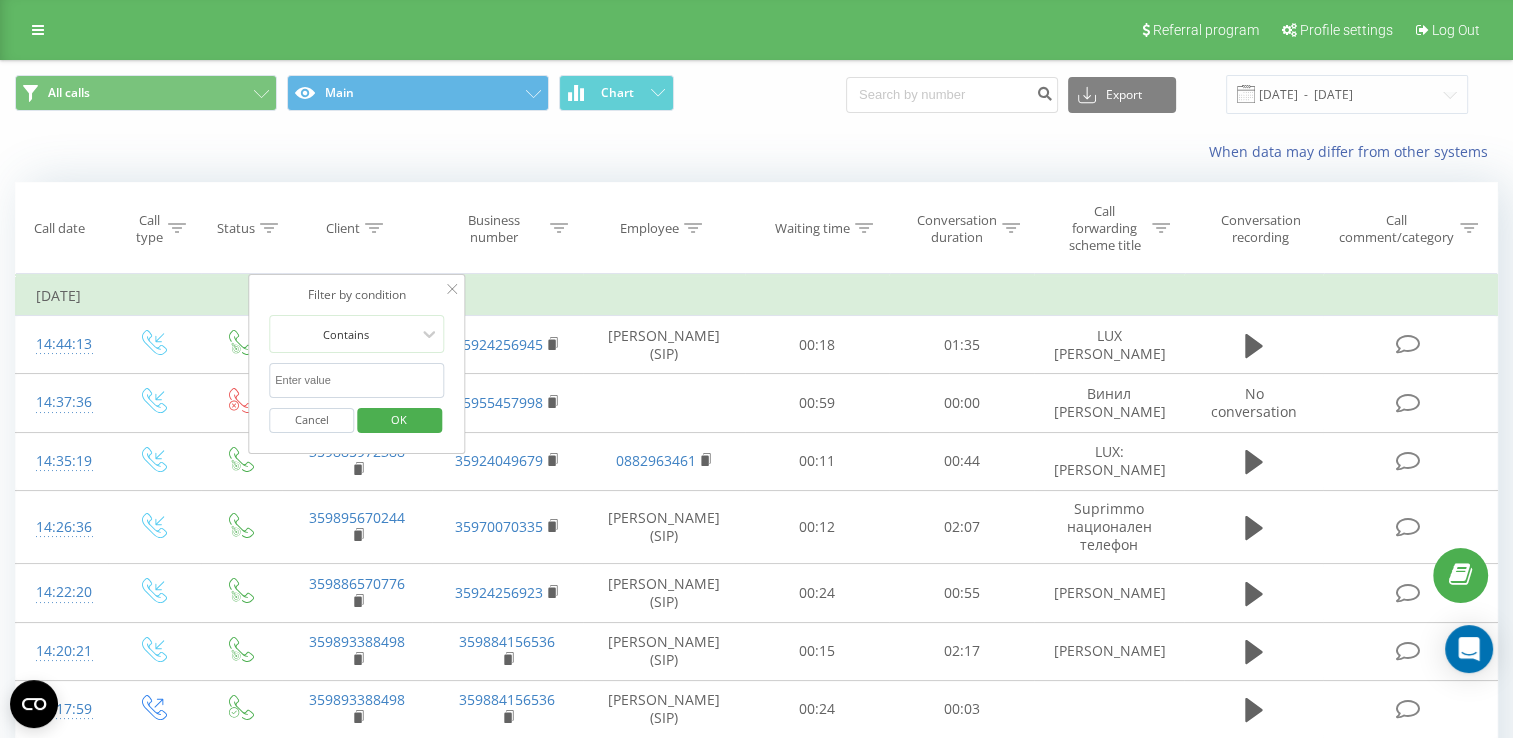 paste on "359887779291" 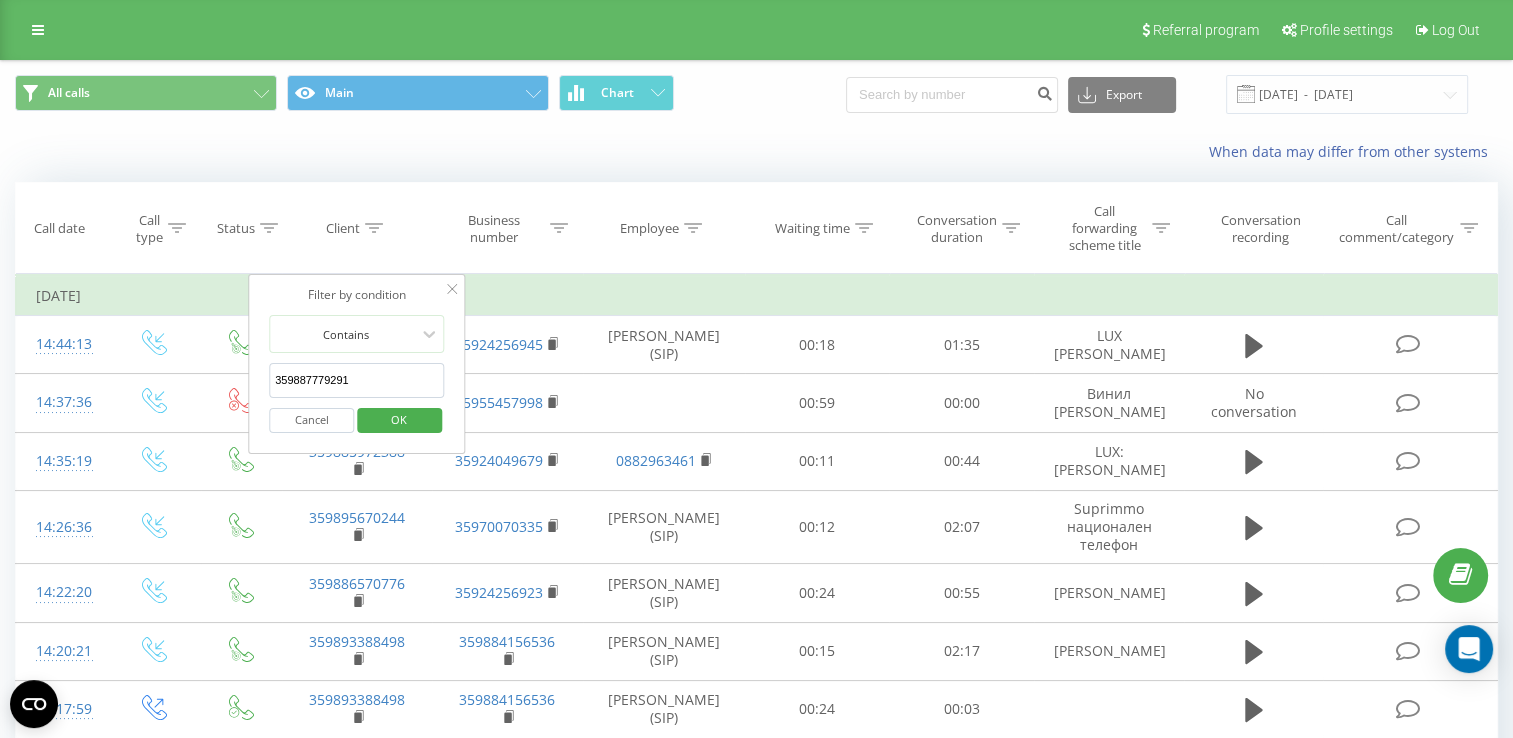 type on "359887779291" 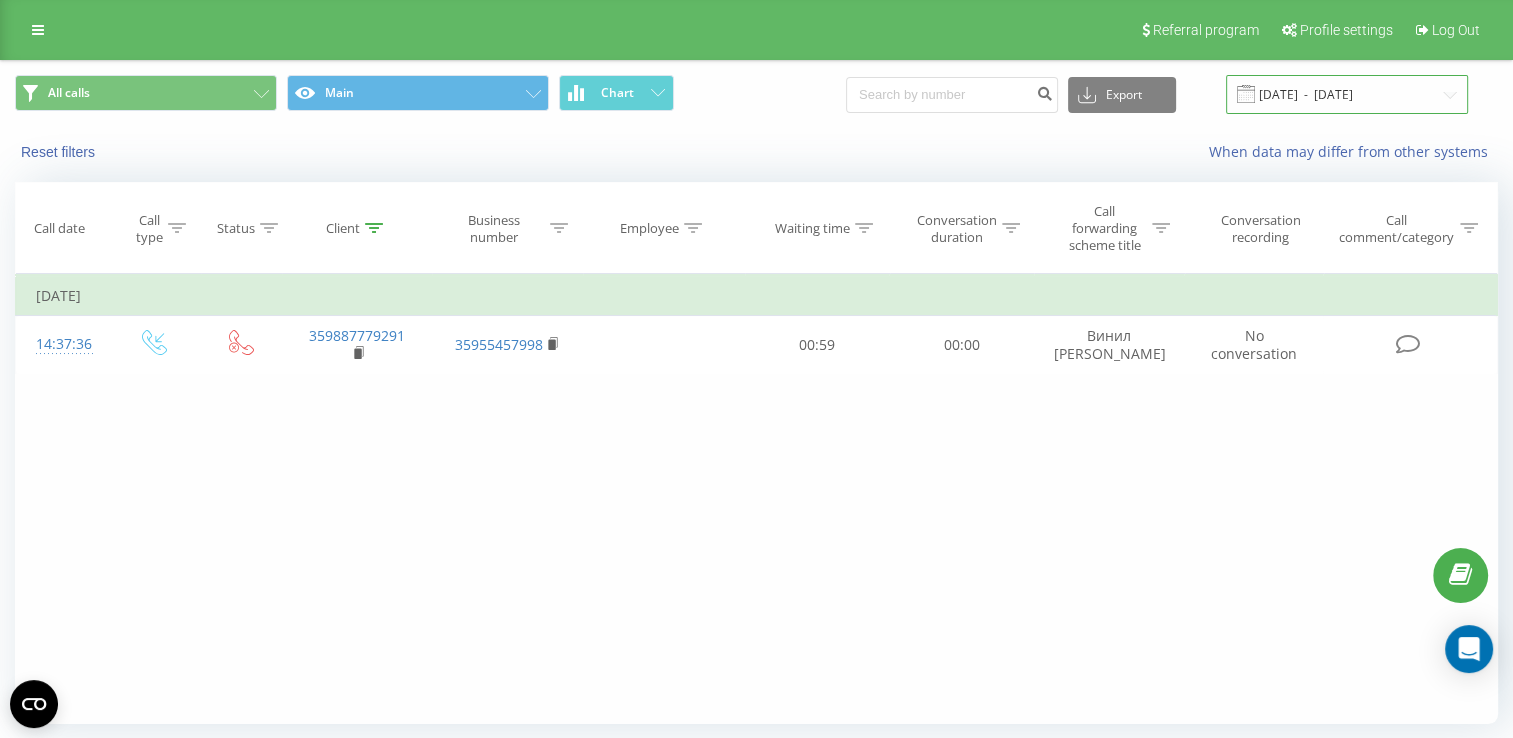 click on "[DATE]  -  [DATE]" at bounding box center (1347, 94) 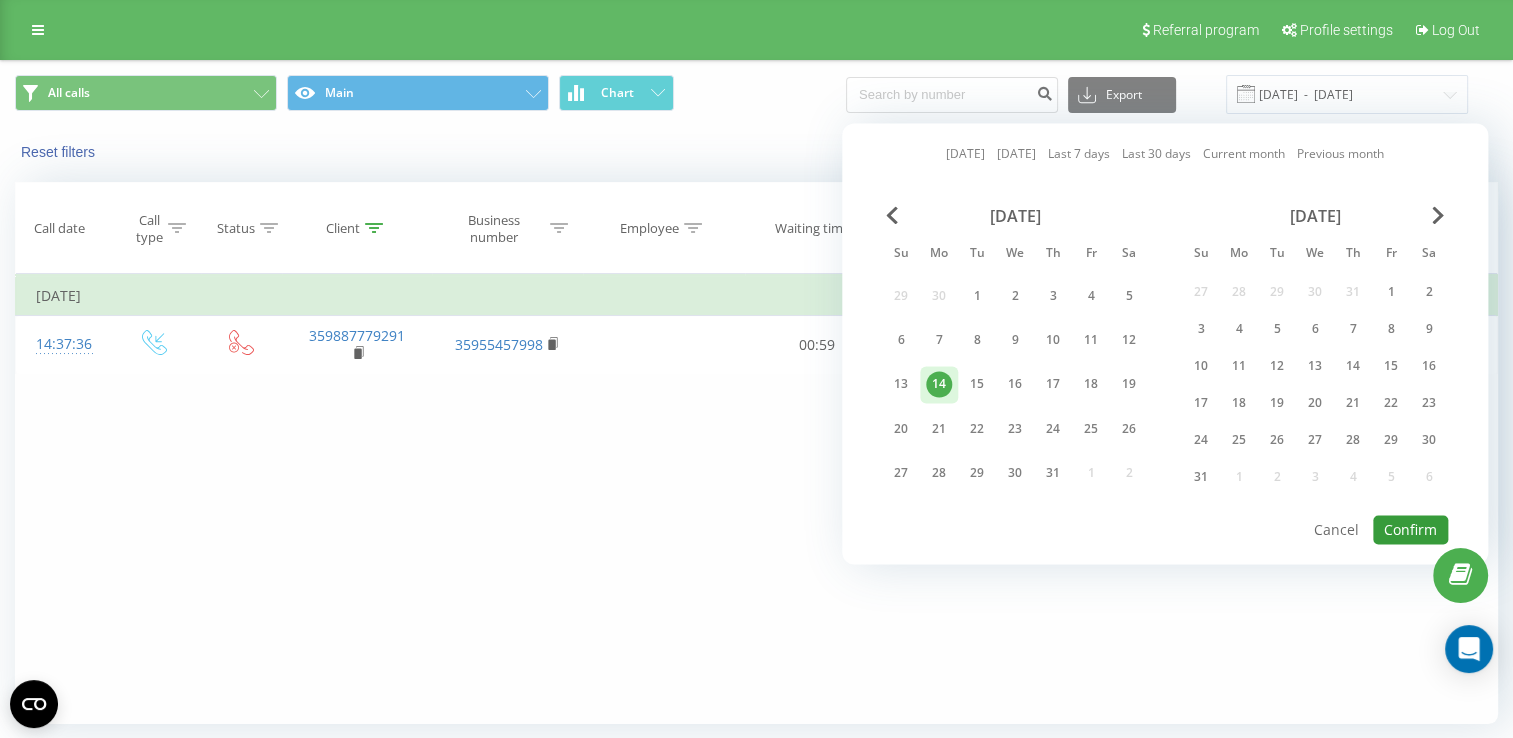 click on "Confirm" at bounding box center (1410, 529) 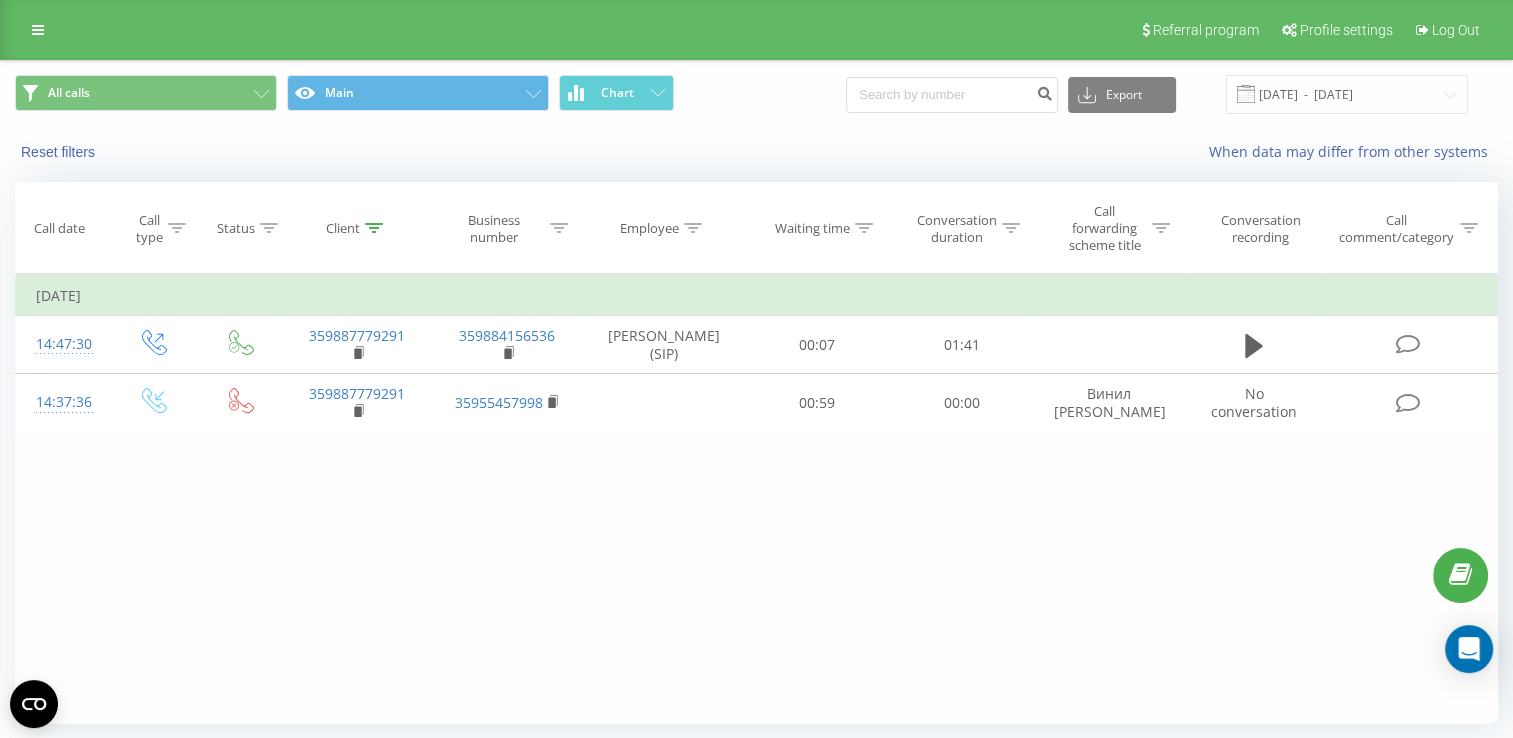 click 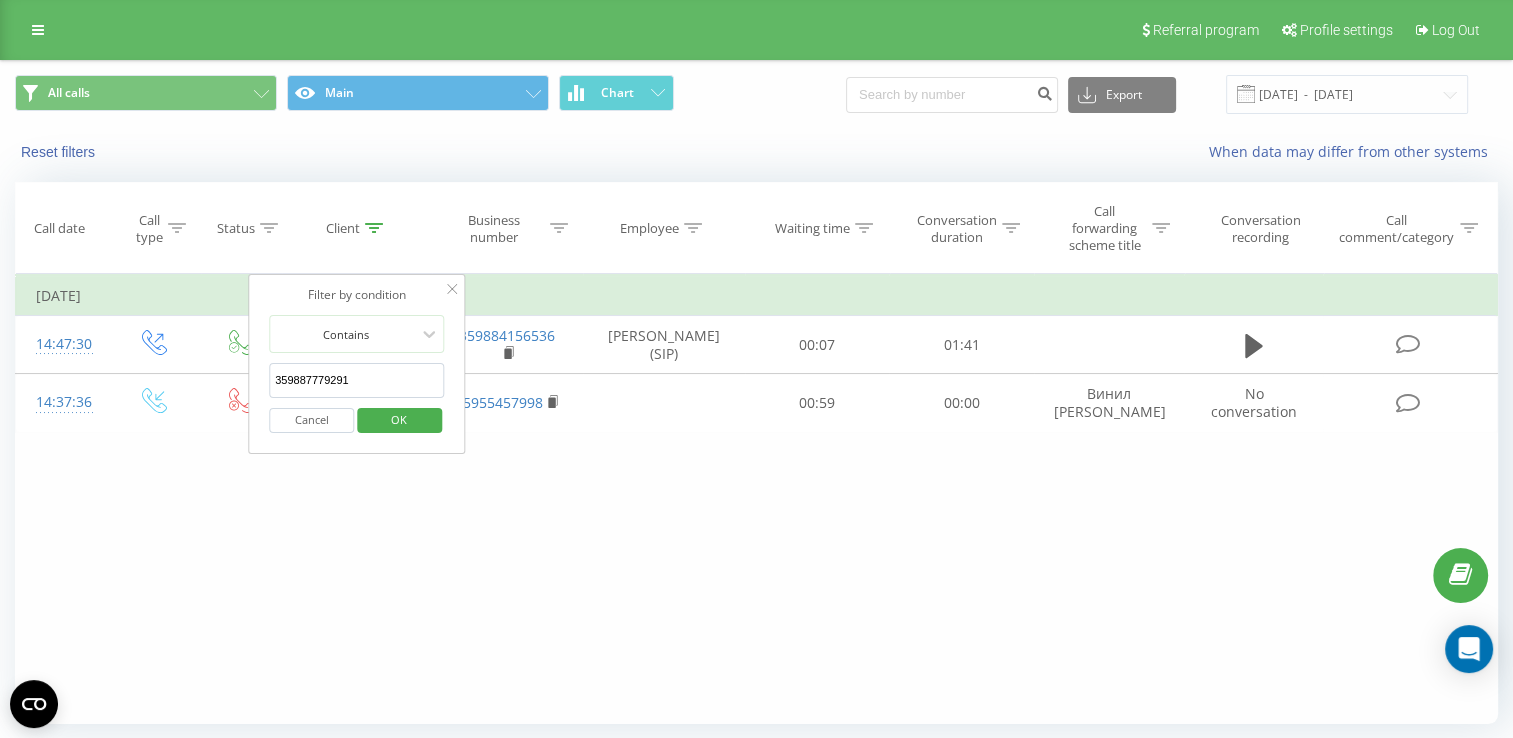 drag, startPoint x: 364, startPoint y: 378, endPoint x: 260, endPoint y: 374, distance: 104.0769 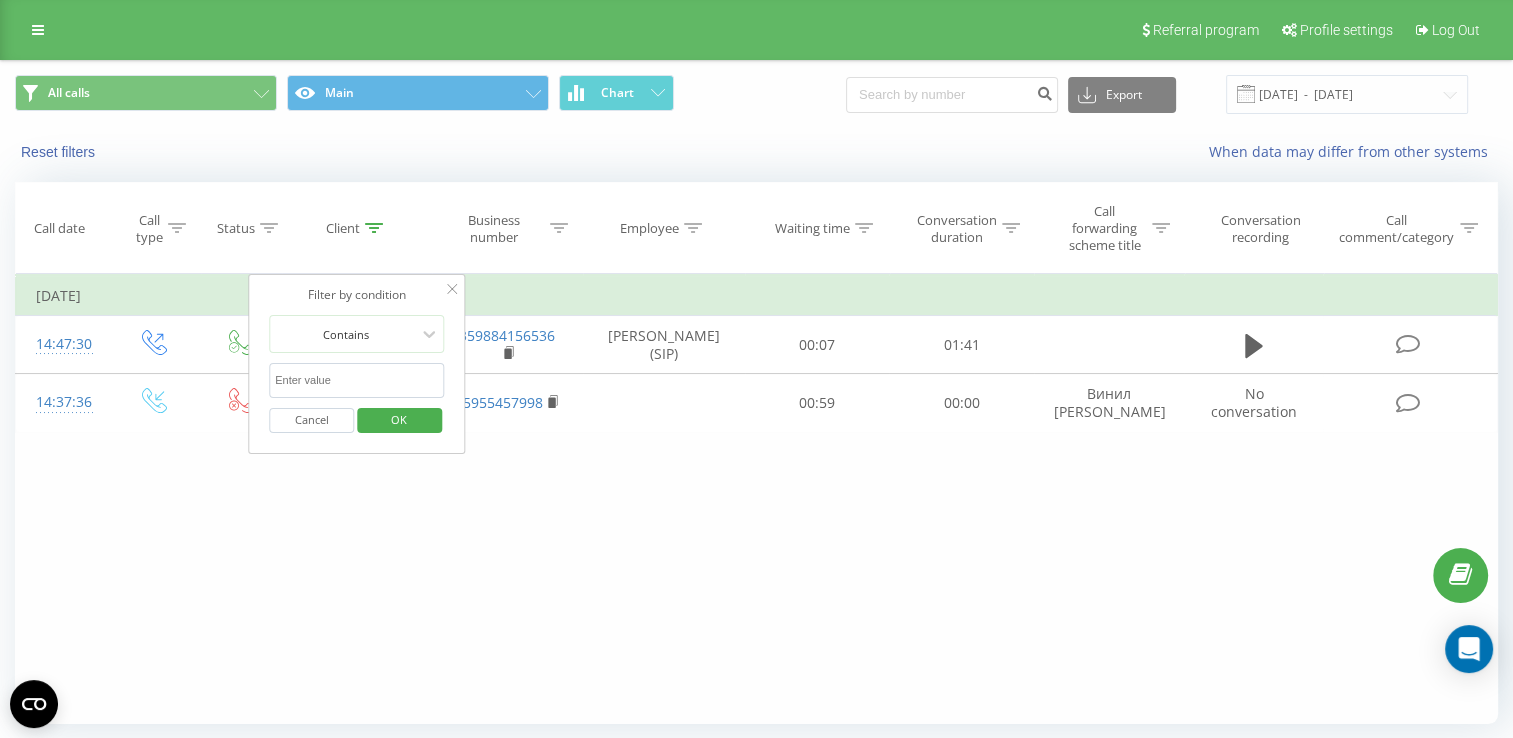 type 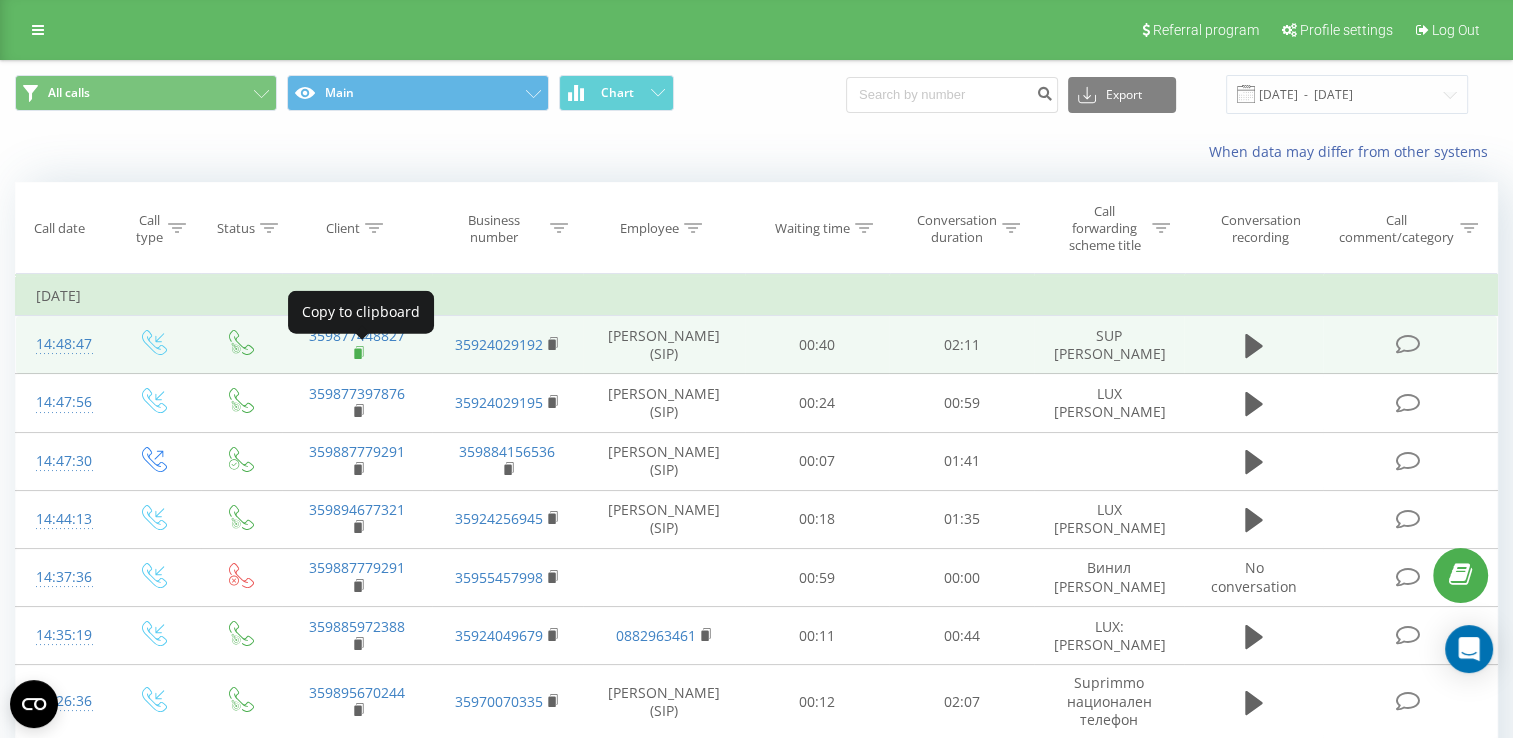 click 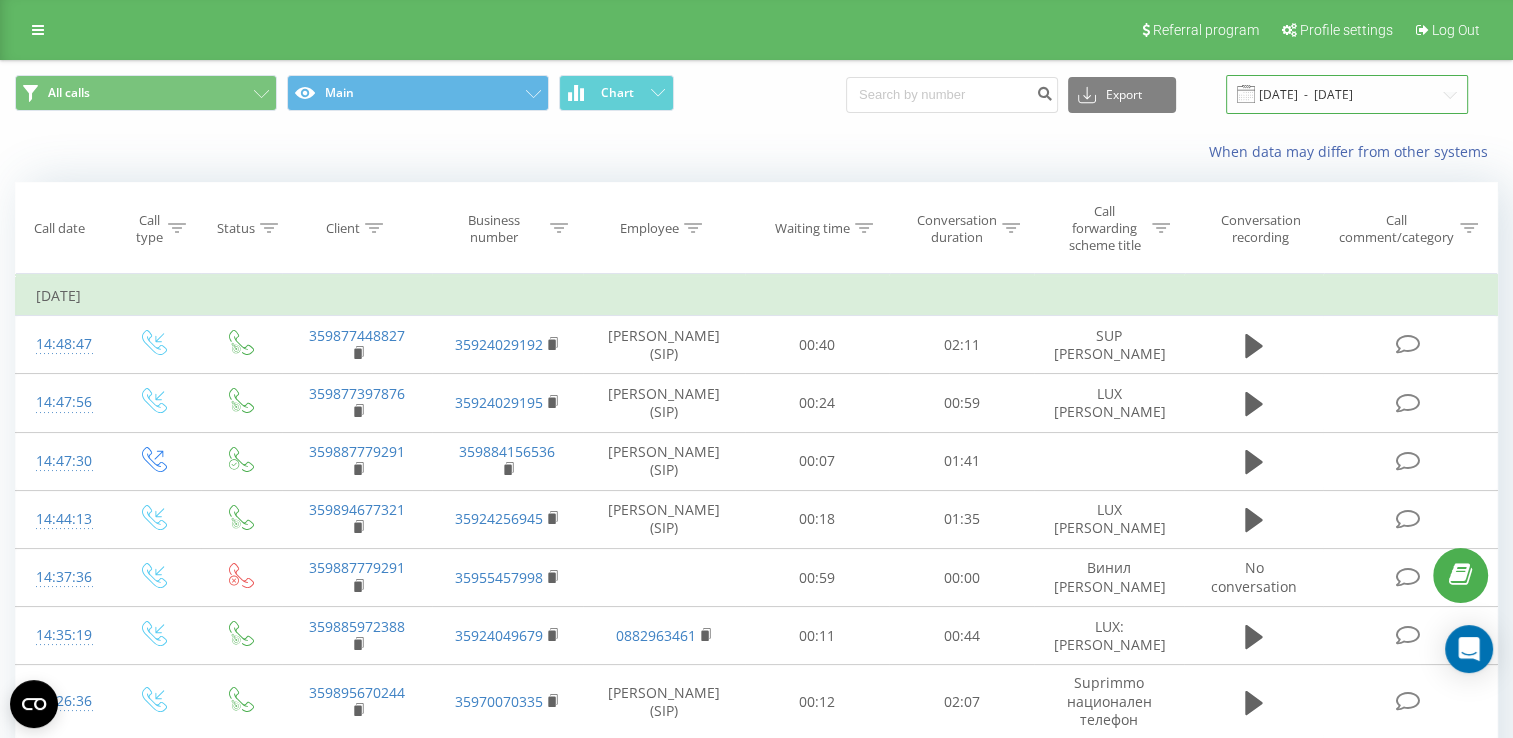 click on "[DATE]  -  [DATE]" at bounding box center [1347, 94] 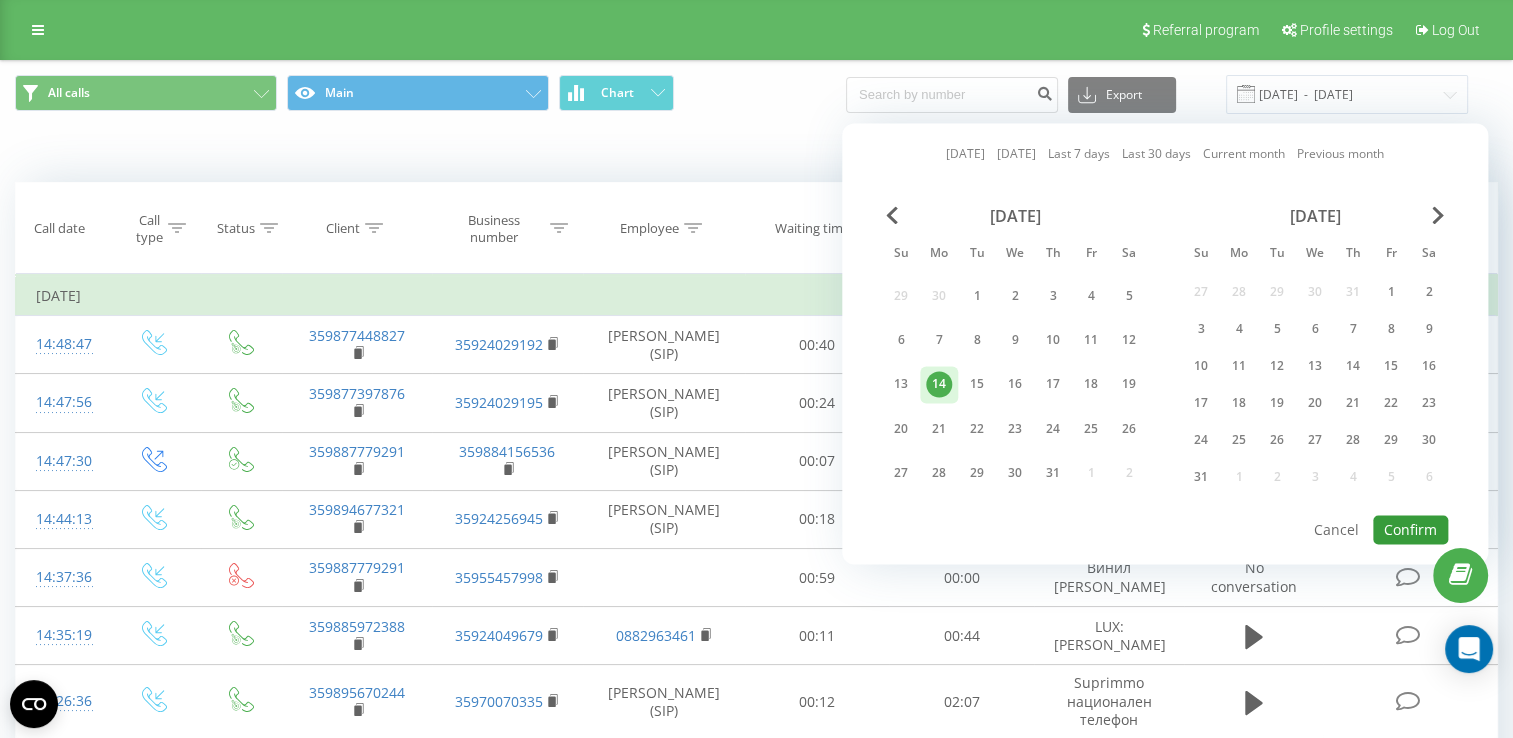 click on "Confirm" at bounding box center [1410, 529] 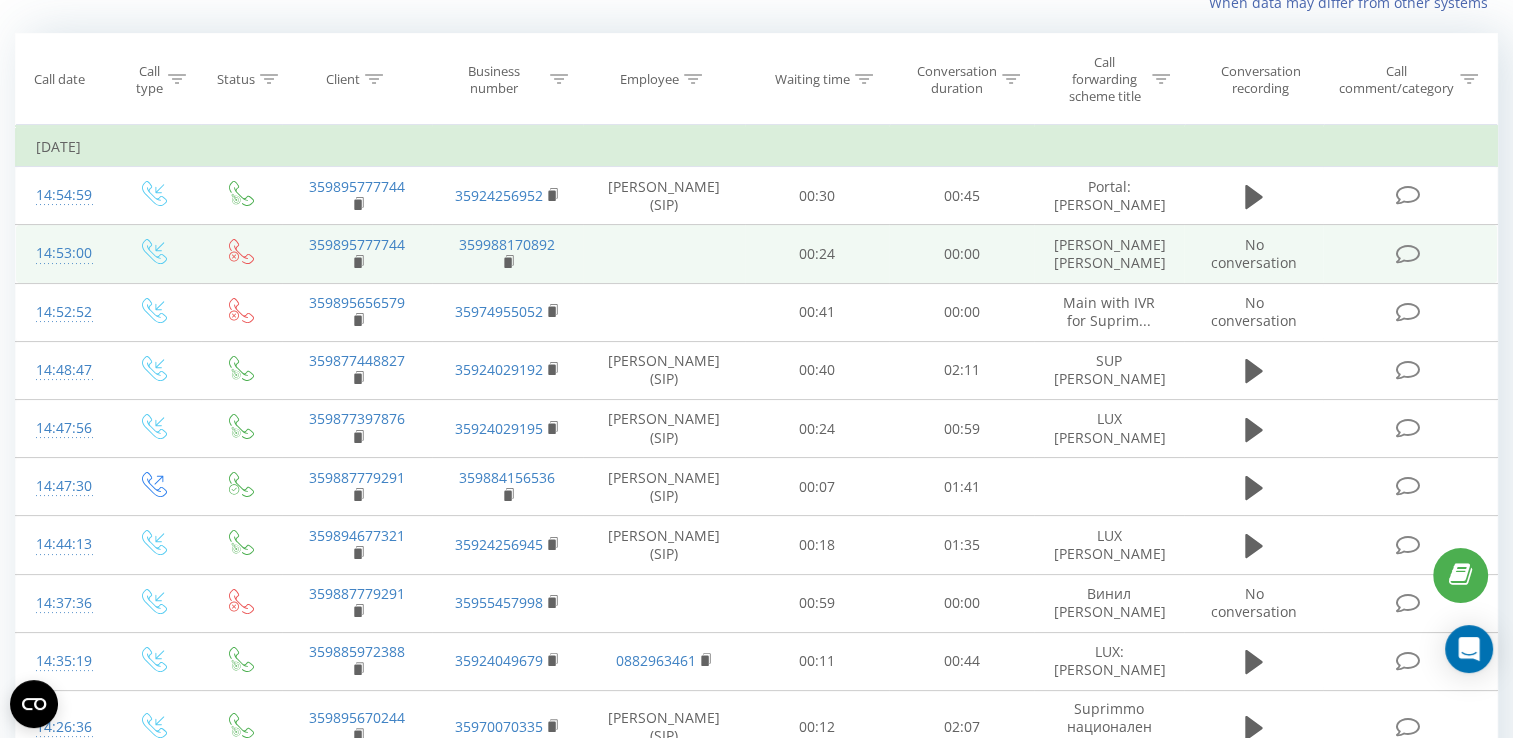 scroll, scrollTop: 0, scrollLeft: 0, axis: both 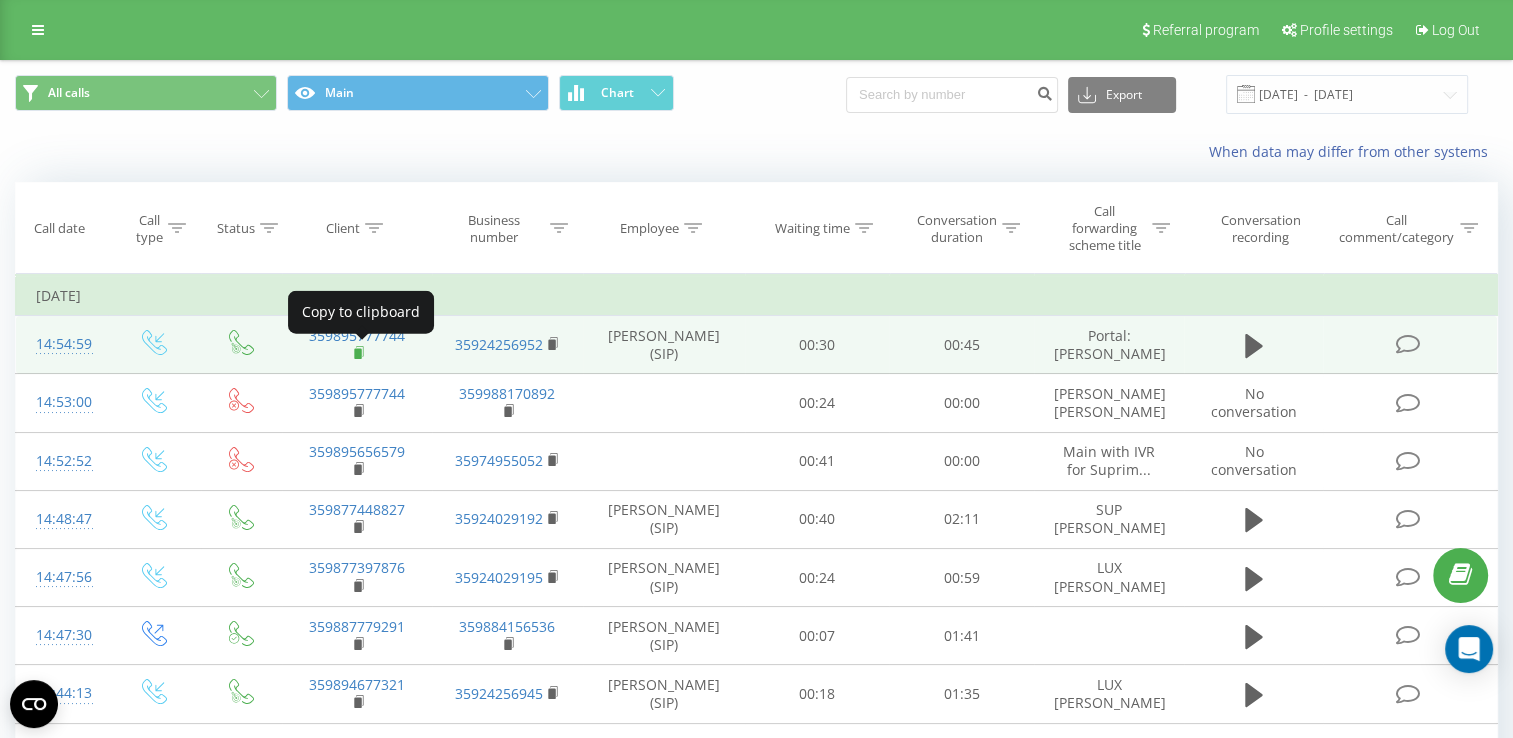 click 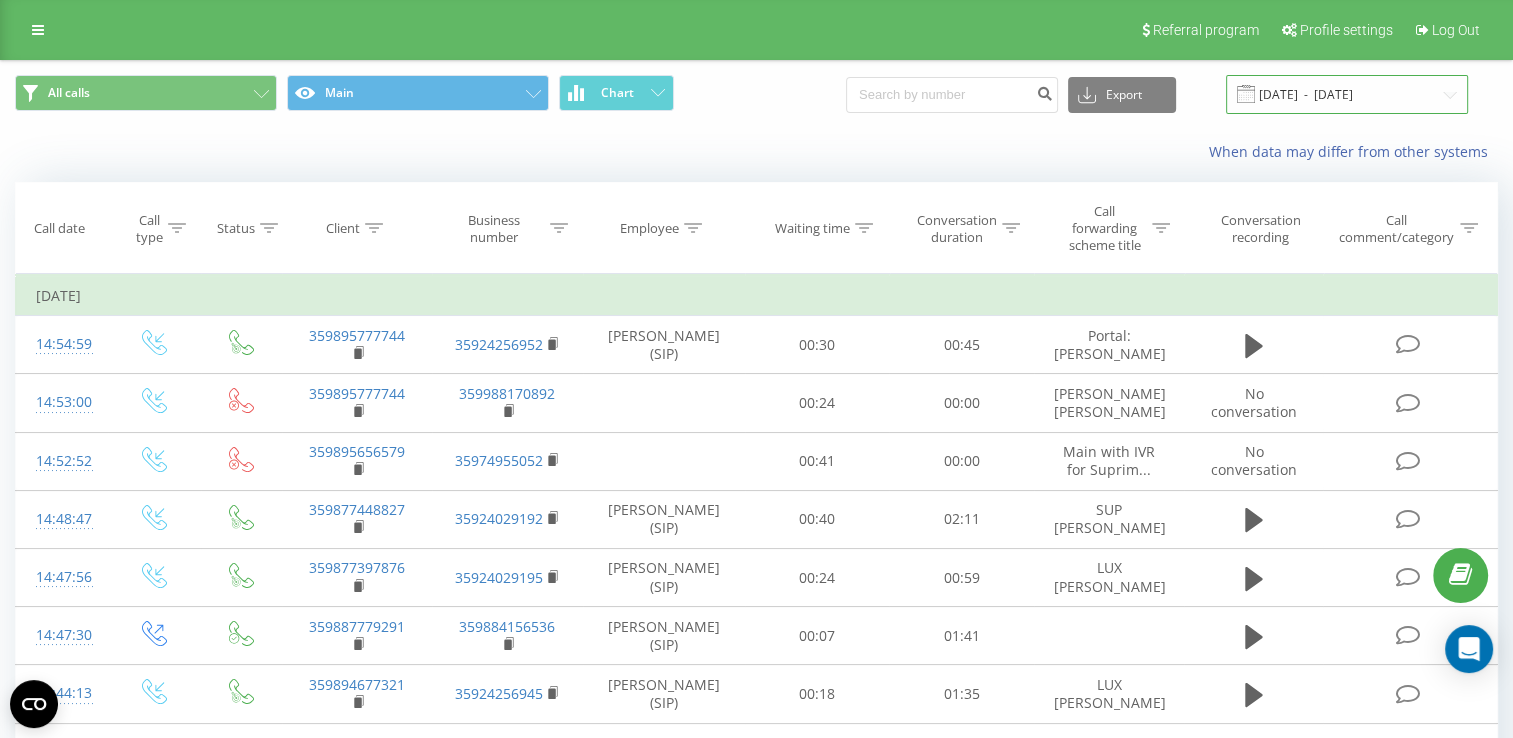click on "[DATE]  -  [DATE]" at bounding box center [1347, 94] 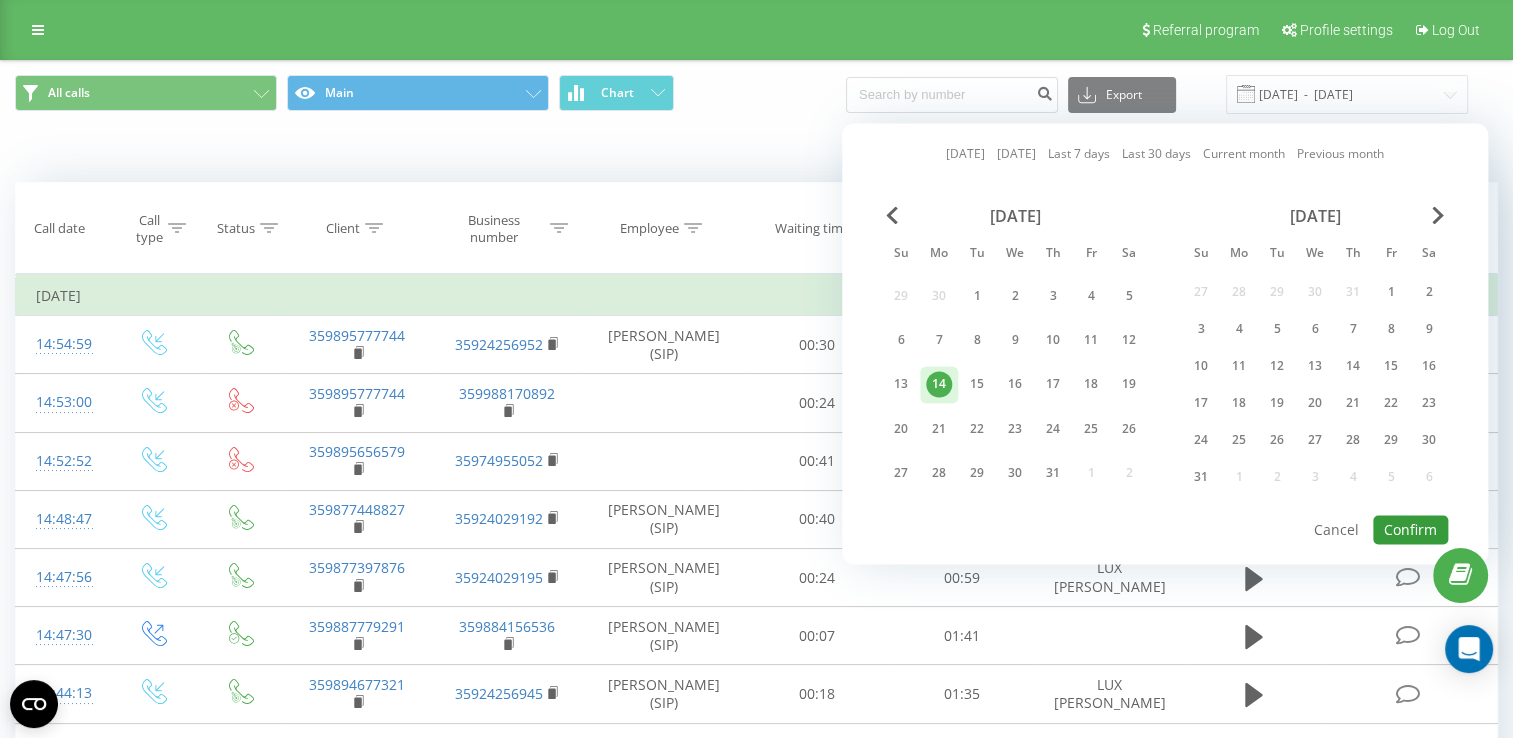 click on "Confirm" at bounding box center (1410, 529) 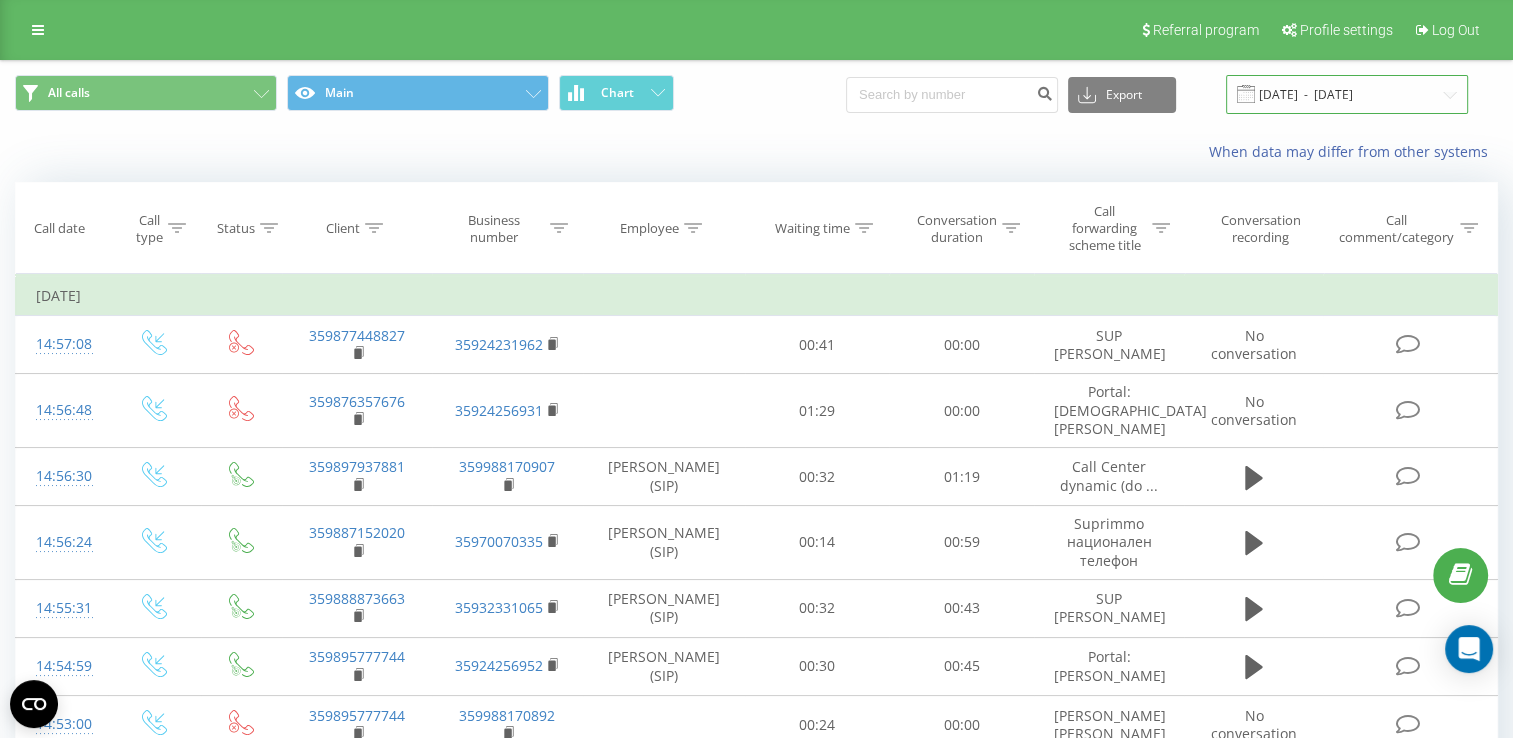 click on "[DATE]  -  [DATE]" at bounding box center [1347, 94] 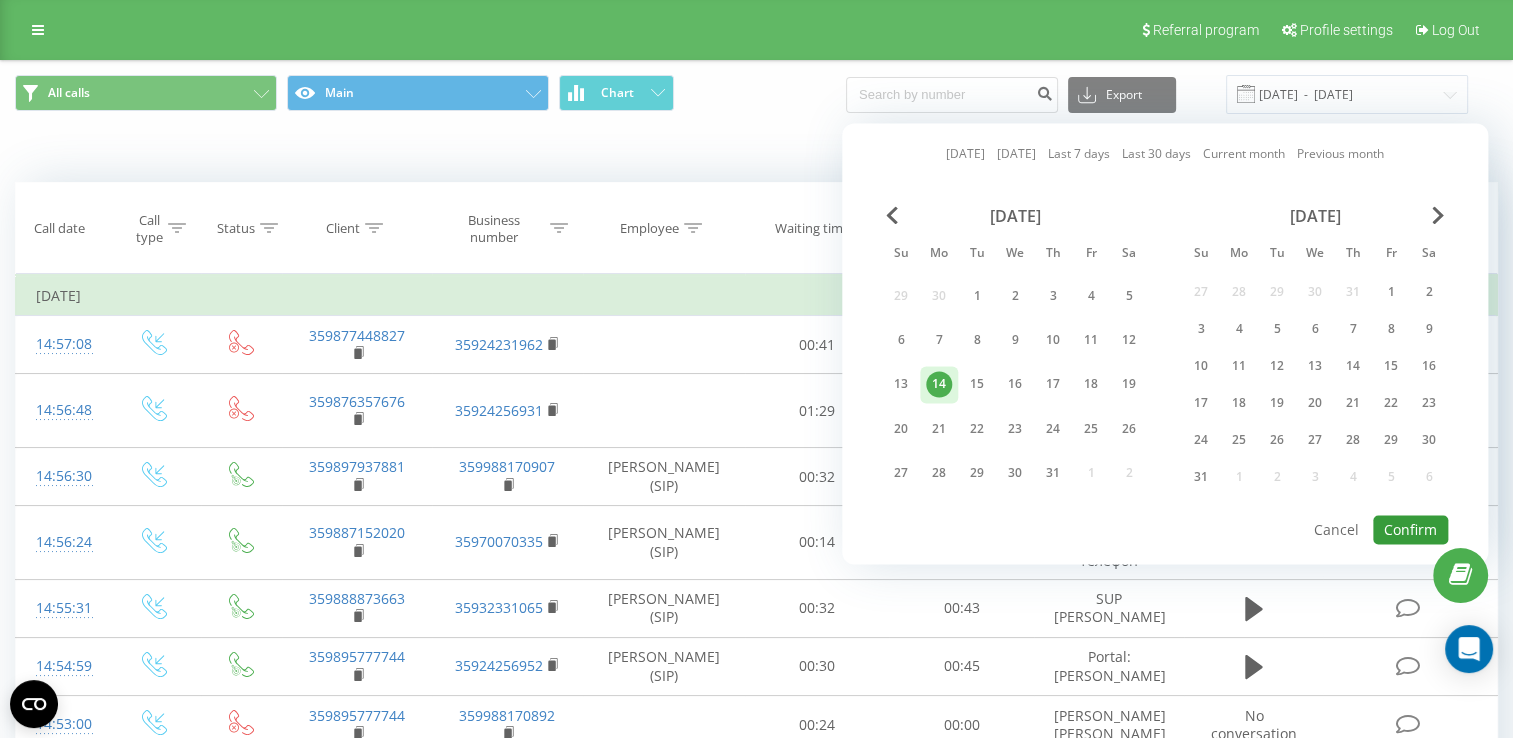 click on "Confirm" at bounding box center [1410, 529] 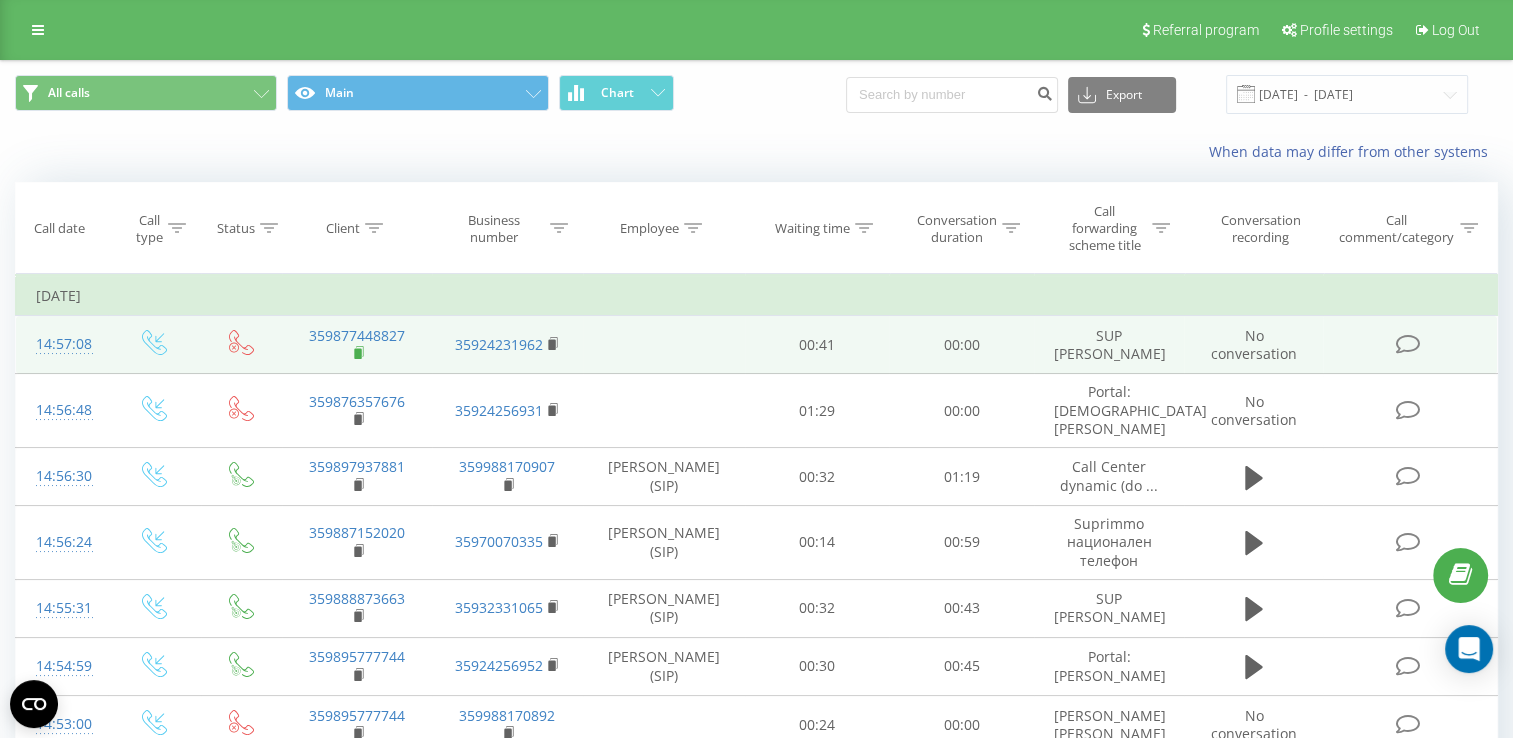 click 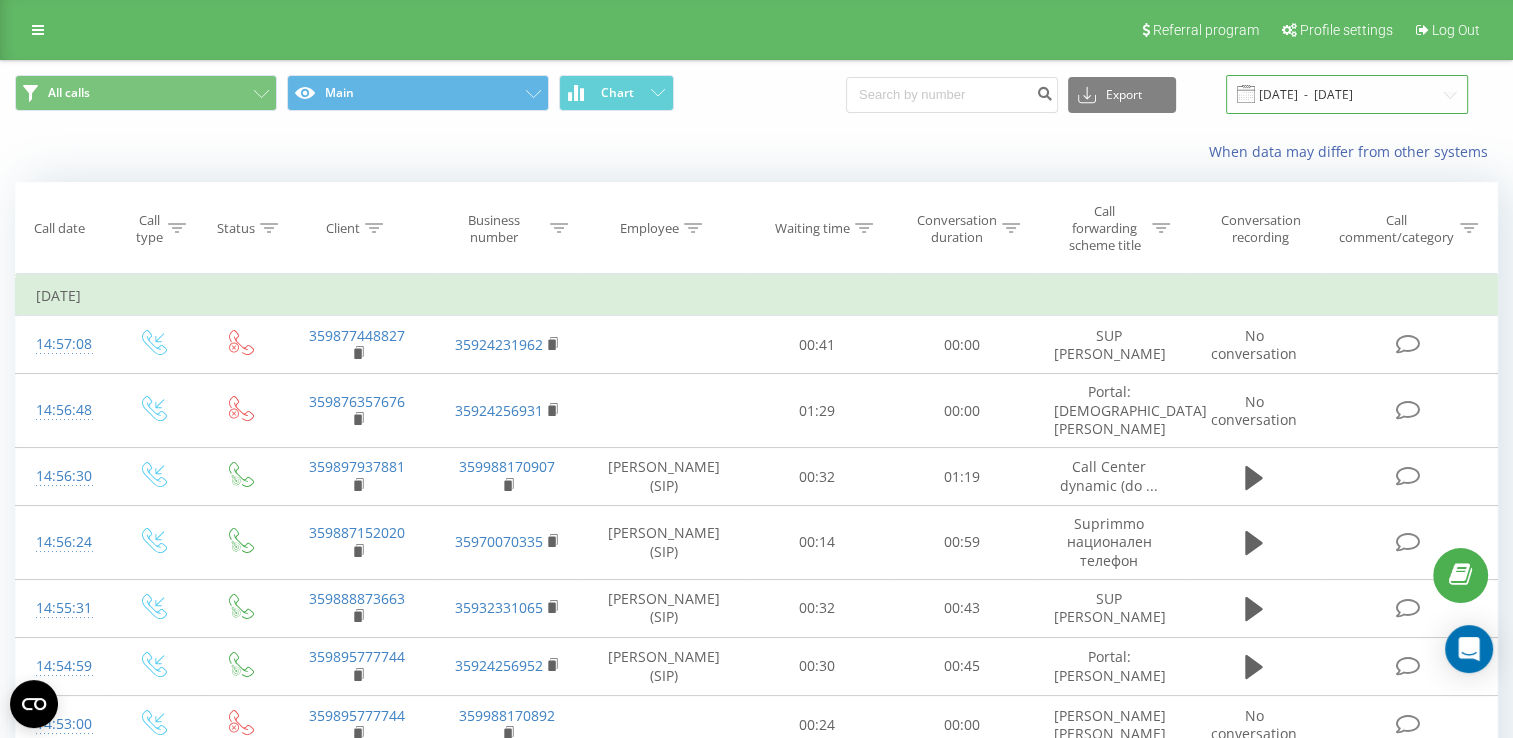 click on "[DATE]  -  [DATE]" at bounding box center [1347, 94] 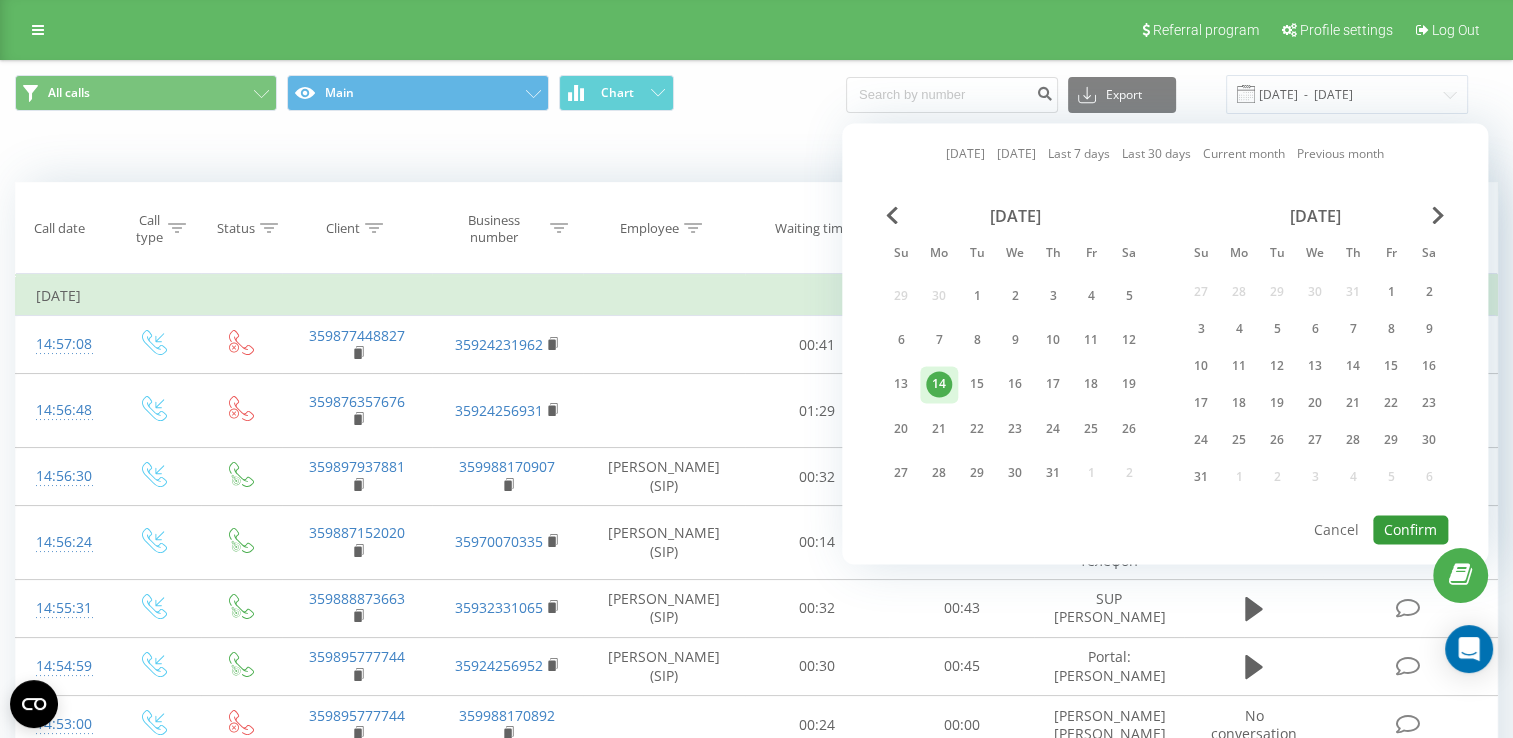 click on "Confirm" at bounding box center [1410, 529] 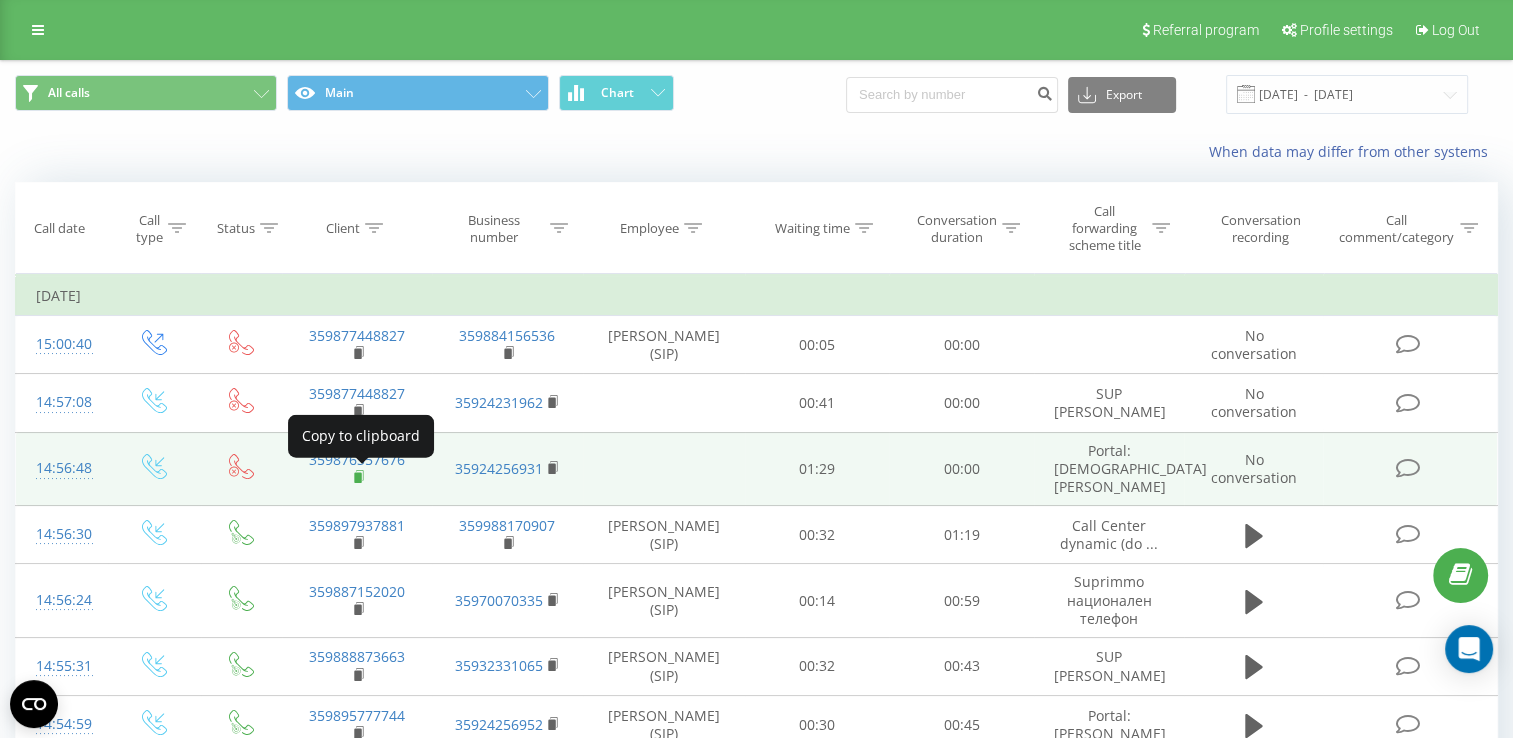 click 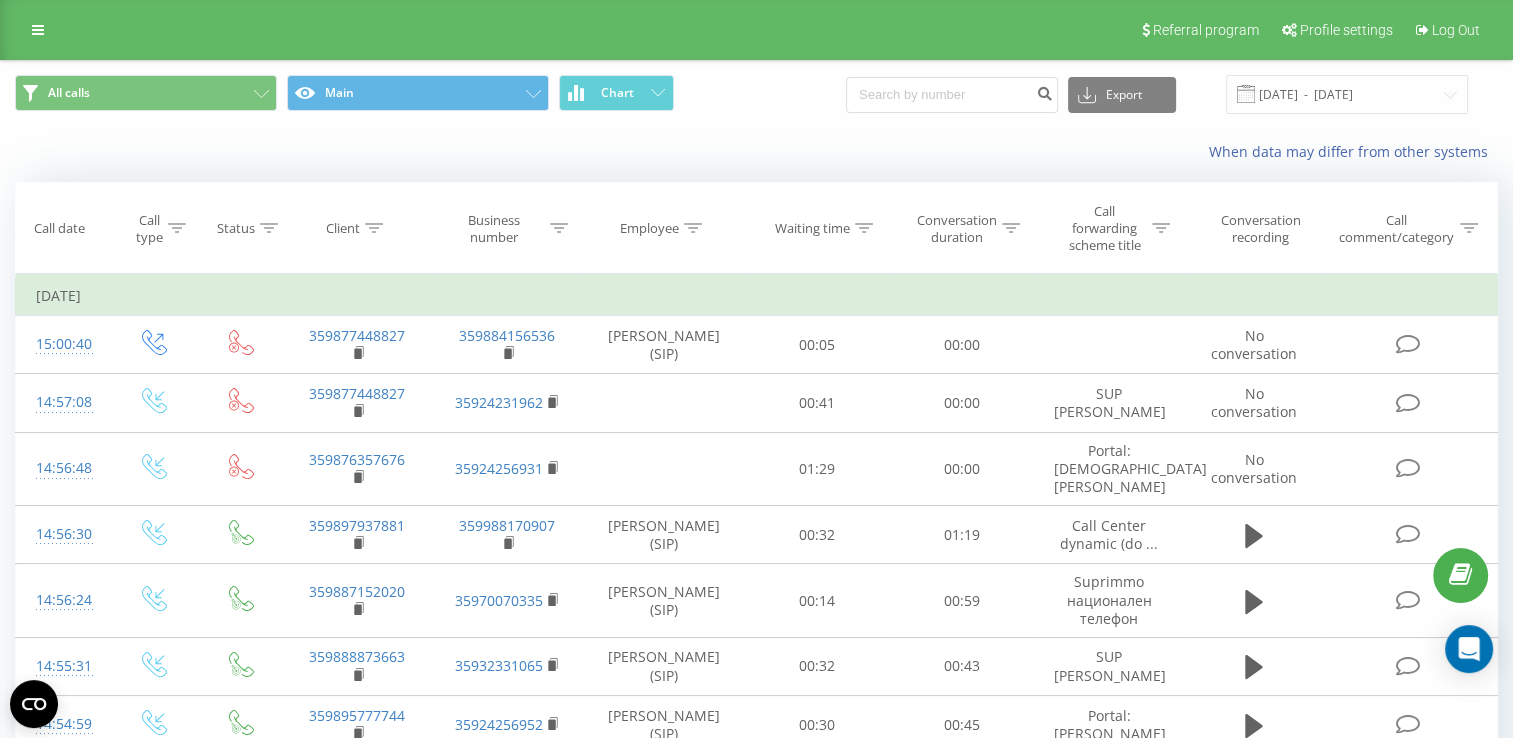 click 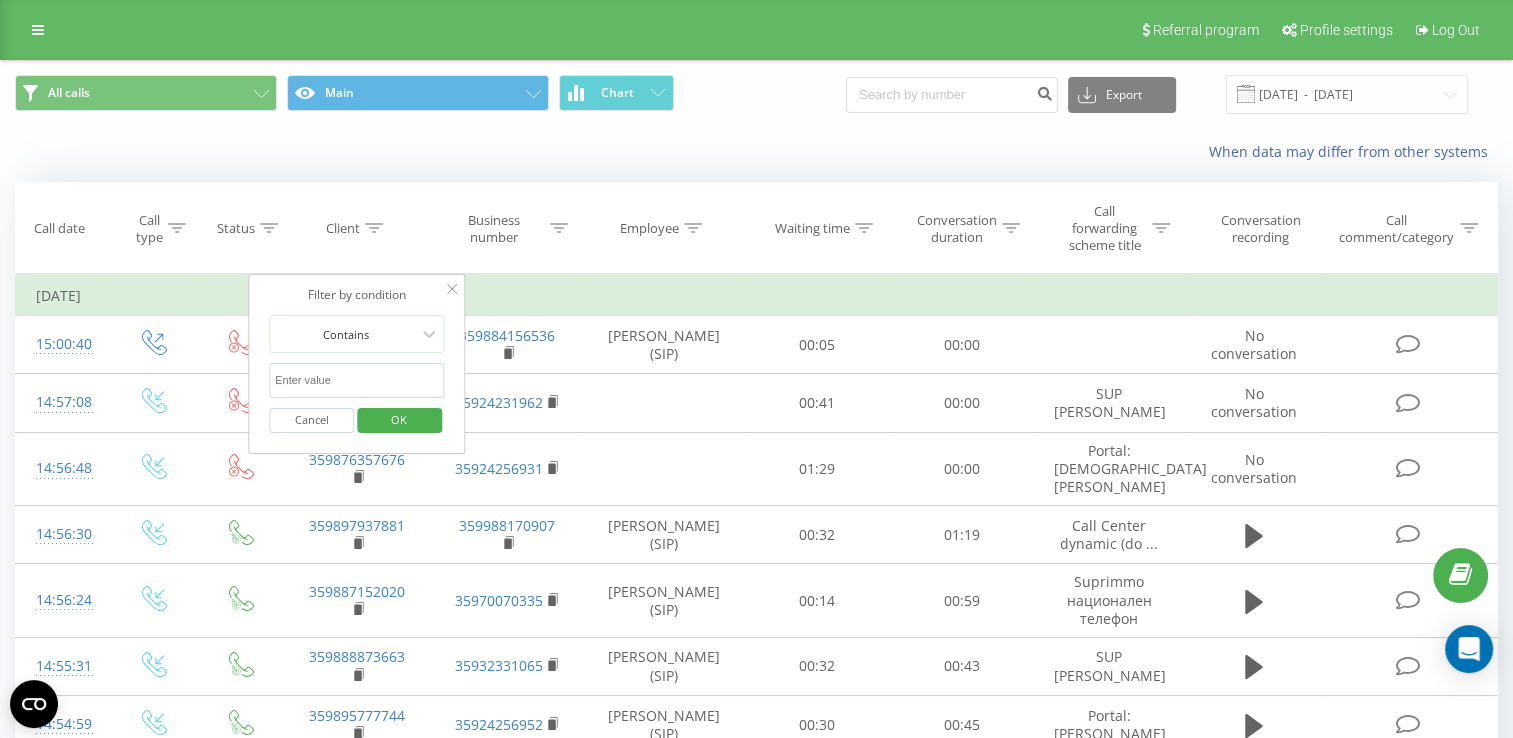 paste on "359876357676" 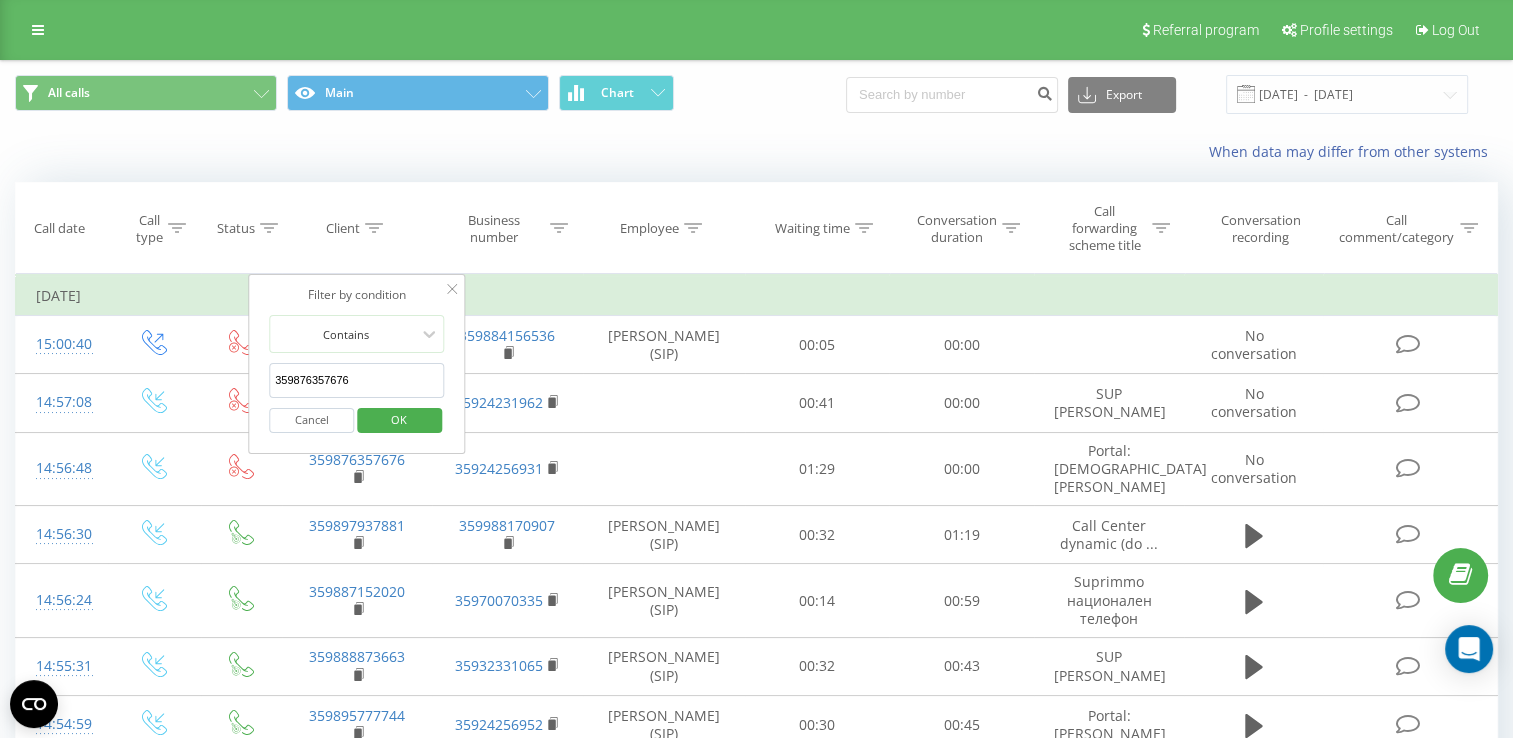 type on "359876357676" 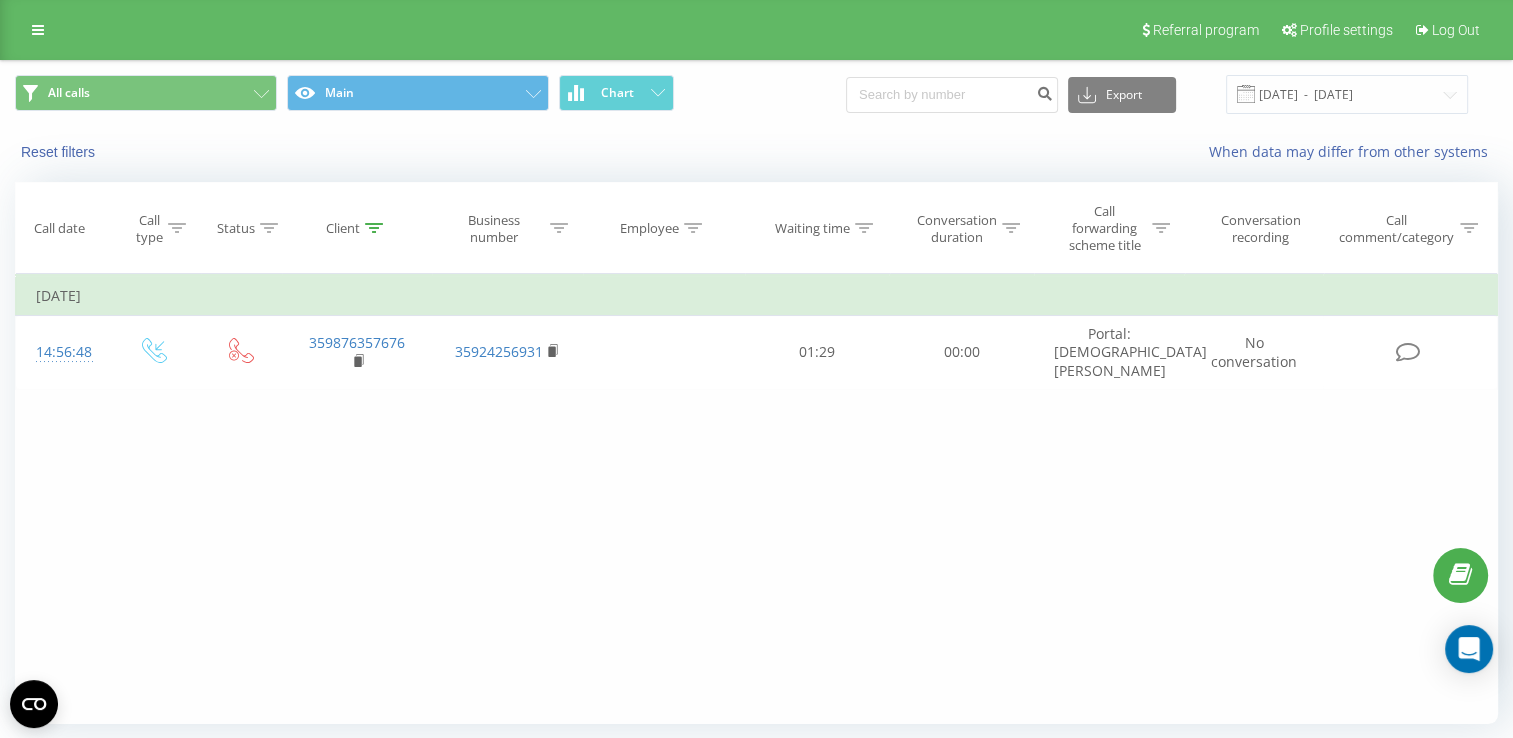 click 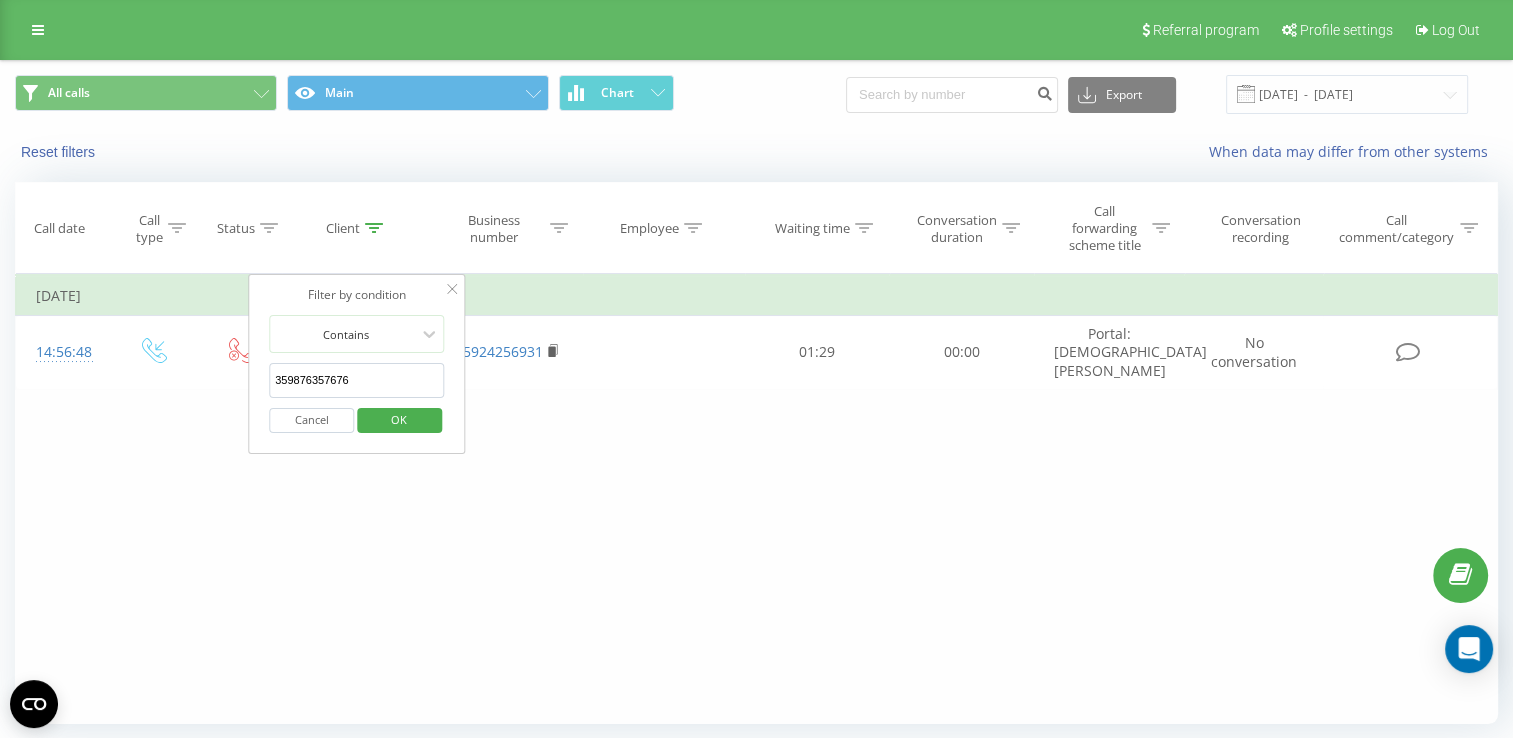 drag, startPoint x: 358, startPoint y: 375, endPoint x: 275, endPoint y: 376, distance: 83.00603 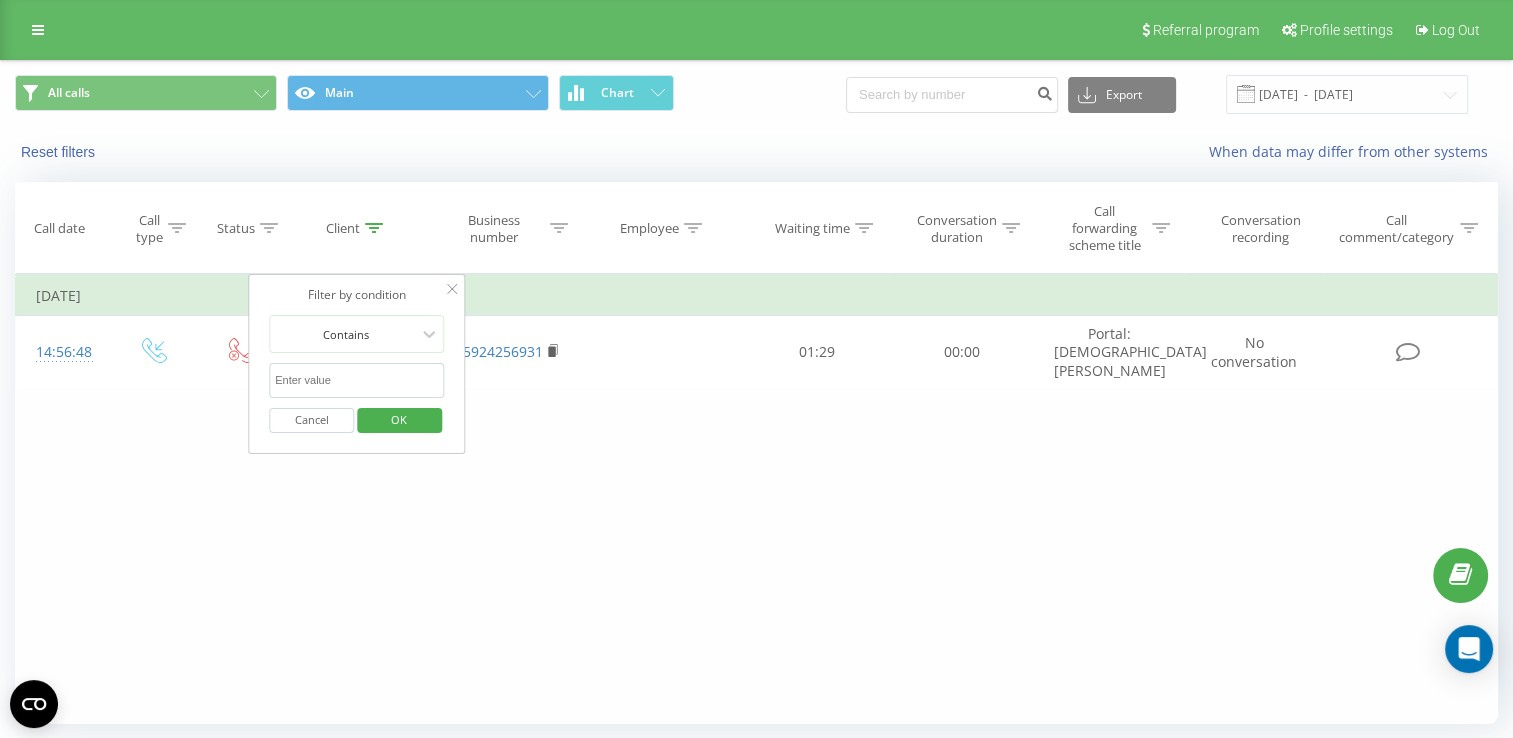 type 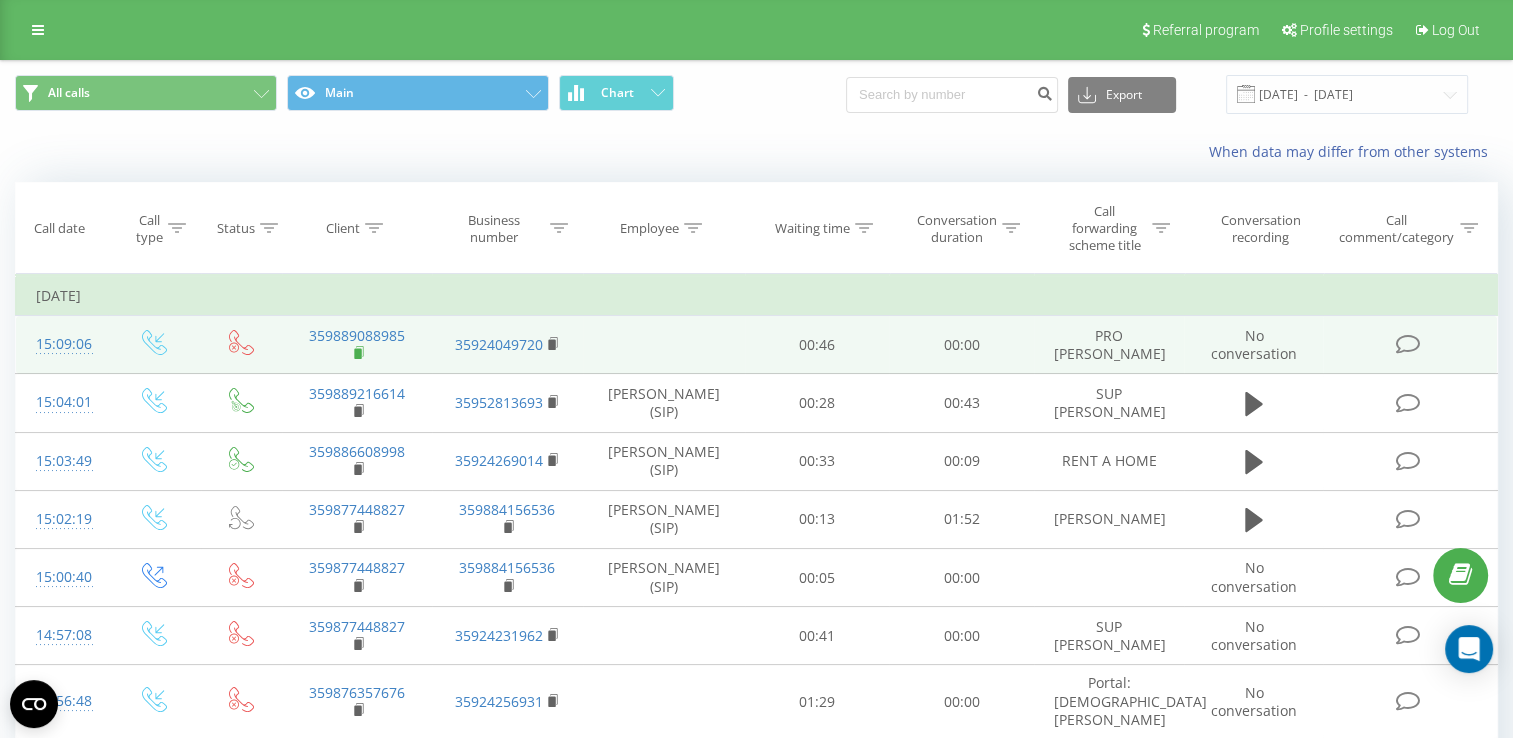scroll, scrollTop: 200, scrollLeft: 0, axis: vertical 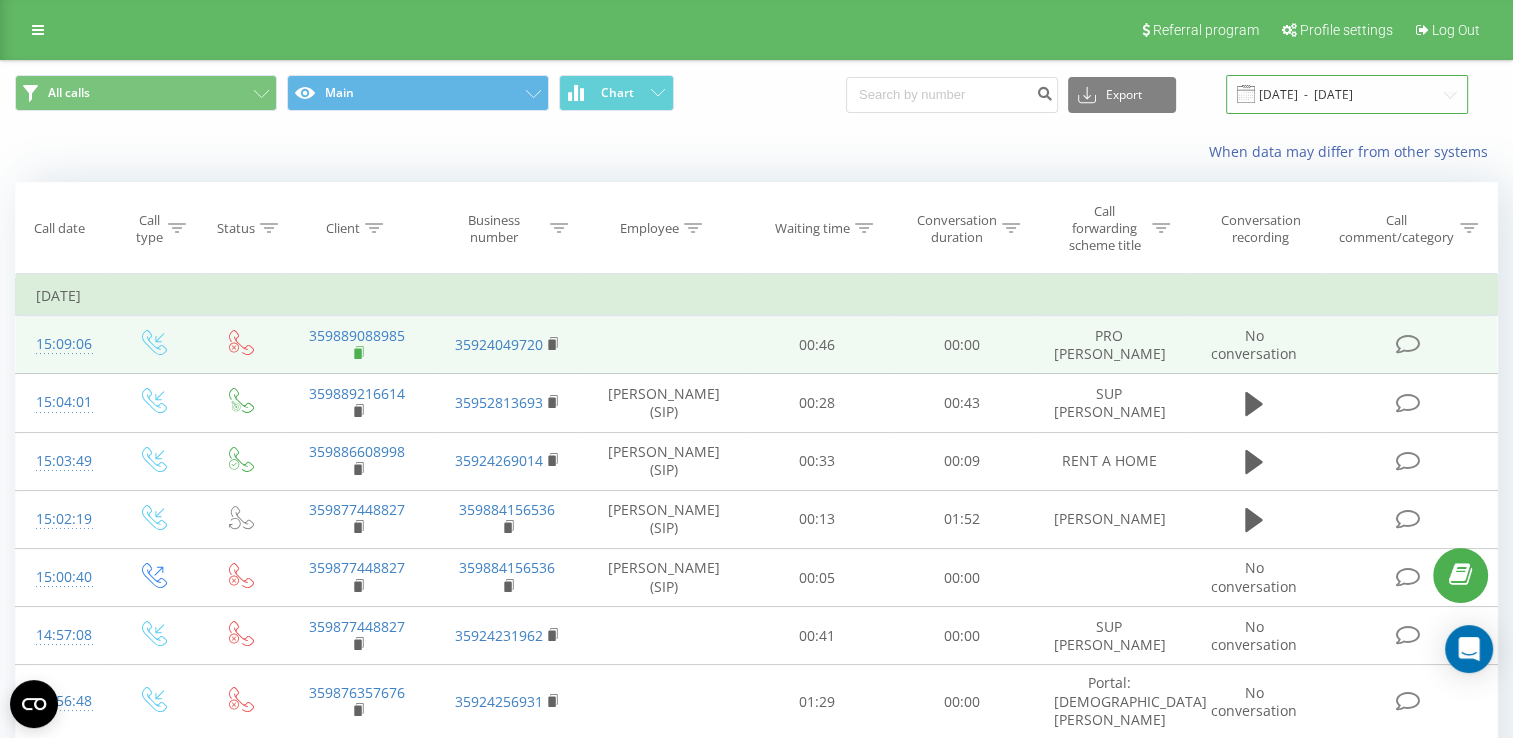 click on "[DATE]  -  [DATE]" at bounding box center (1347, 94) 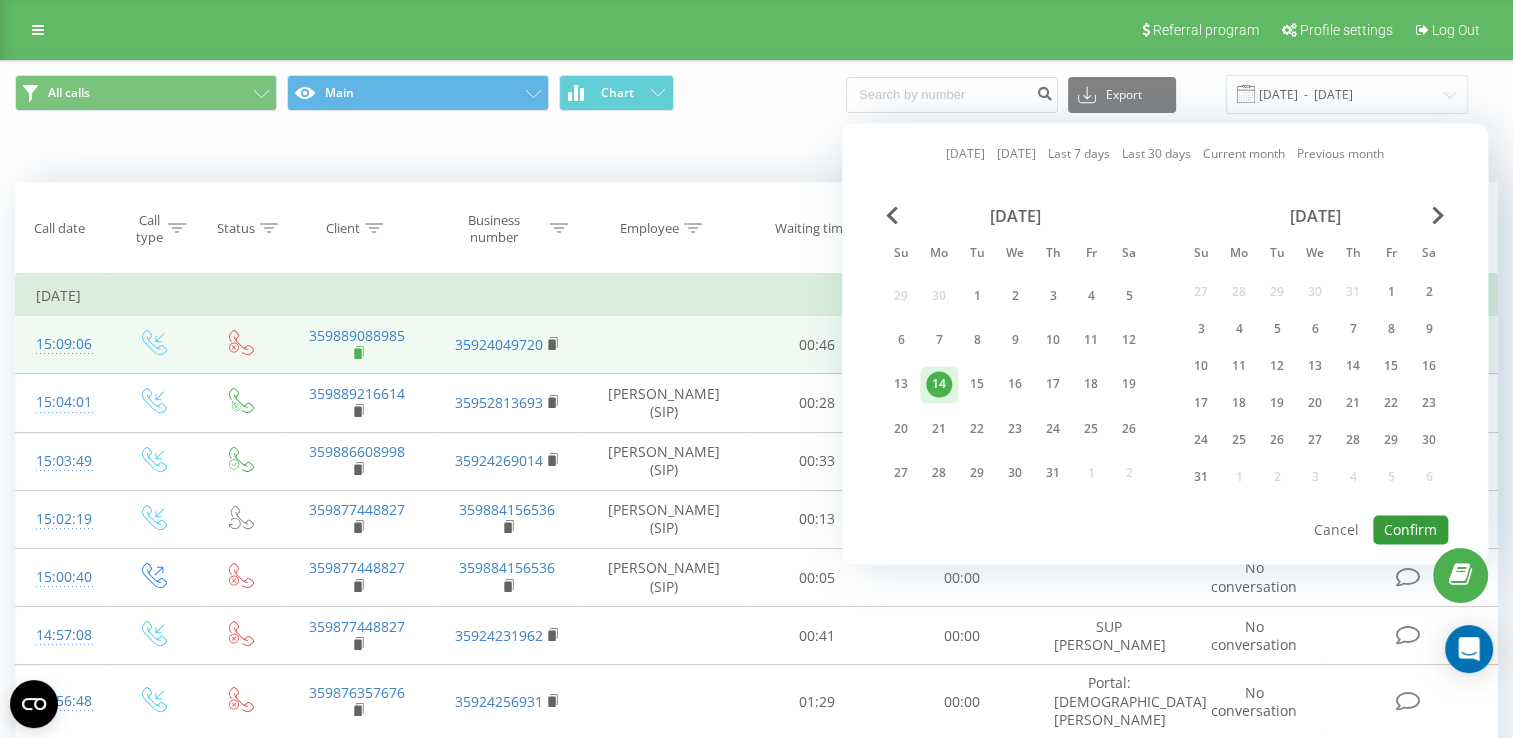 click on "Confirm" at bounding box center (1410, 529) 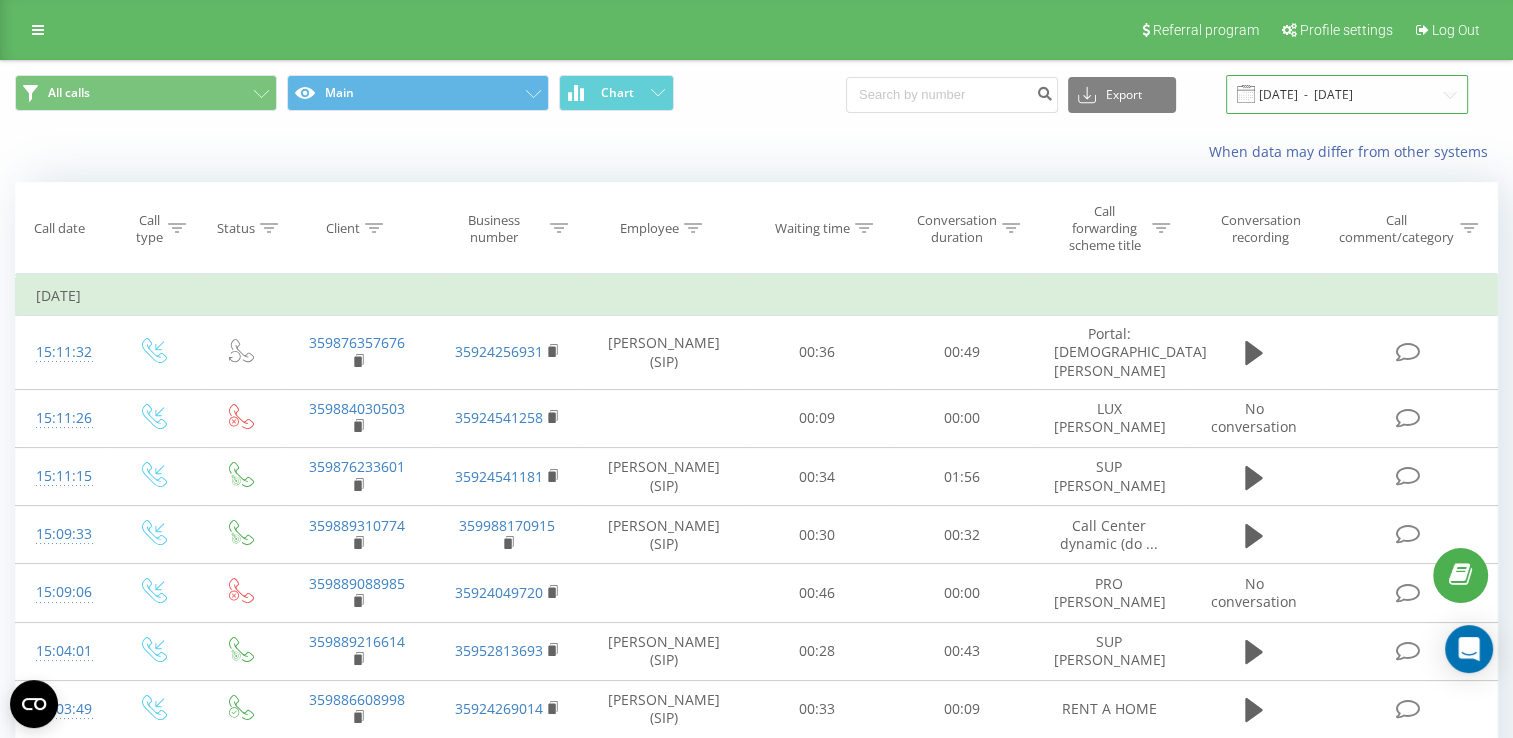 click on "[DATE]  -  [DATE]" at bounding box center (1347, 94) 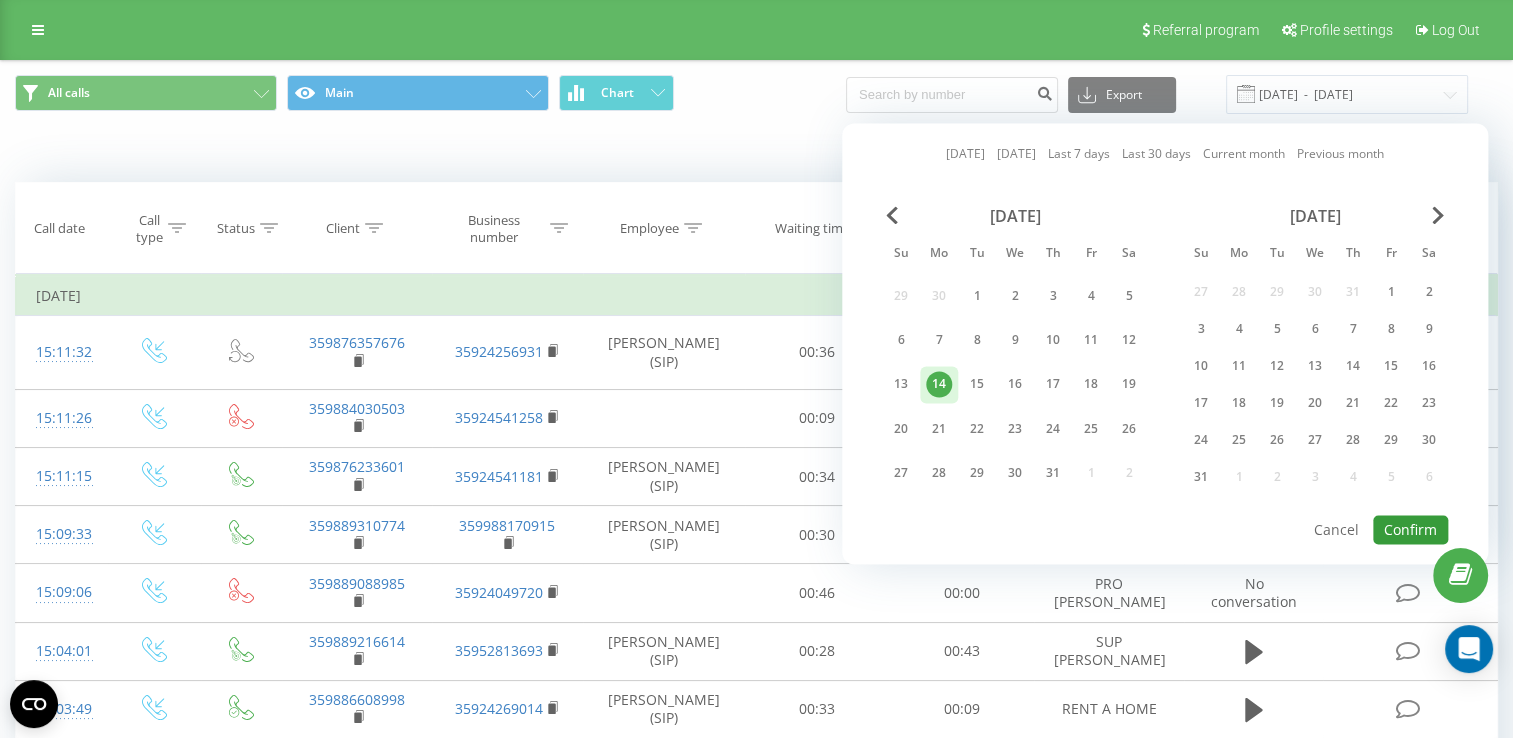 click on "Confirm" at bounding box center (1410, 529) 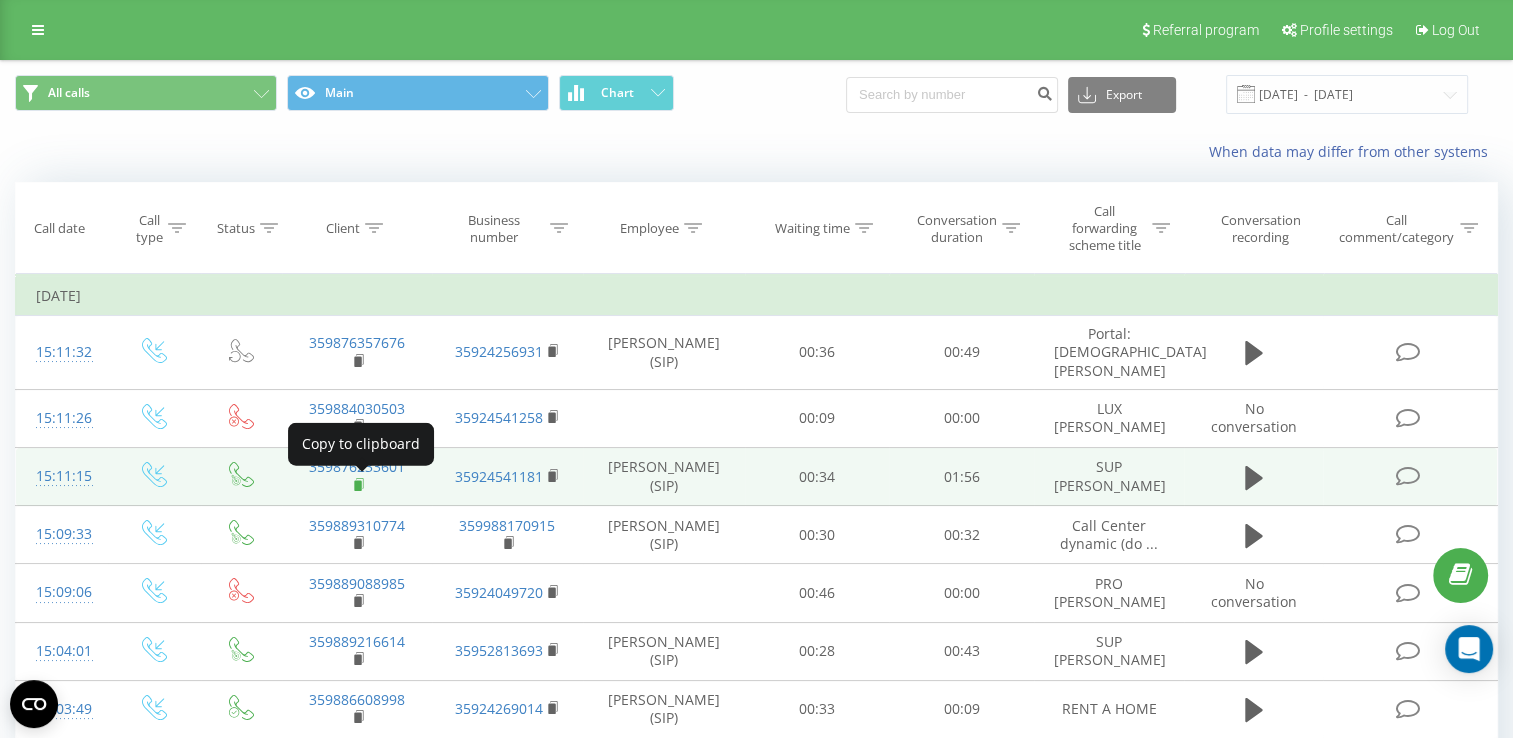 click 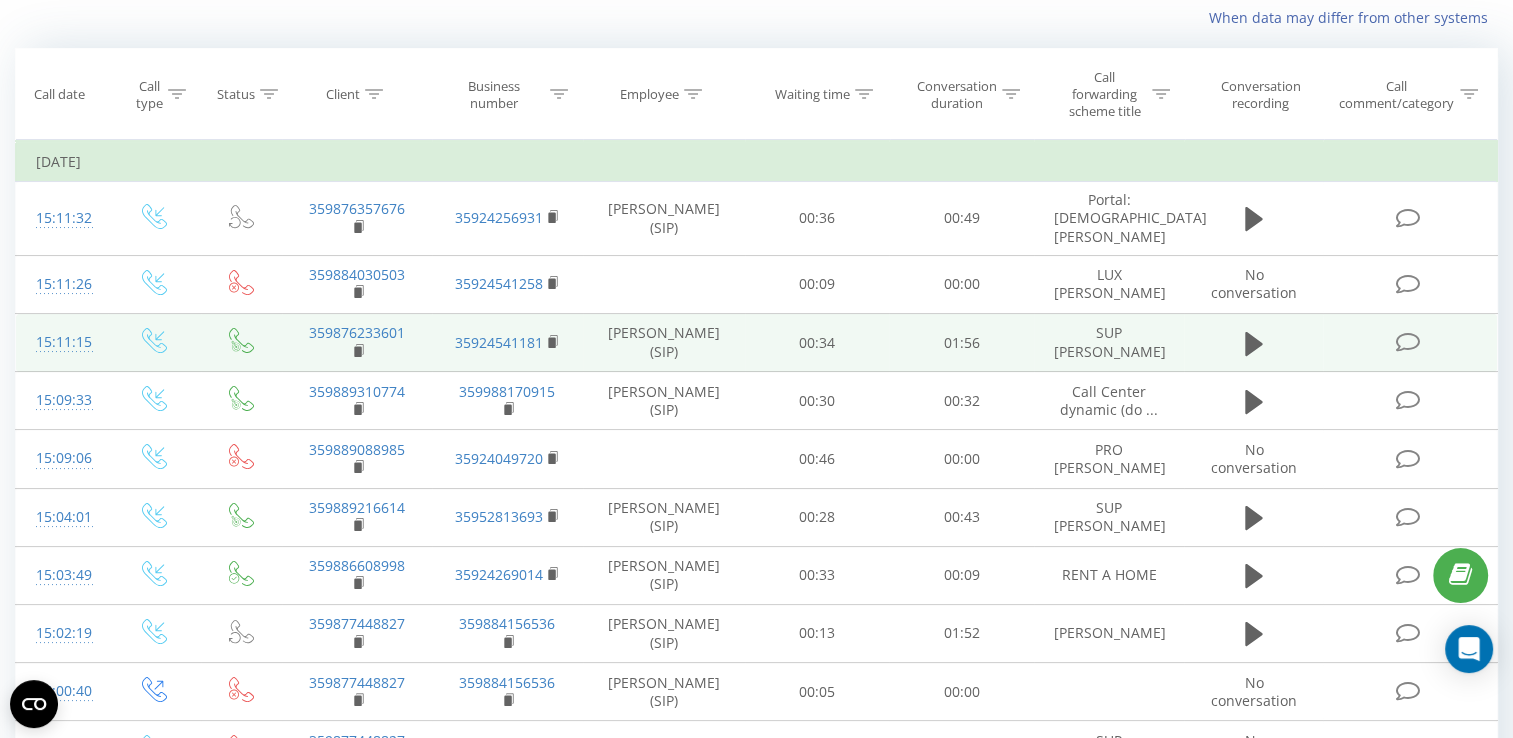 scroll, scrollTop: 300, scrollLeft: 0, axis: vertical 